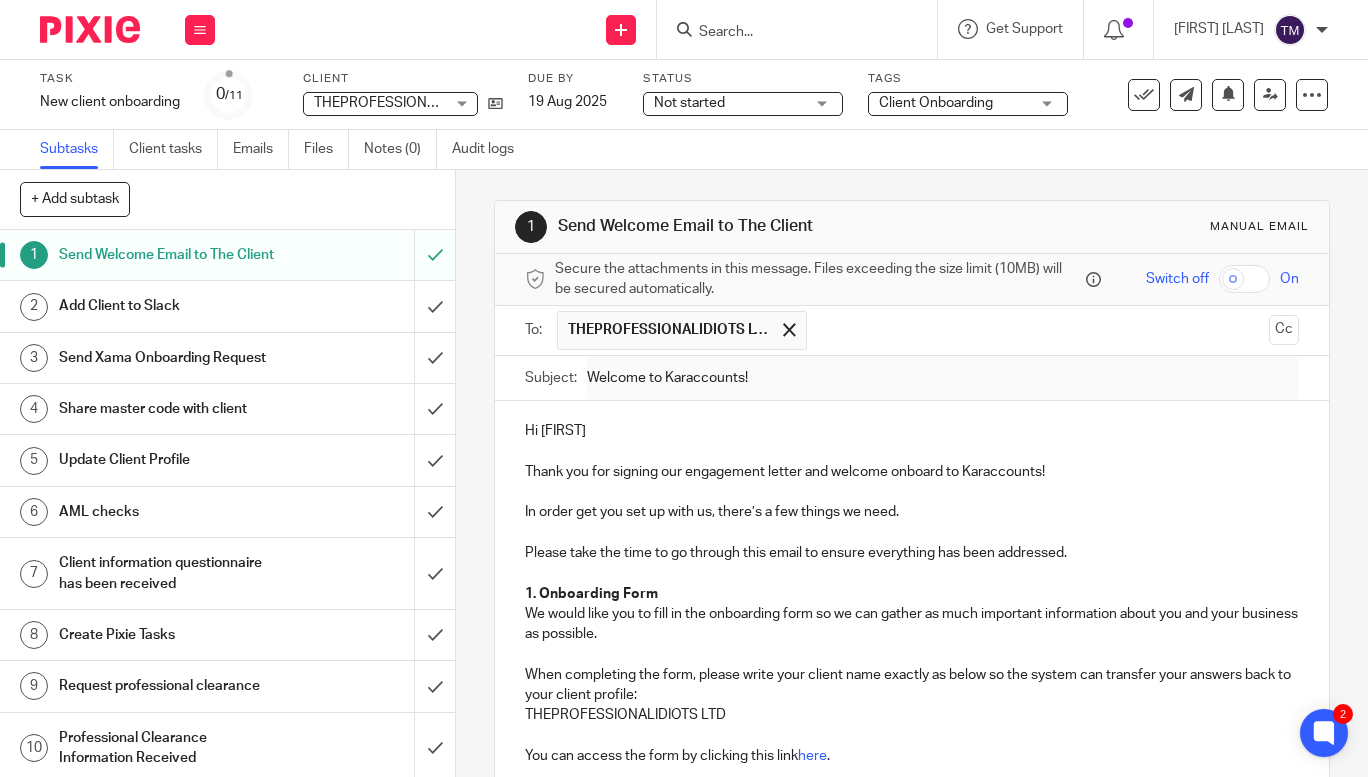 scroll, scrollTop: 0, scrollLeft: 0, axis: both 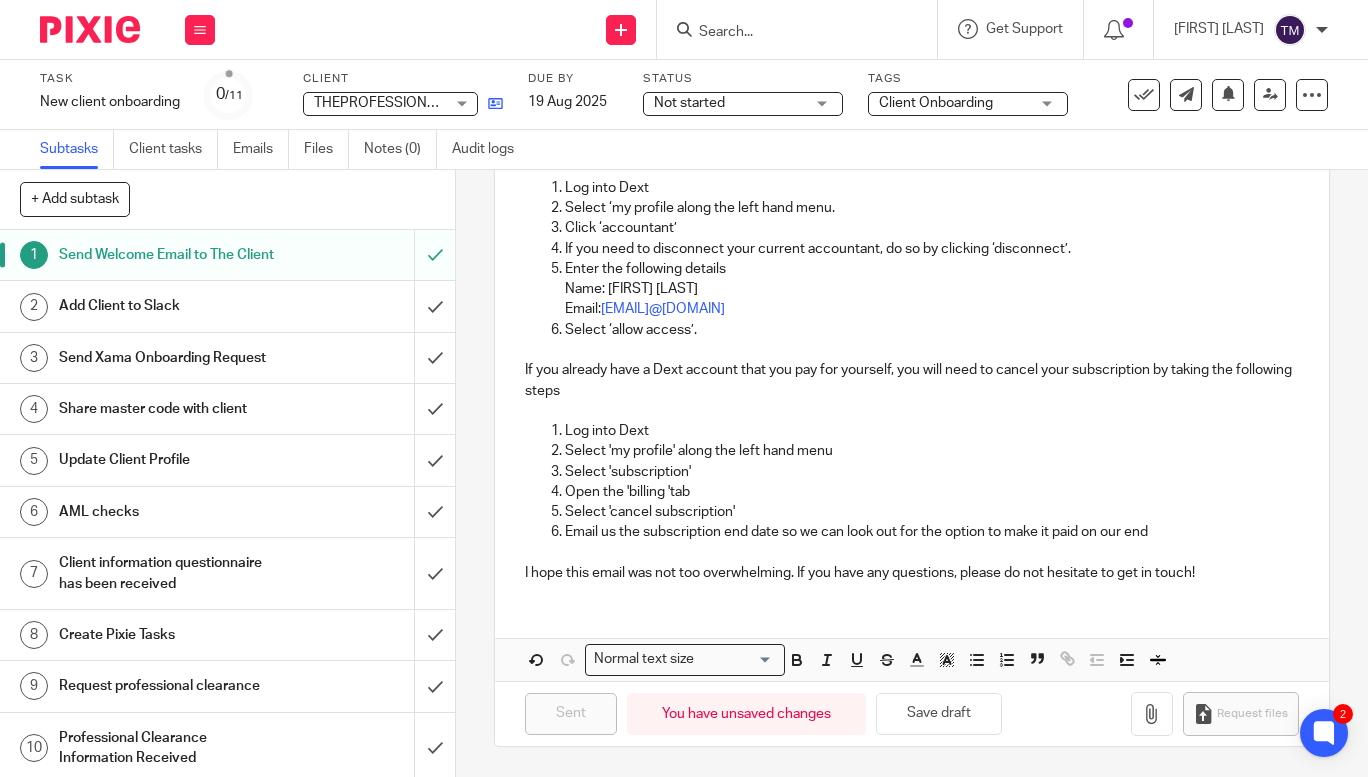 click at bounding box center [490, 103] 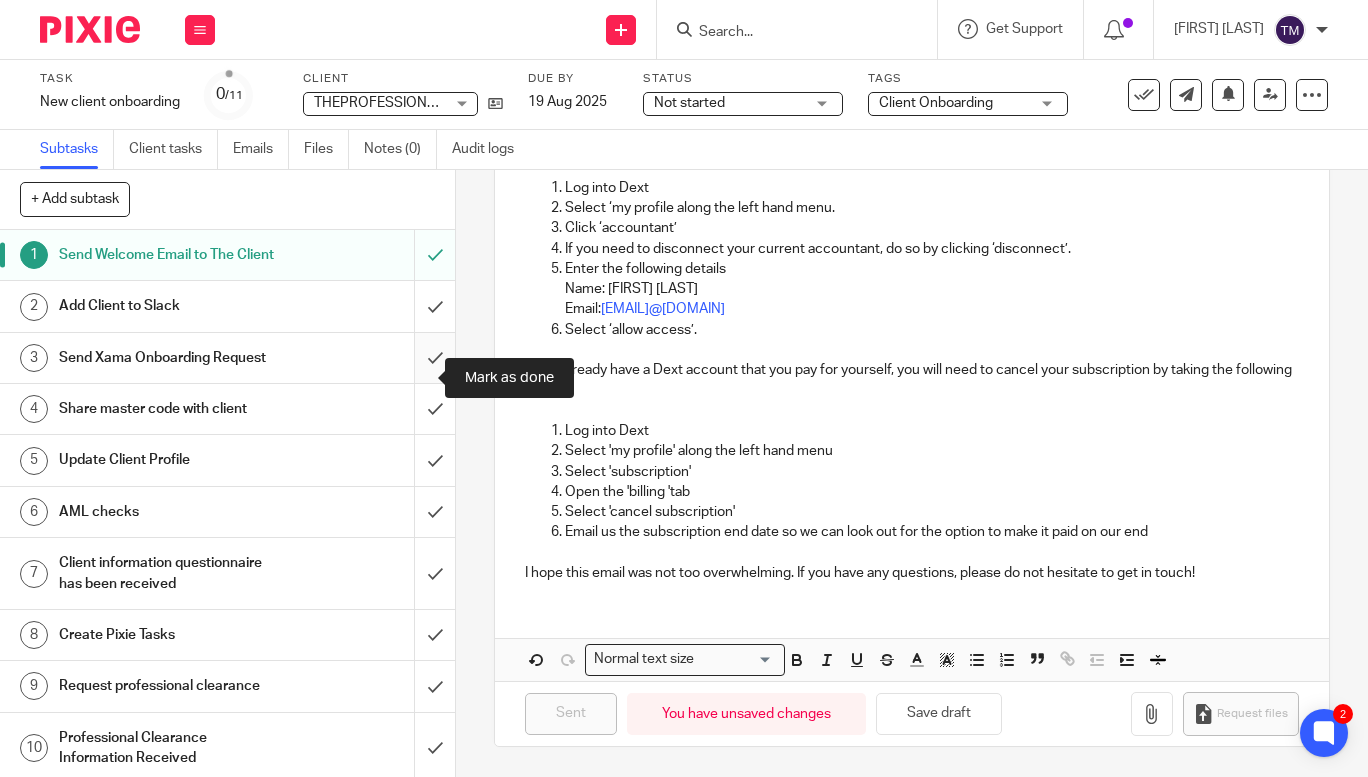 click at bounding box center [227, 358] 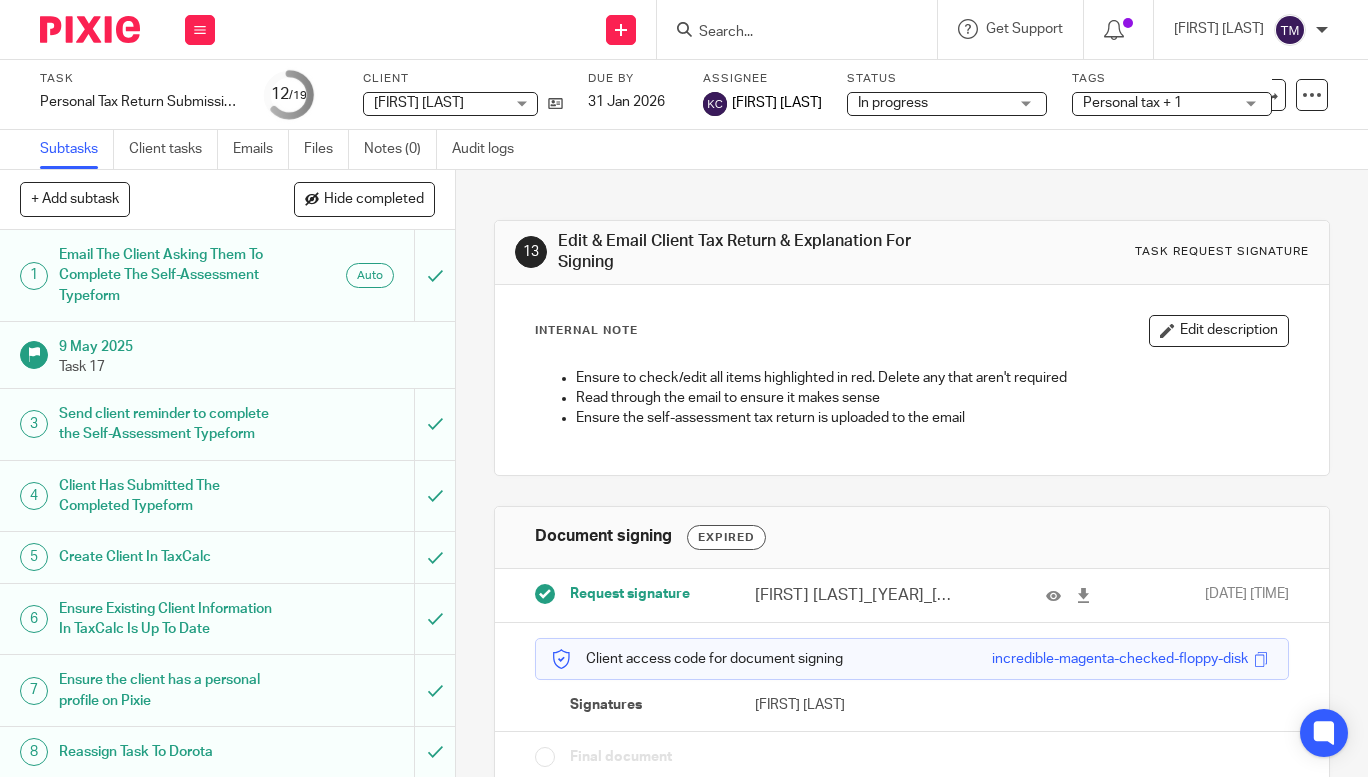 scroll, scrollTop: 0, scrollLeft: 0, axis: both 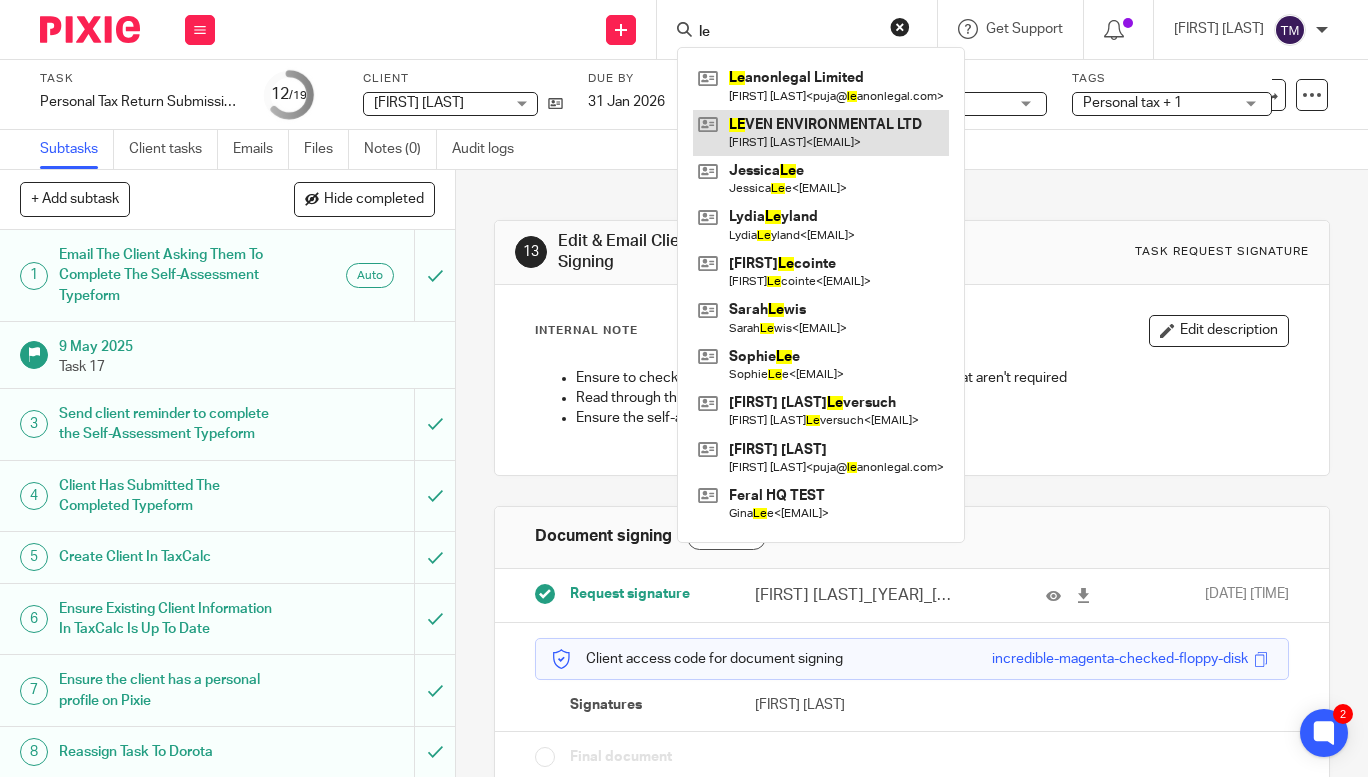 type on "le" 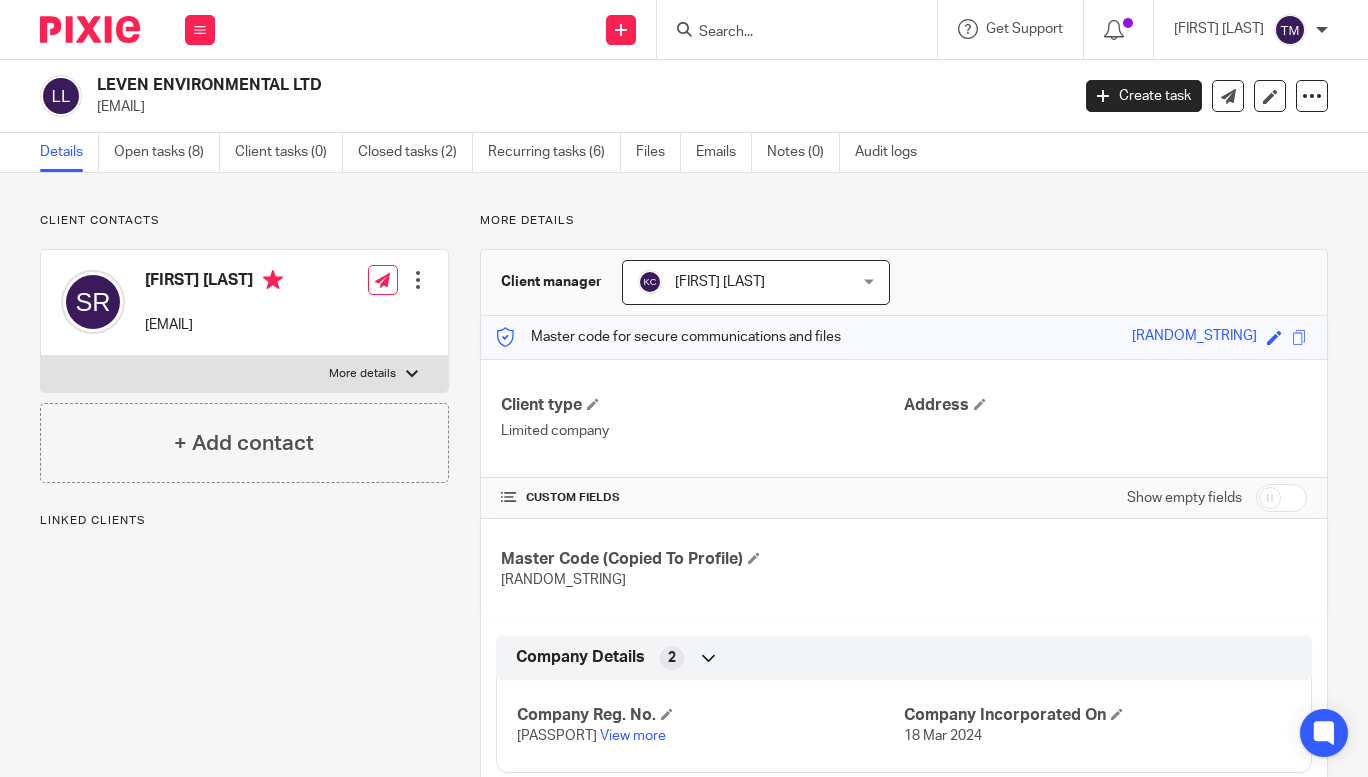 scroll, scrollTop: 0, scrollLeft: 0, axis: both 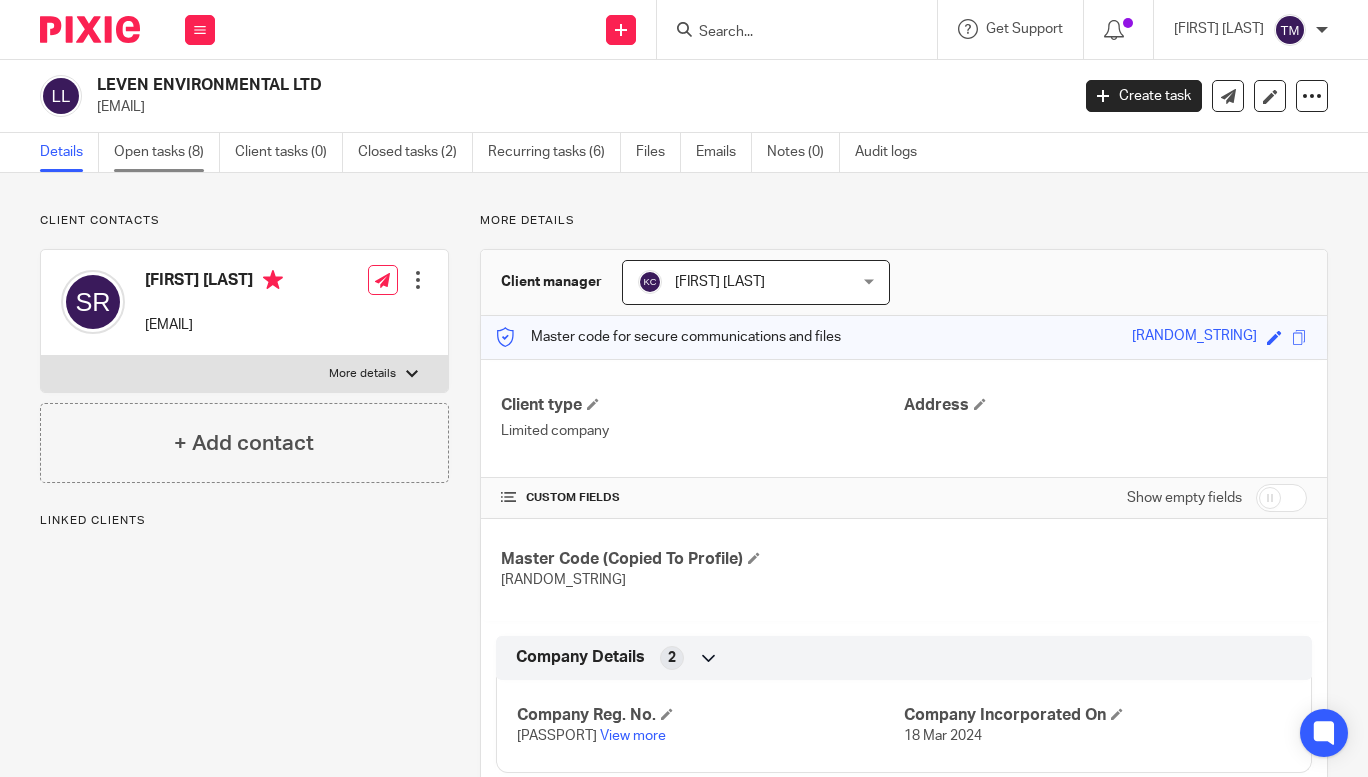 click on "Open tasks (8)" at bounding box center (167, 152) 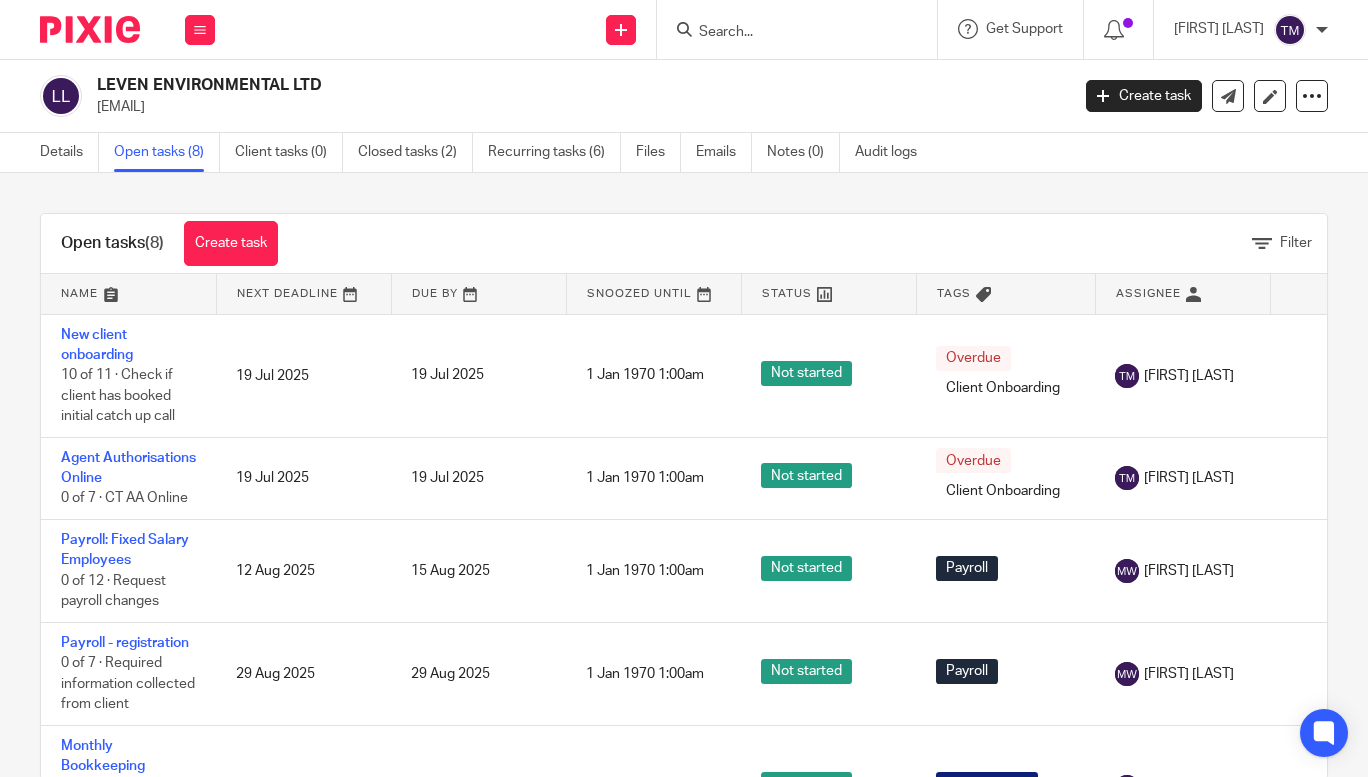 scroll, scrollTop: 0, scrollLeft: 0, axis: both 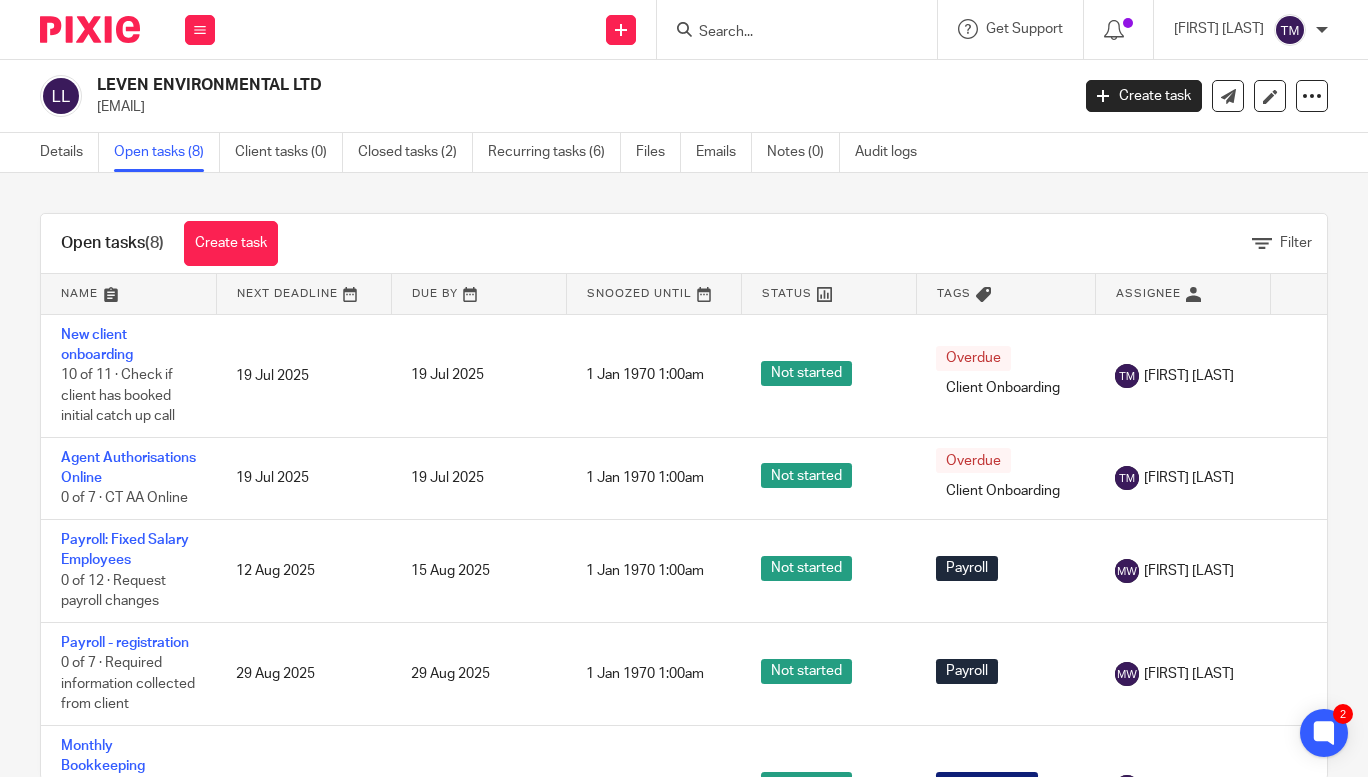 click at bounding box center [787, 33] 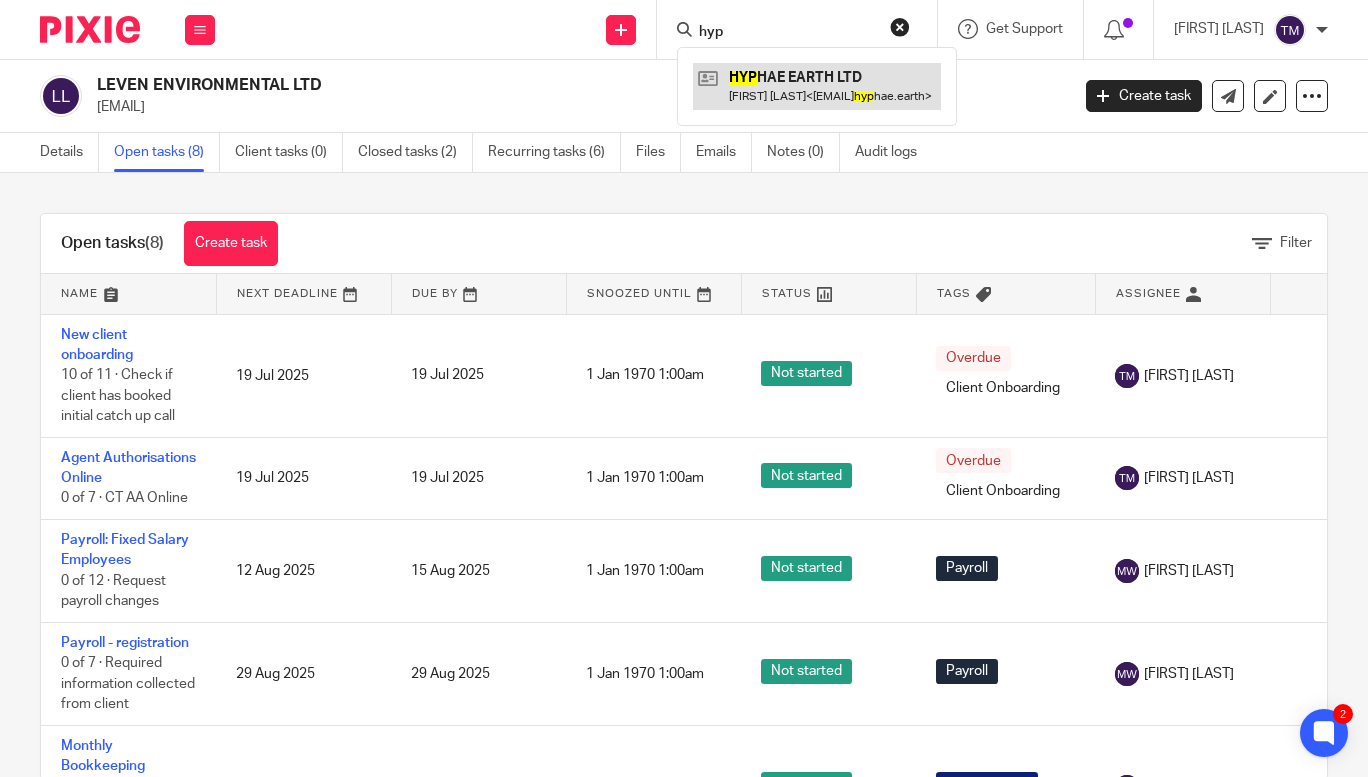 type on "hyp" 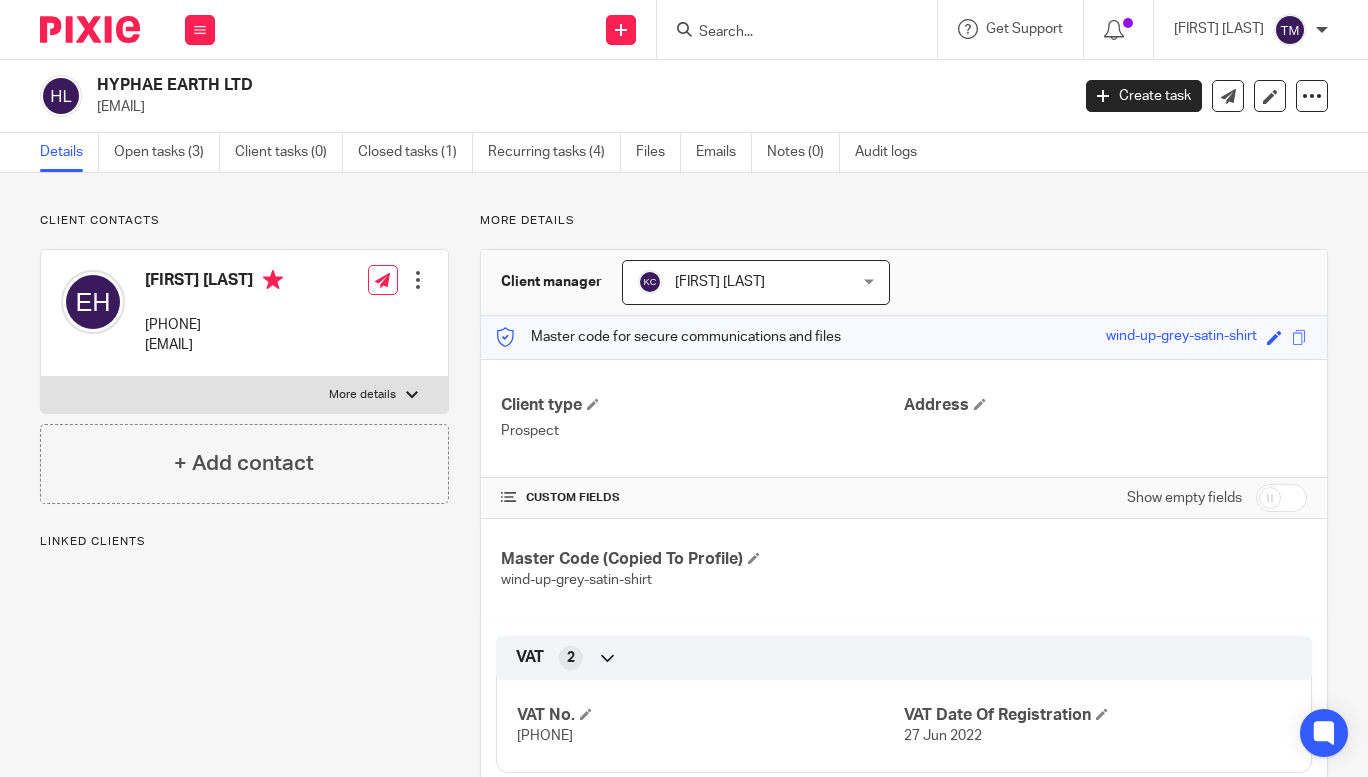 scroll, scrollTop: 0, scrollLeft: 0, axis: both 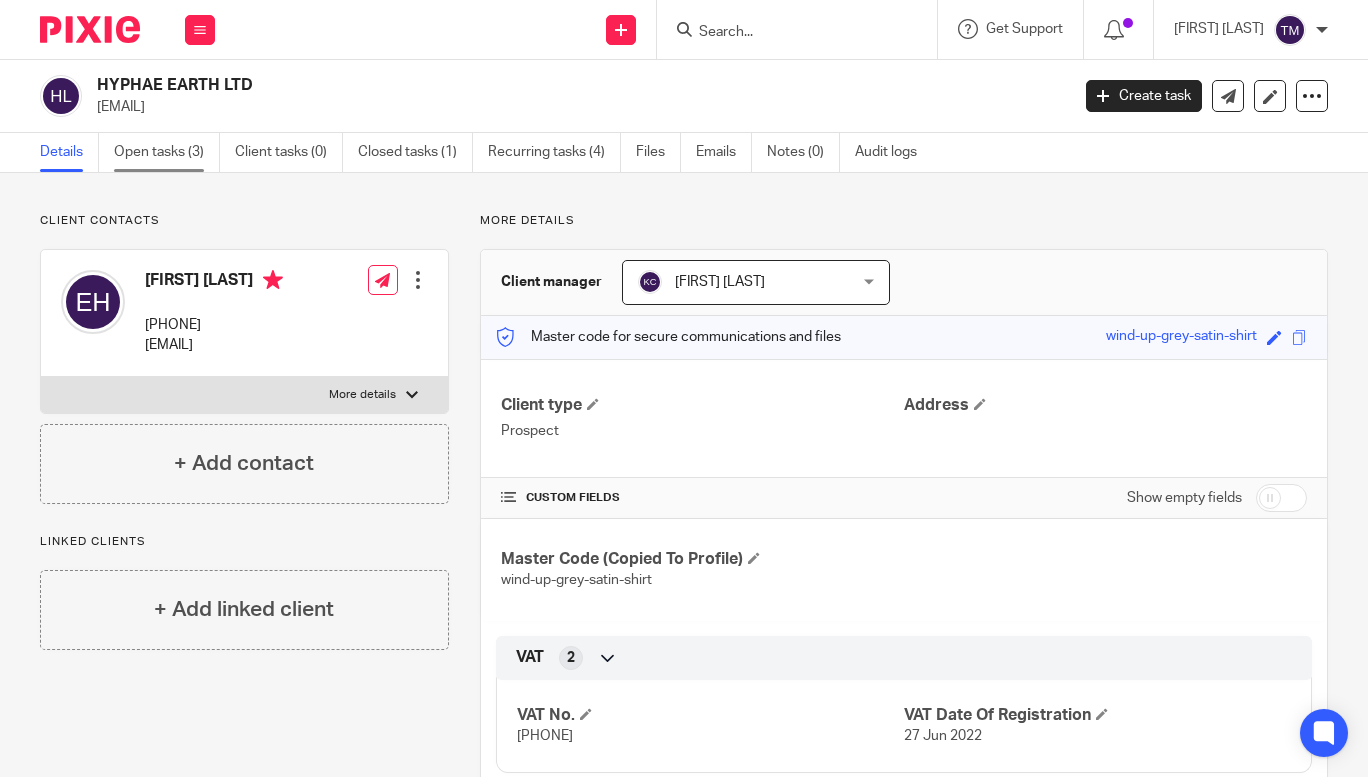 click on "Open tasks (3)" at bounding box center [167, 152] 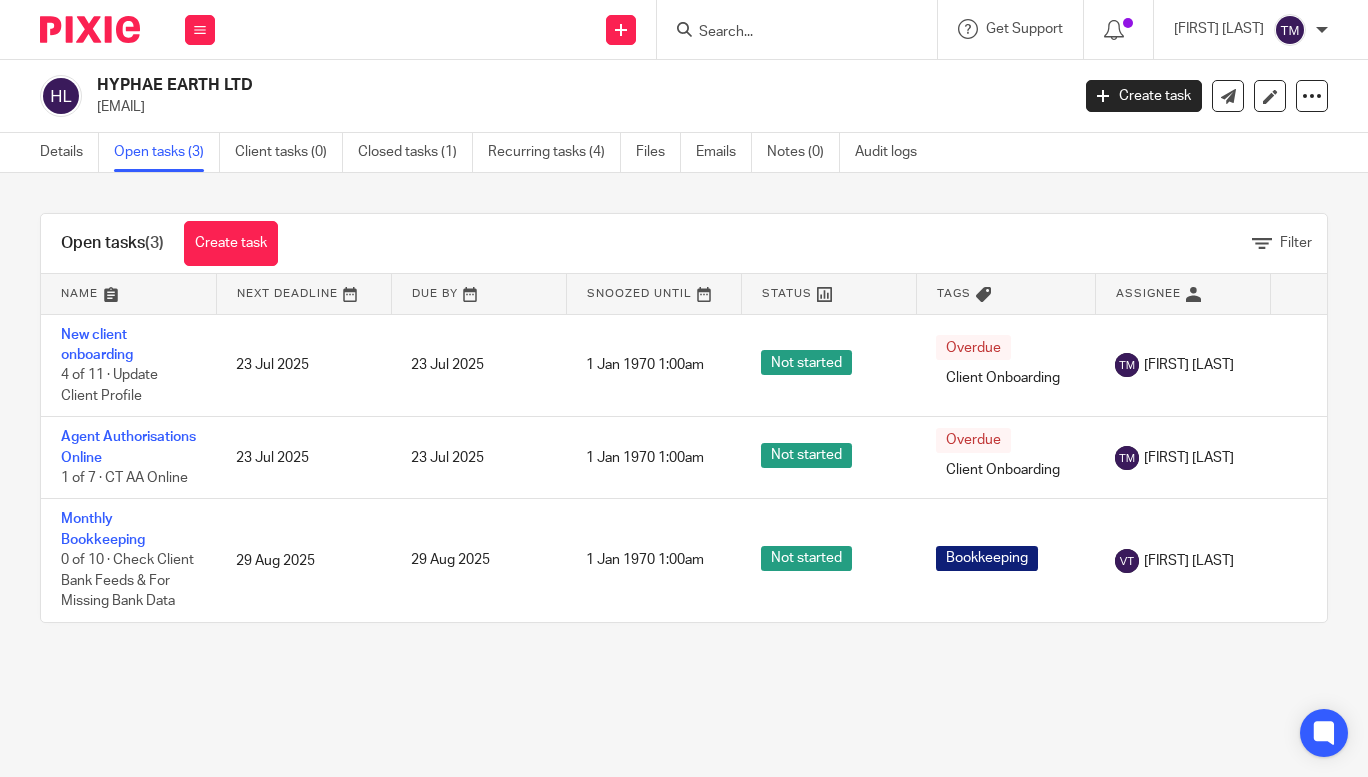 scroll, scrollTop: 0, scrollLeft: 0, axis: both 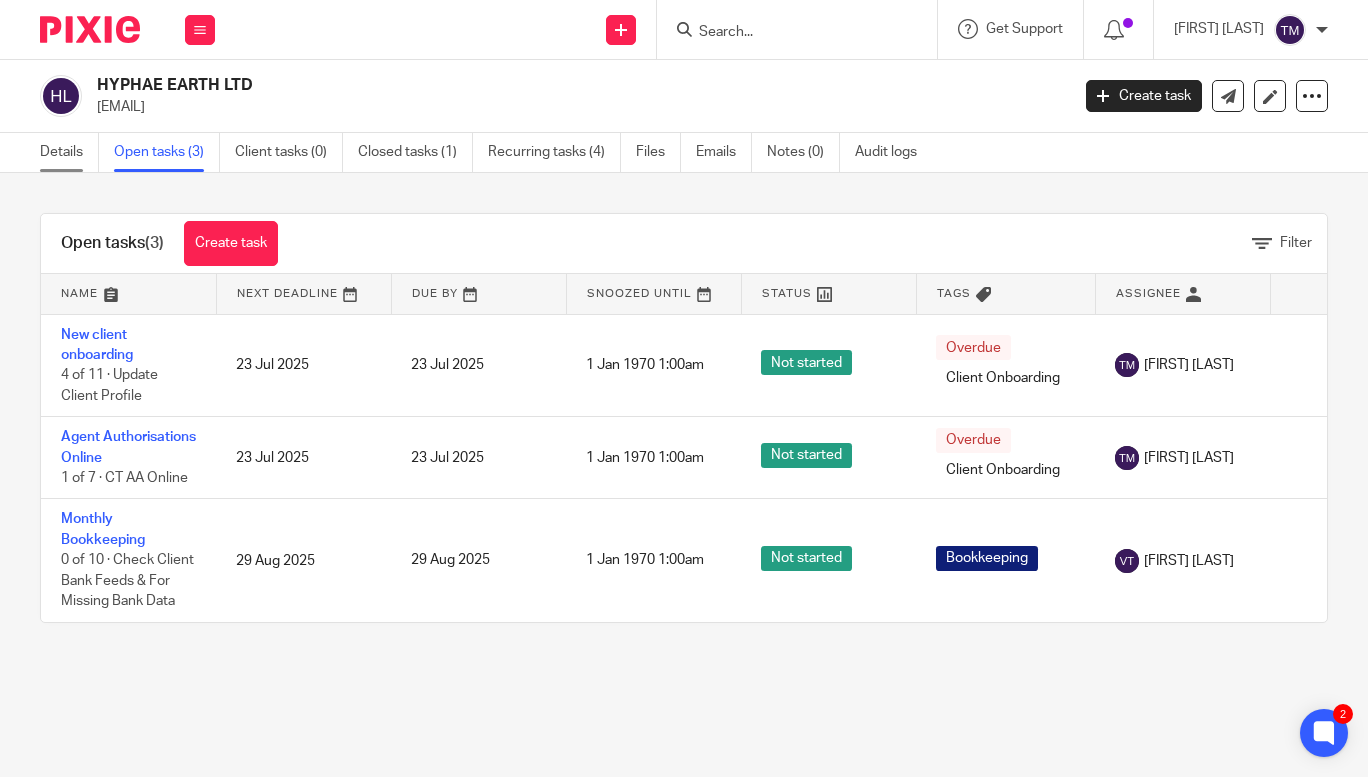click on "Details" at bounding box center (69, 152) 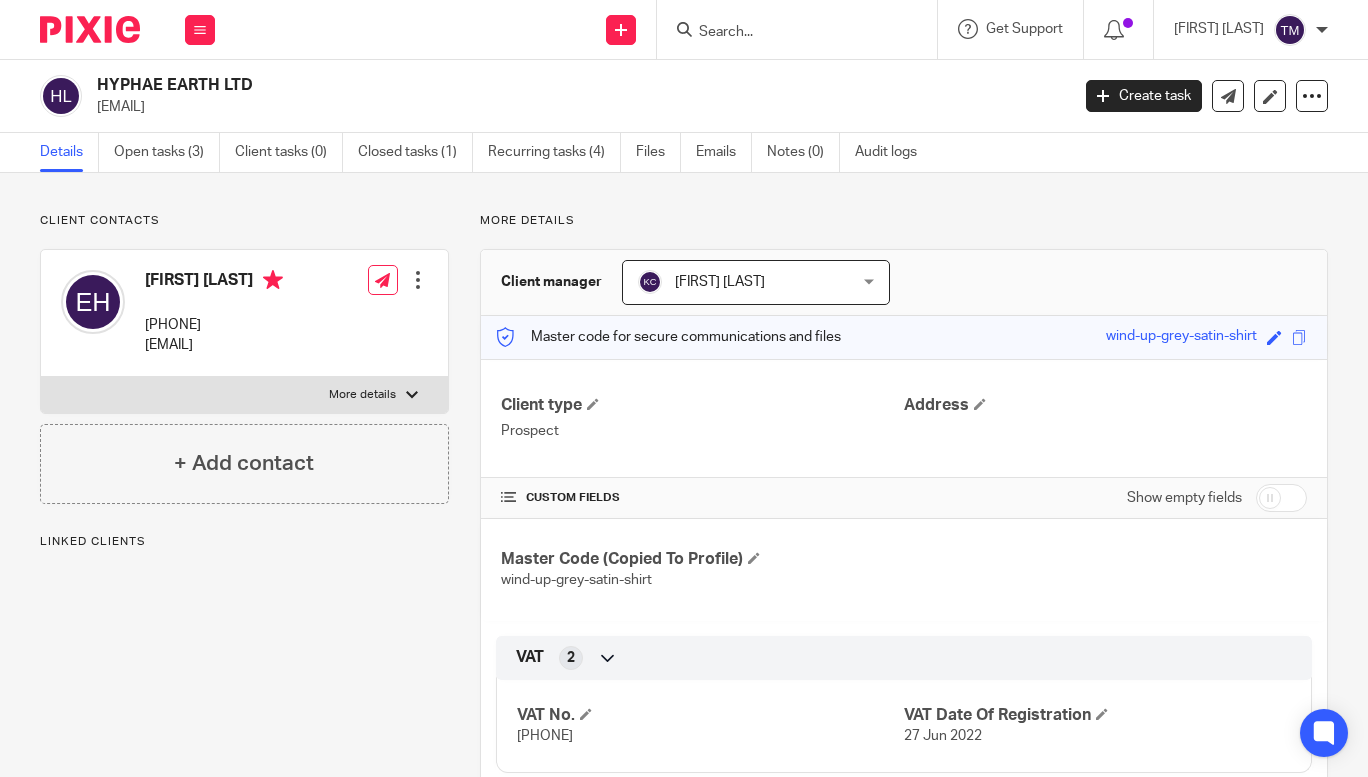 scroll, scrollTop: 0, scrollLeft: 0, axis: both 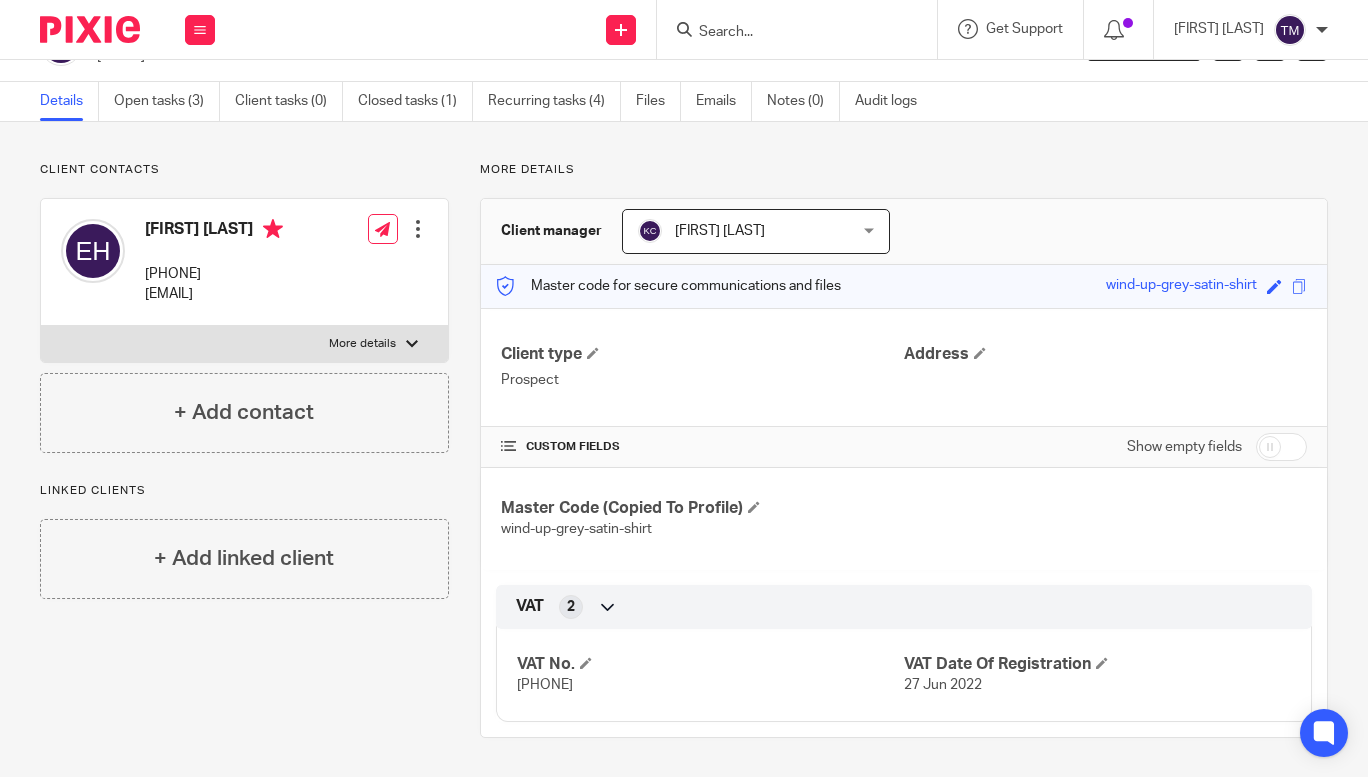 click on "[PHONE]" at bounding box center [545, 685] 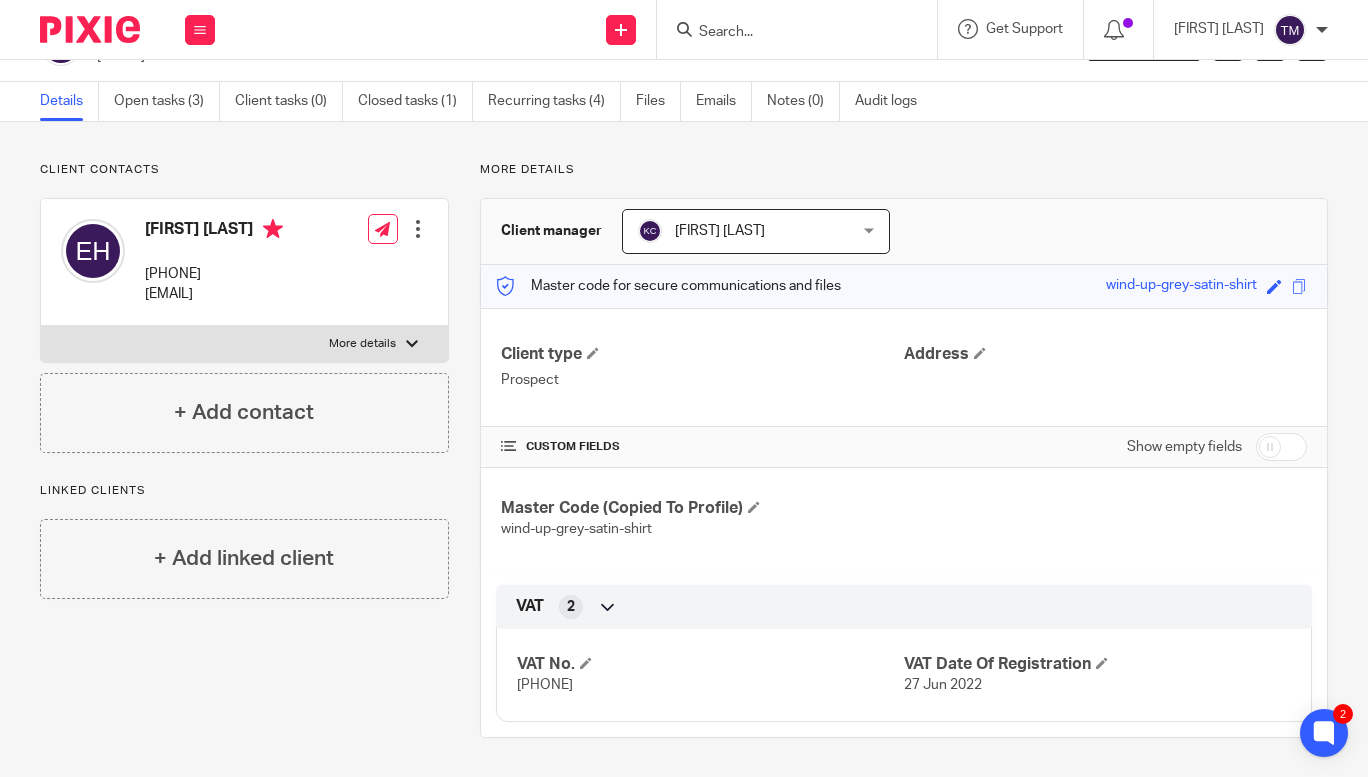 click on "[PHONE]" at bounding box center [545, 685] 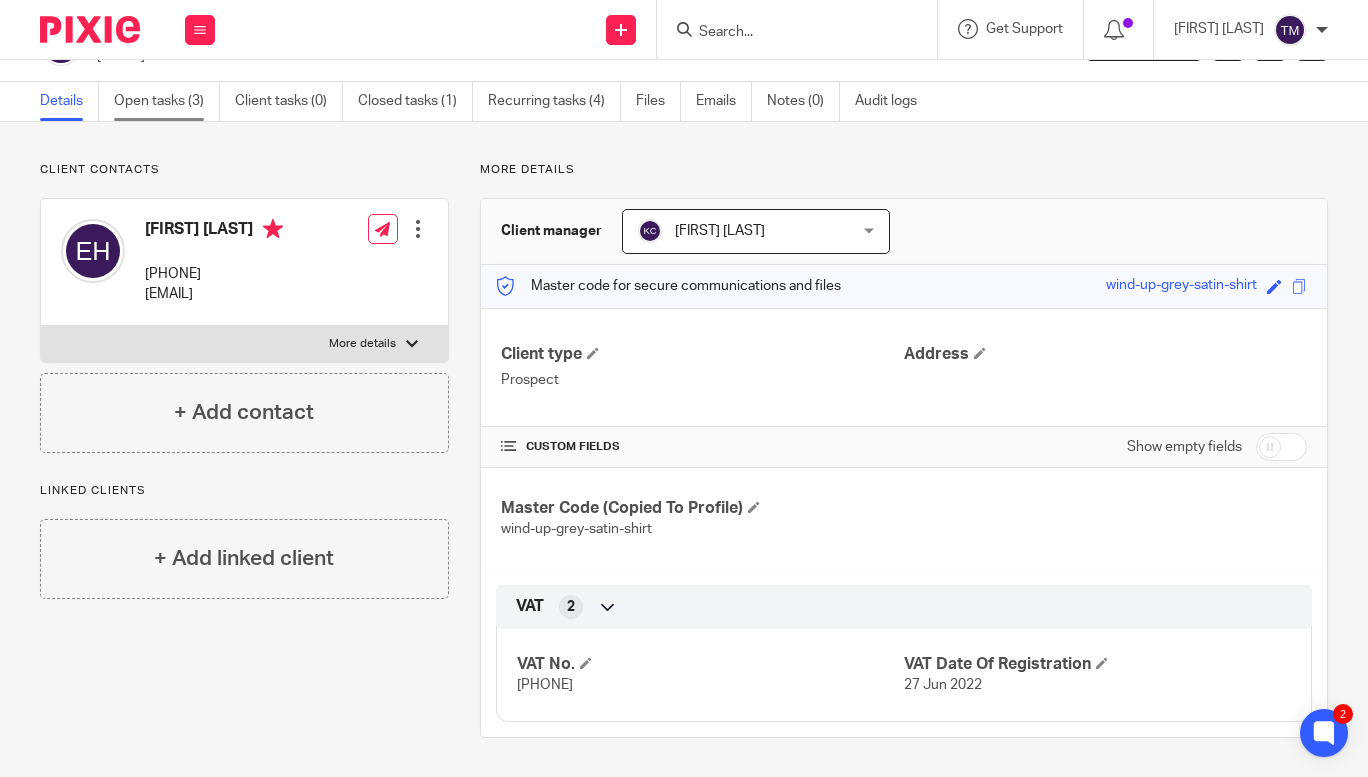click on "Open tasks (3)" at bounding box center [167, 101] 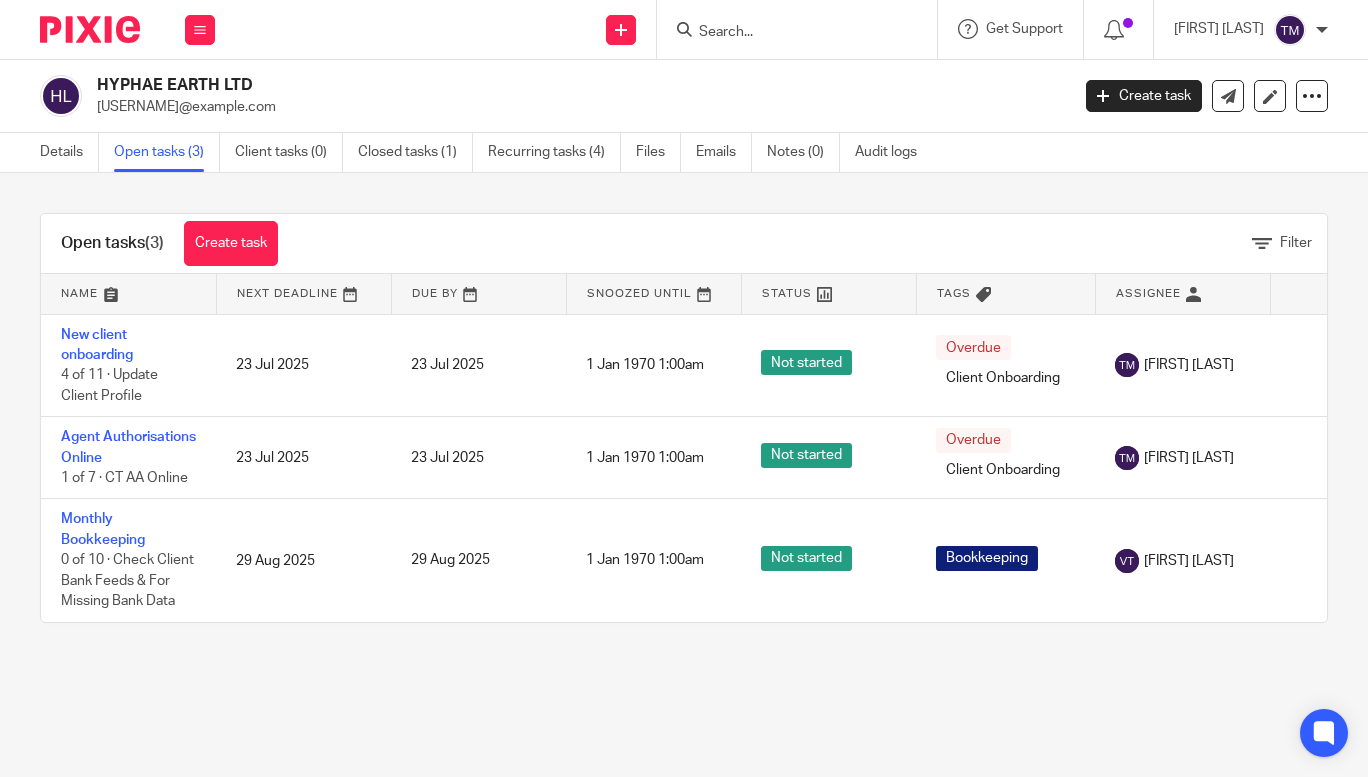 scroll, scrollTop: 0, scrollLeft: 0, axis: both 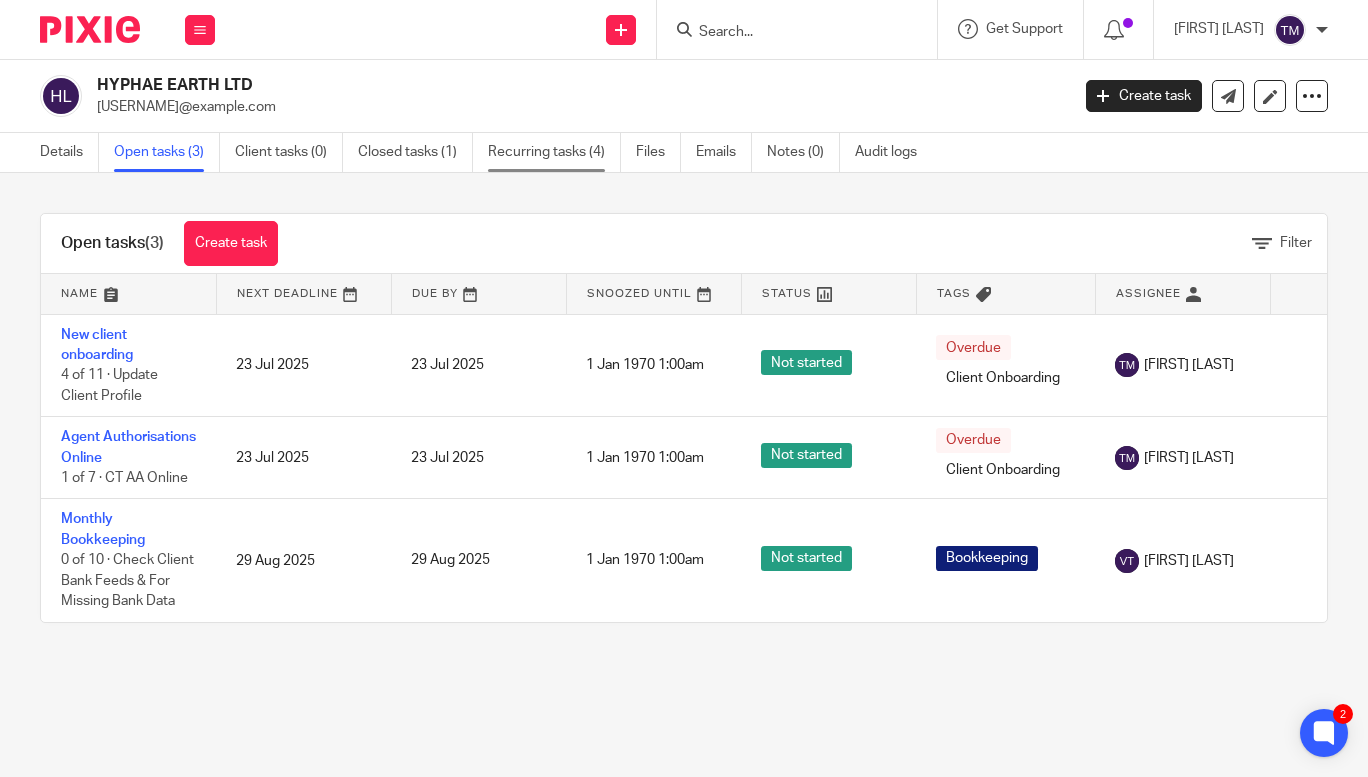 click on "Recurring tasks (4)" at bounding box center (554, 152) 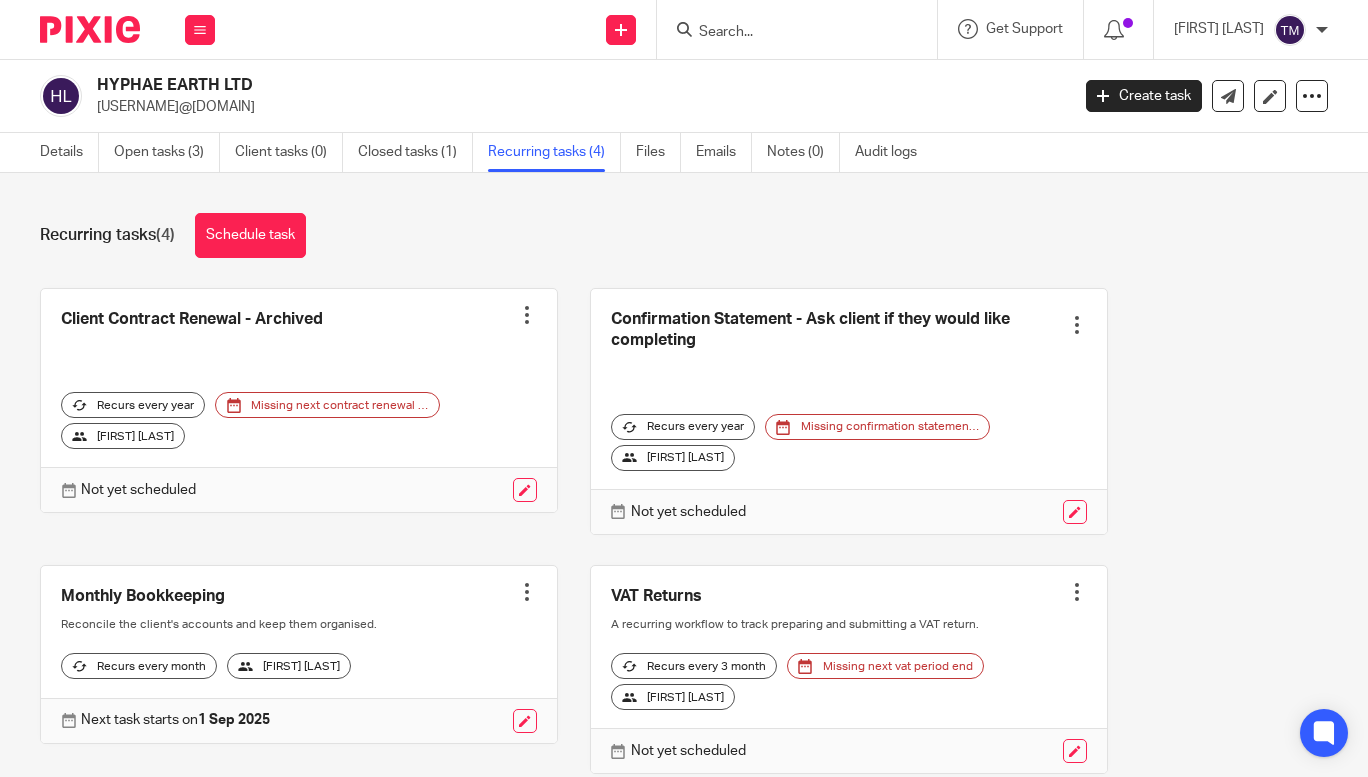 scroll, scrollTop: 0, scrollLeft: 0, axis: both 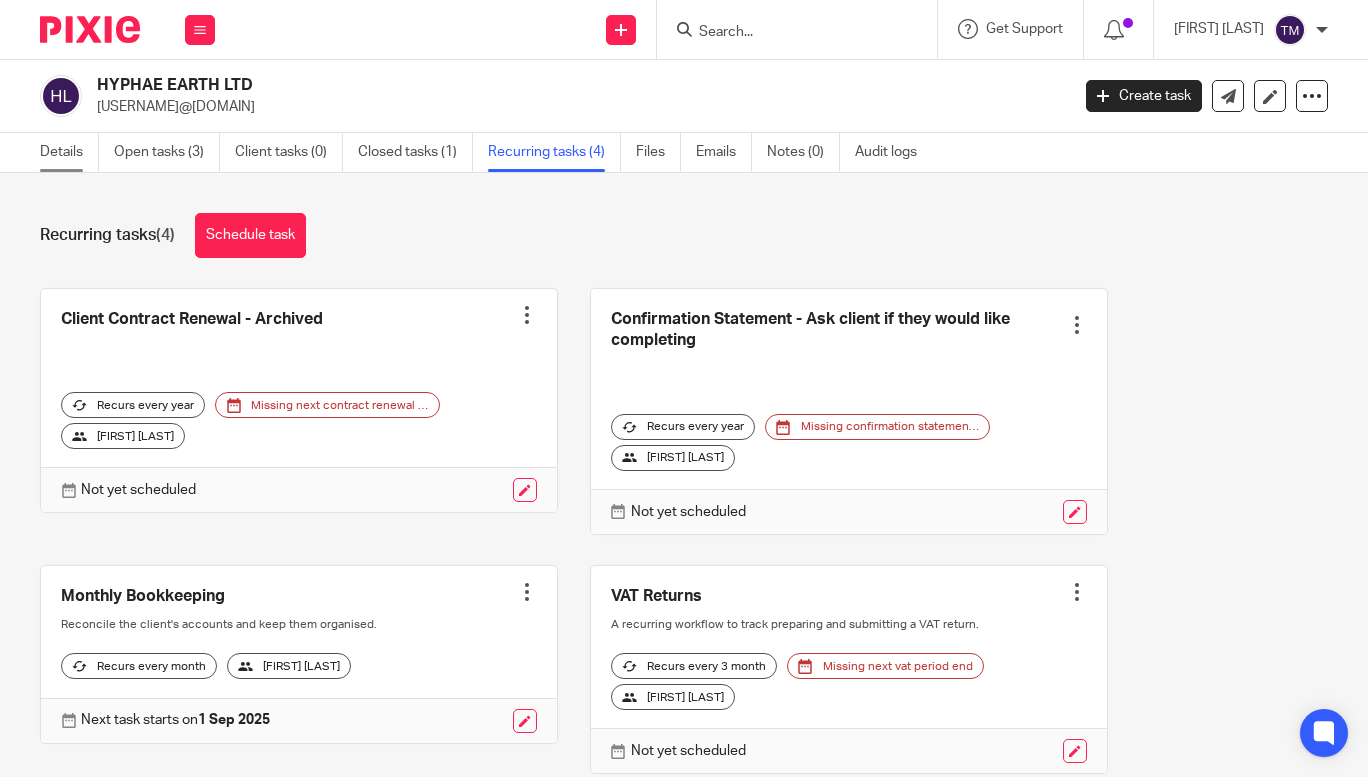click on "Details" at bounding box center [69, 152] 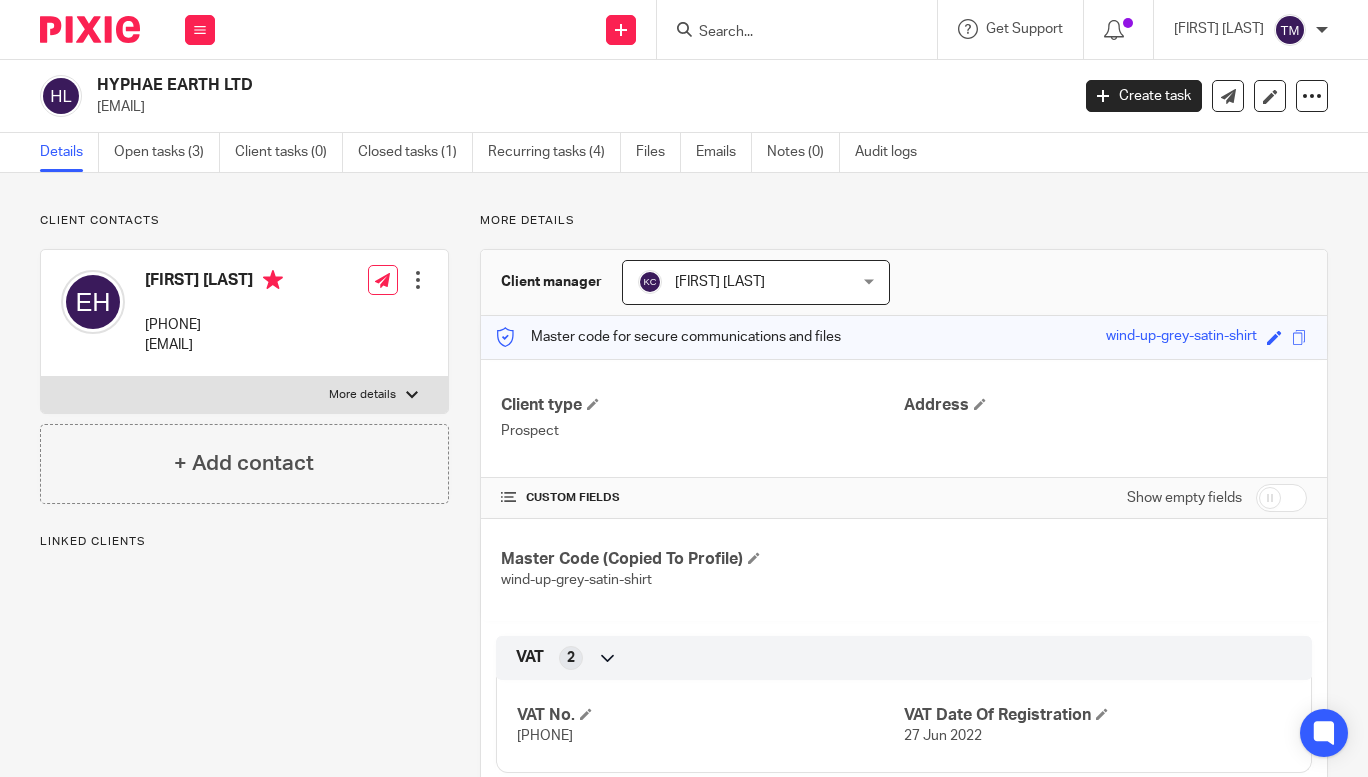 scroll, scrollTop: 0, scrollLeft: 0, axis: both 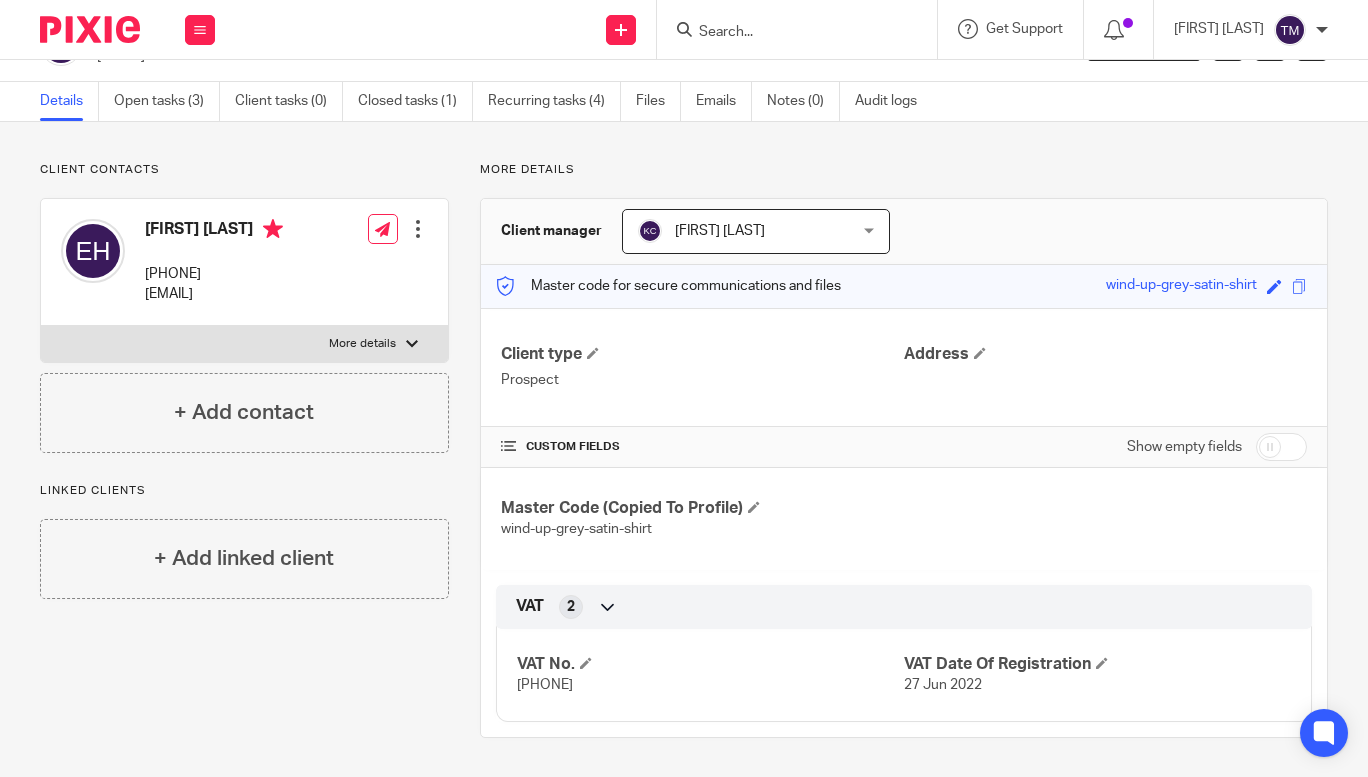 click at bounding box center [1281, 447] 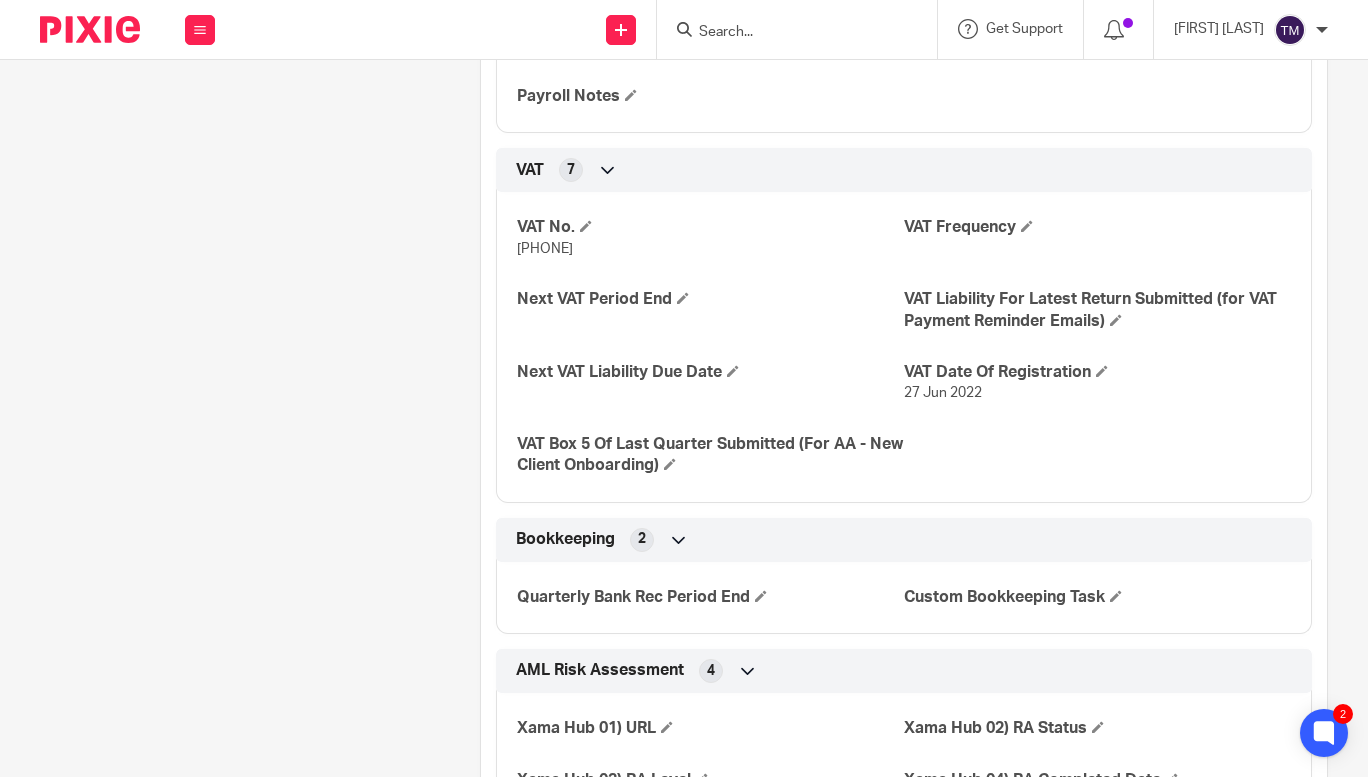 scroll, scrollTop: 2087, scrollLeft: 0, axis: vertical 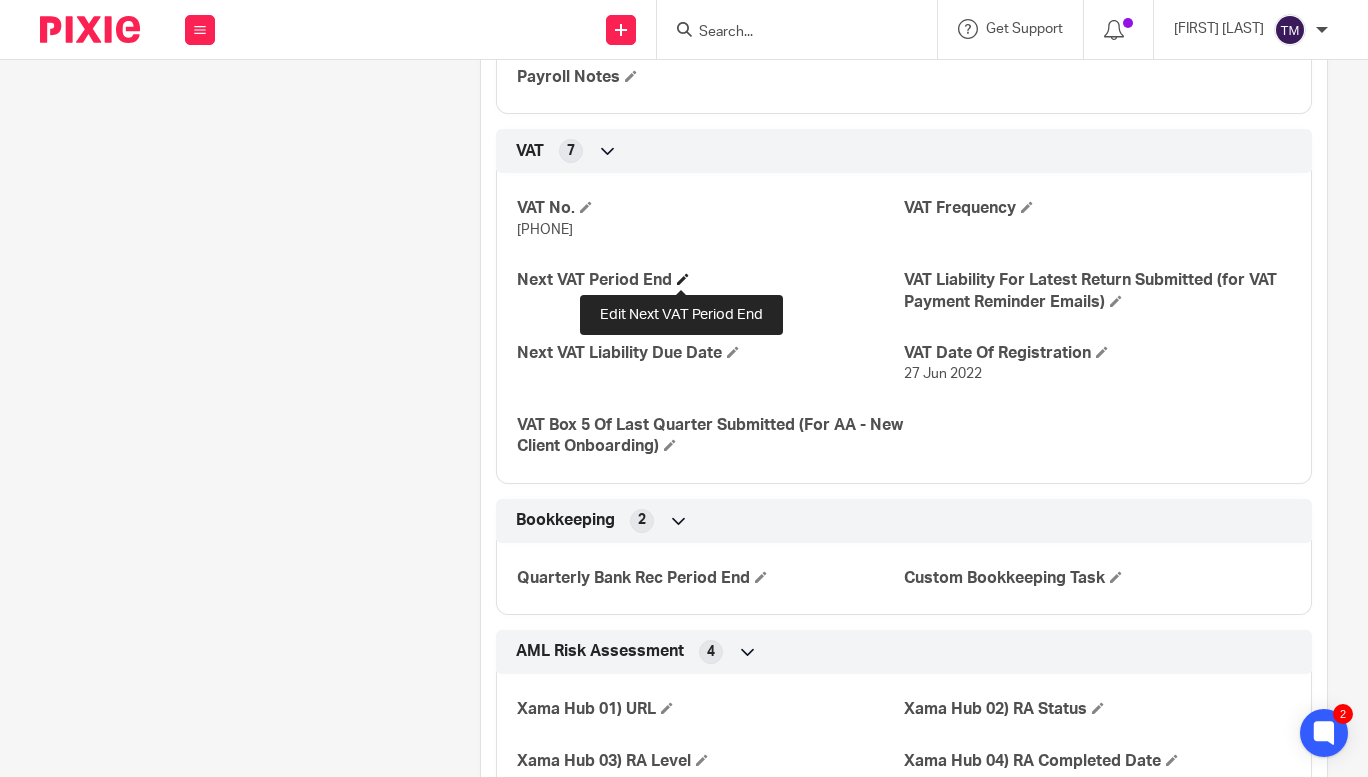 click at bounding box center [683, 279] 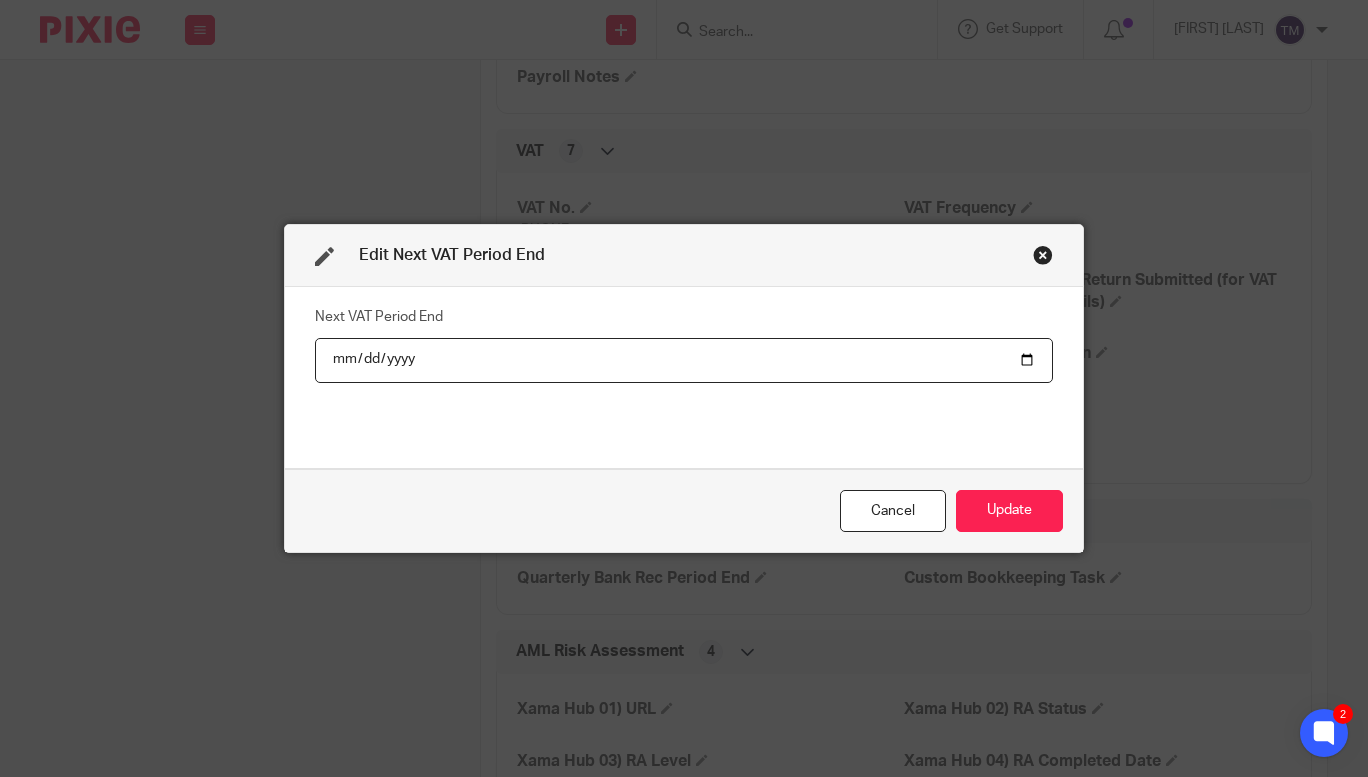 type on "2025-09-30" 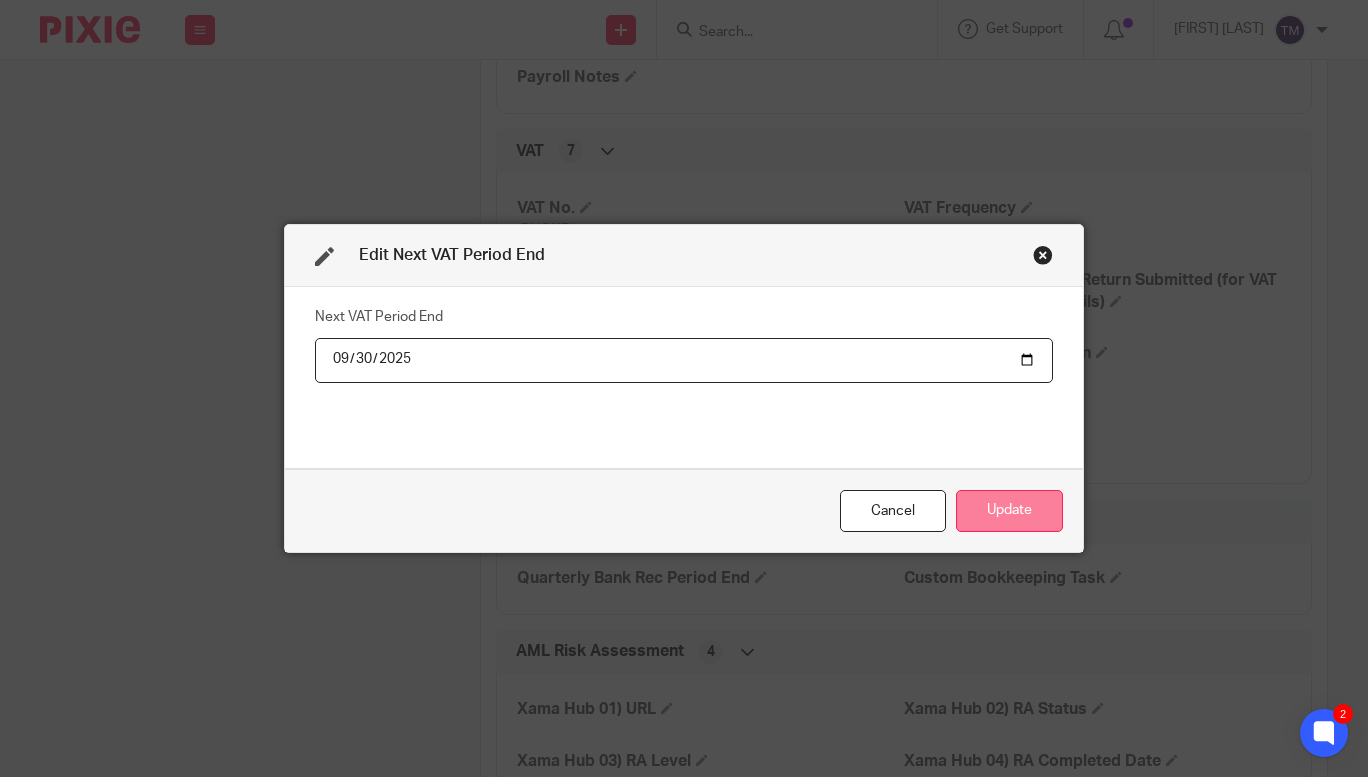 click on "Update" at bounding box center (1009, 511) 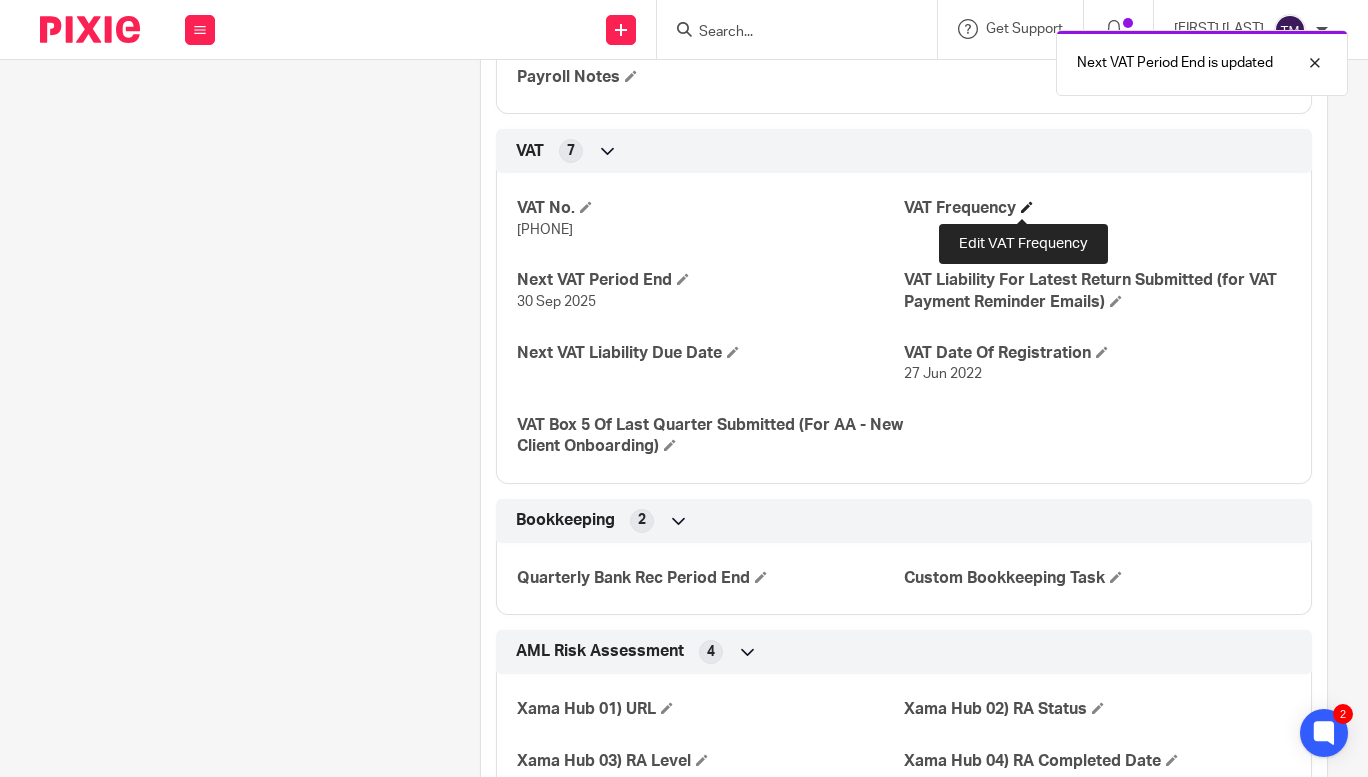 click at bounding box center (1027, 207) 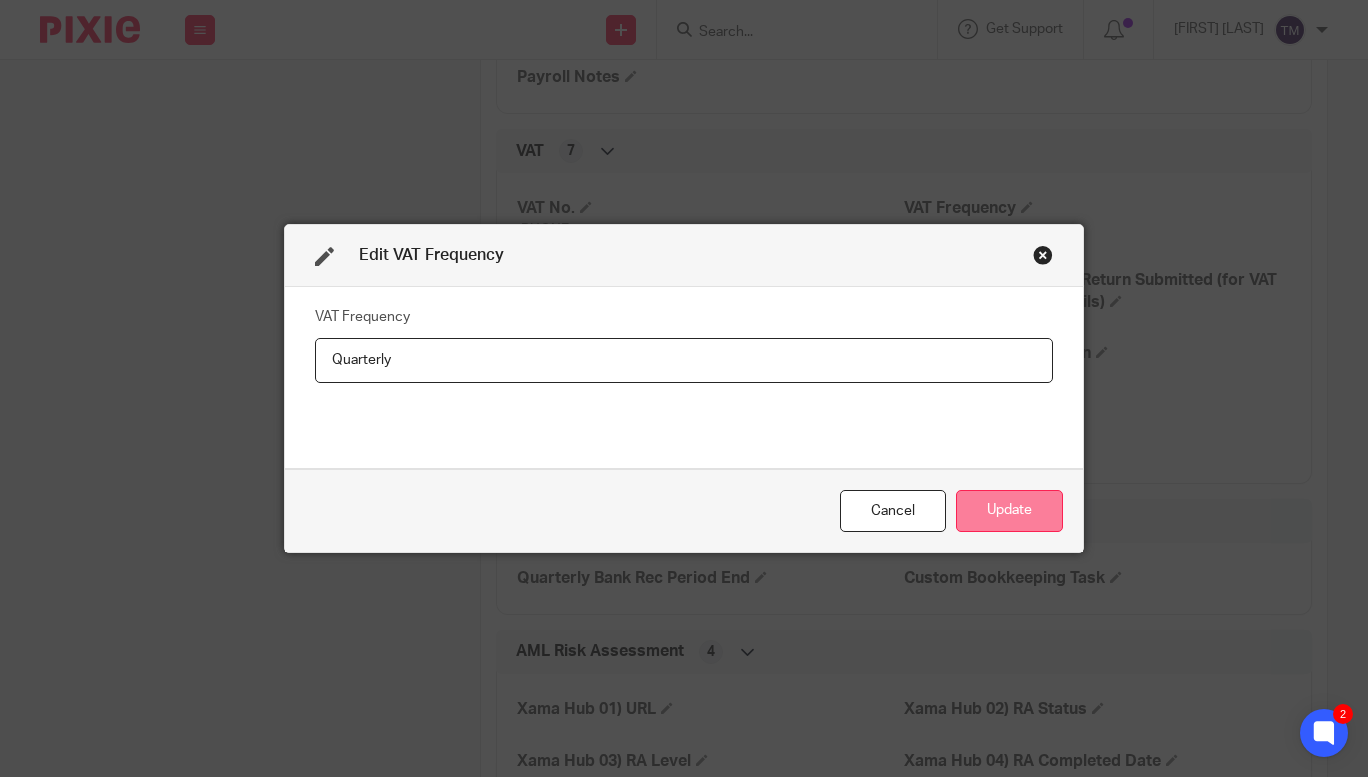 type on "Quarterly" 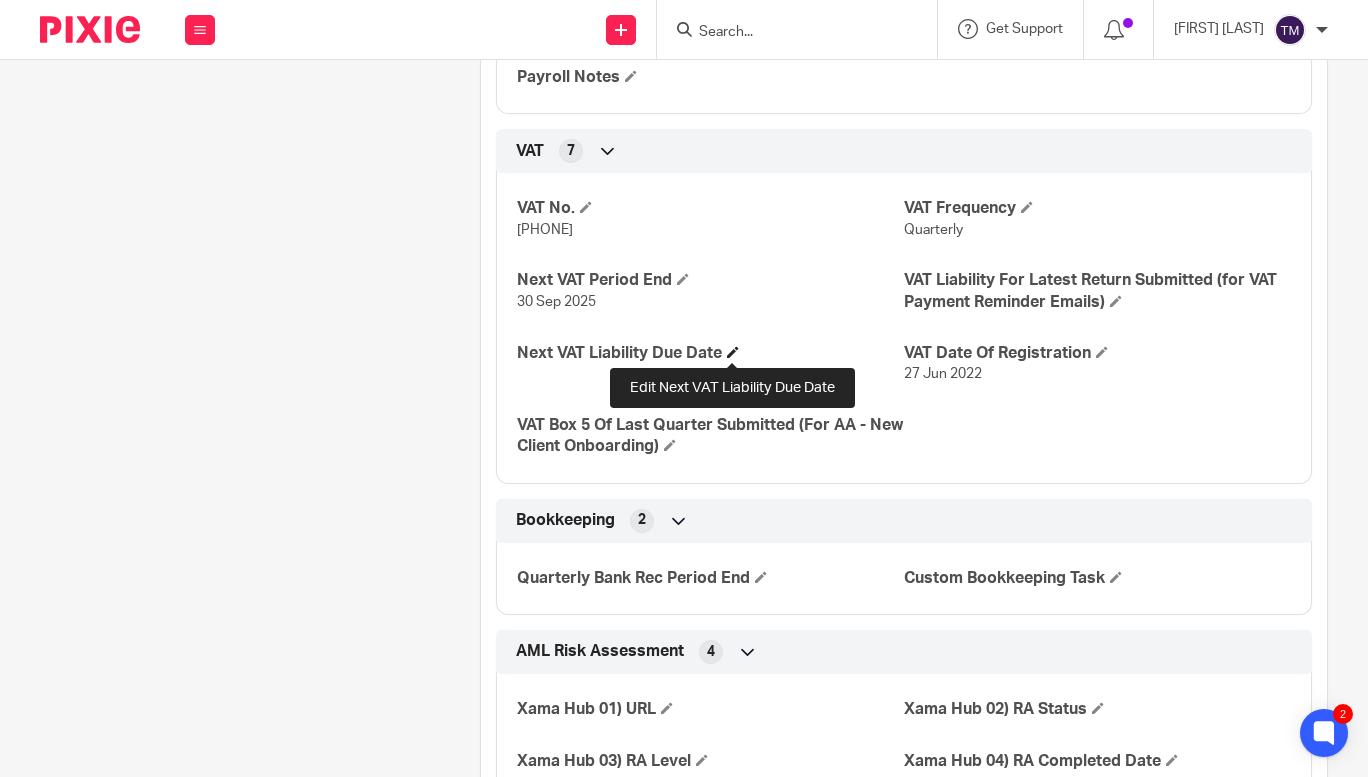 click at bounding box center (733, 352) 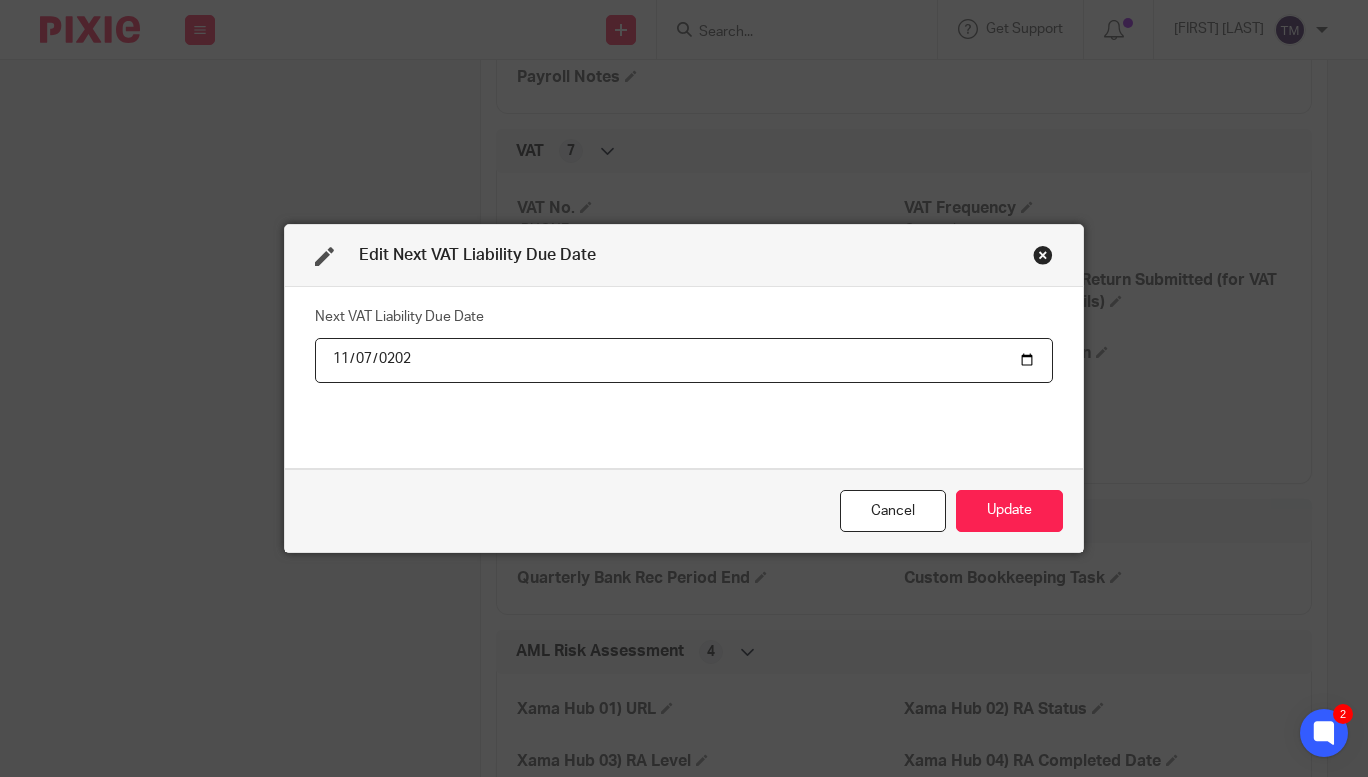 type on "2025-11-07" 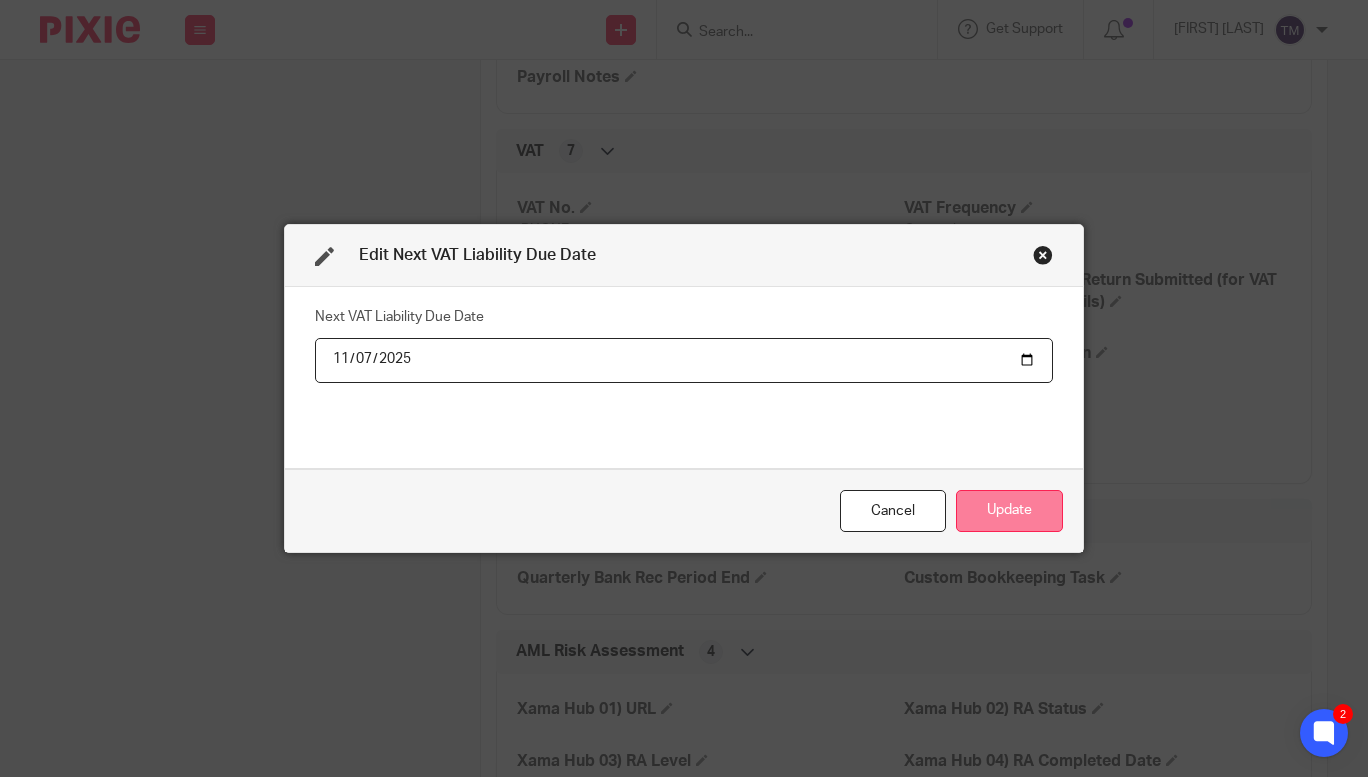 click on "Update" at bounding box center (1009, 511) 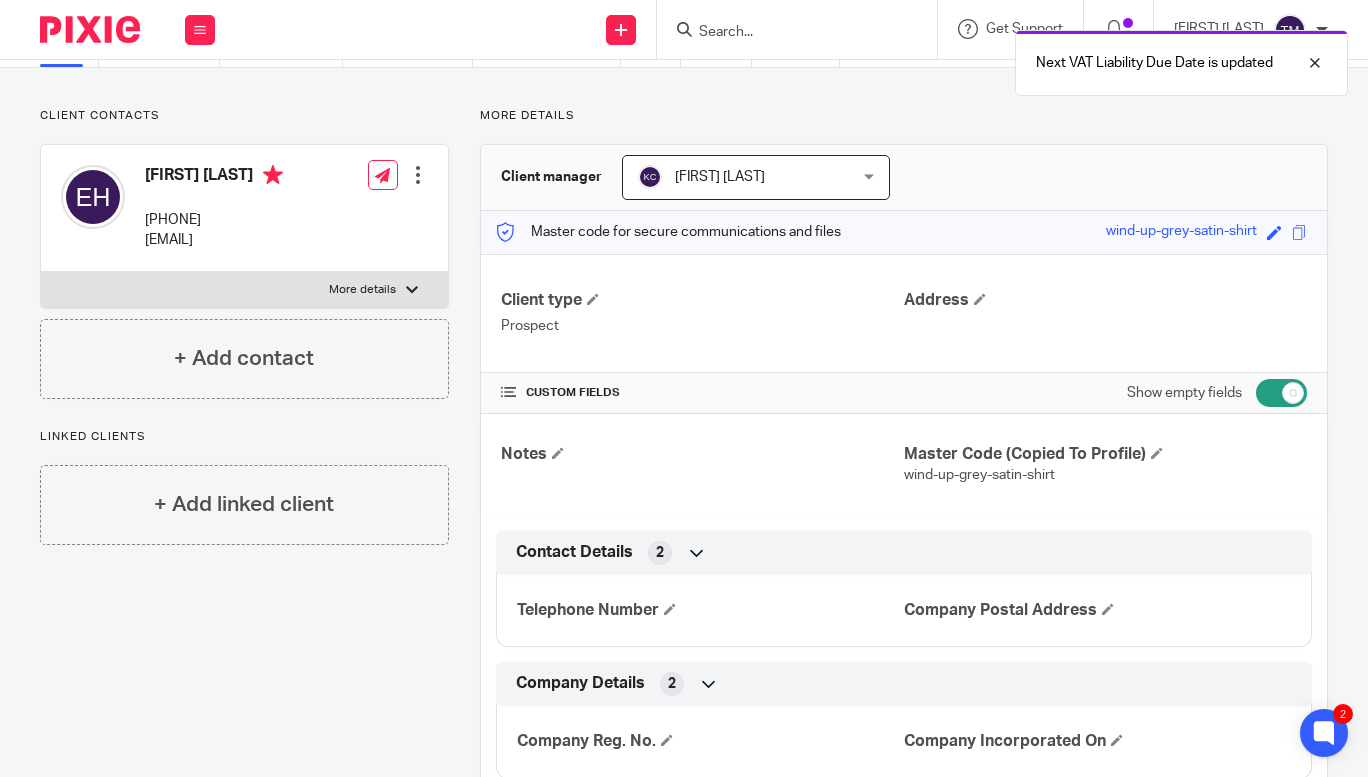 scroll, scrollTop: 0, scrollLeft: 0, axis: both 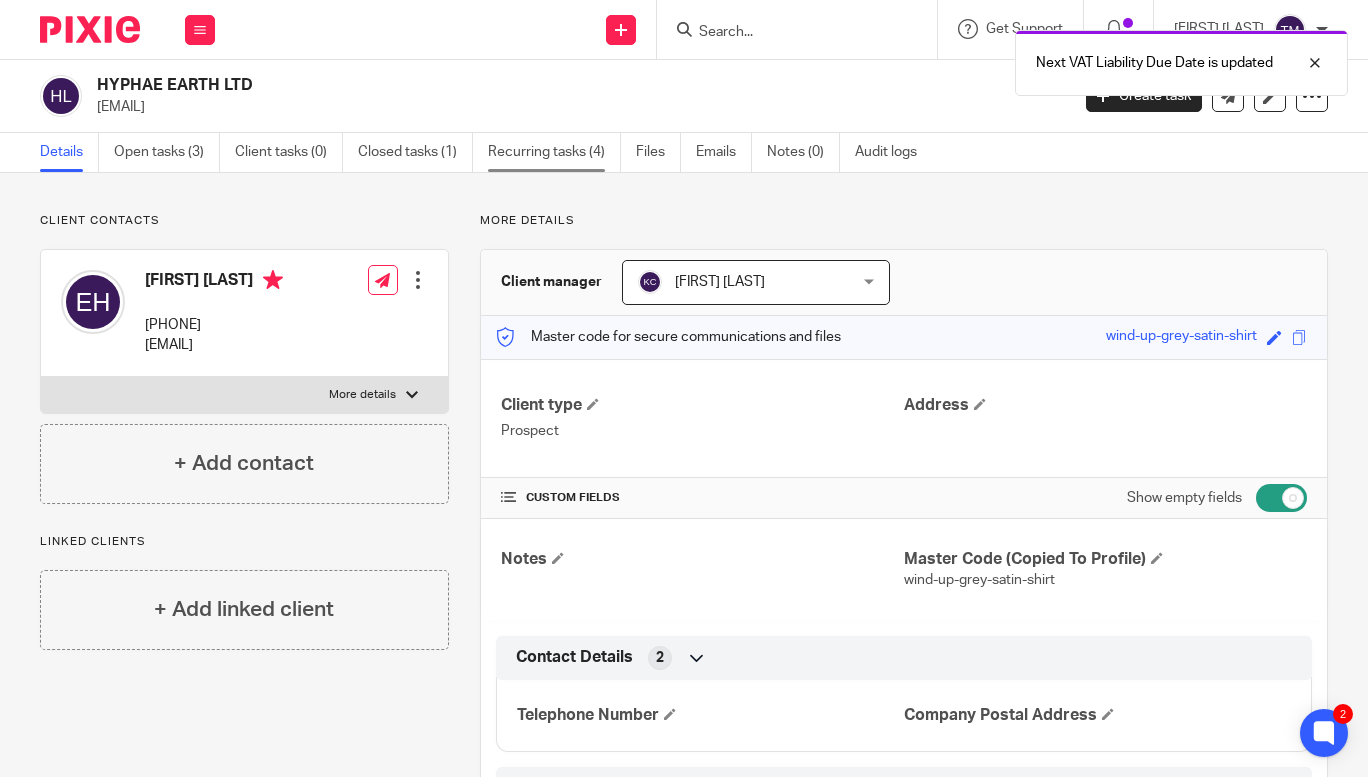 click on "Recurring tasks (4)" at bounding box center (554, 152) 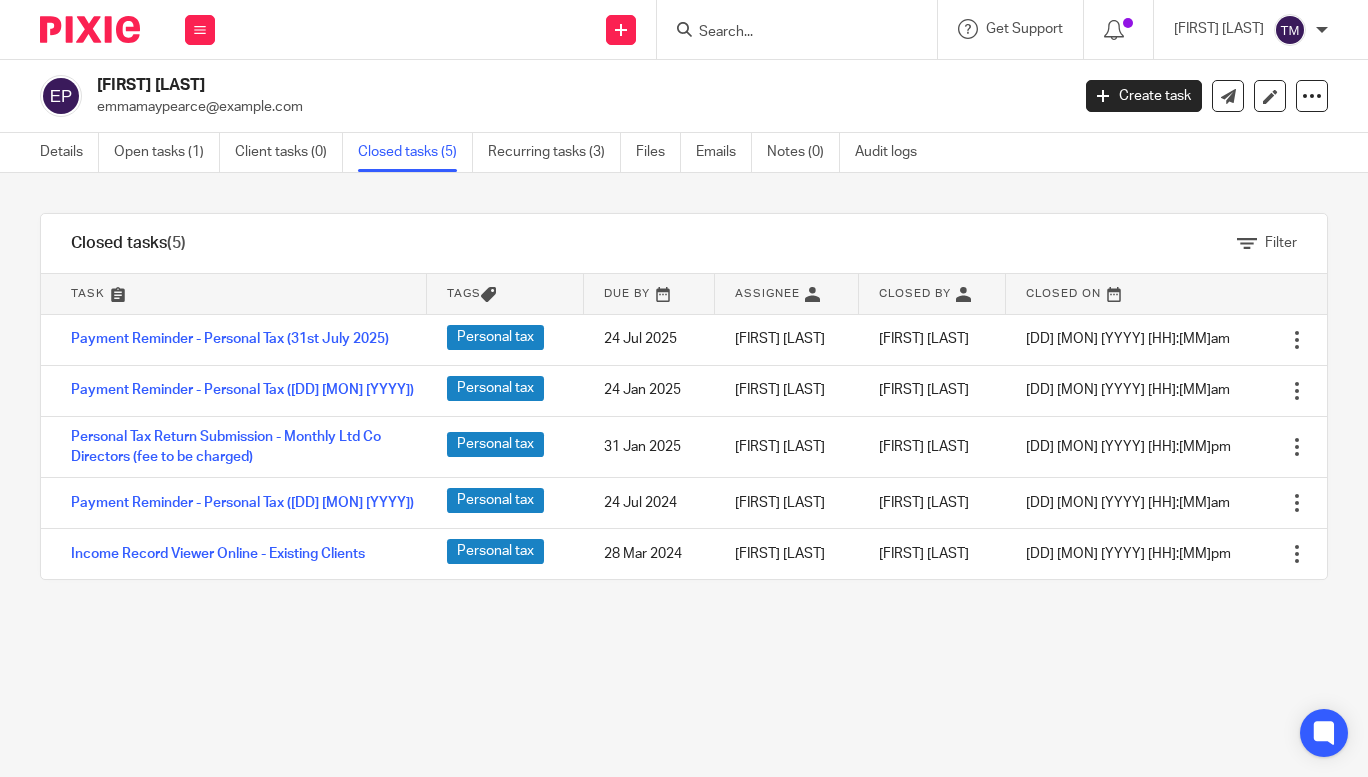 scroll, scrollTop: 0, scrollLeft: 0, axis: both 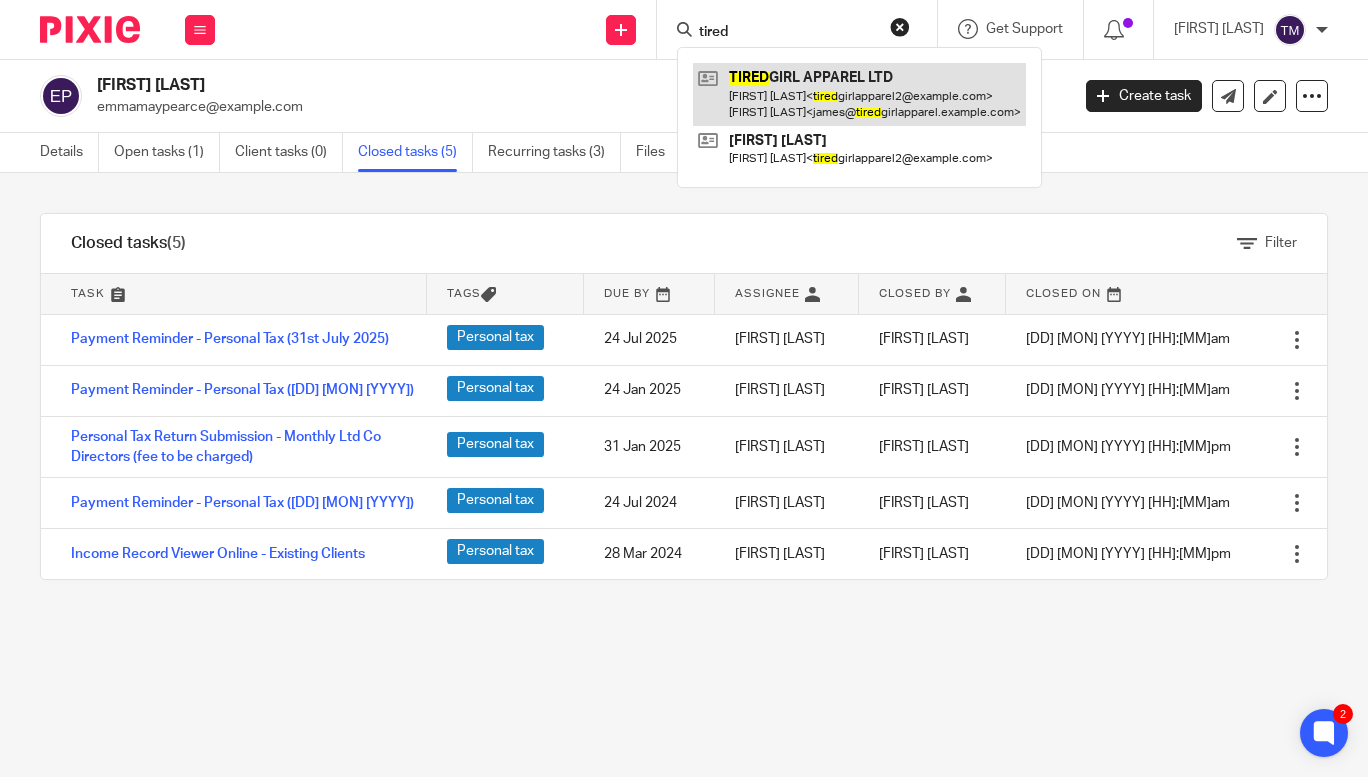 type on "tired" 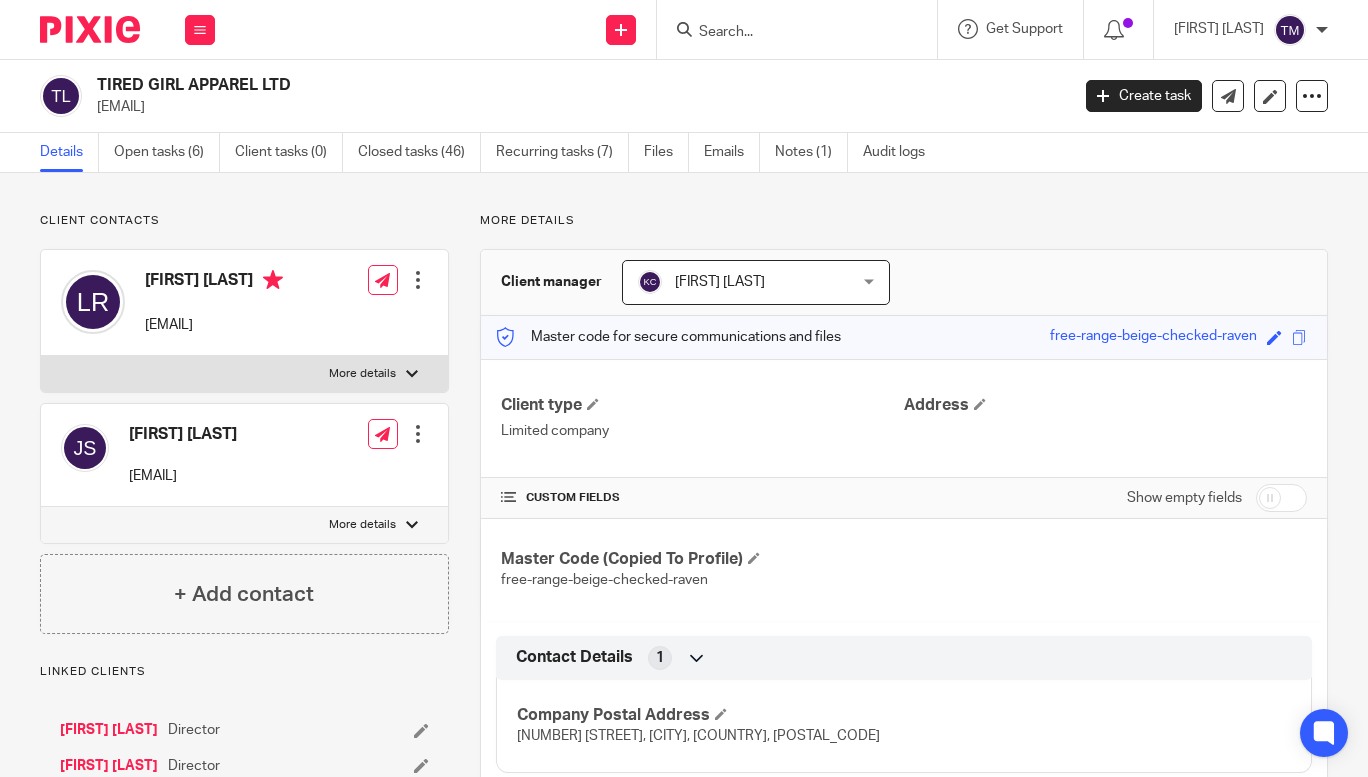 scroll, scrollTop: 0, scrollLeft: 0, axis: both 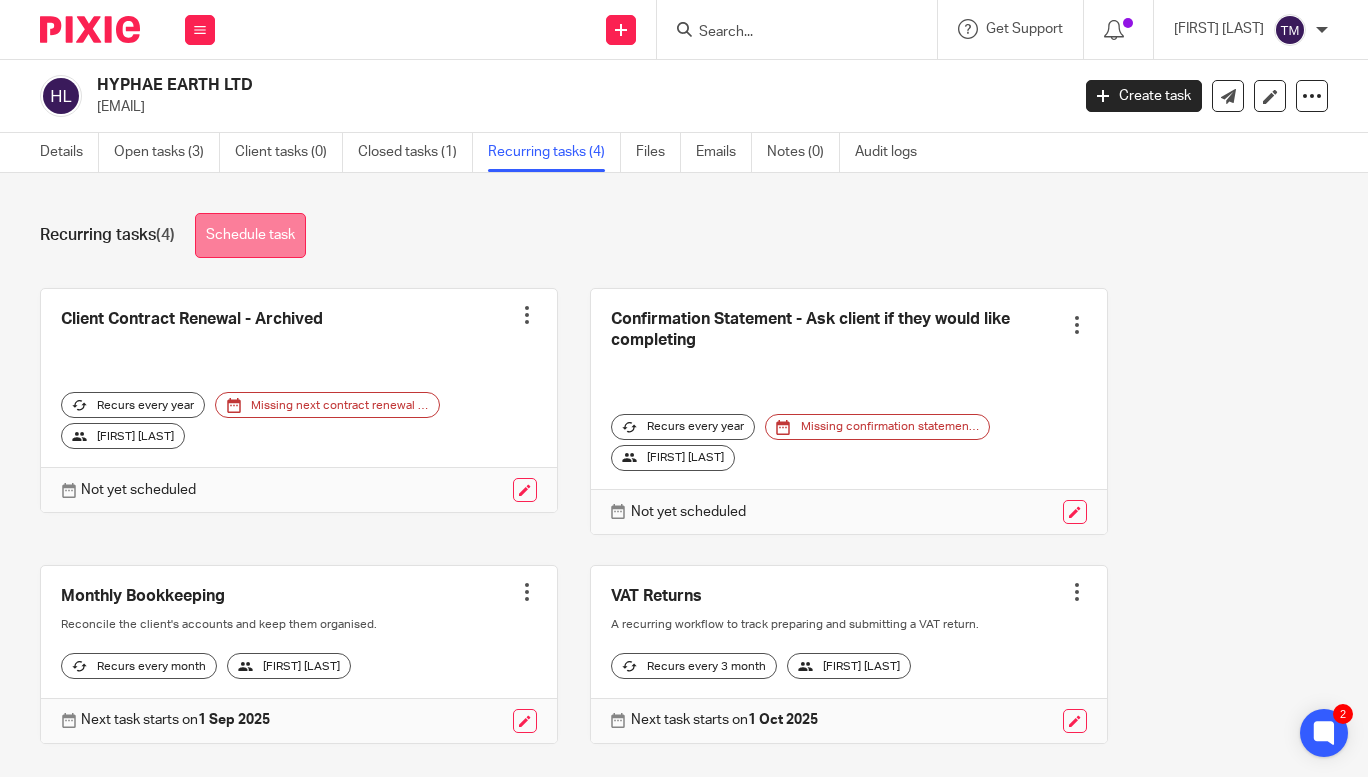 click on "Schedule task" at bounding box center (250, 235) 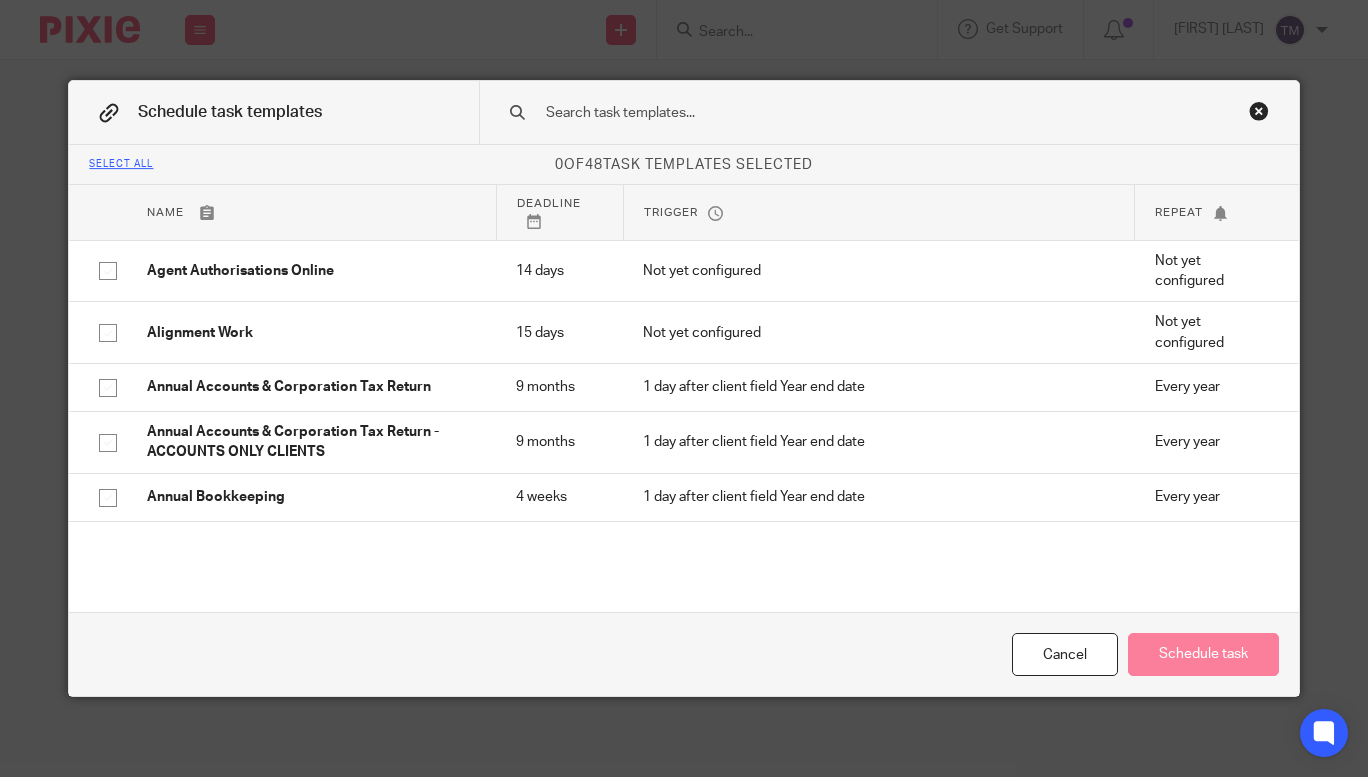 scroll, scrollTop: 0, scrollLeft: 0, axis: both 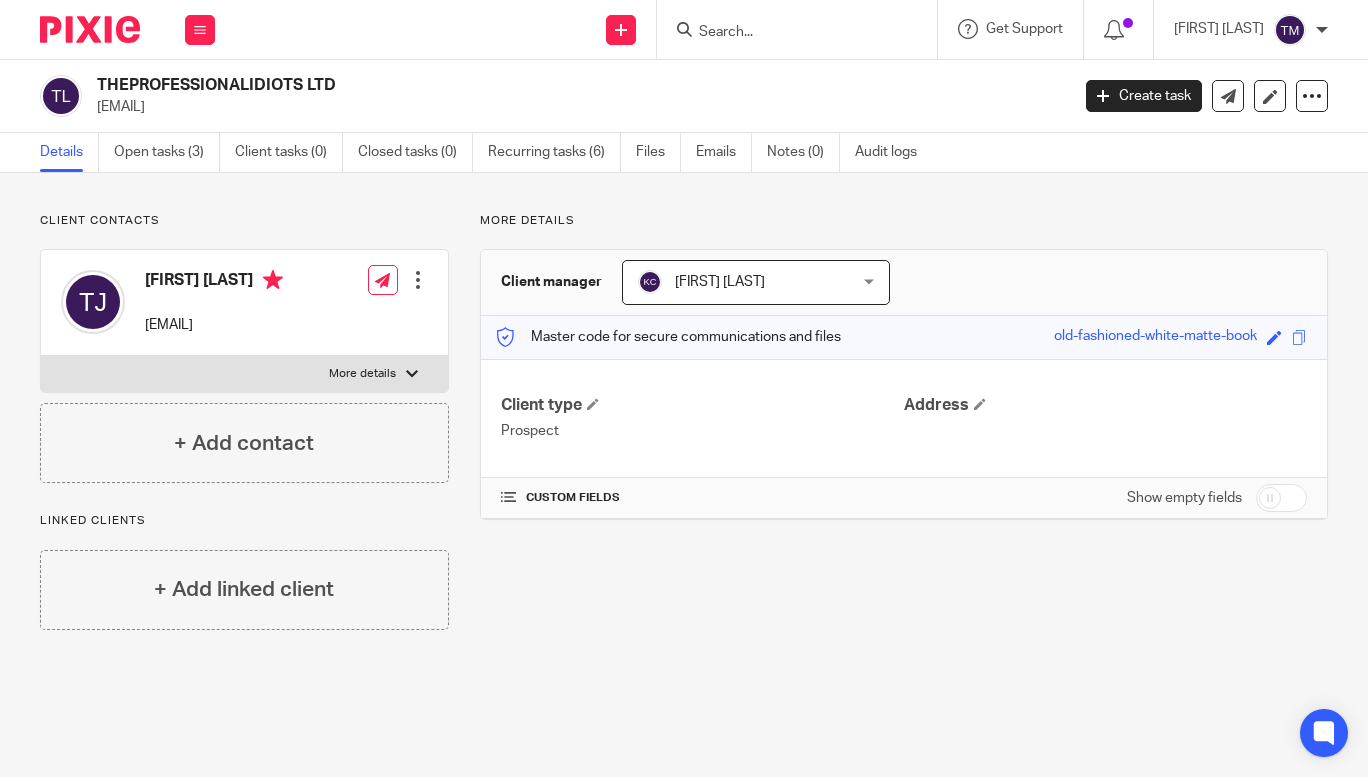 click on "[EMAIL]" at bounding box center [576, 107] 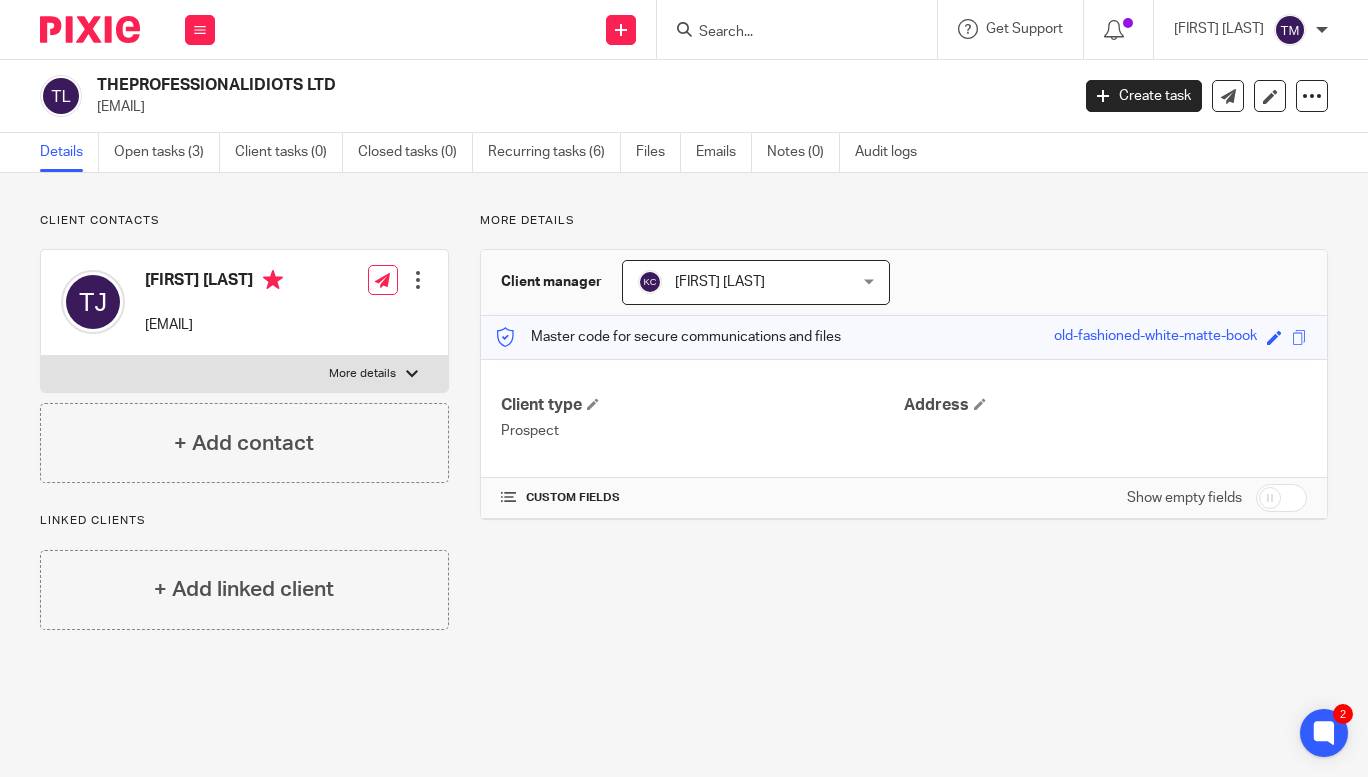 click at bounding box center [1281, 498] 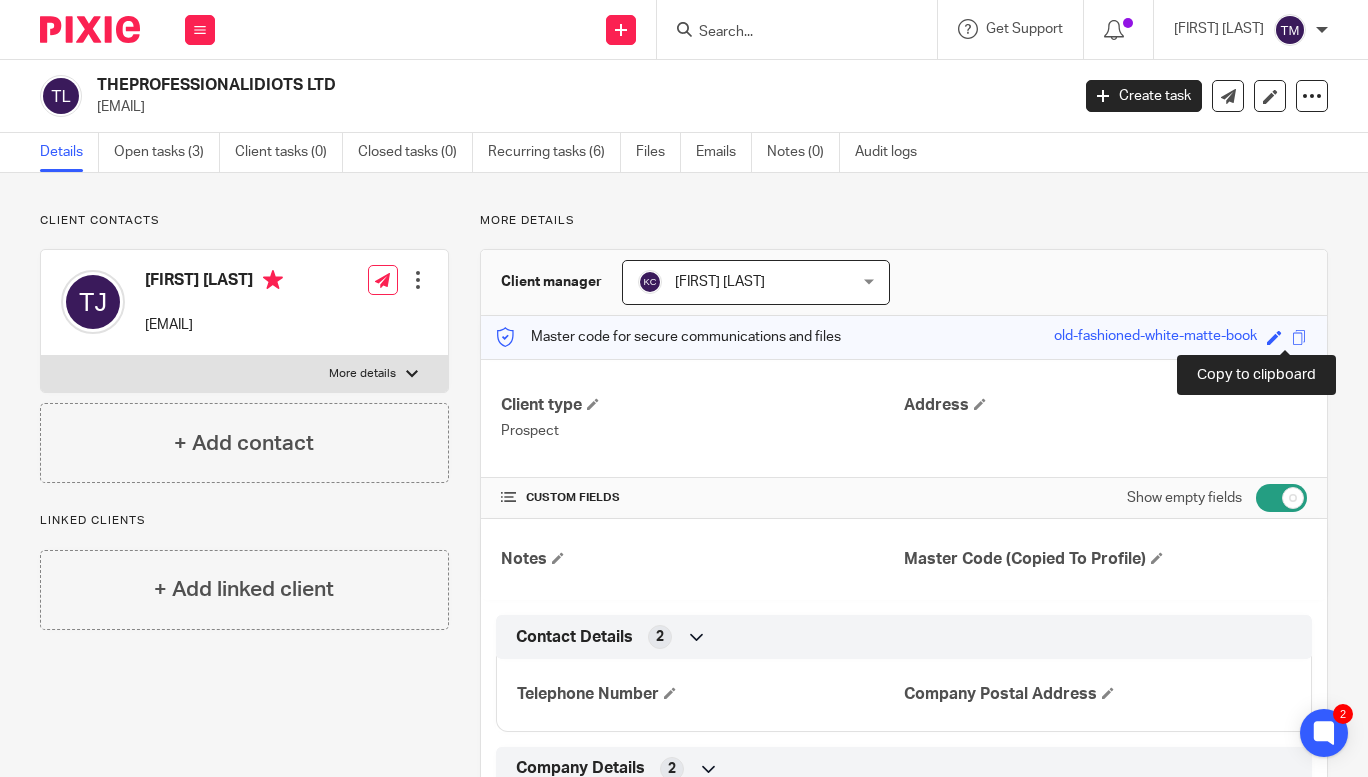 click at bounding box center [1299, 337] 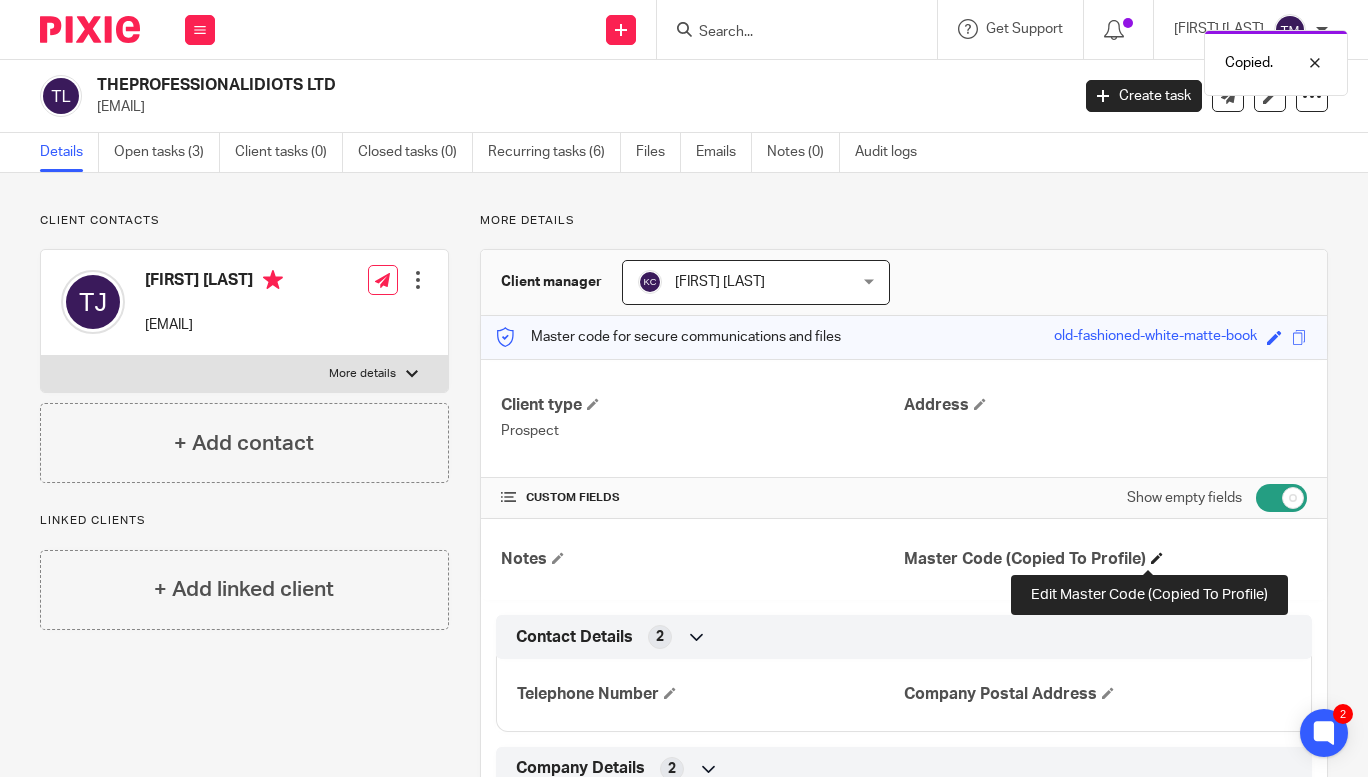 click at bounding box center [1157, 558] 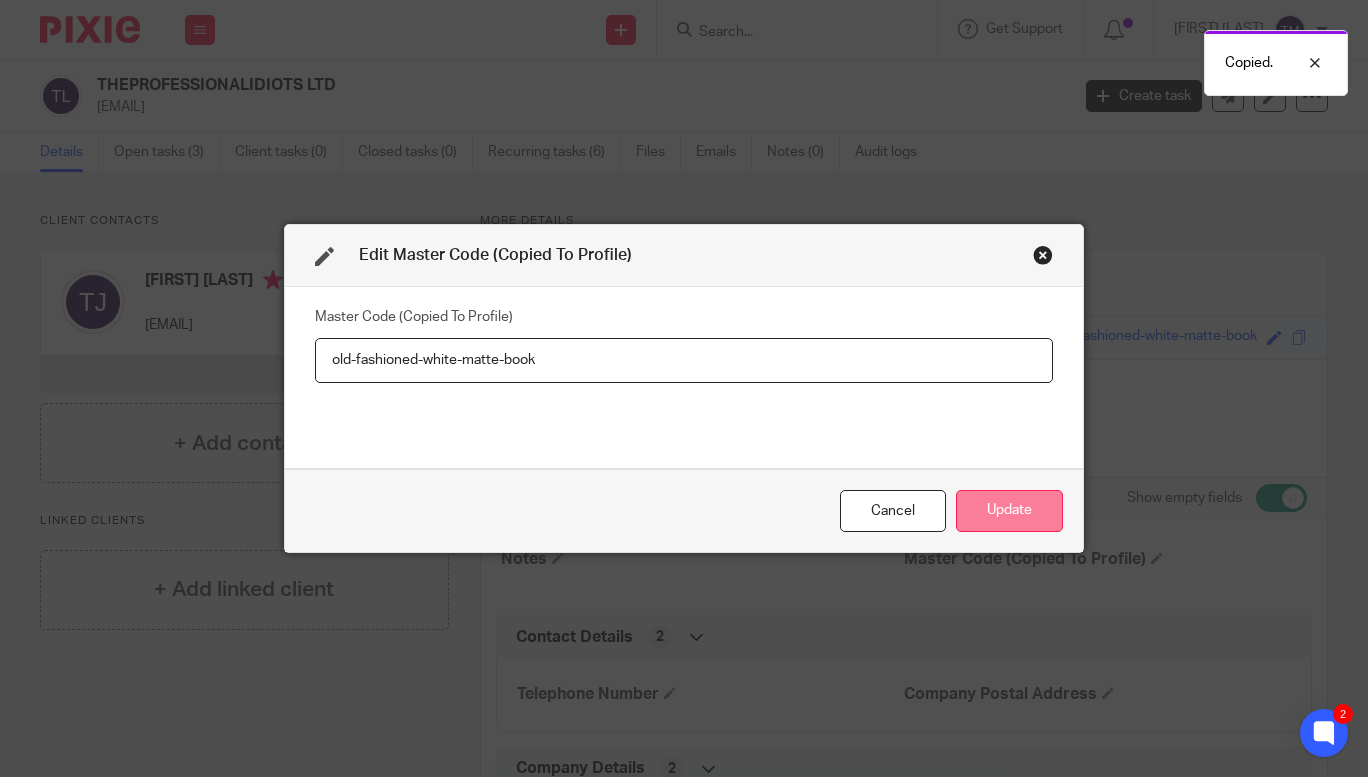 type on "old-fashioned-white-matte-book" 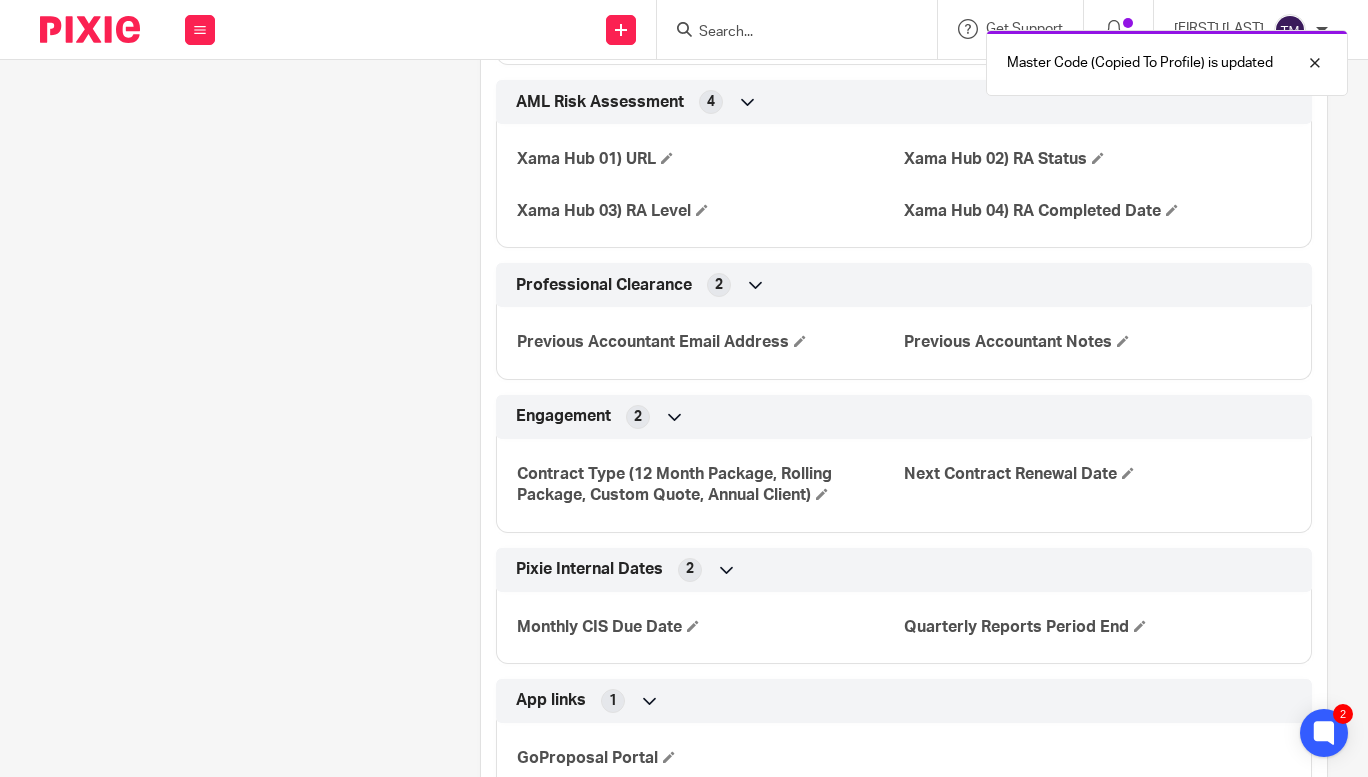 scroll, scrollTop: 2619, scrollLeft: 0, axis: vertical 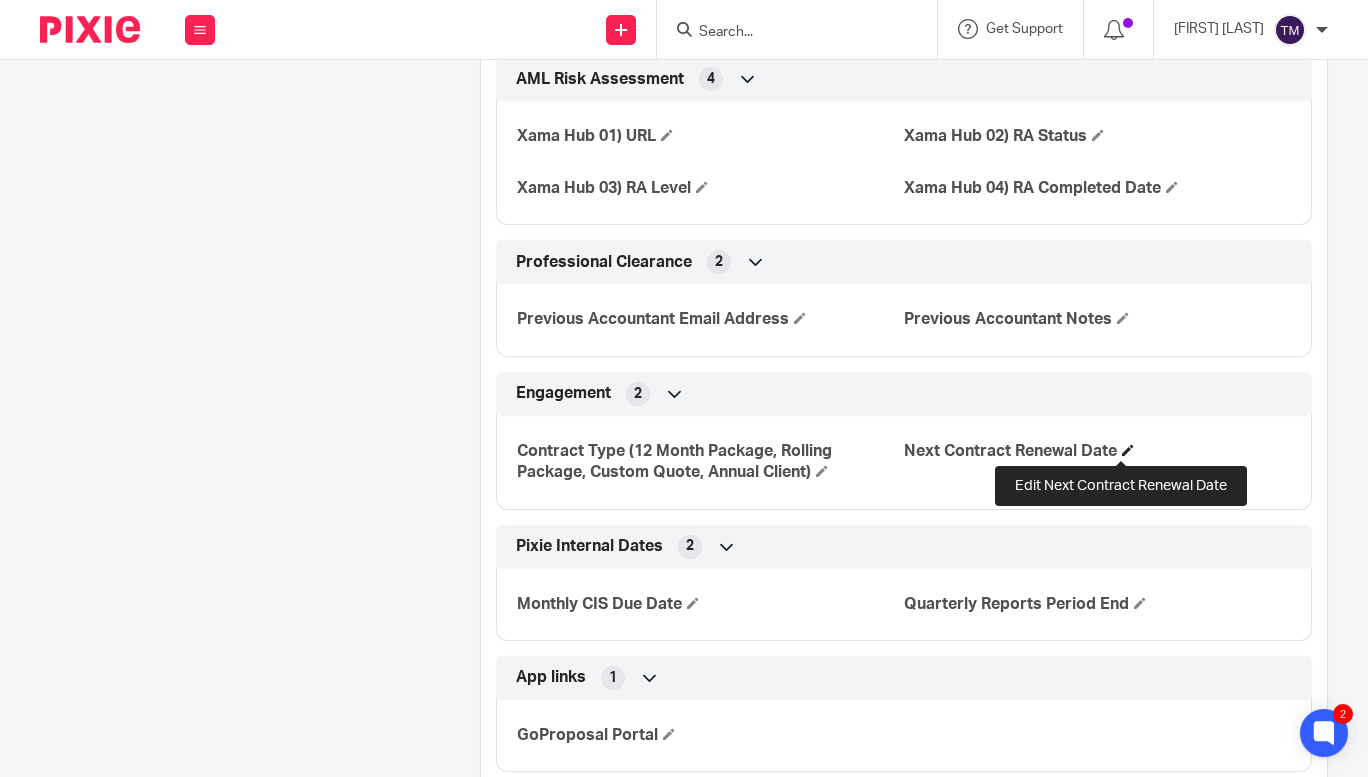 click at bounding box center (1128, 450) 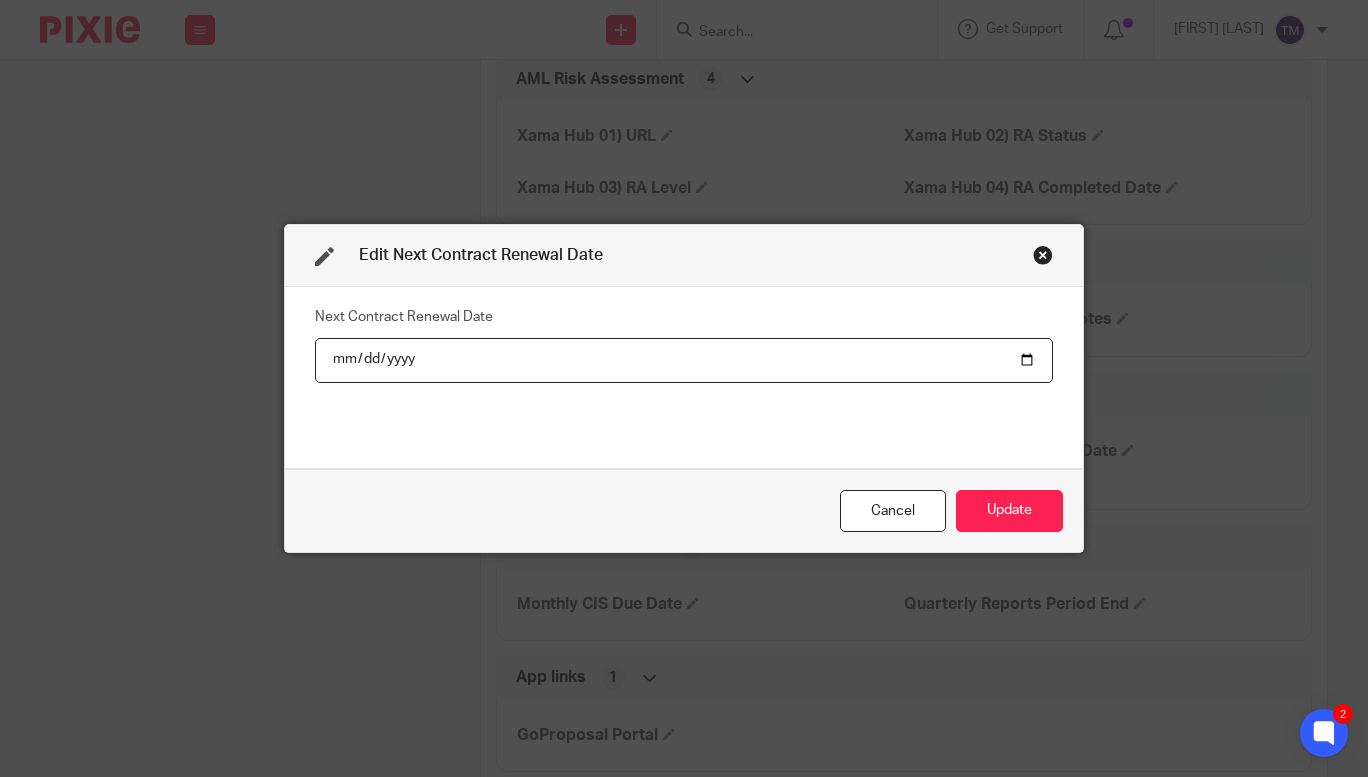 type on "20206-08-06" 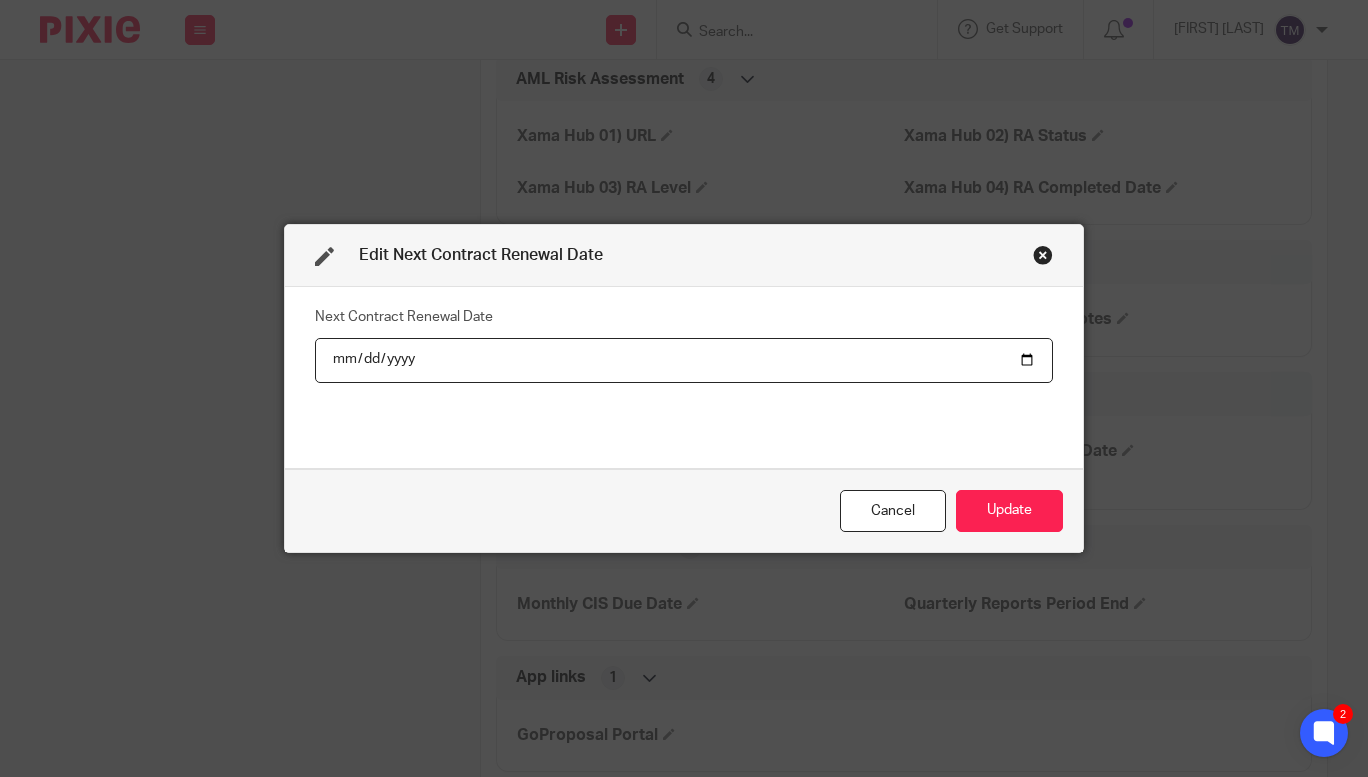 type on "2026-08-06" 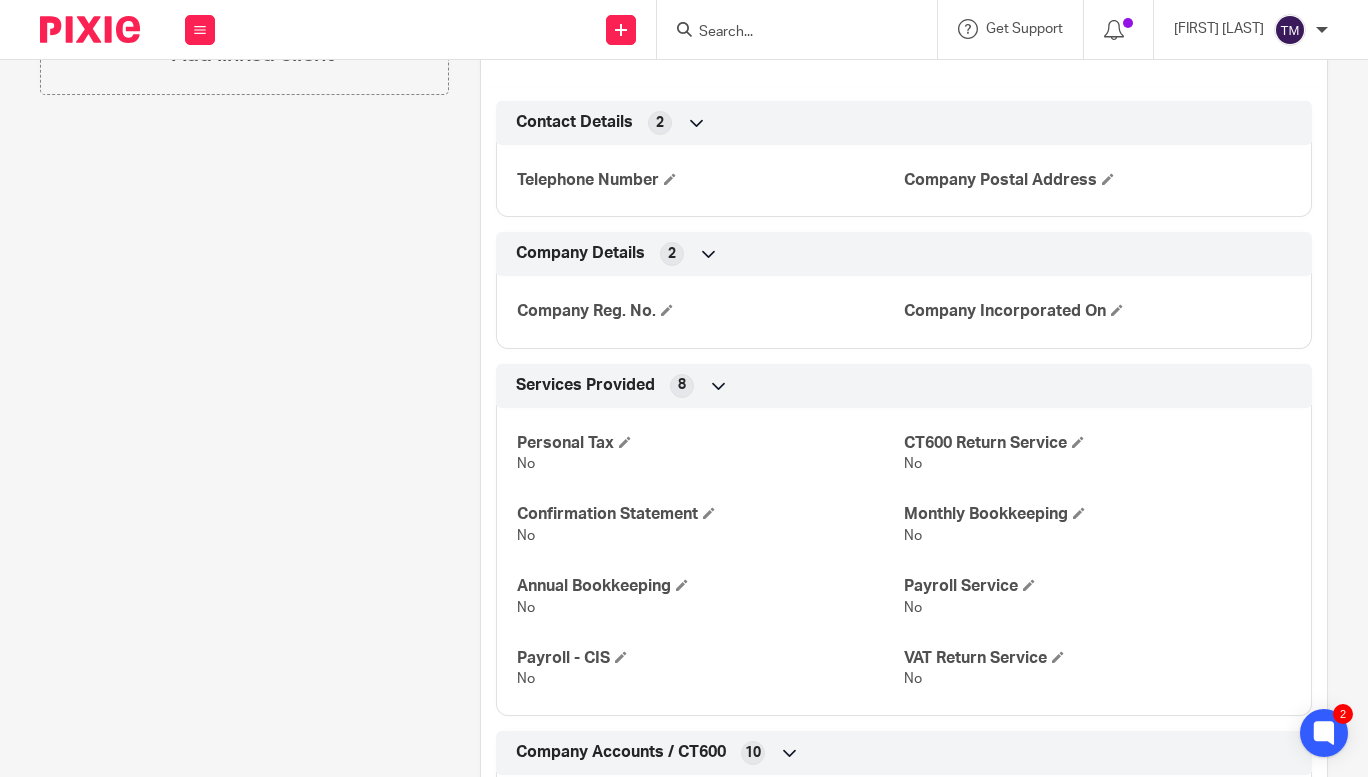 scroll, scrollTop: 0, scrollLeft: 0, axis: both 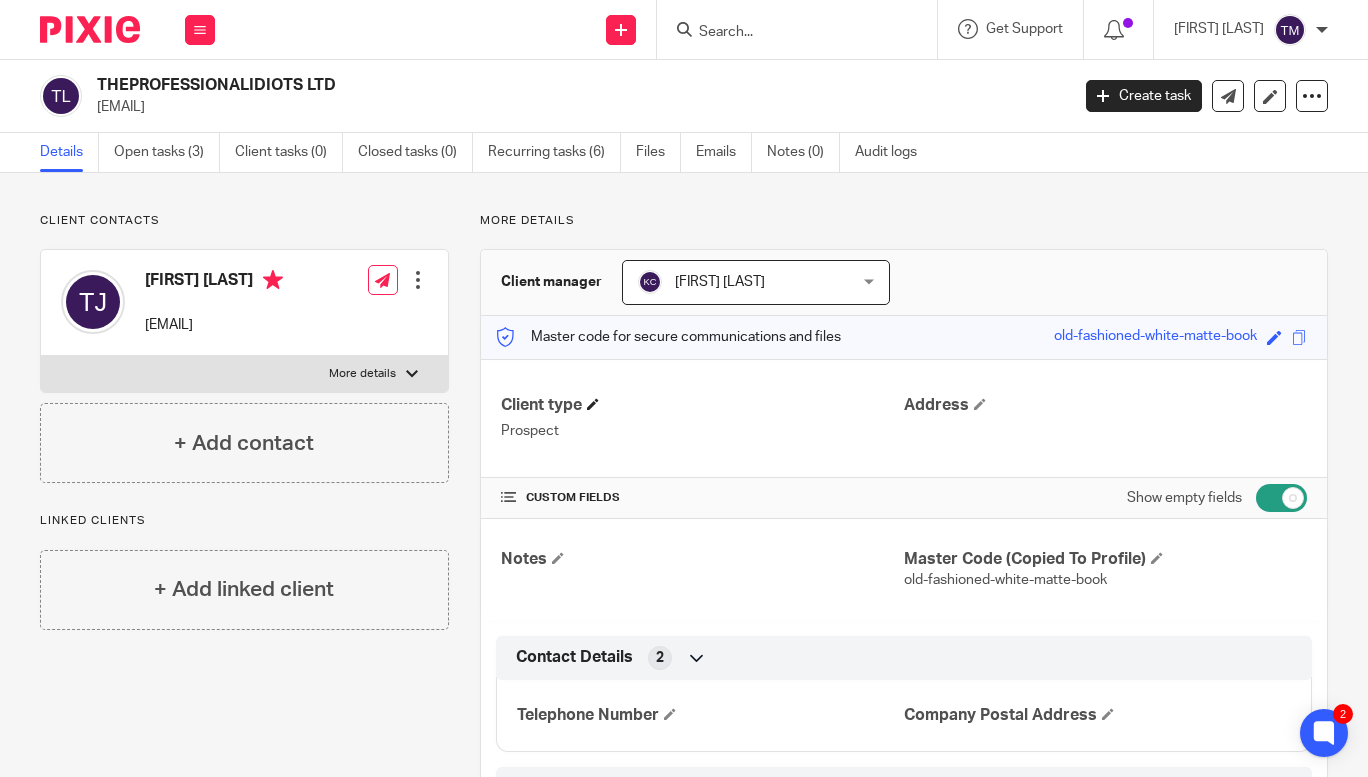 click on "Client type" at bounding box center [702, 405] 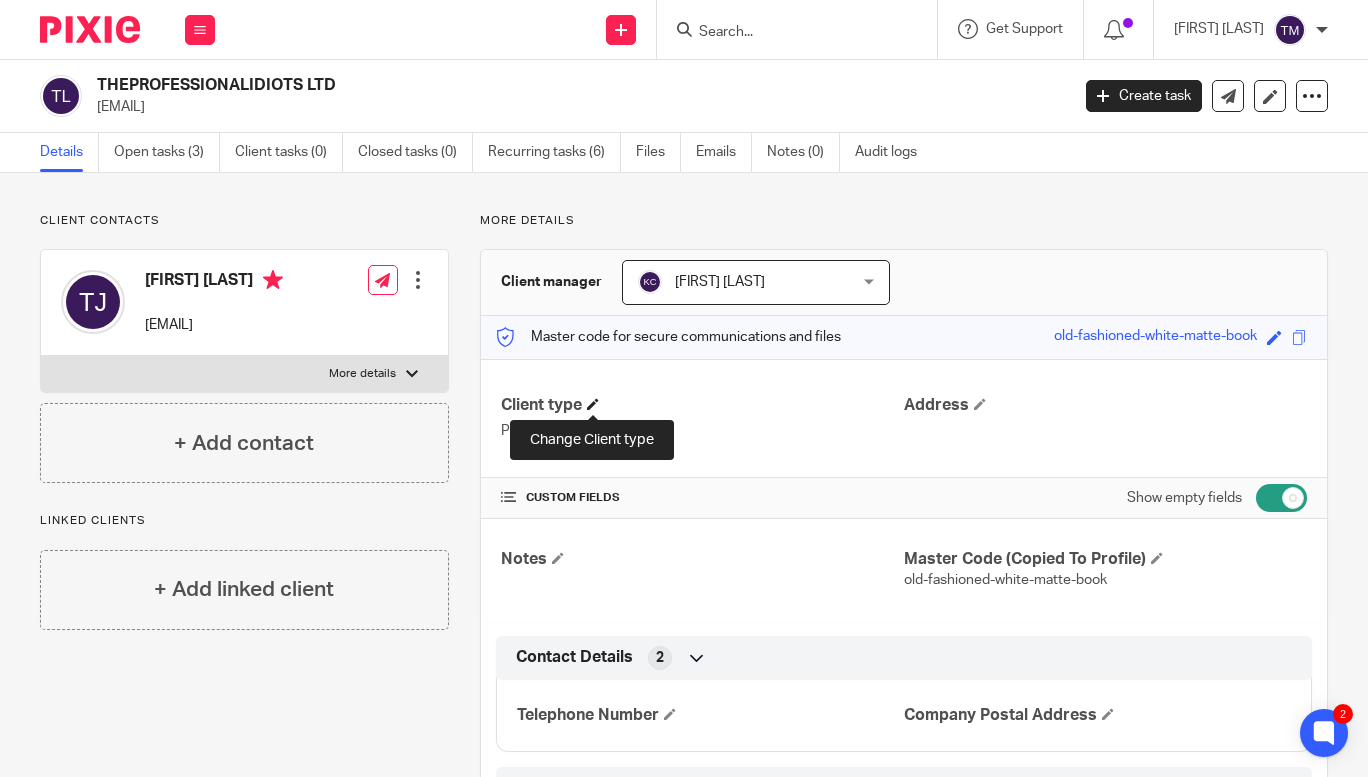 click at bounding box center [593, 404] 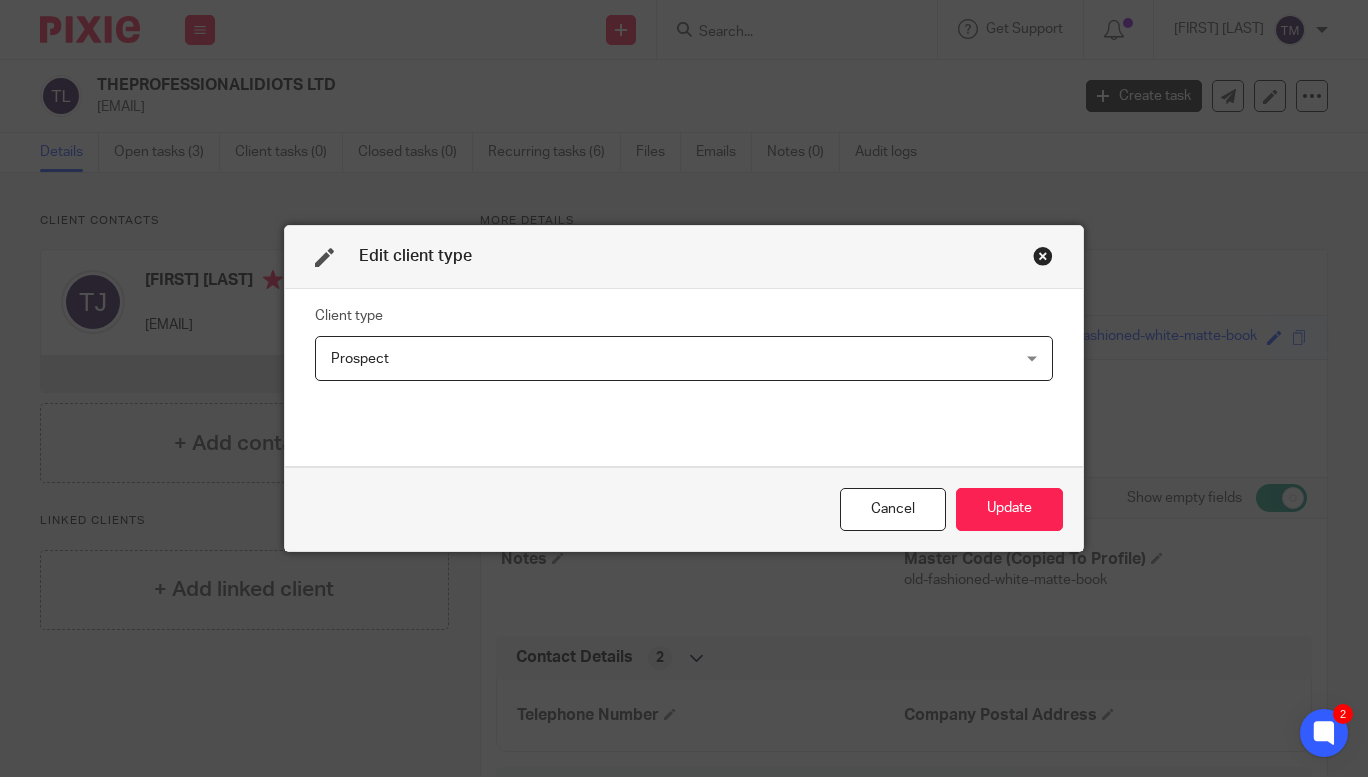 click on "Client type
Prospect
Prospect
Limited company
Partnership
Self-assessment
Prospect
Sole-Trader
Limited Liability Partnership
7" at bounding box center (684, 342) 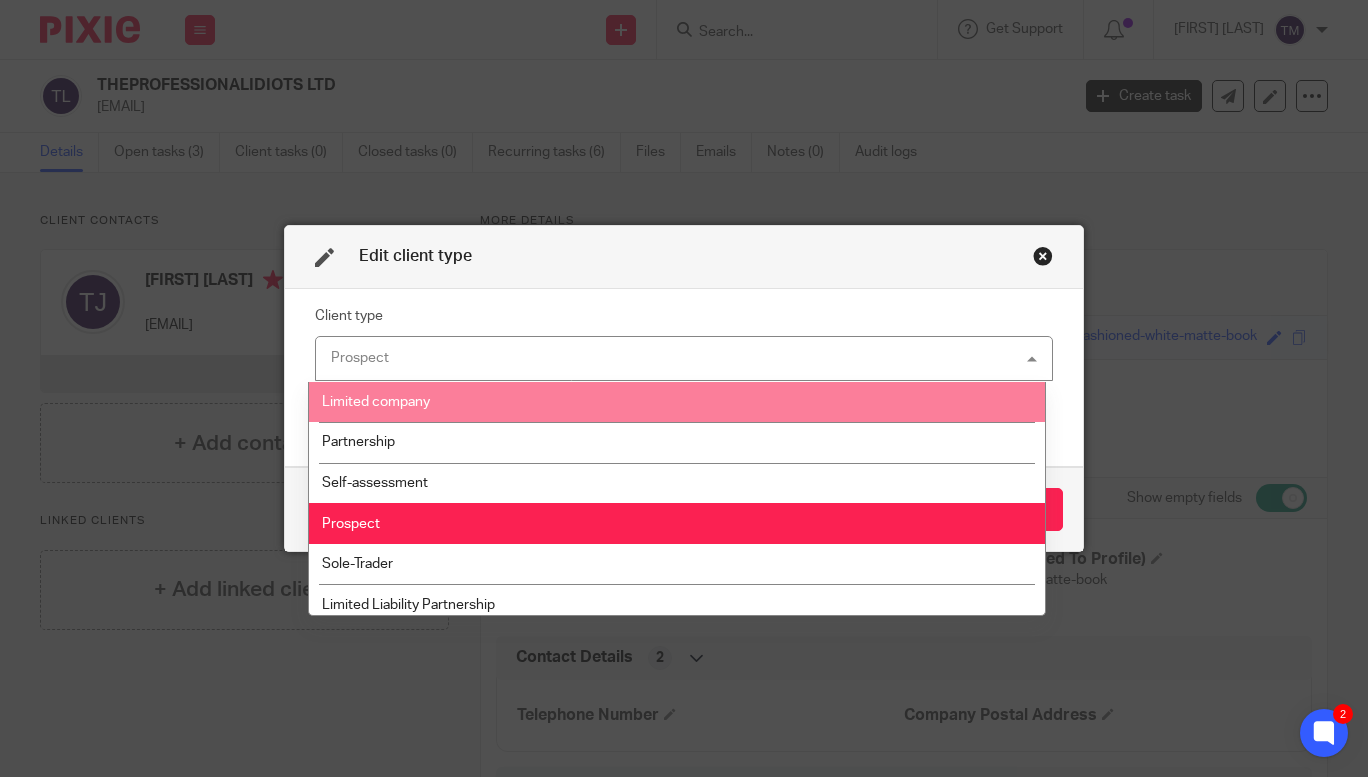 click on "Limited company" at bounding box center [677, 402] 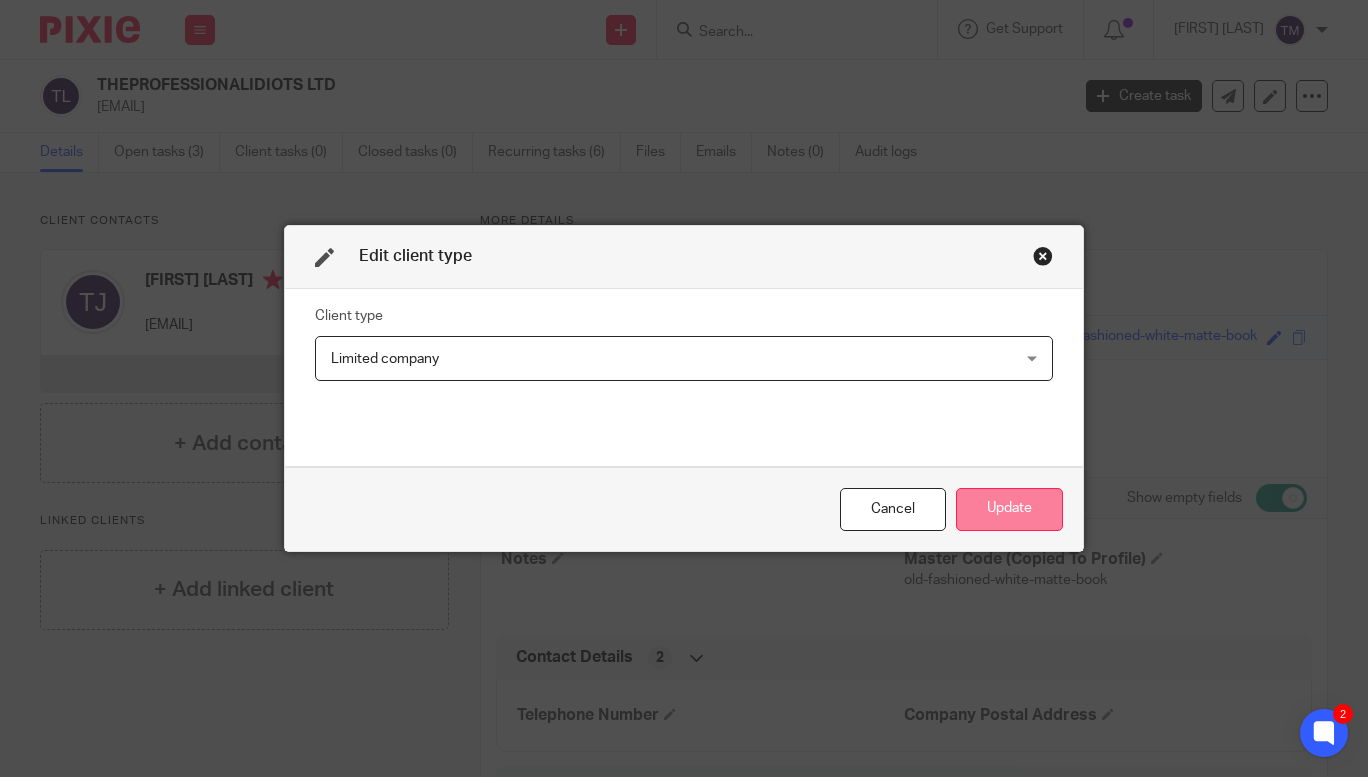 click on "Update" at bounding box center (1009, 509) 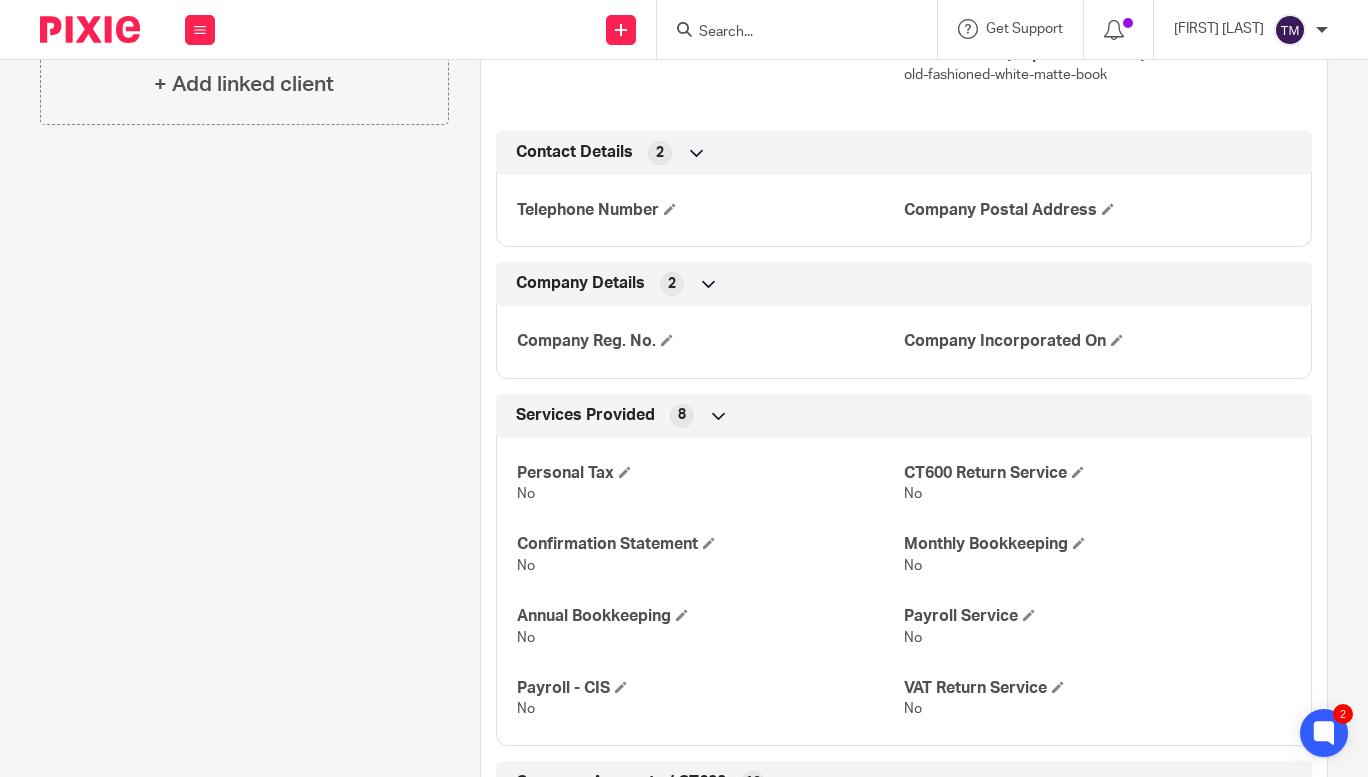 scroll, scrollTop: 537, scrollLeft: 0, axis: vertical 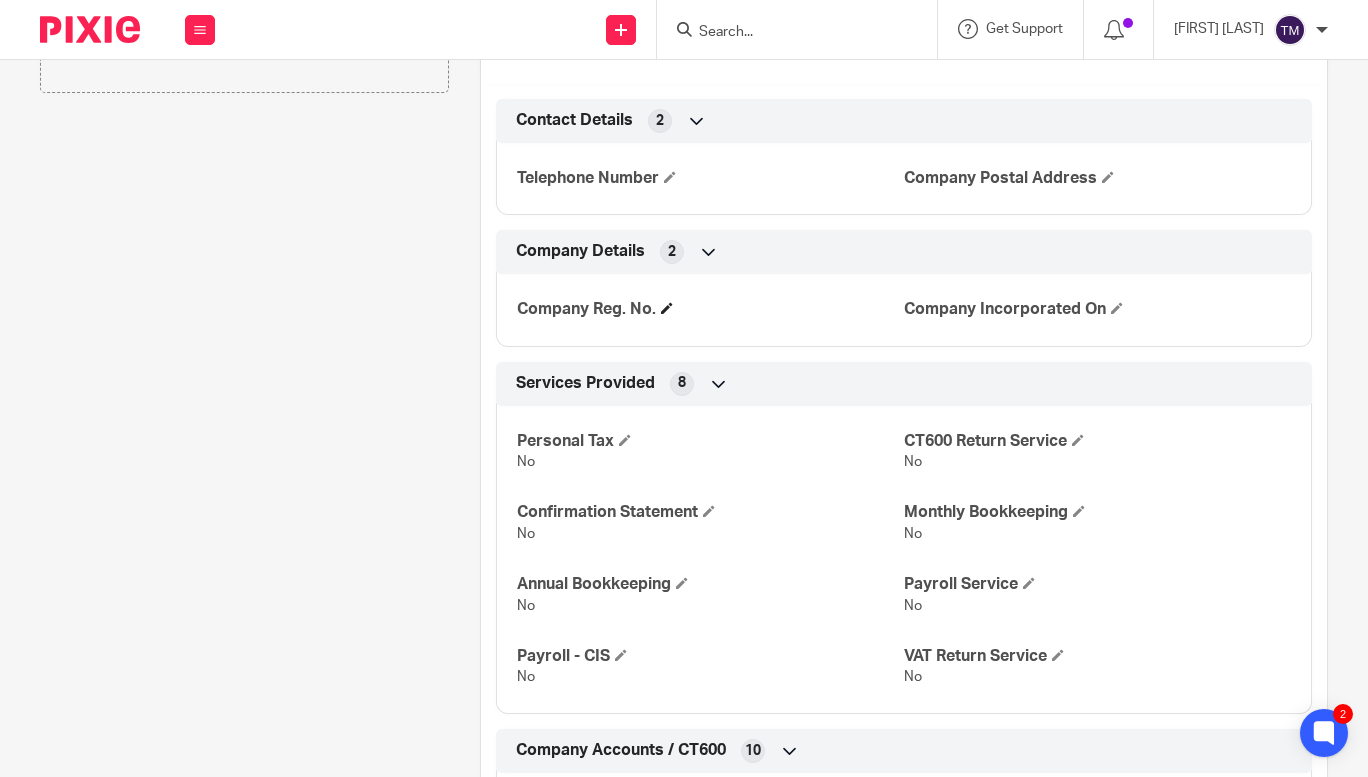 click on "Company Reg. No." at bounding box center (710, 309) 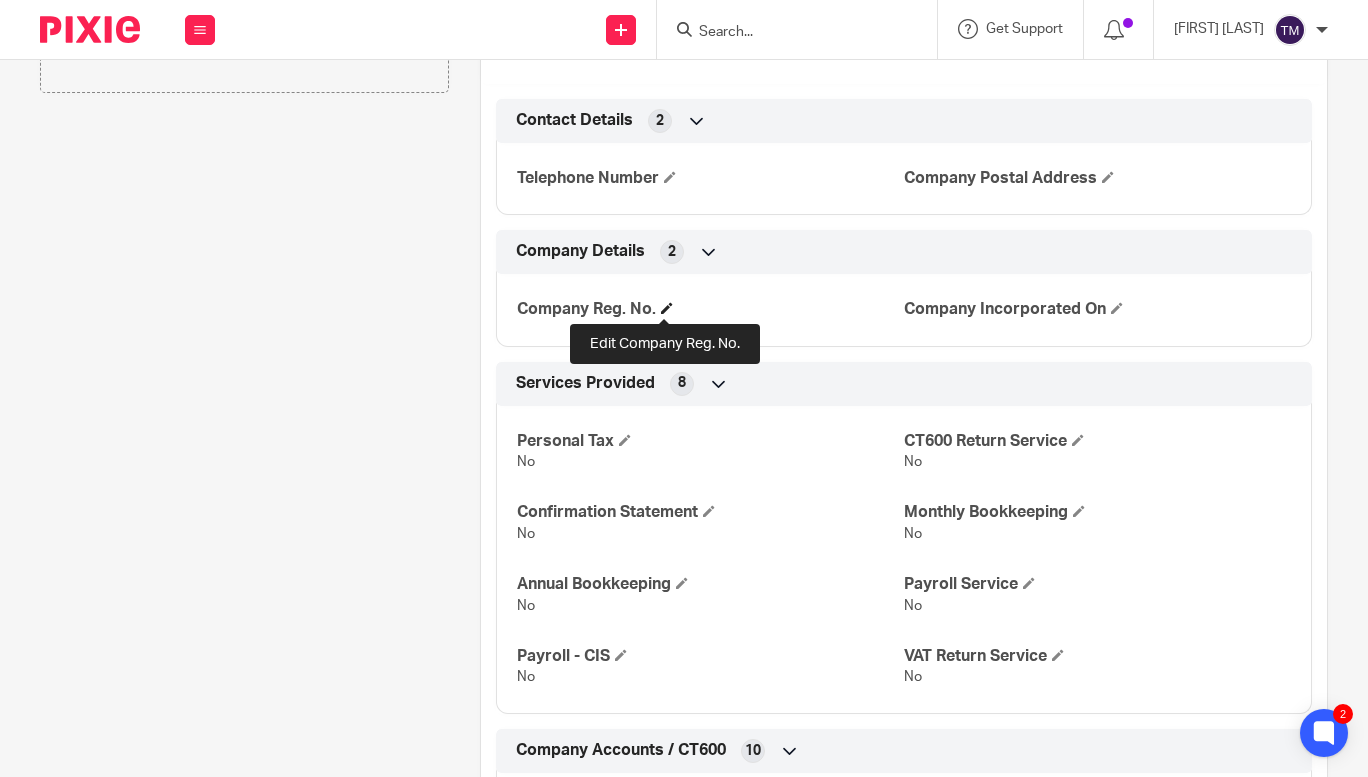 click at bounding box center (667, 308) 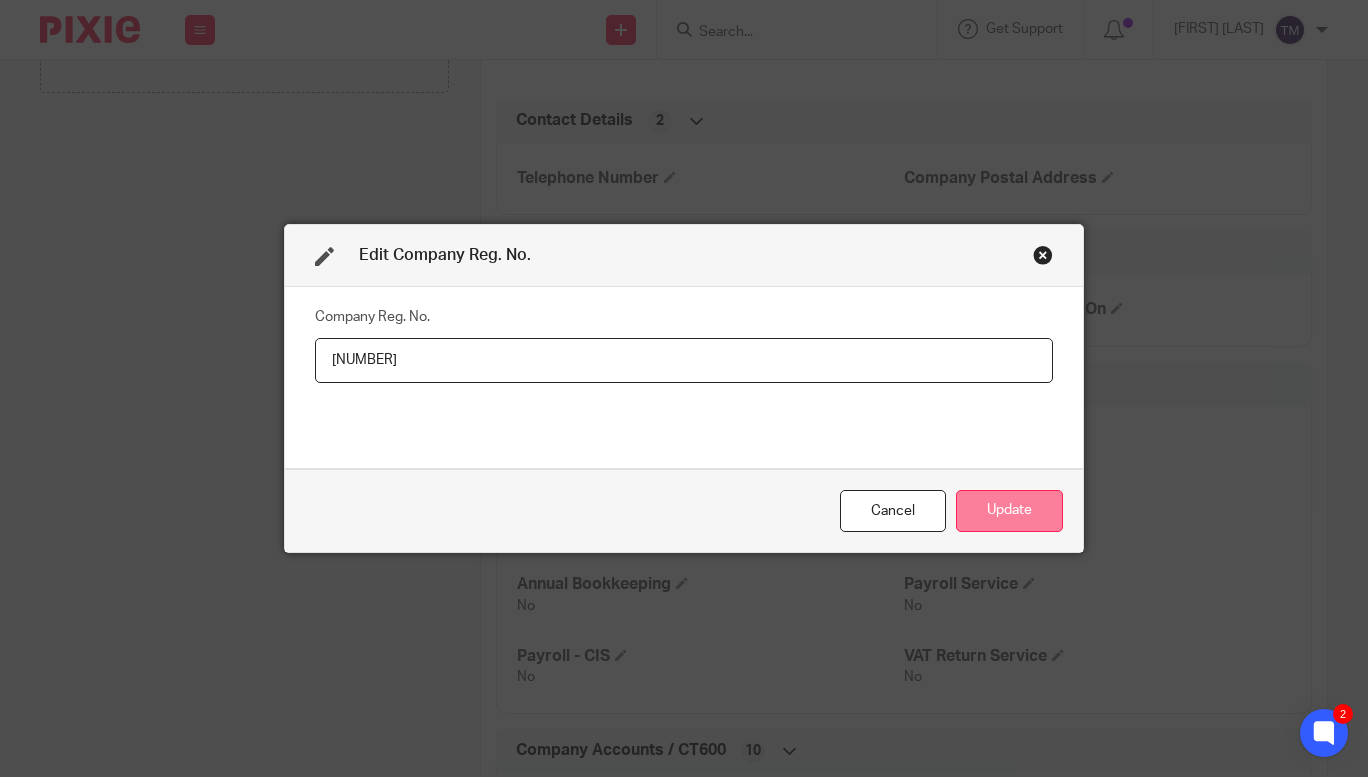 type on "15834212" 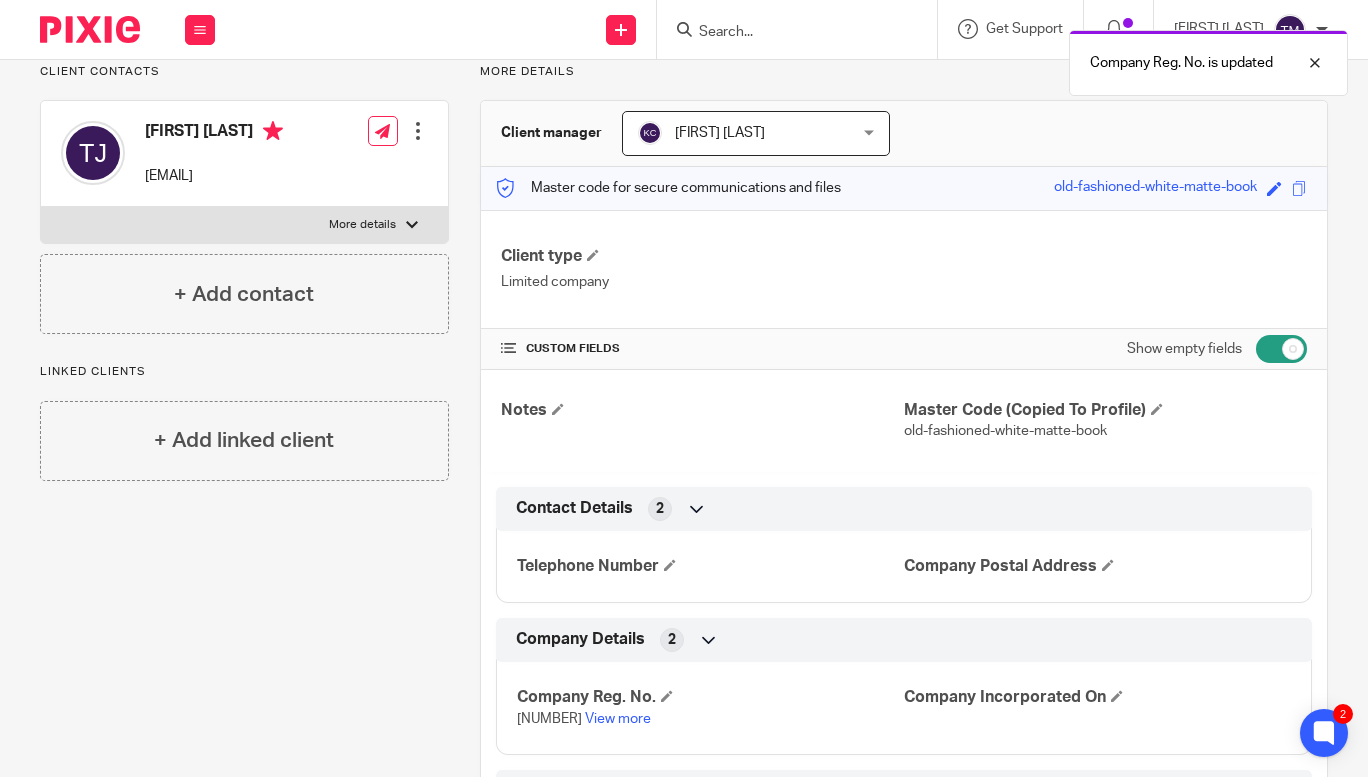 scroll, scrollTop: 41, scrollLeft: 0, axis: vertical 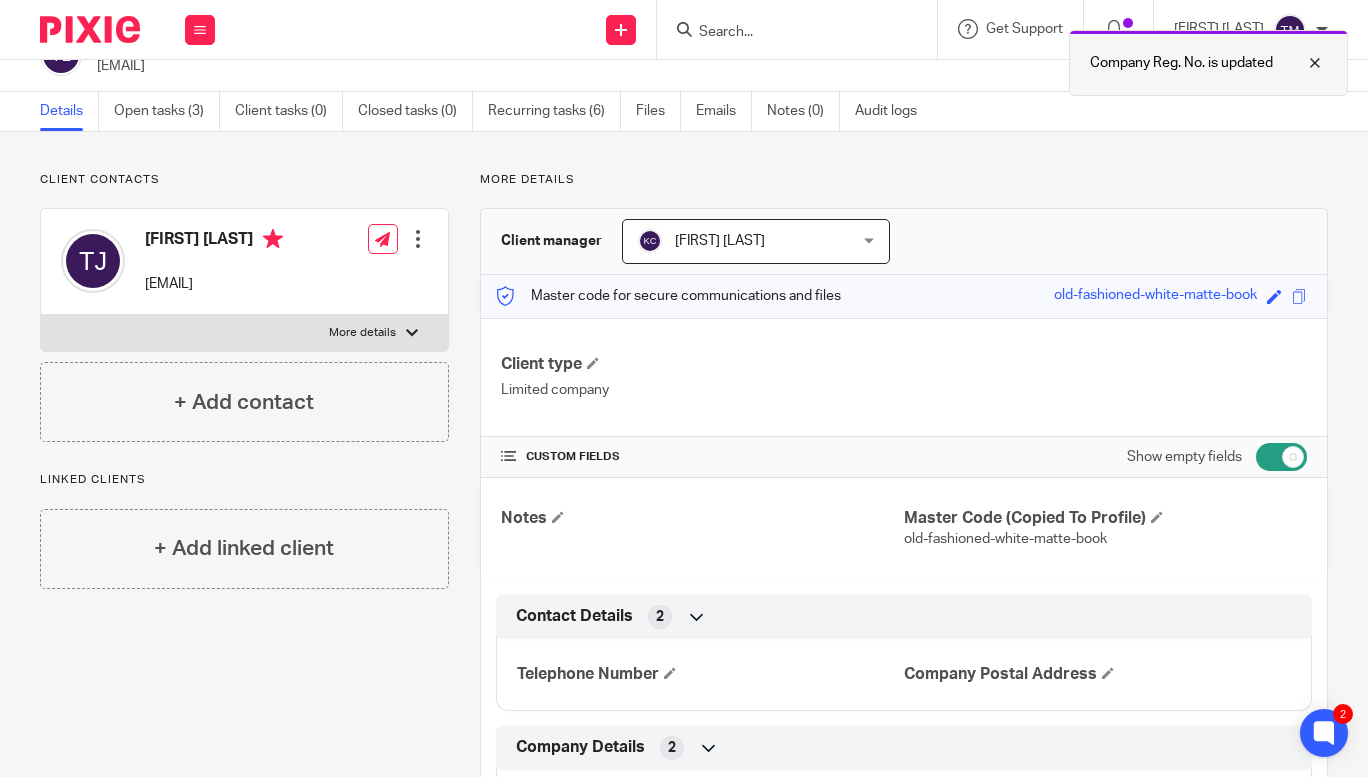 click at bounding box center (1300, 63) 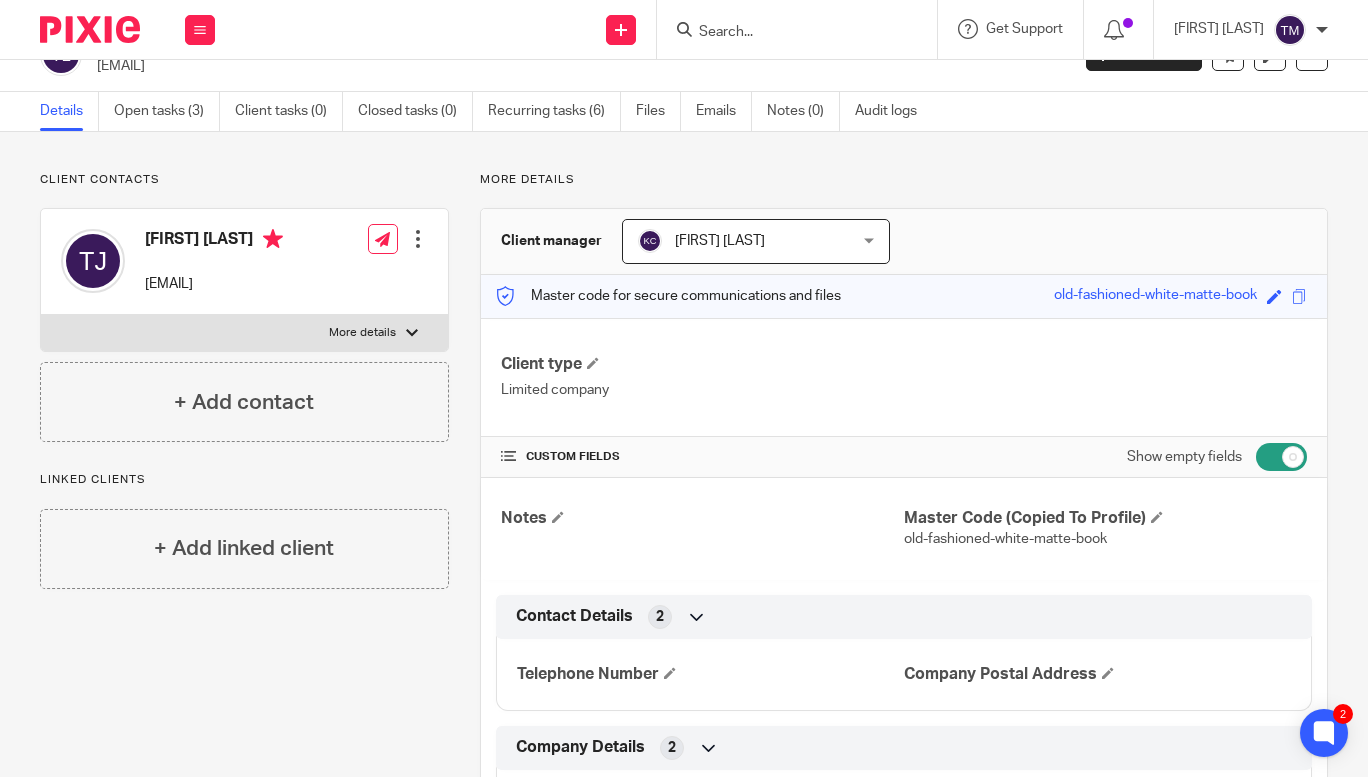 scroll, scrollTop: 25, scrollLeft: 0, axis: vertical 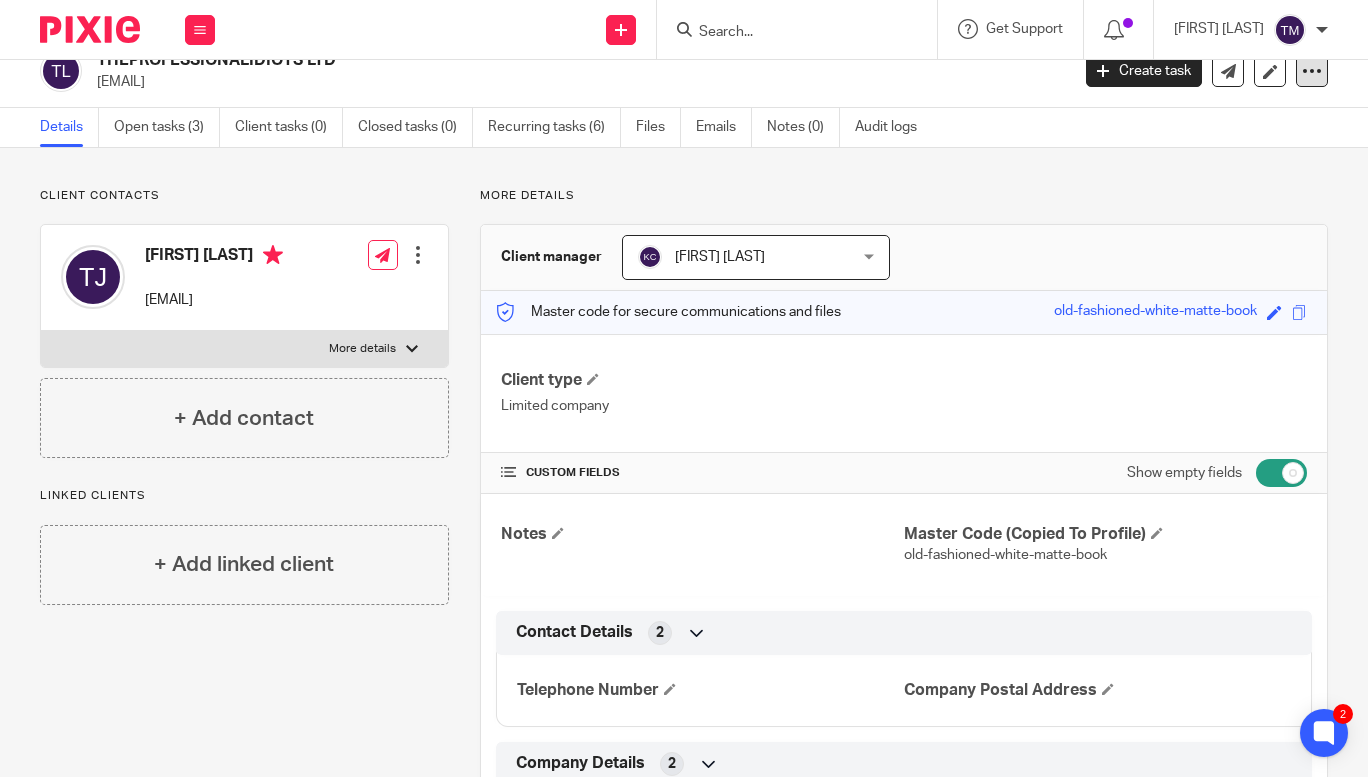 click at bounding box center [1312, 71] 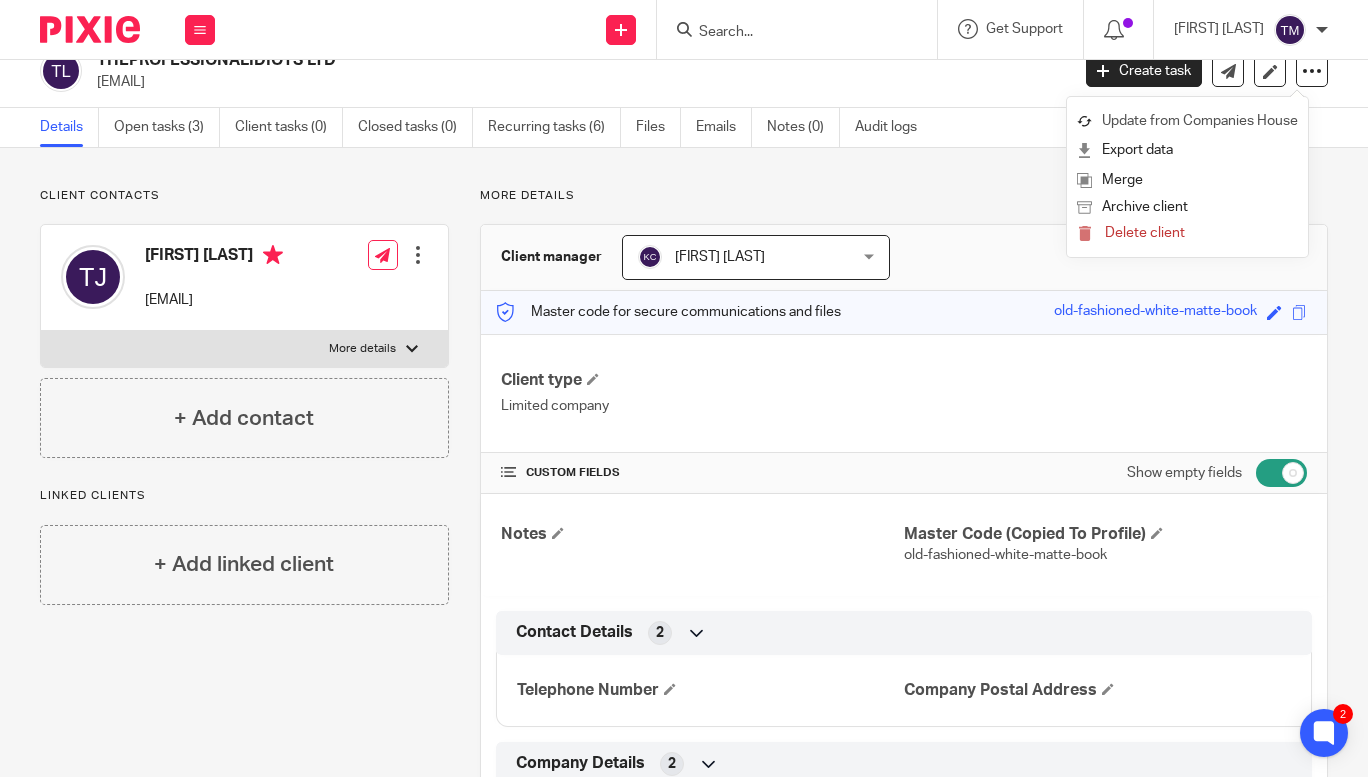 click on "Update from Companies House" at bounding box center (1187, 121) 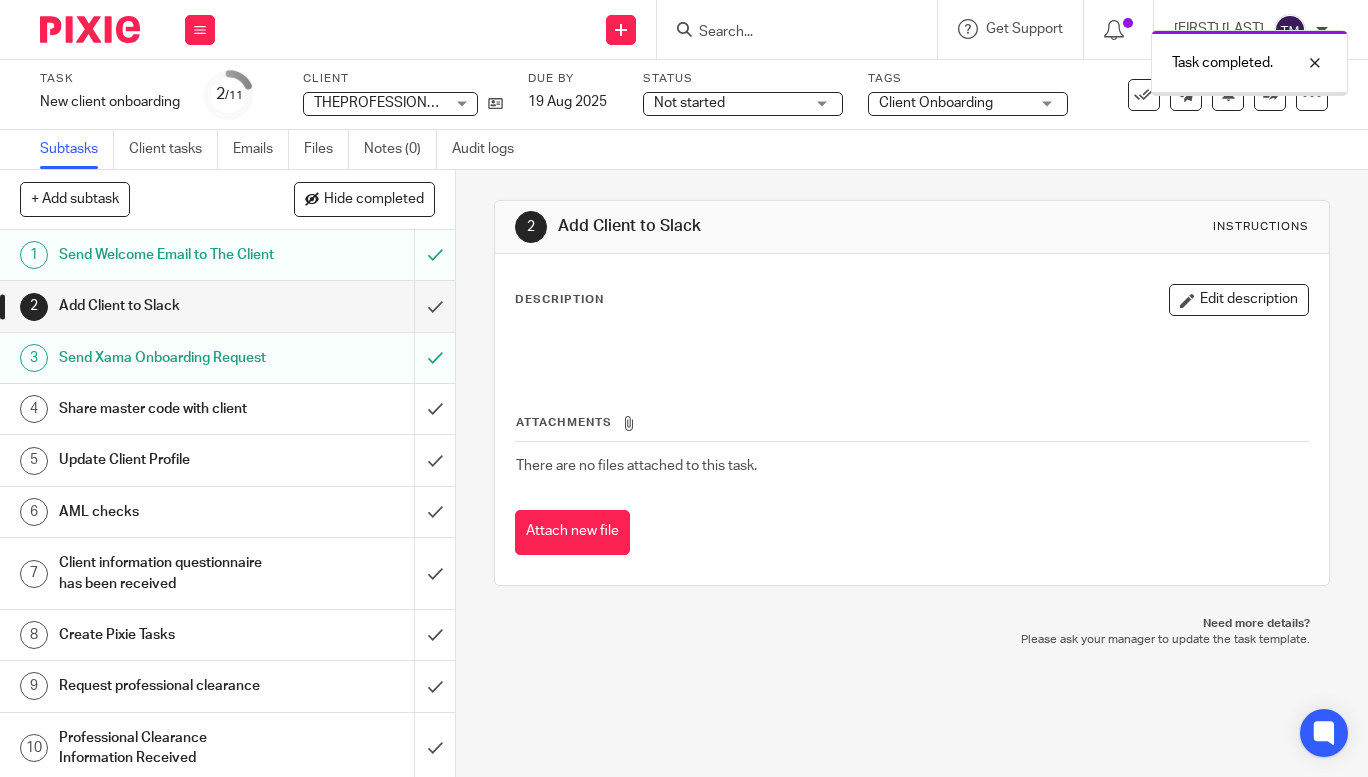 scroll, scrollTop: 0, scrollLeft: 0, axis: both 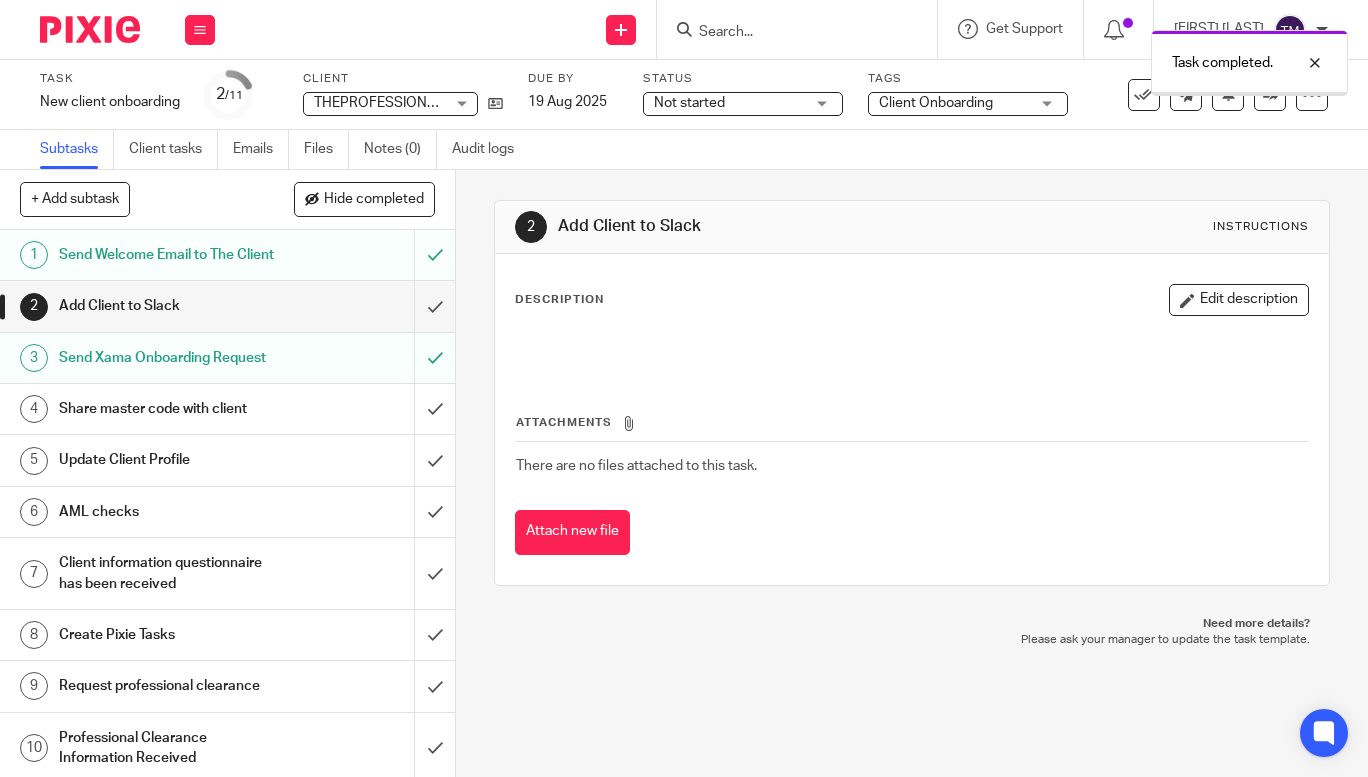 click on "Share master code with client" at bounding box center [226, 409] 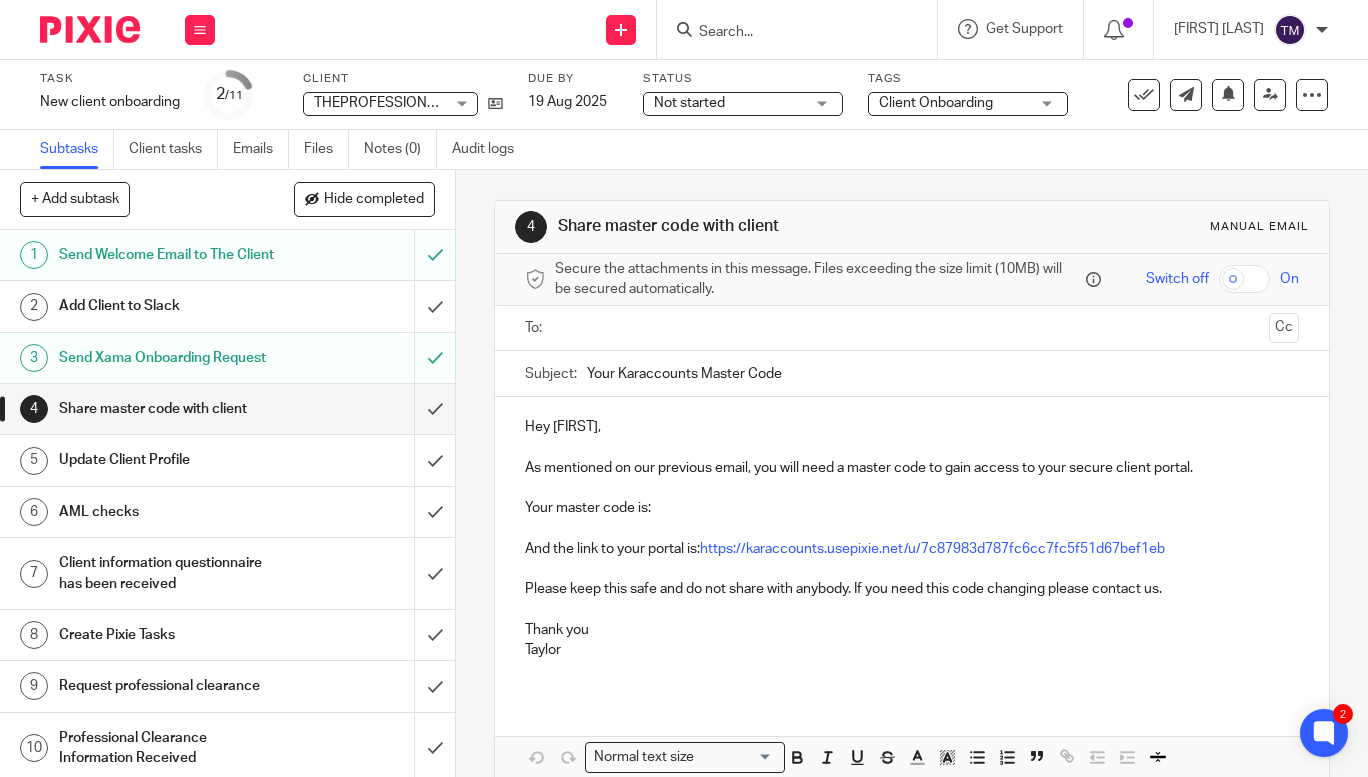 scroll, scrollTop: 0, scrollLeft: 0, axis: both 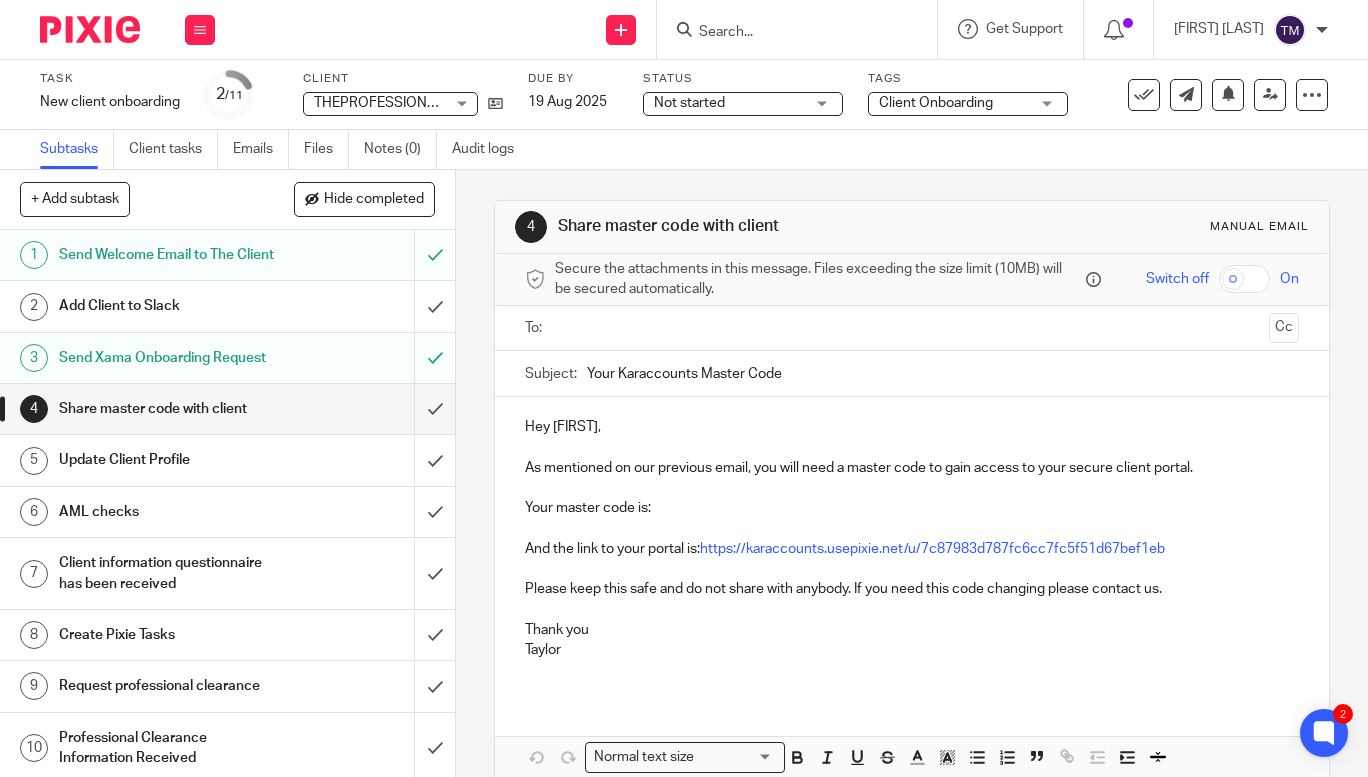 click on "Your master code is:" at bounding box center (912, 508) 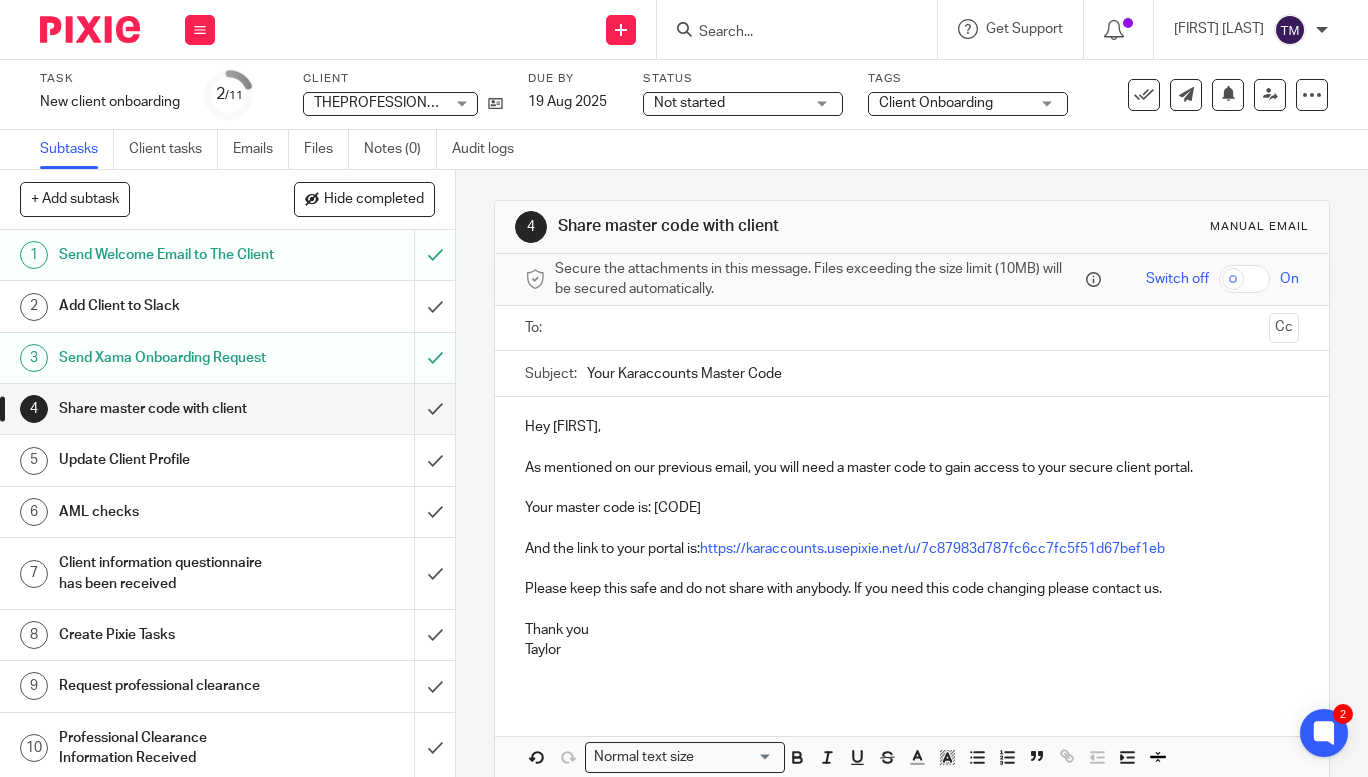 click at bounding box center [911, 328] 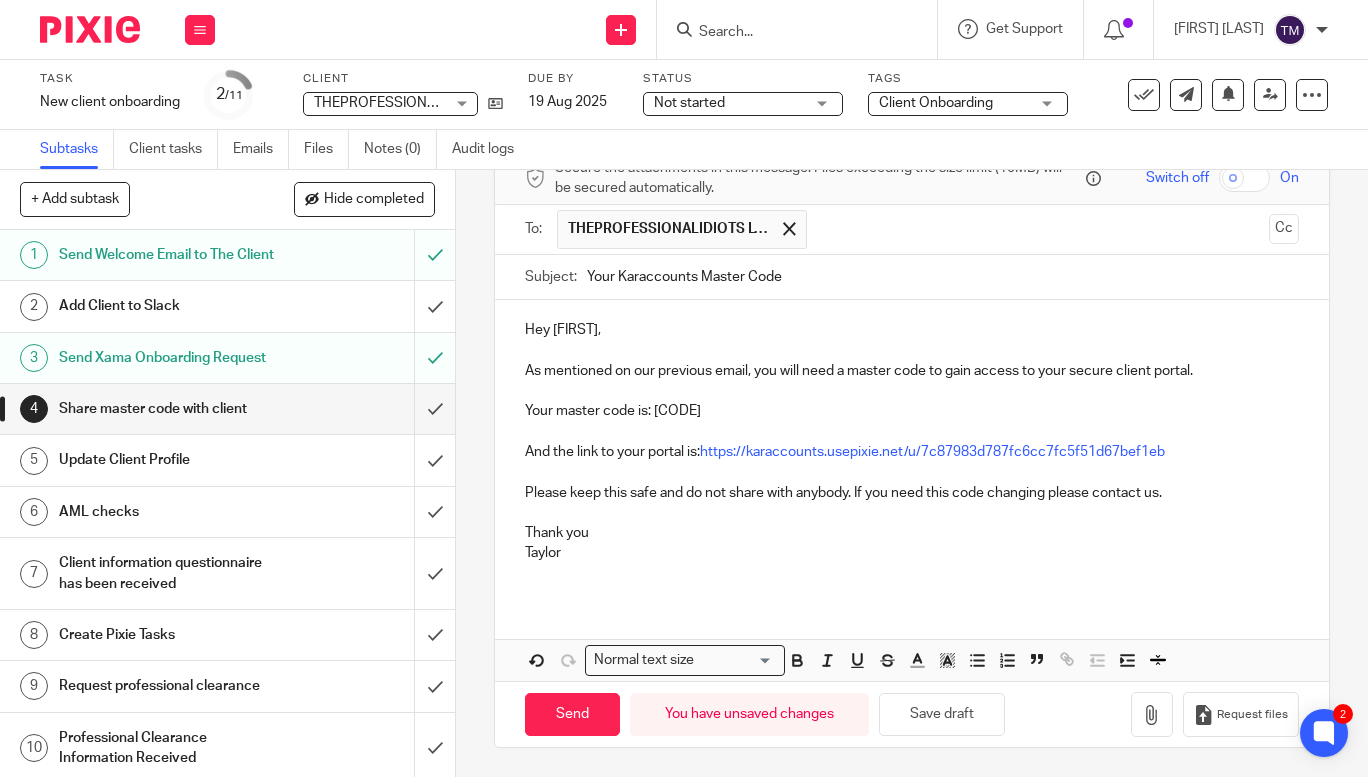 scroll, scrollTop: 102, scrollLeft: 0, axis: vertical 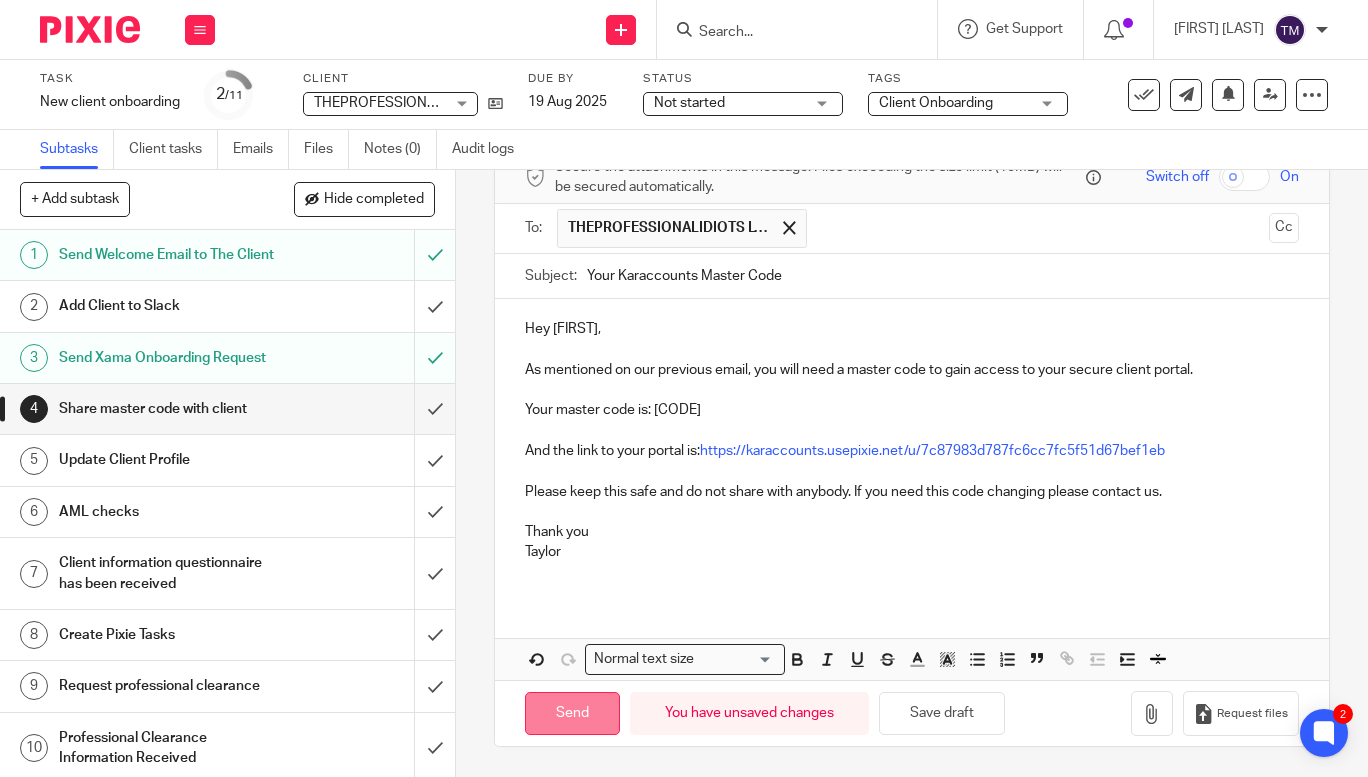 click on "Send" at bounding box center (572, 713) 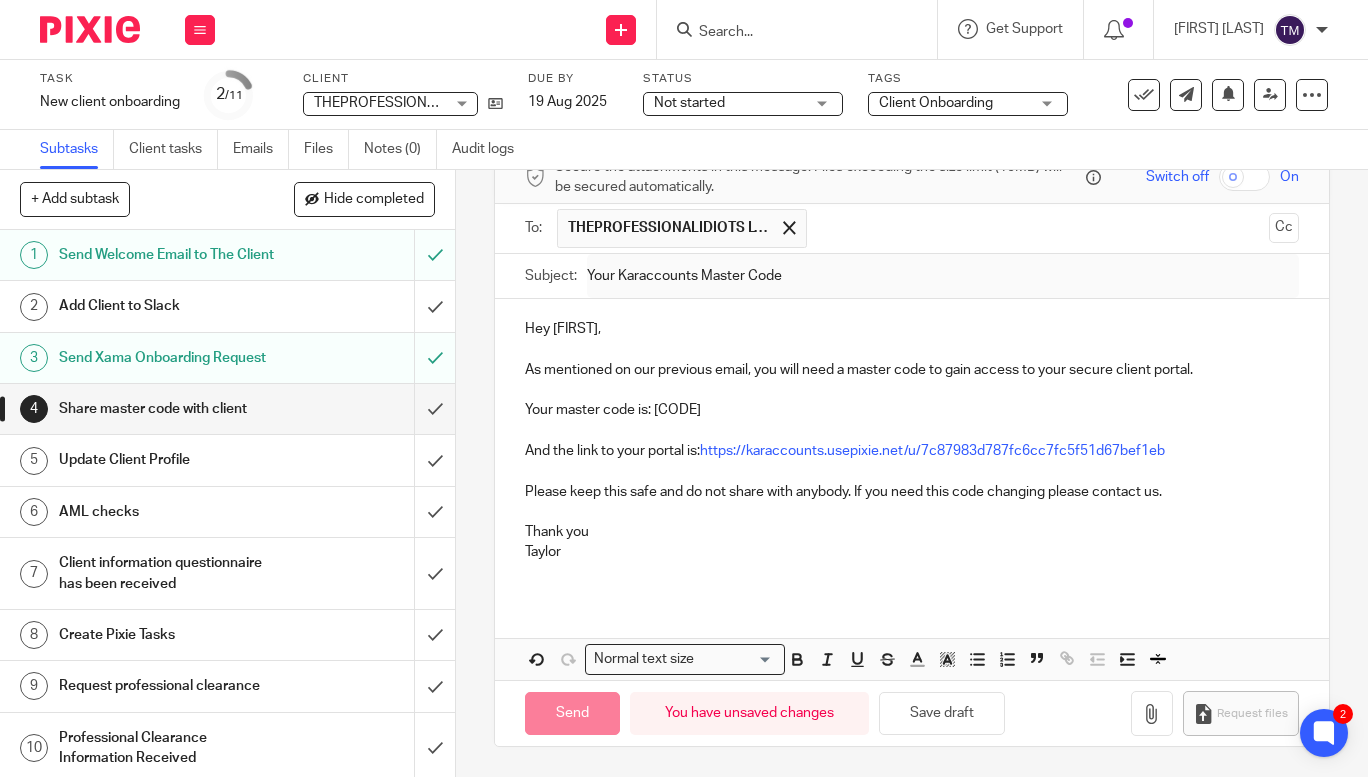 type on "Sent" 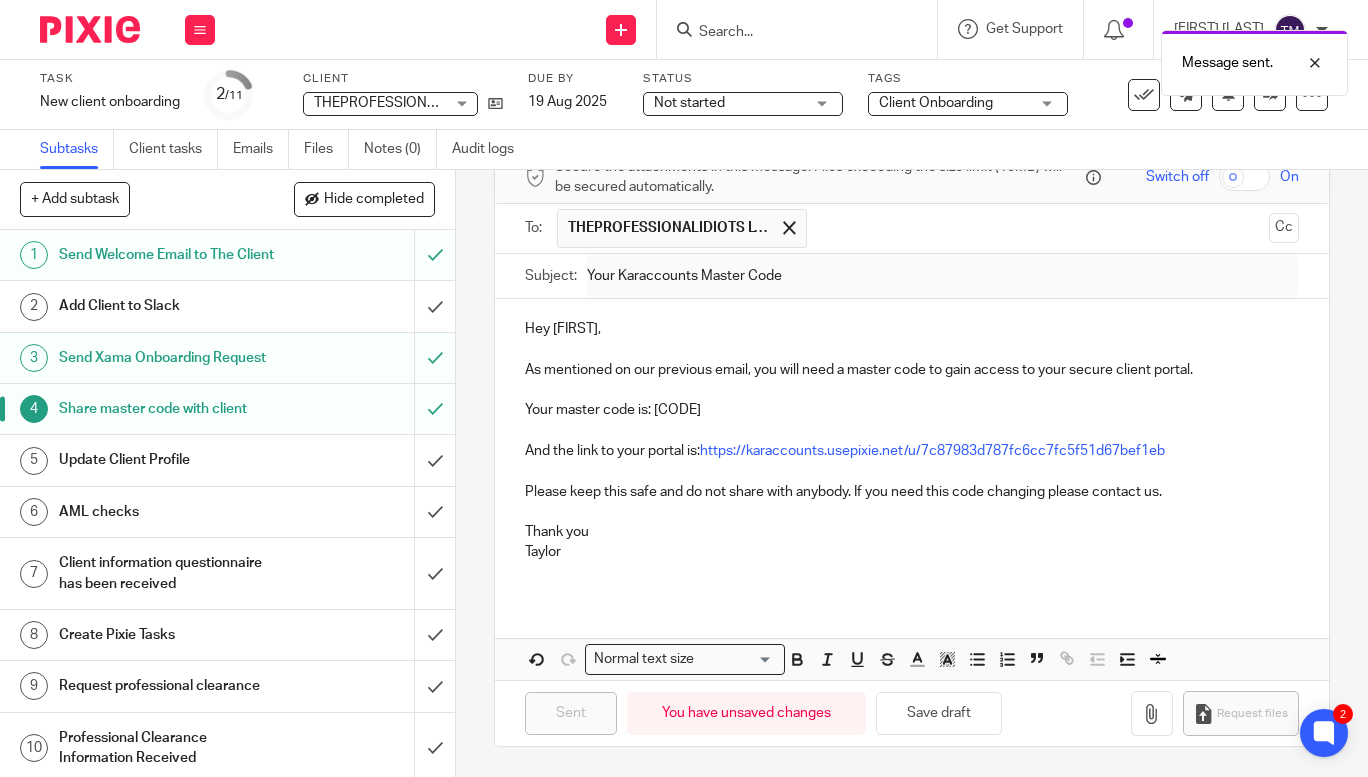 click on "Send Welcome Email to The Client" at bounding box center [171, 255] 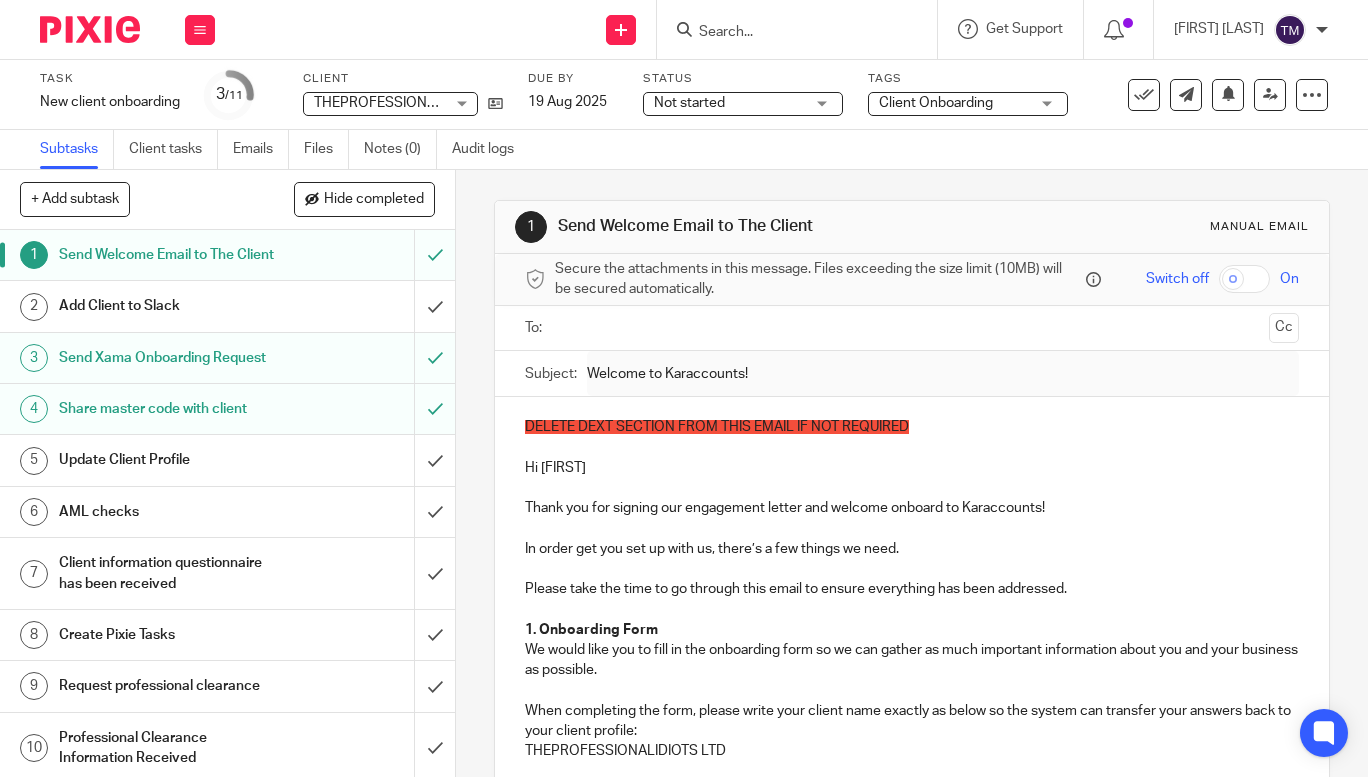 scroll, scrollTop: 0, scrollLeft: 0, axis: both 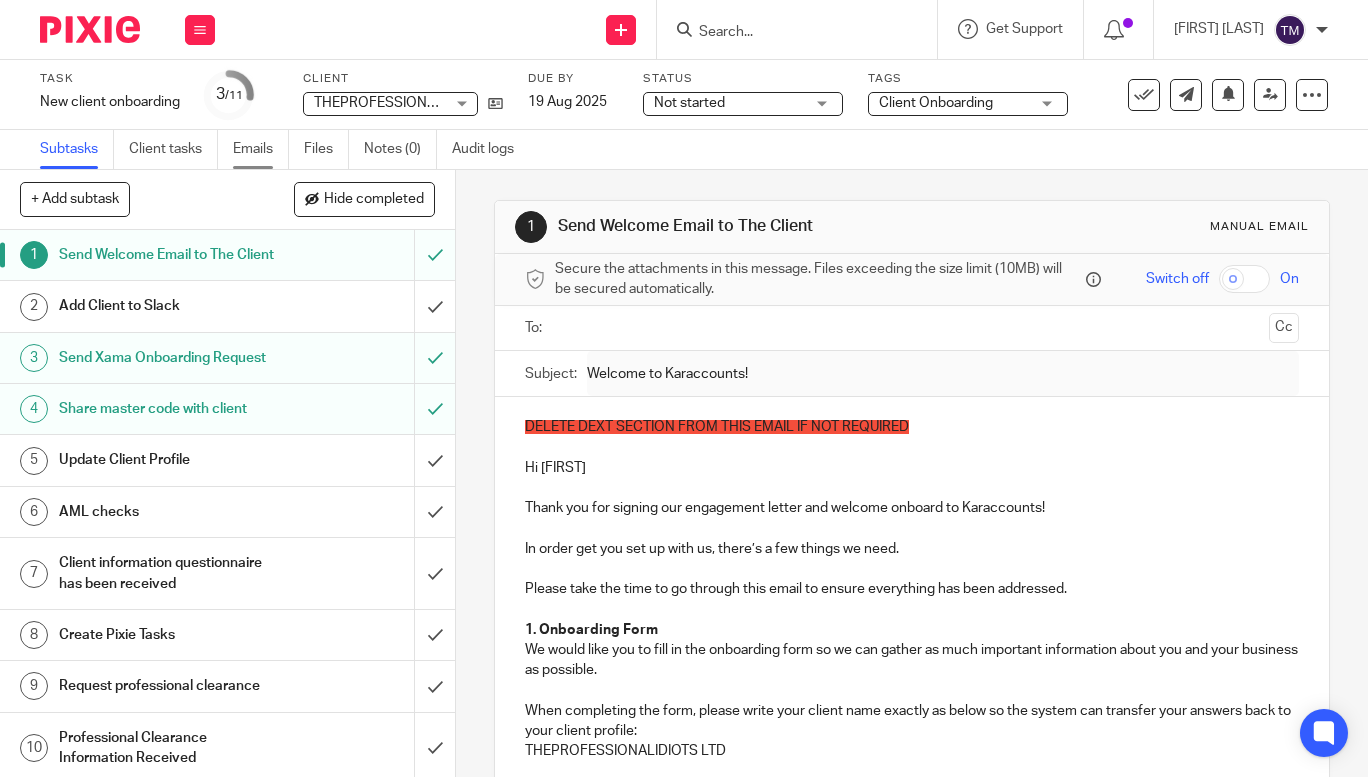 click on "Emails" at bounding box center [261, 149] 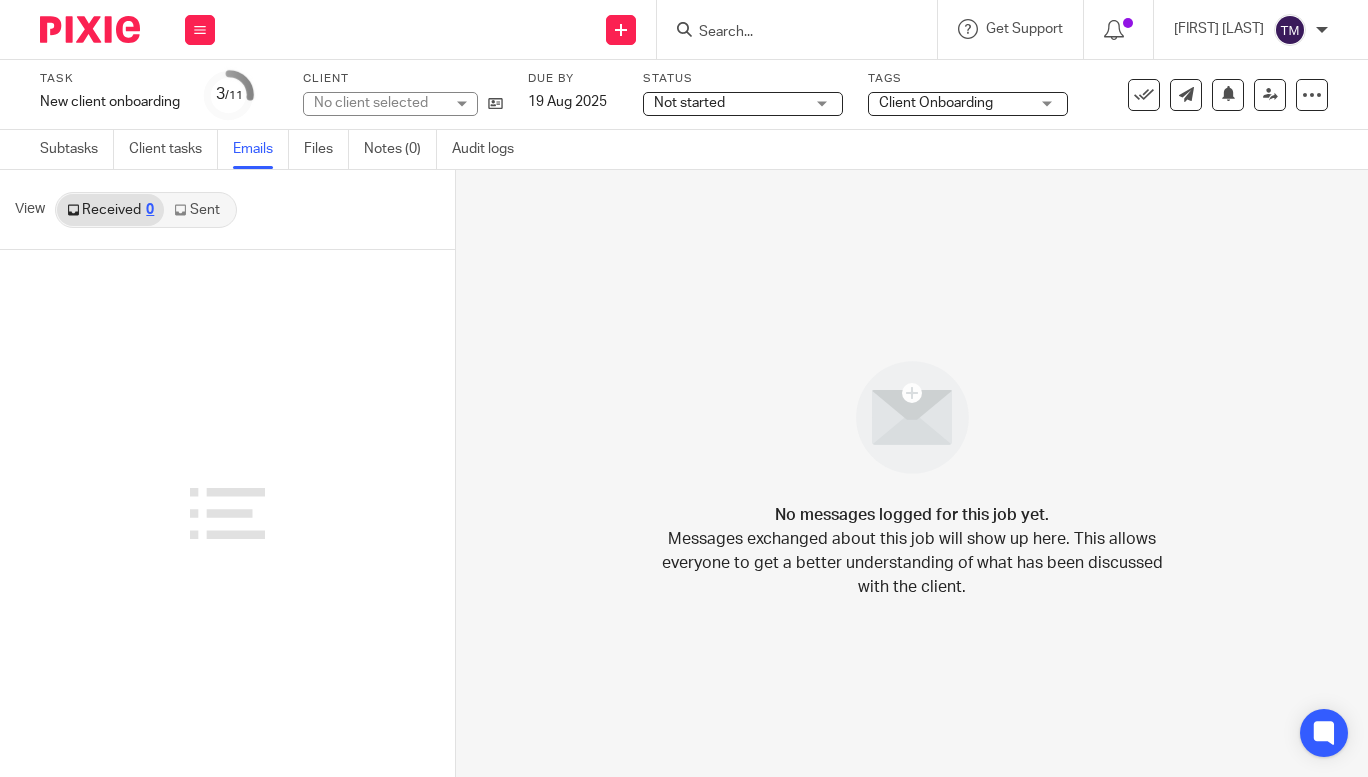 scroll, scrollTop: 0, scrollLeft: 0, axis: both 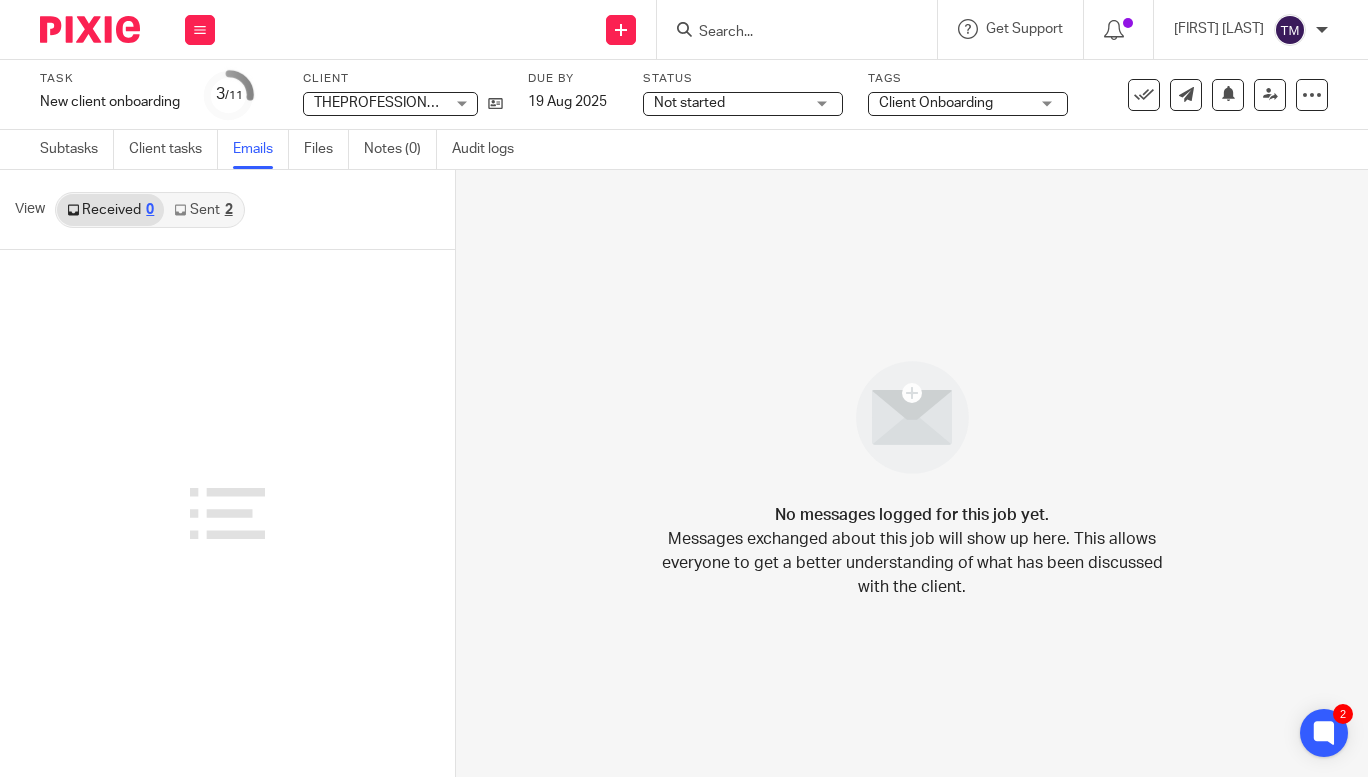 click at bounding box center [180, 210] 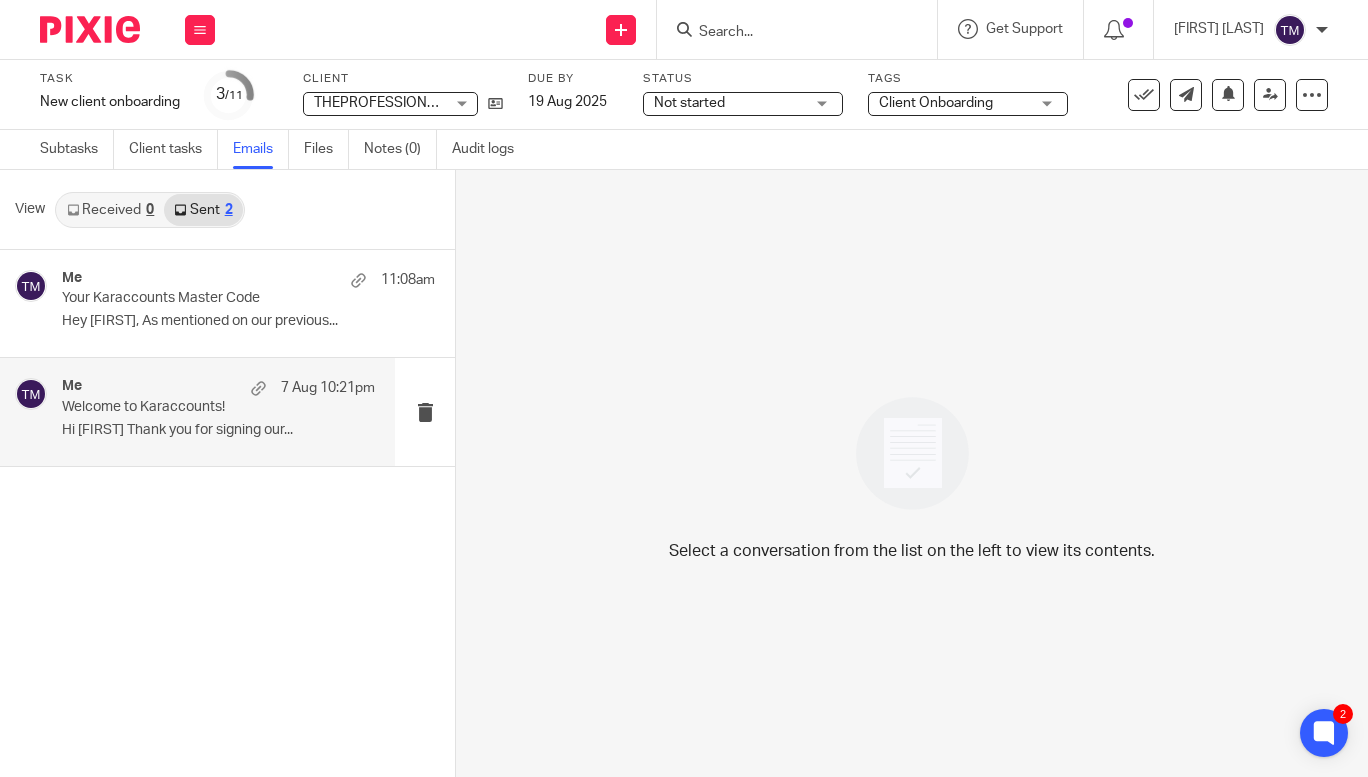 click on "Me
7 Aug 10:21pm" at bounding box center (218, 388) 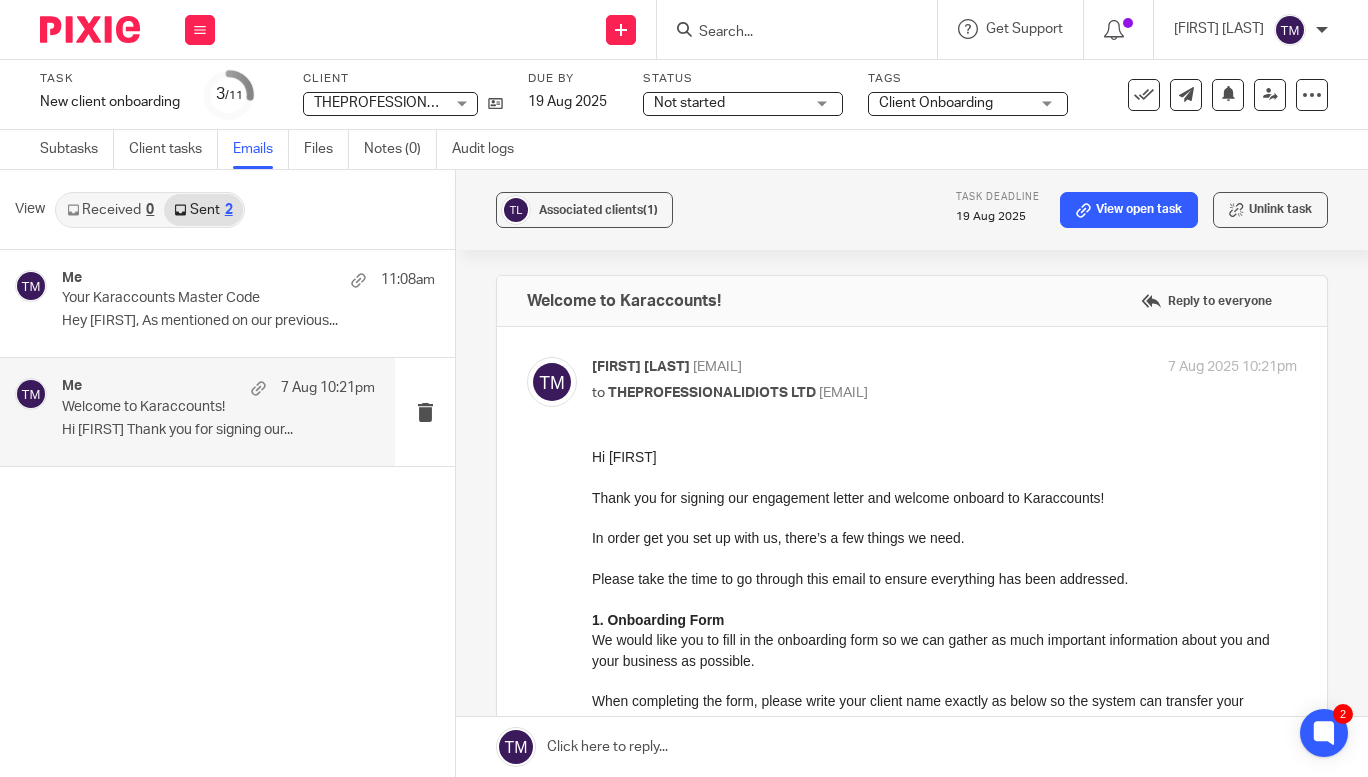 scroll, scrollTop: 0, scrollLeft: 0, axis: both 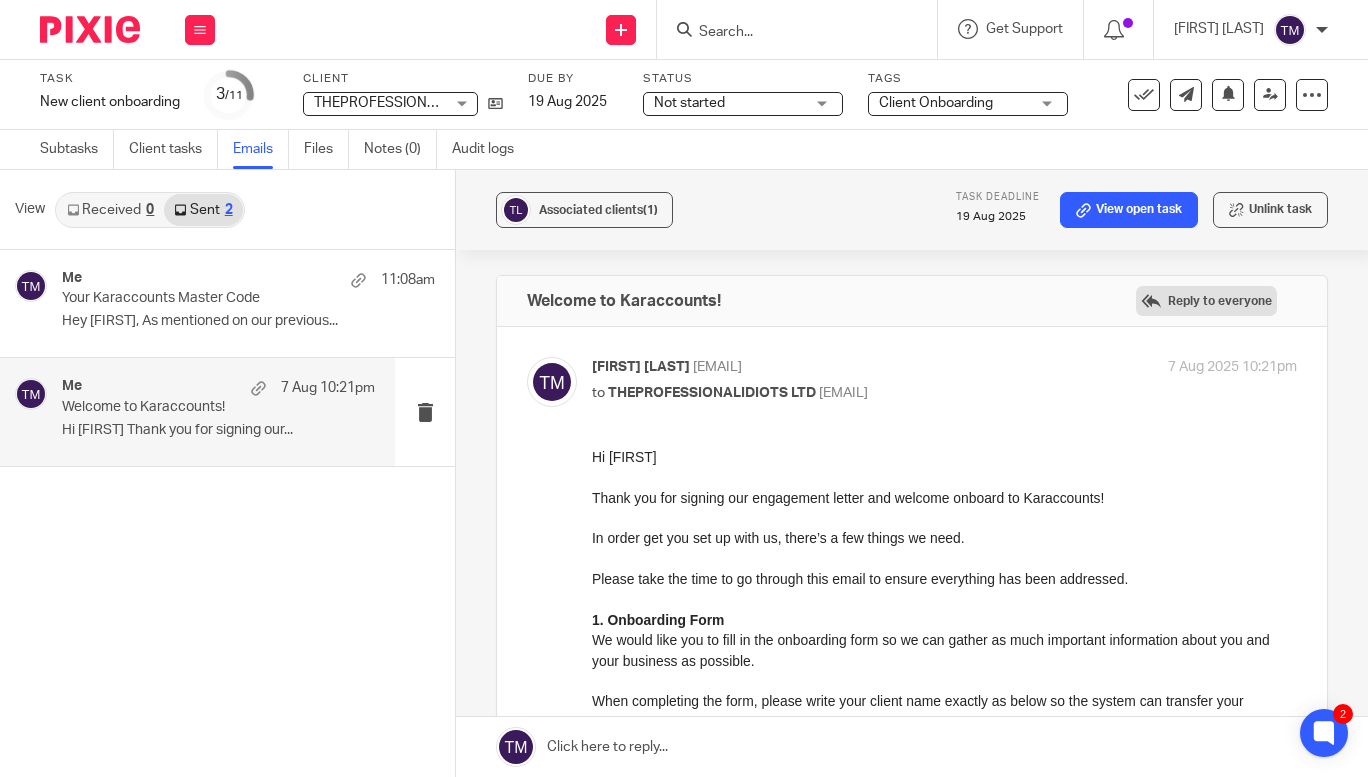 click on "Reply to everyone" at bounding box center (1206, 301) 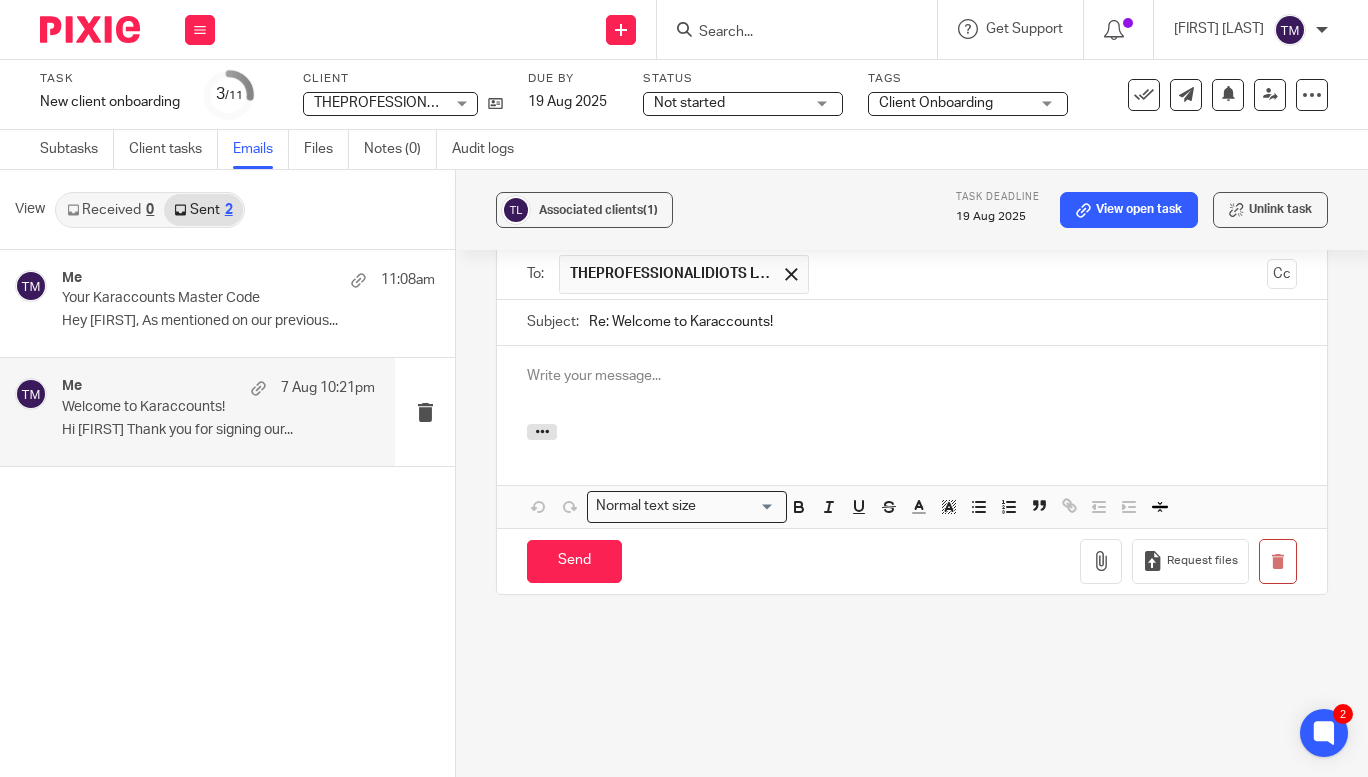 scroll, scrollTop: 0, scrollLeft: 0, axis: both 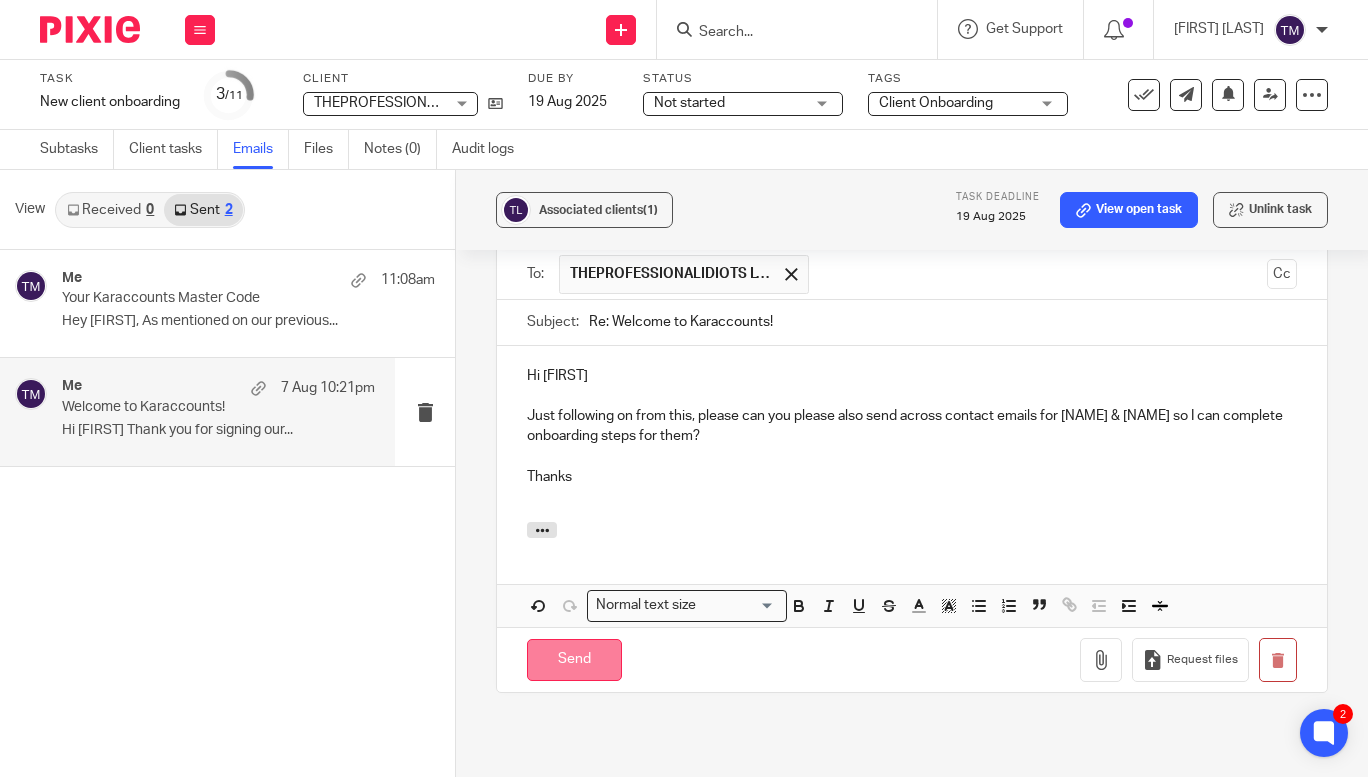 click on "Send" at bounding box center [574, 660] 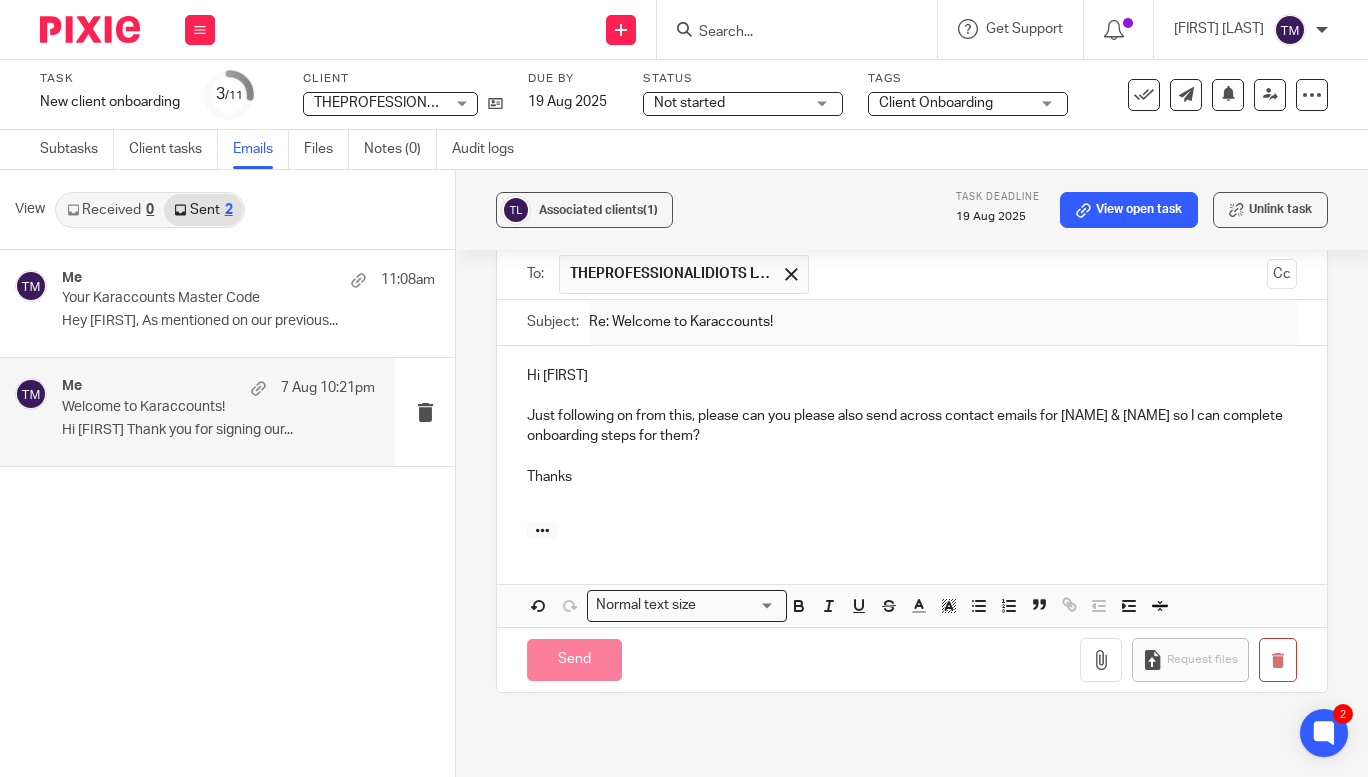 scroll, scrollTop: 3010, scrollLeft: 0, axis: vertical 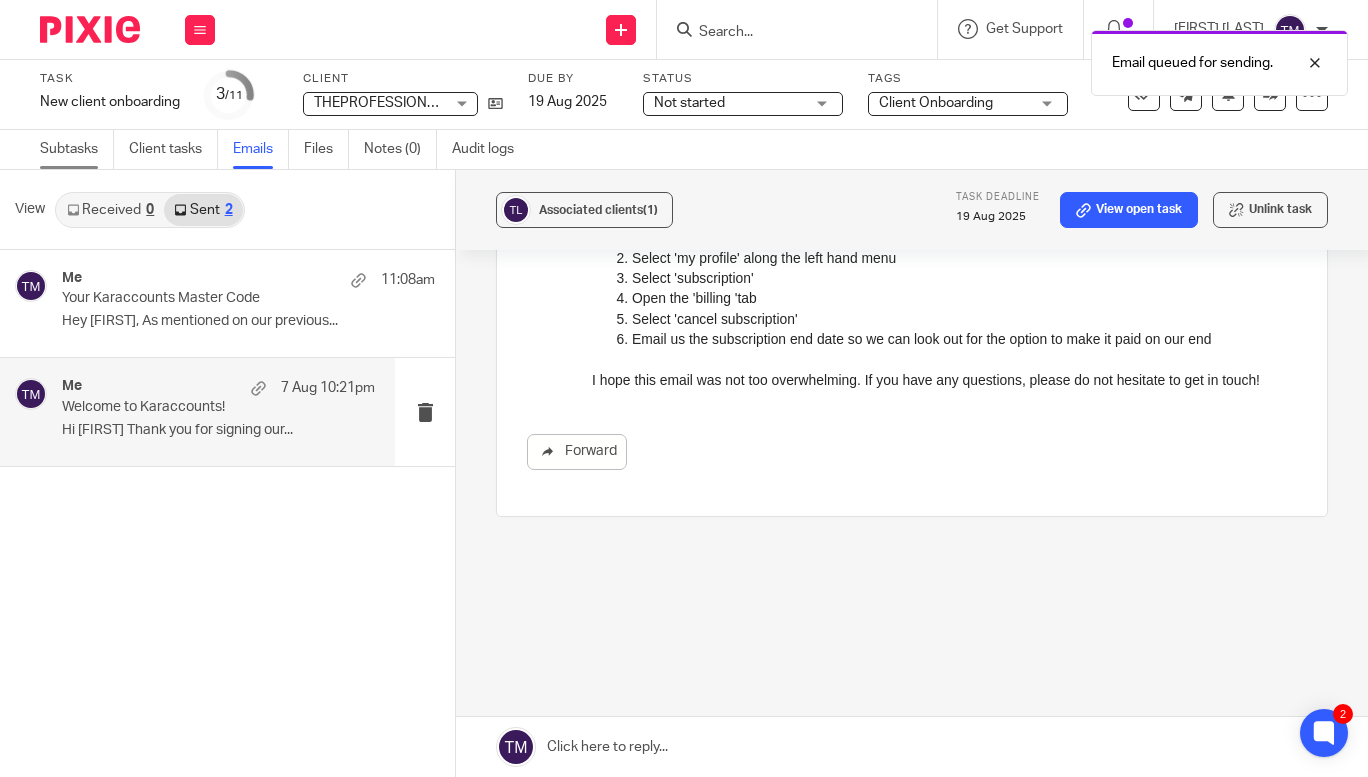 click on "Subtasks" at bounding box center (77, 149) 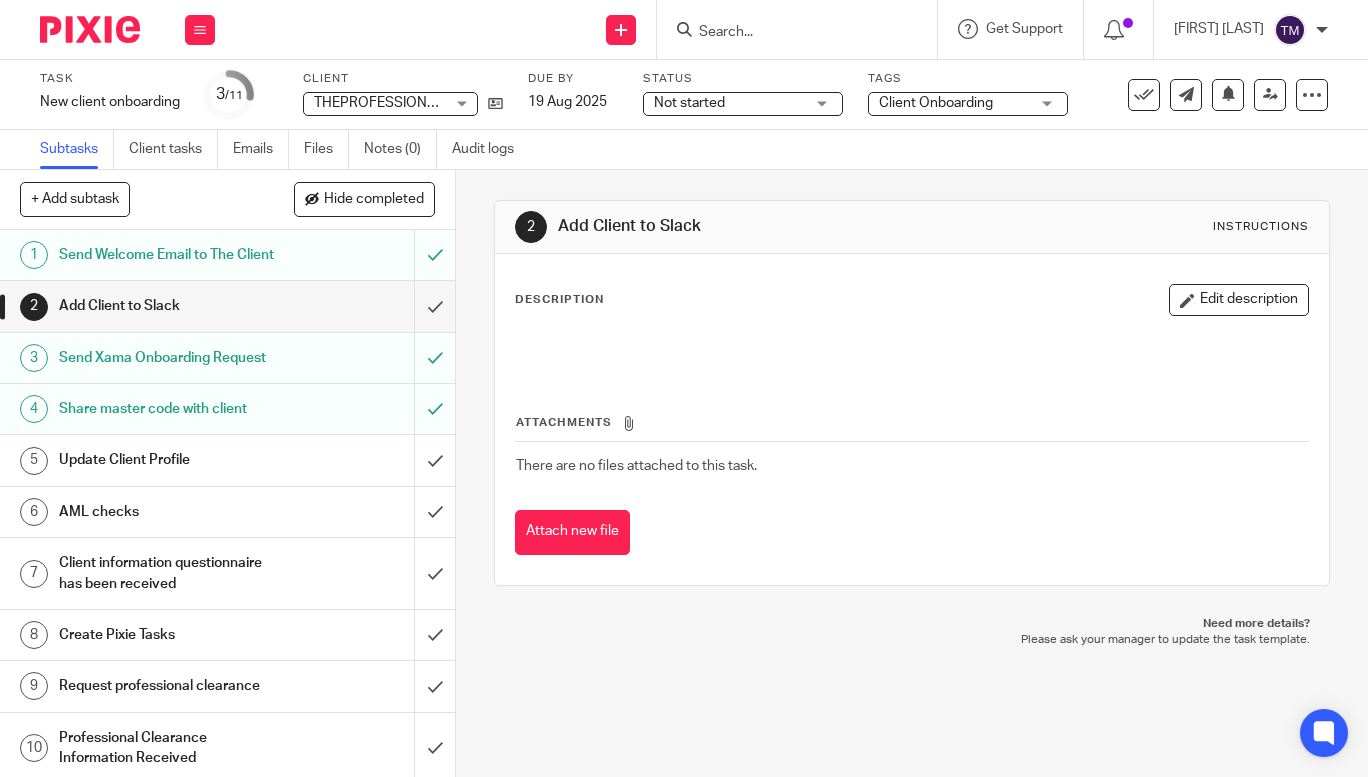 scroll, scrollTop: 0, scrollLeft: 0, axis: both 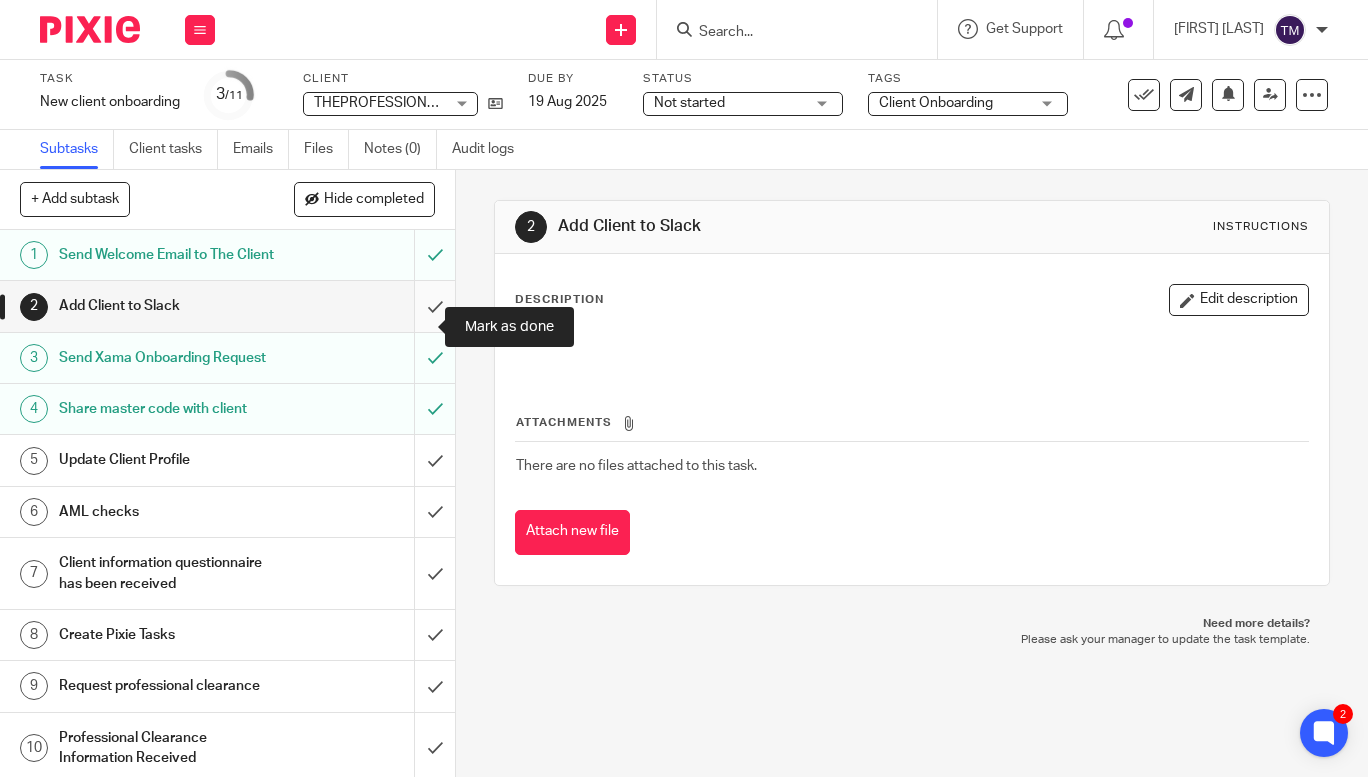 click at bounding box center (227, 306) 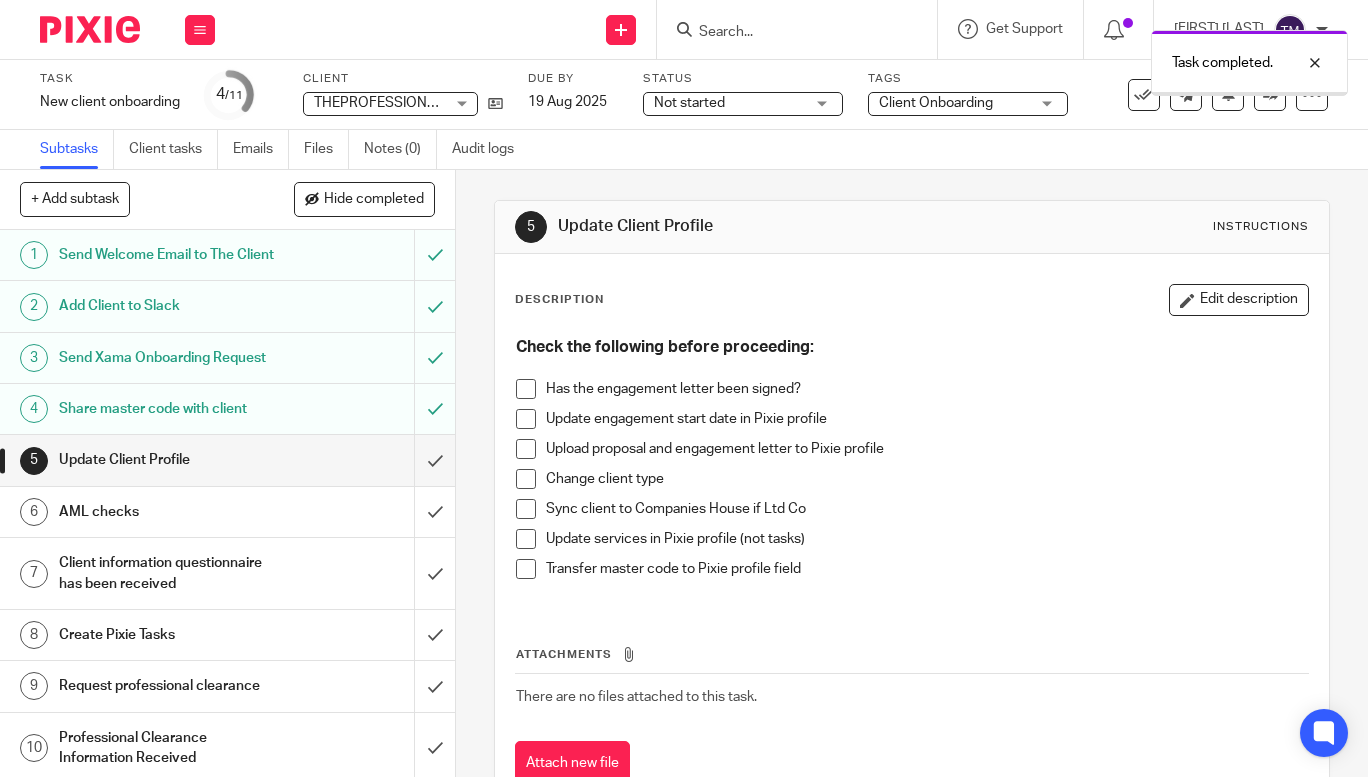 scroll, scrollTop: 0, scrollLeft: 0, axis: both 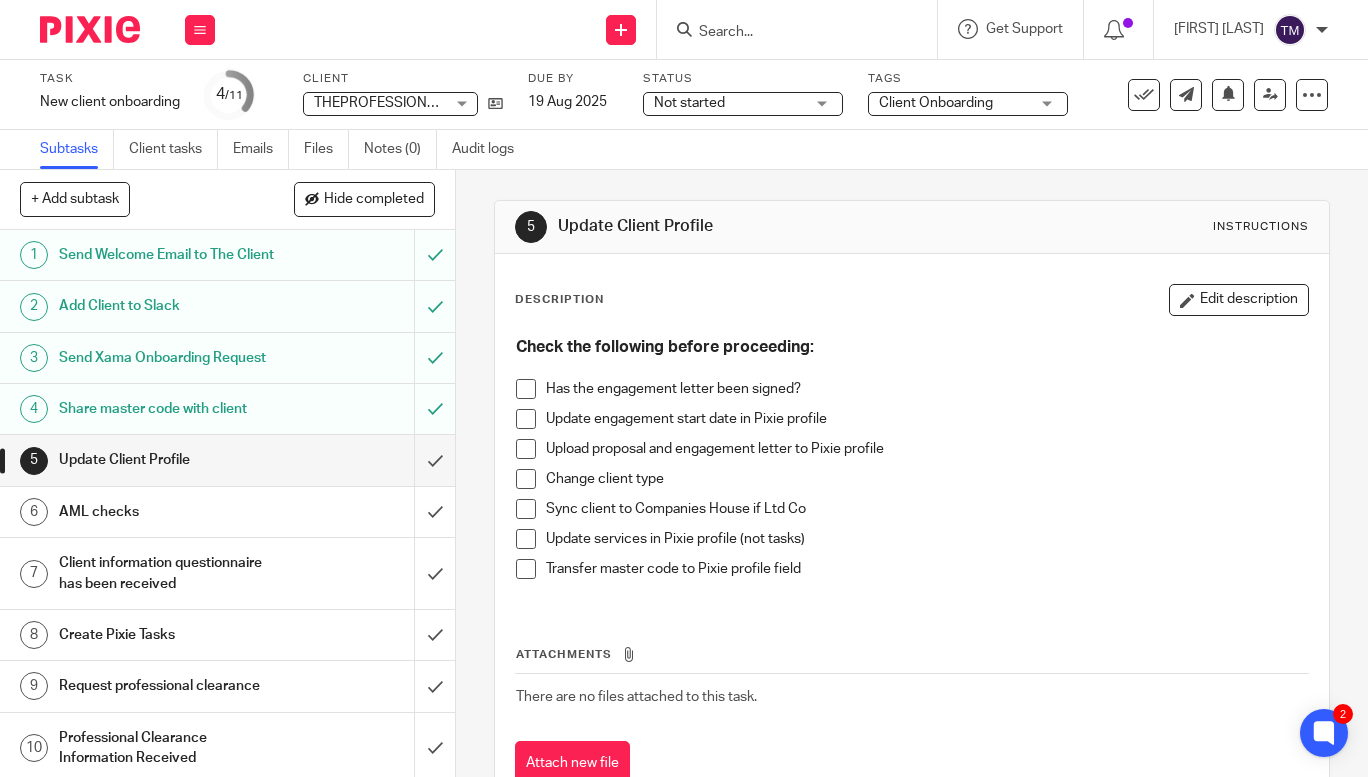click at bounding box center [526, 389] 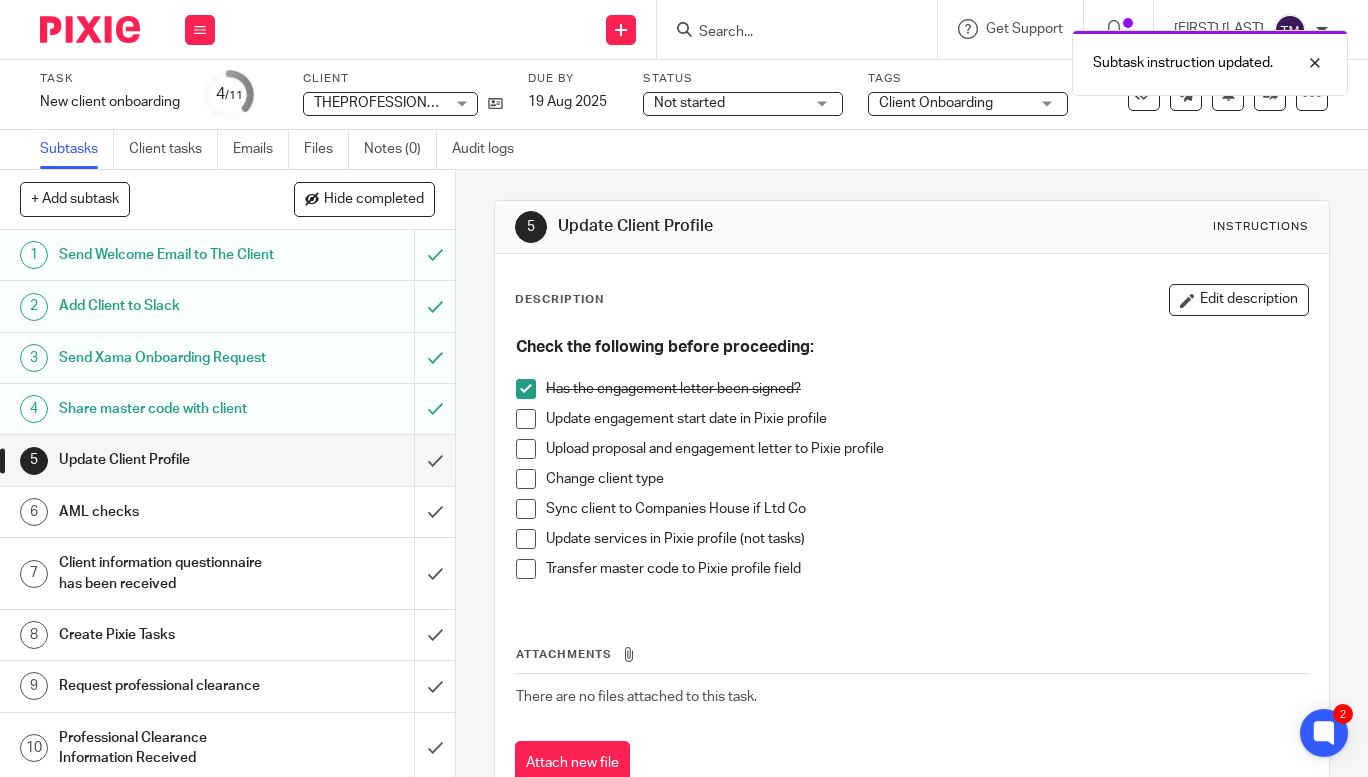 click at bounding box center [526, 419] 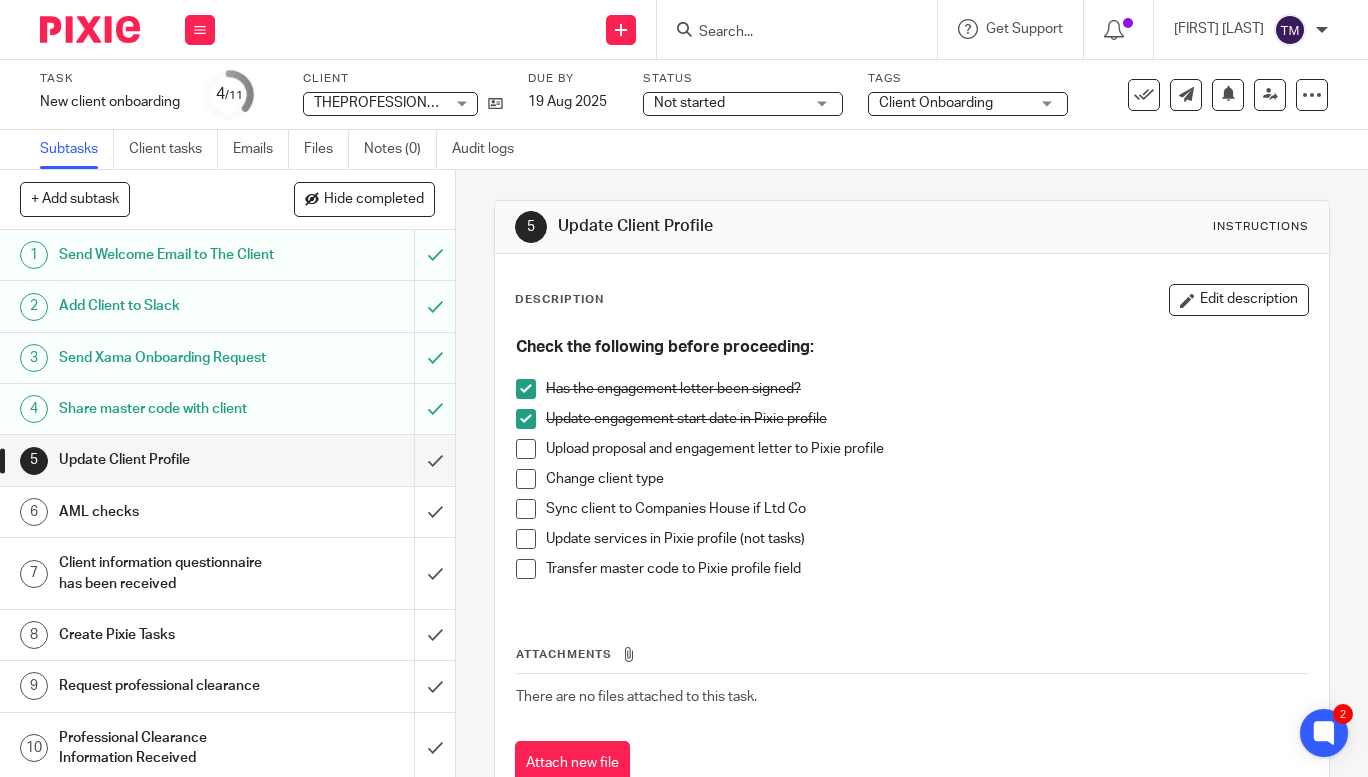 click at bounding box center (526, 449) 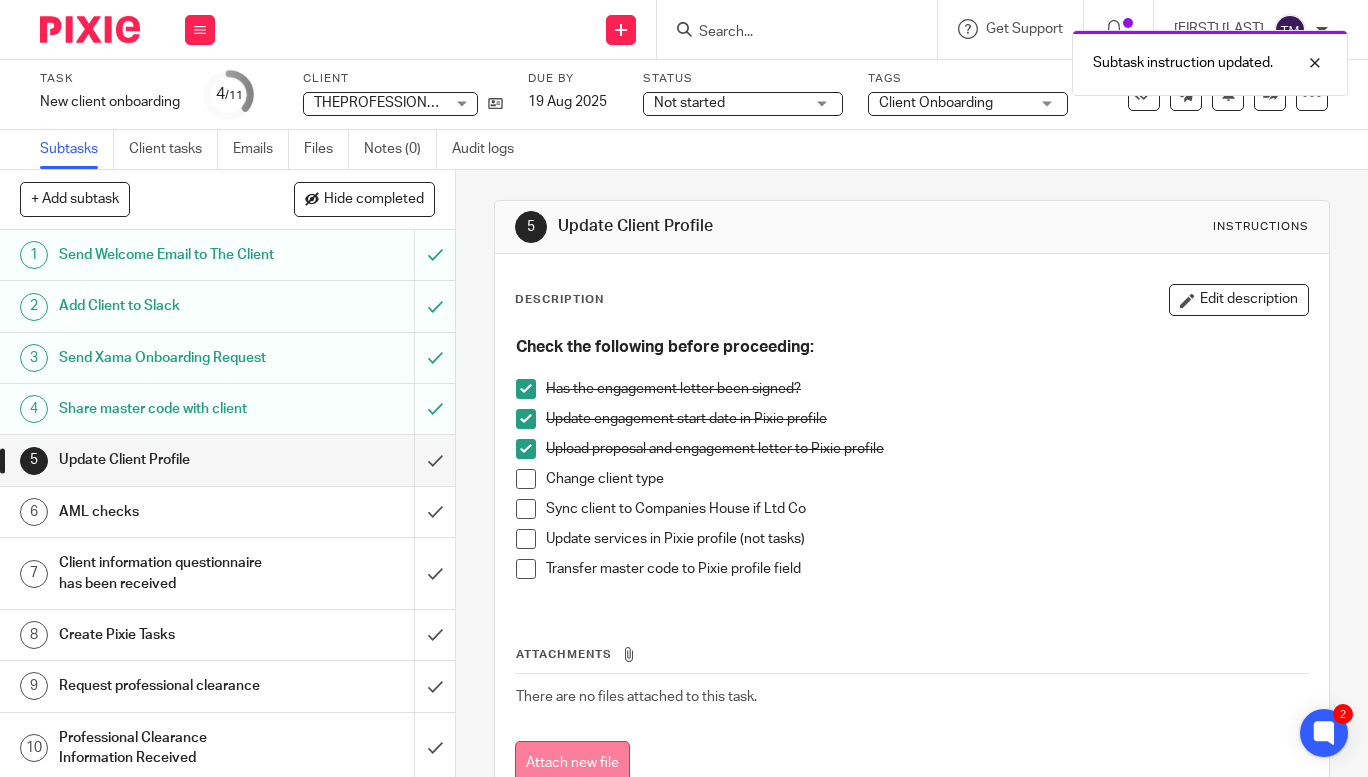 click on "Attach new file" at bounding box center (572, 763) 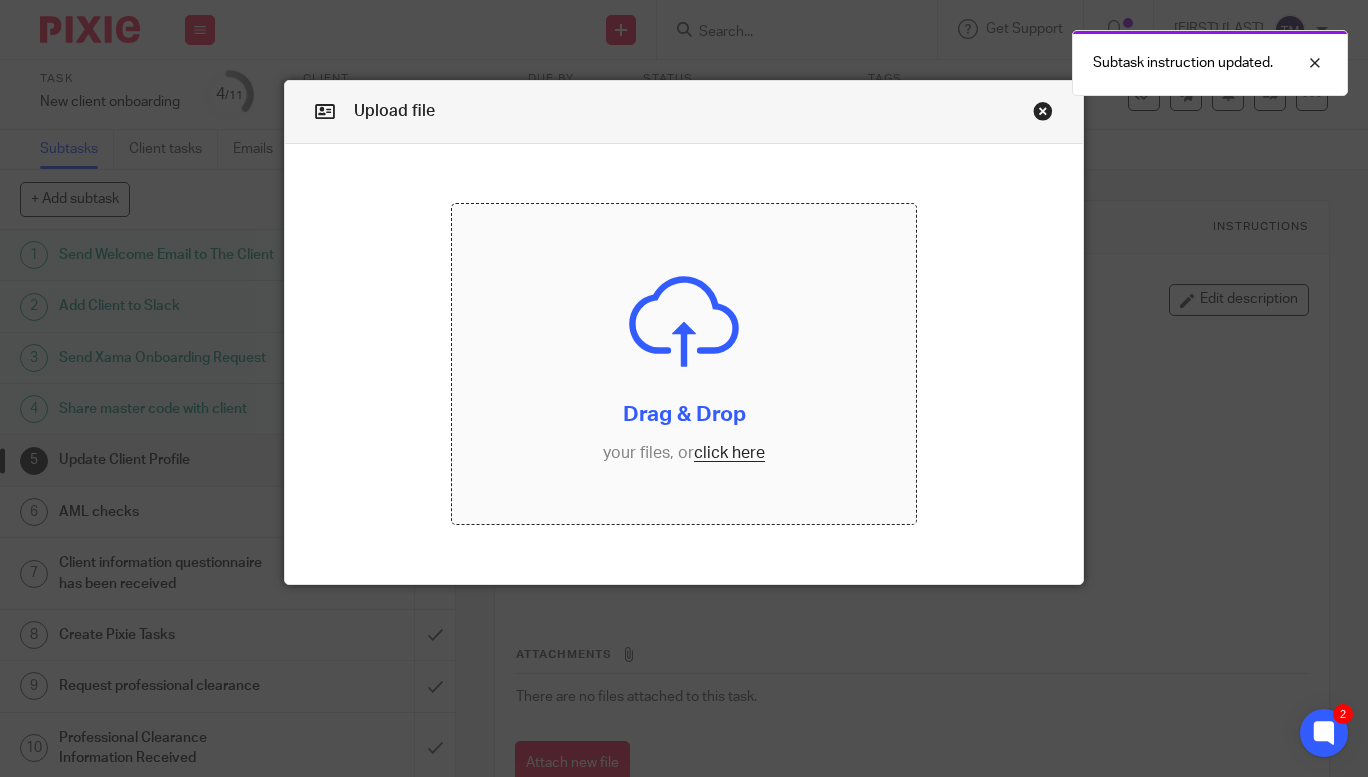 click at bounding box center [684, 364] 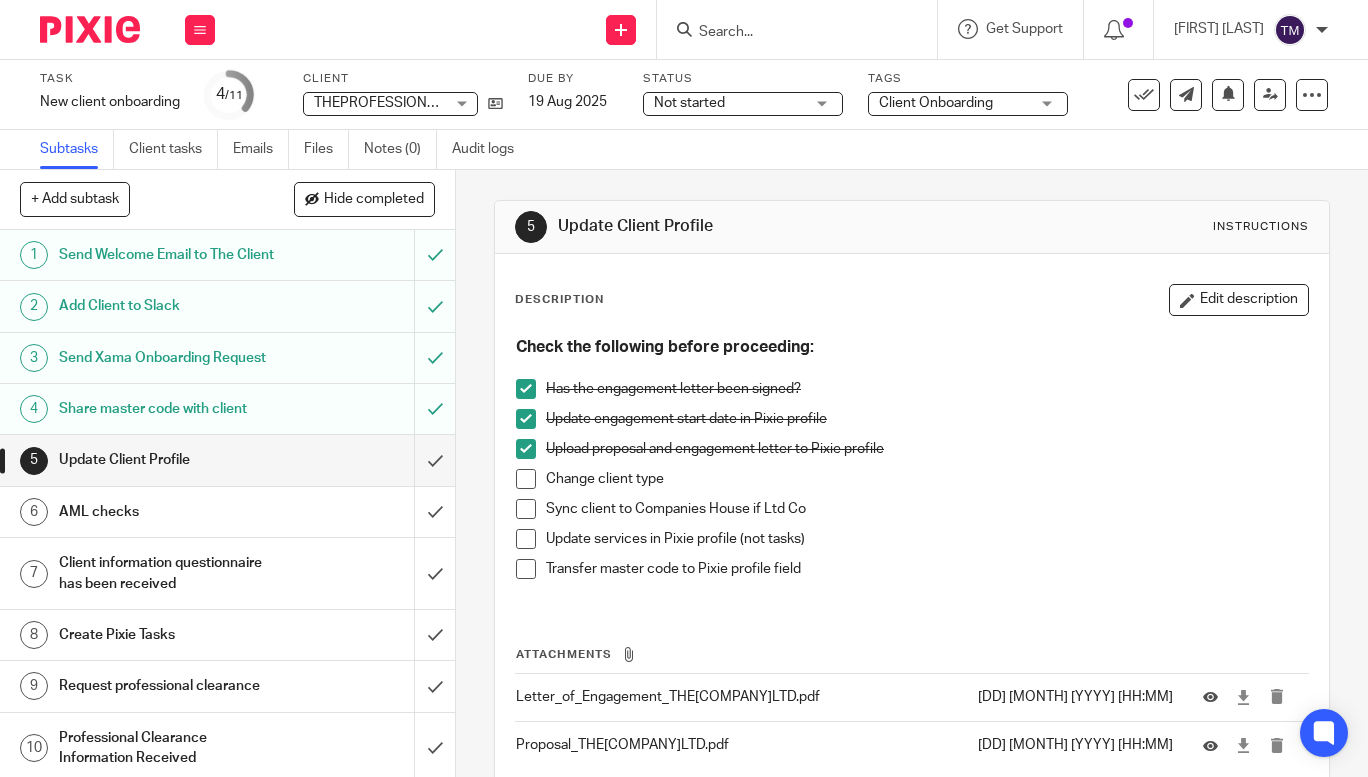 scroll, scrollTop: 0, scrollLeft: 0, axis: both 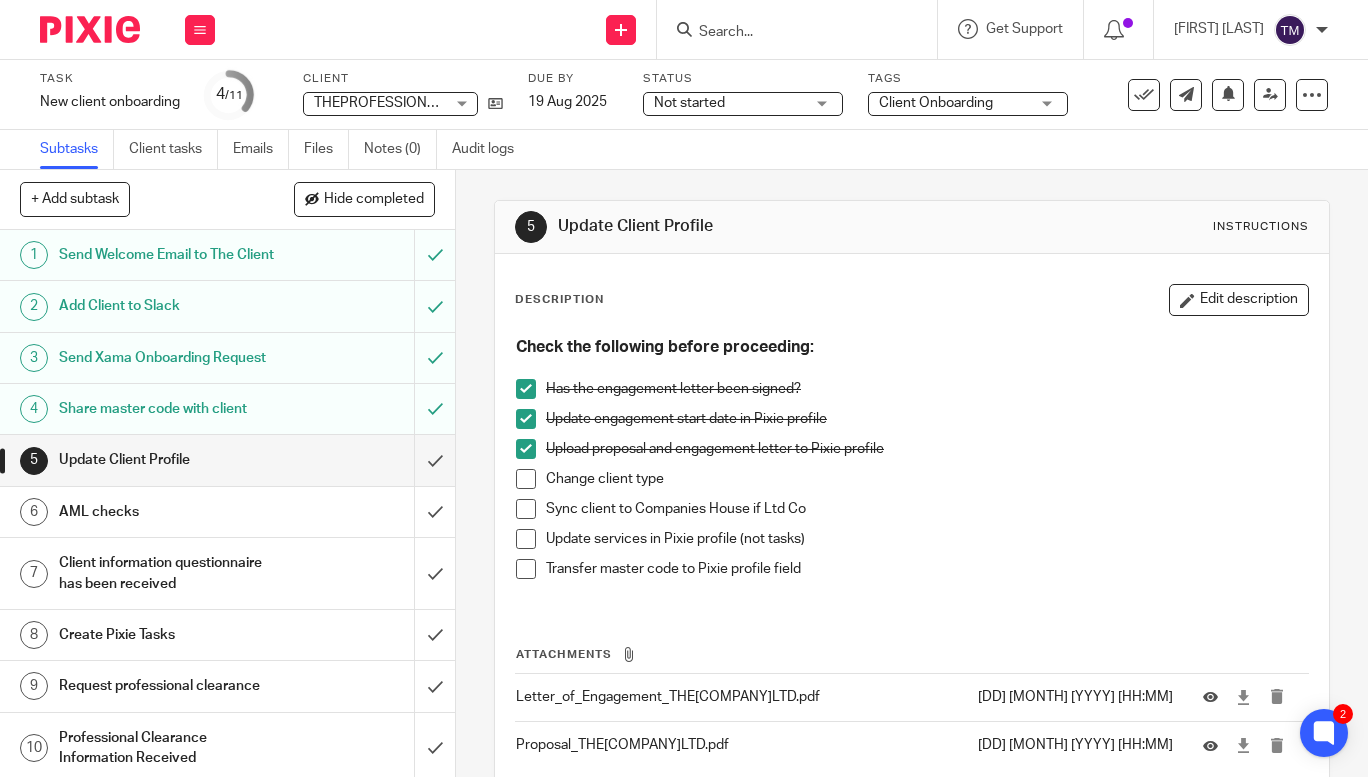 click at bounding box center (526, 479) 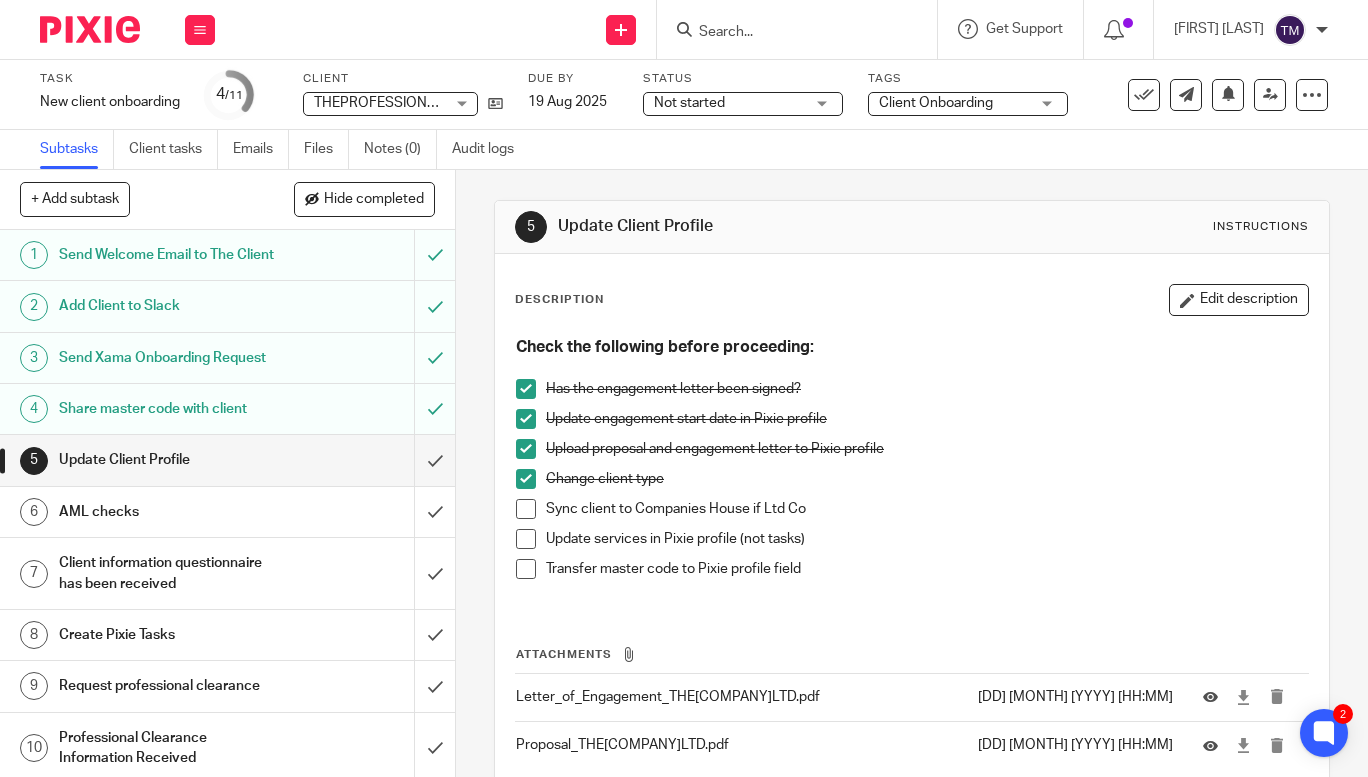 click on "Change client type" at bounding box center (912, 484) 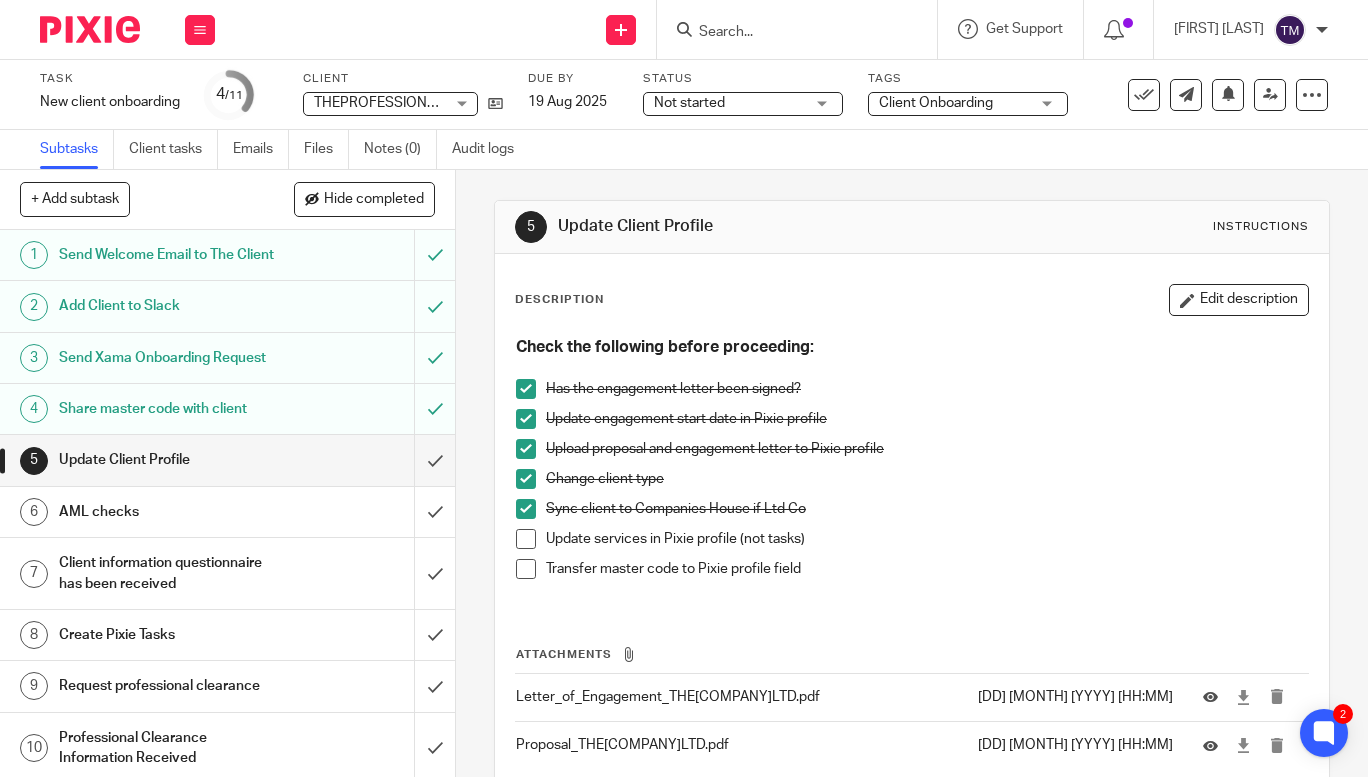 click at bounding box center [526, 539] 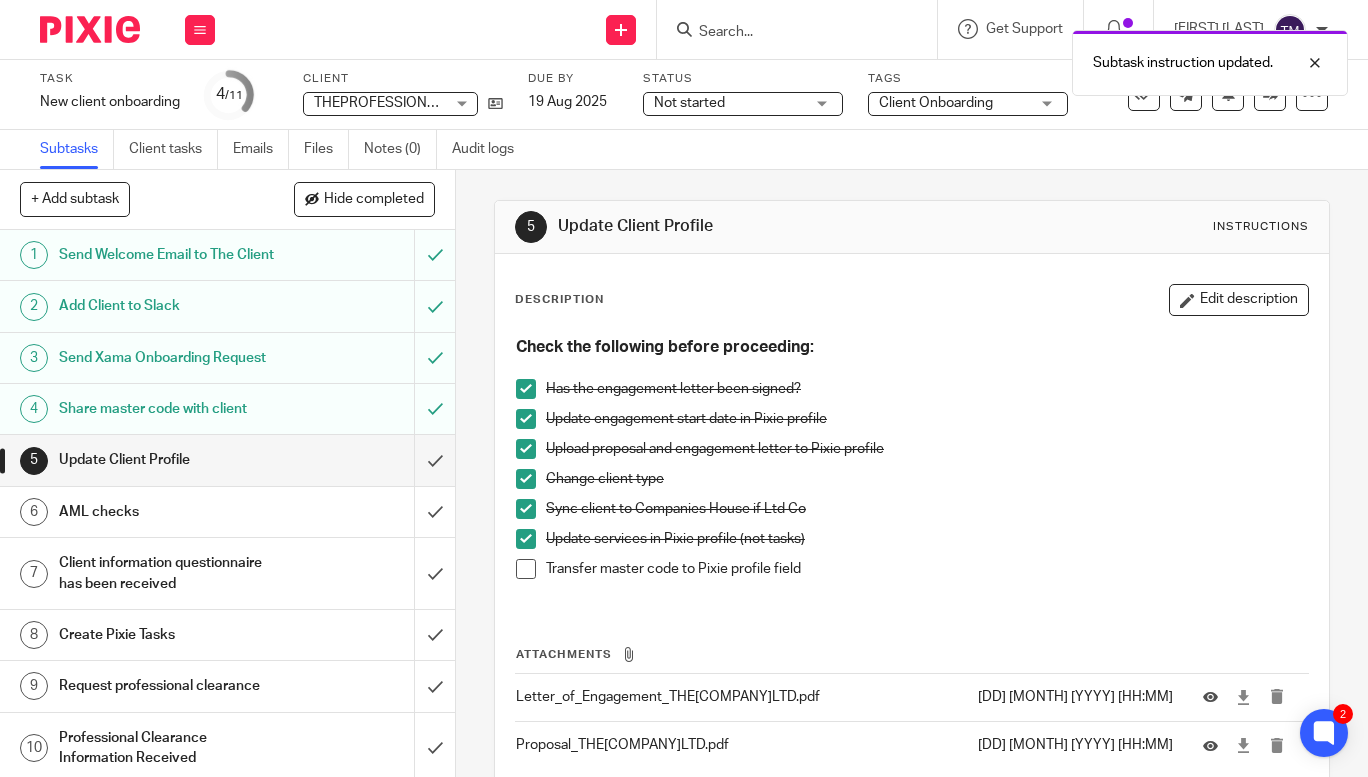 click at bounding box center [526, 569] 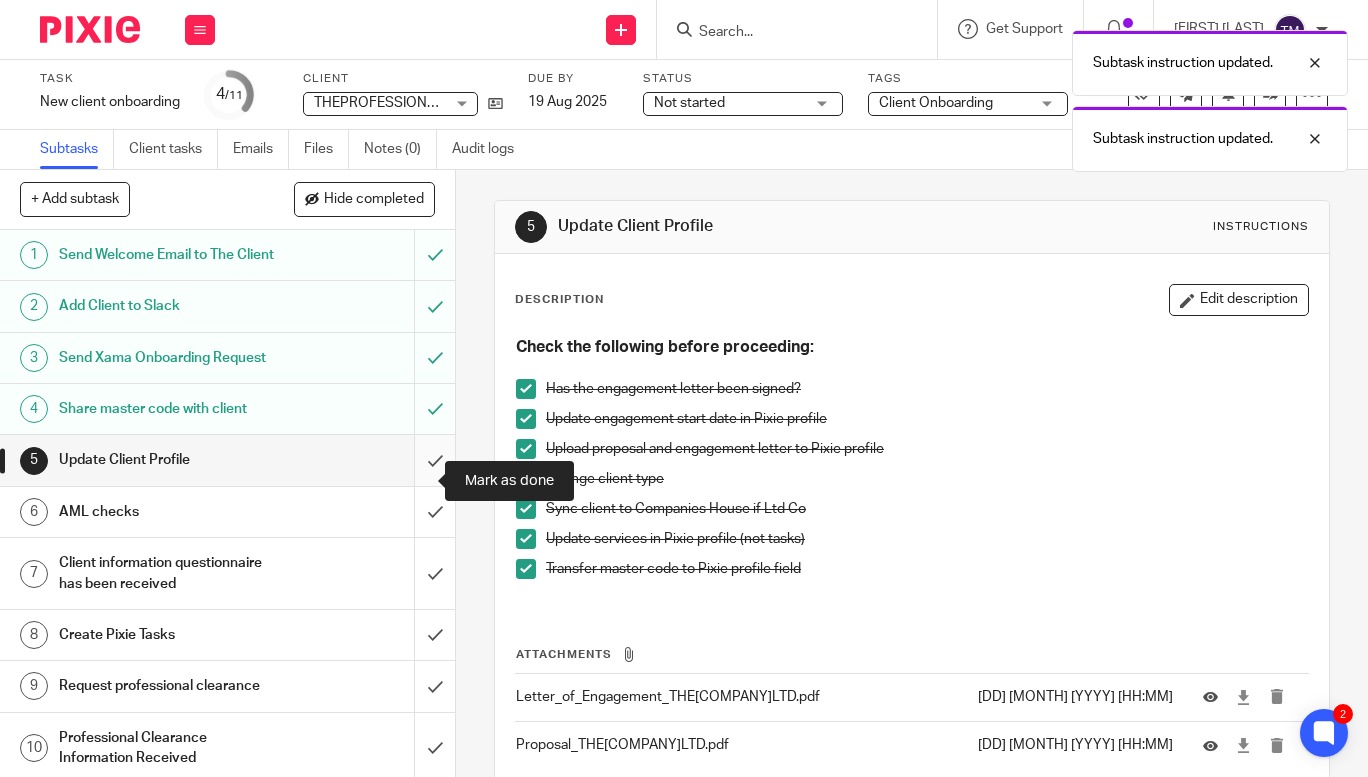 click at bounding box center (227, 460) 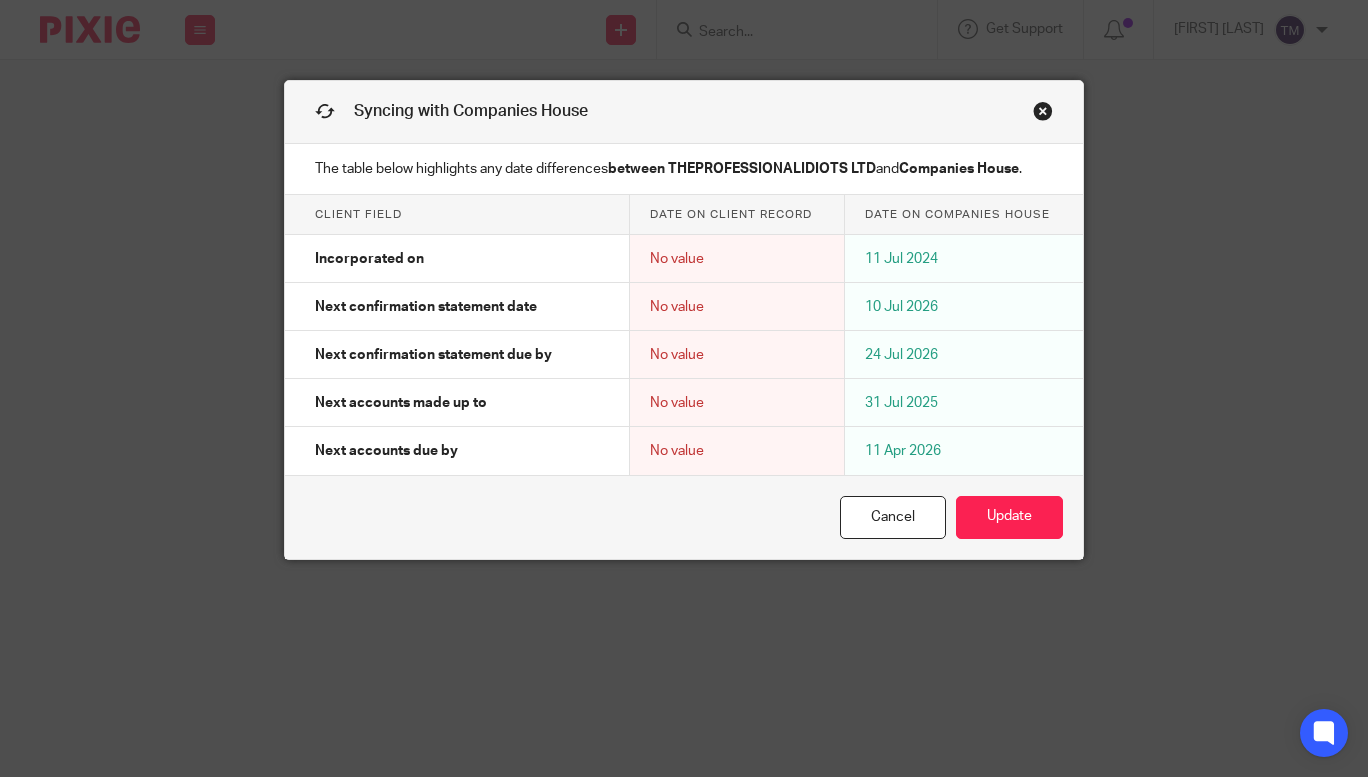 scroll, scrollTop: 0, scrollLeft: 0, axis: both 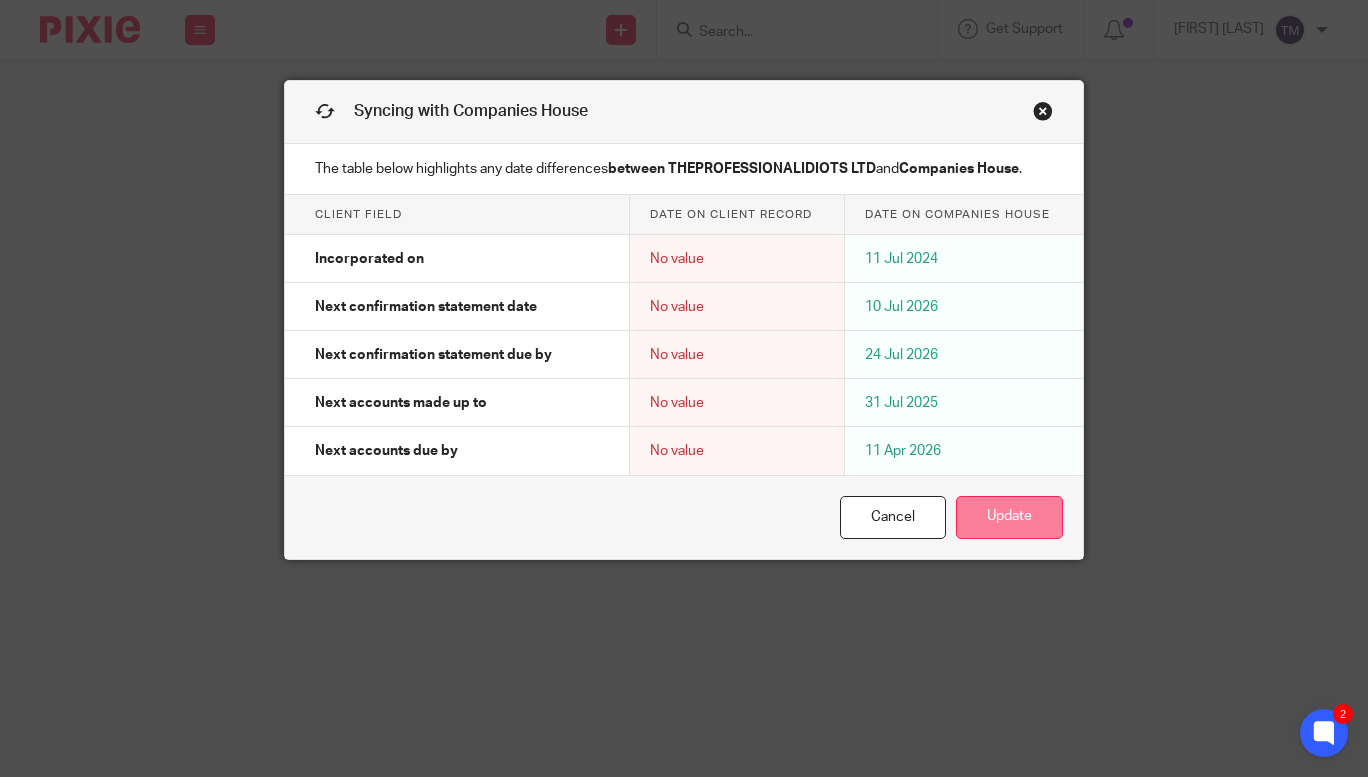 click on "Update" at bounding box center [1009, 517] 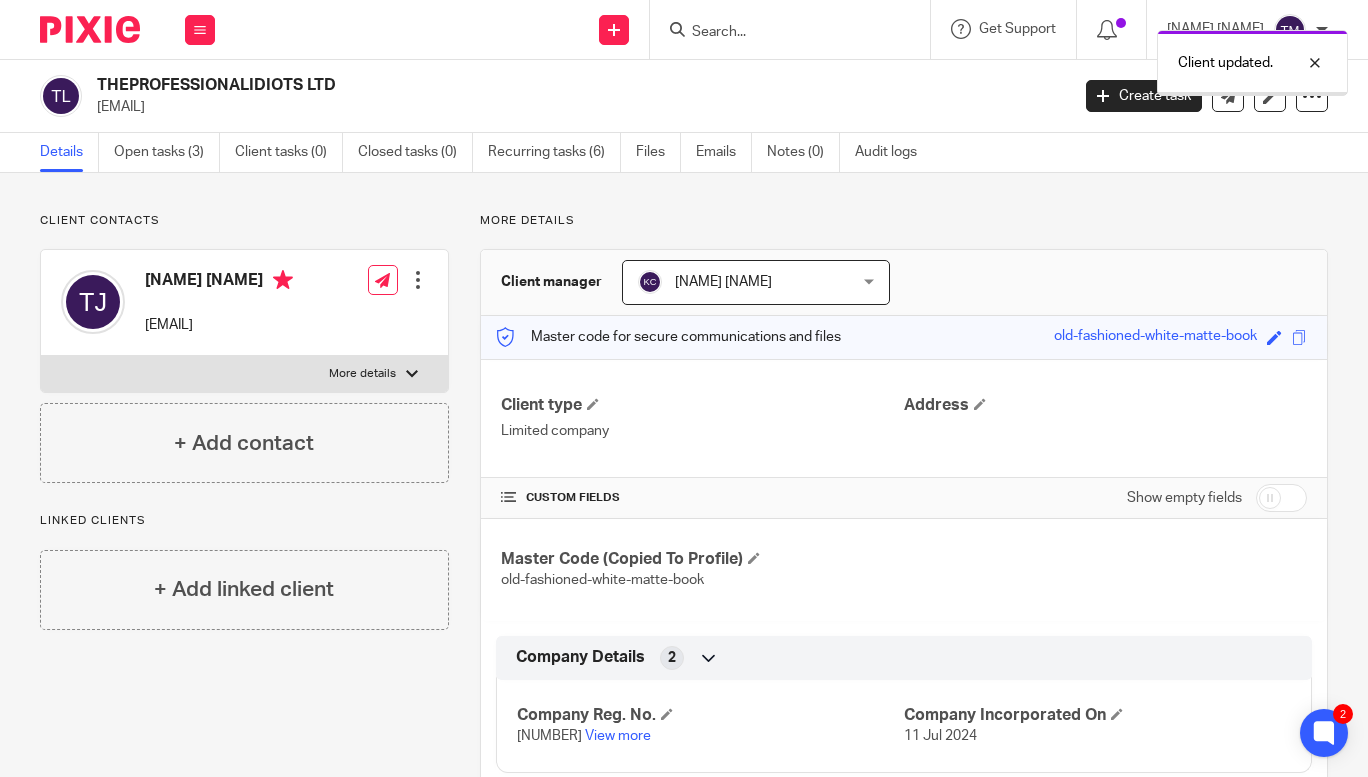 scroll, scrollTop: 0, scrollLeft: 0, axis: both 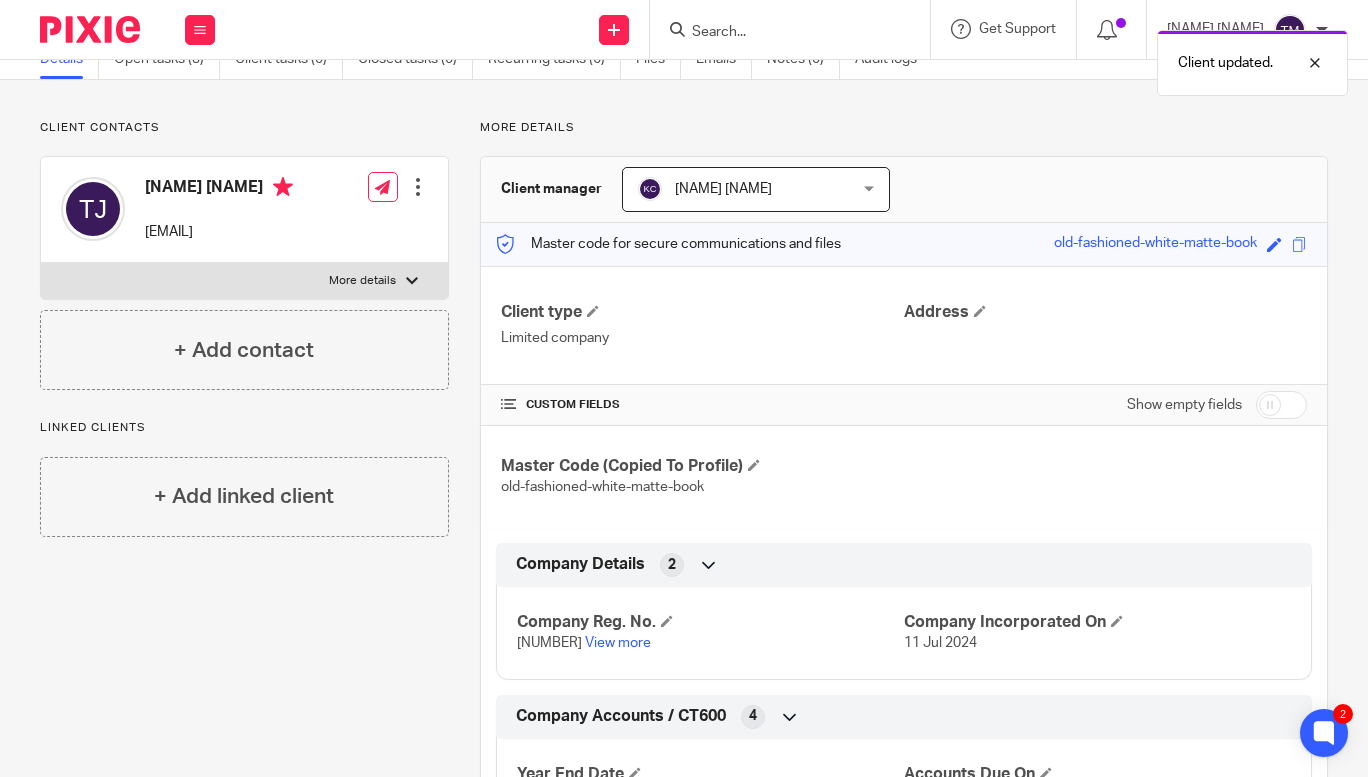 click at bounding box center [1281, 405] 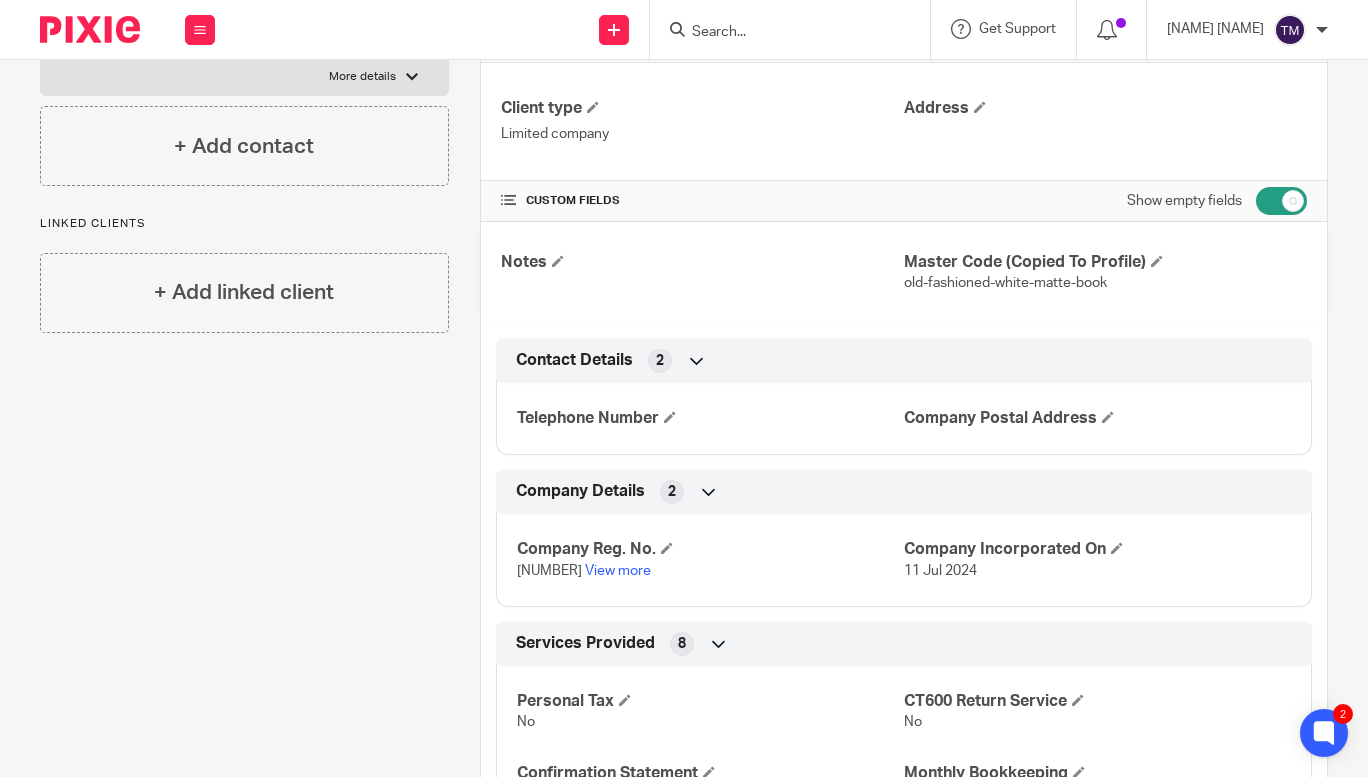 scroll, scrollTop: 415, scrollLeft: 0, axis: vertical 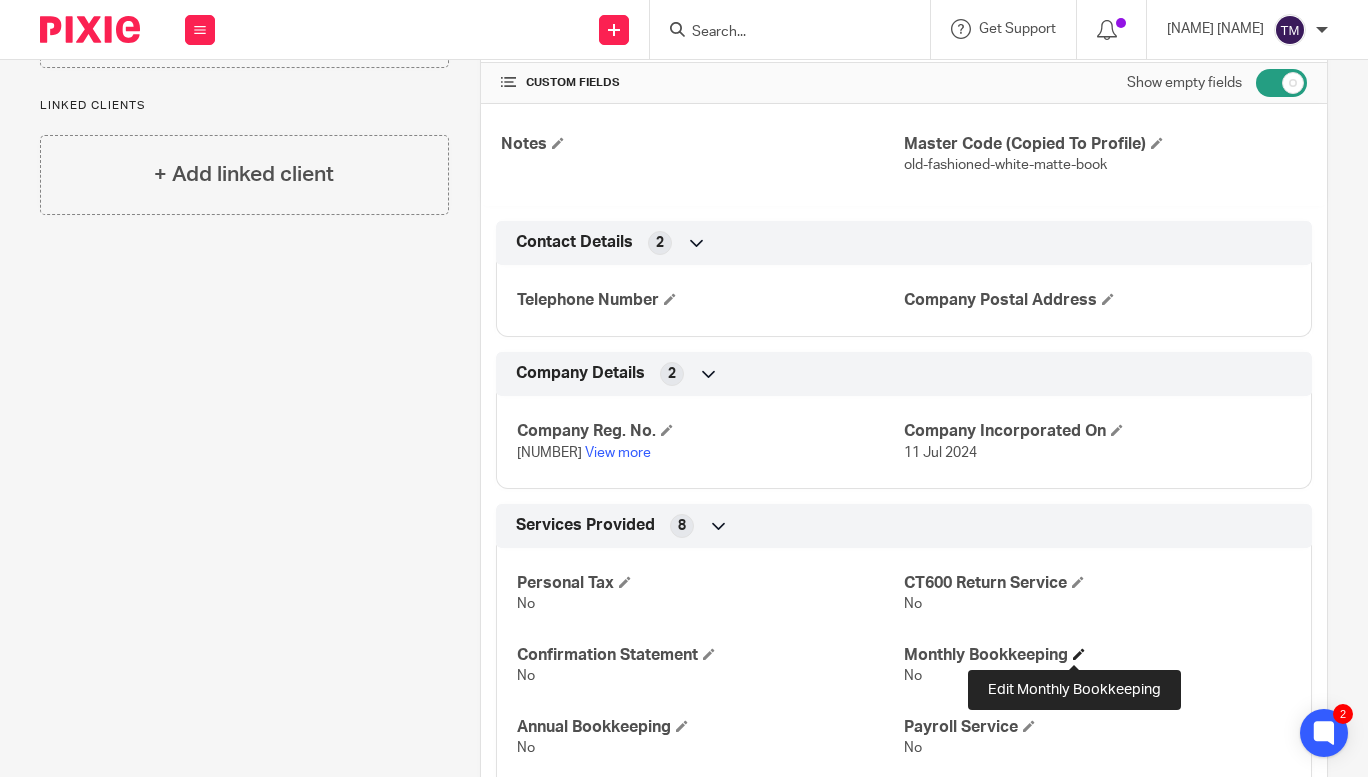 click at bounding box center (1079, 654) 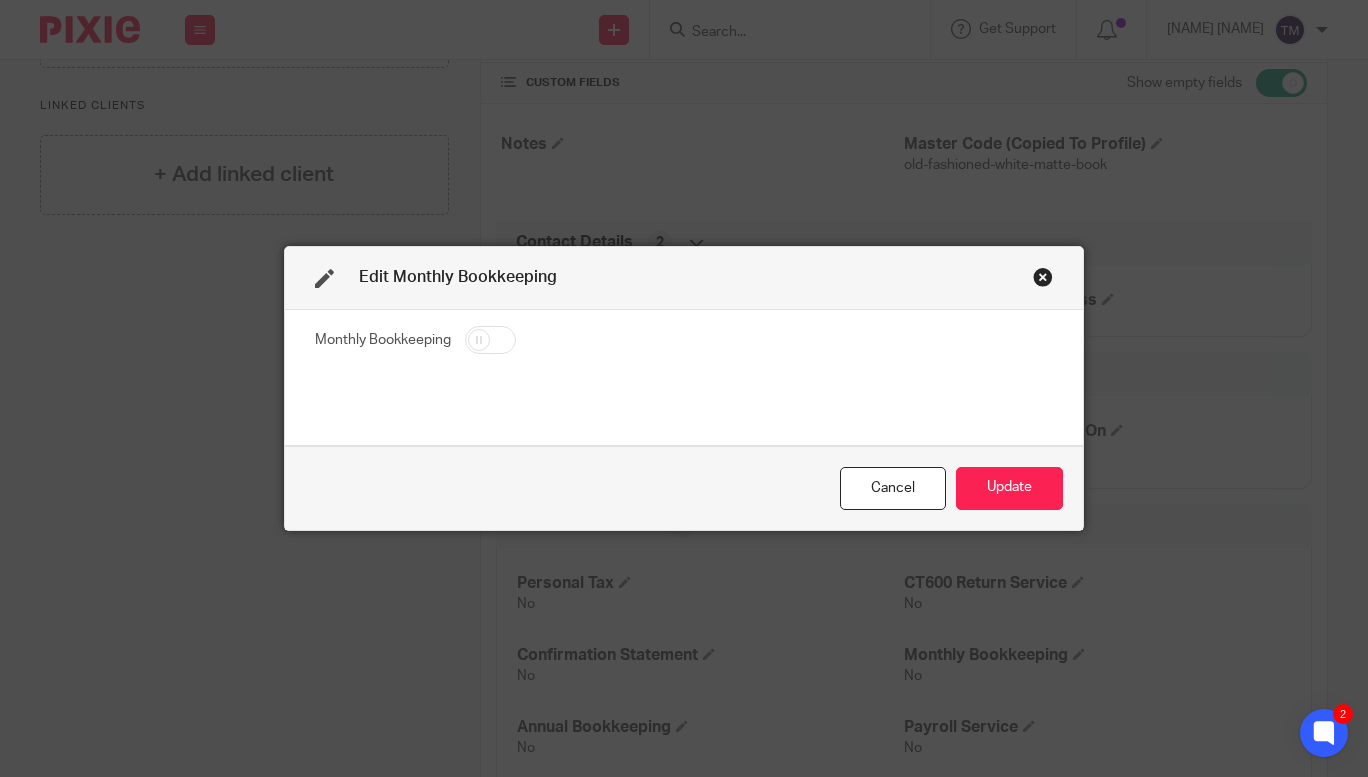 click at bounding box center (490, 340) 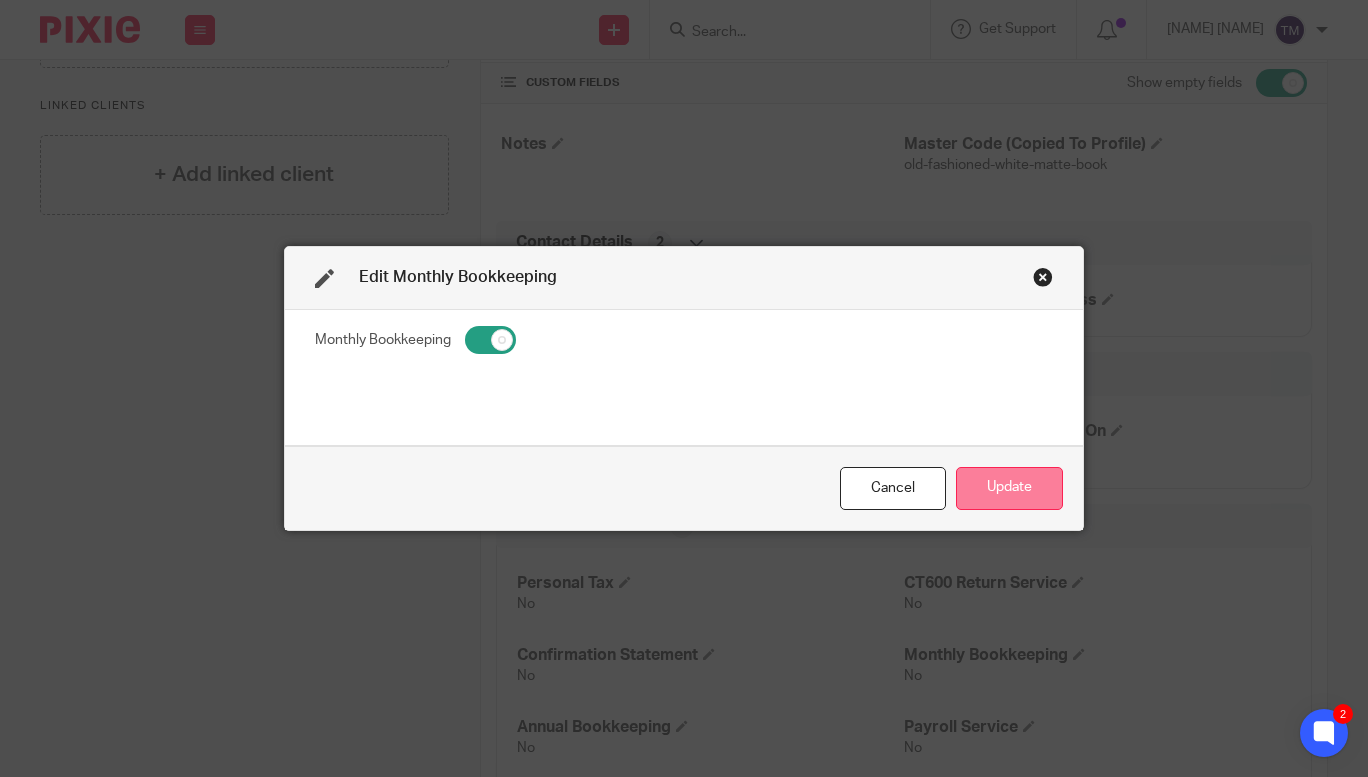 click on "Update" at bounding box center (1009, 488) 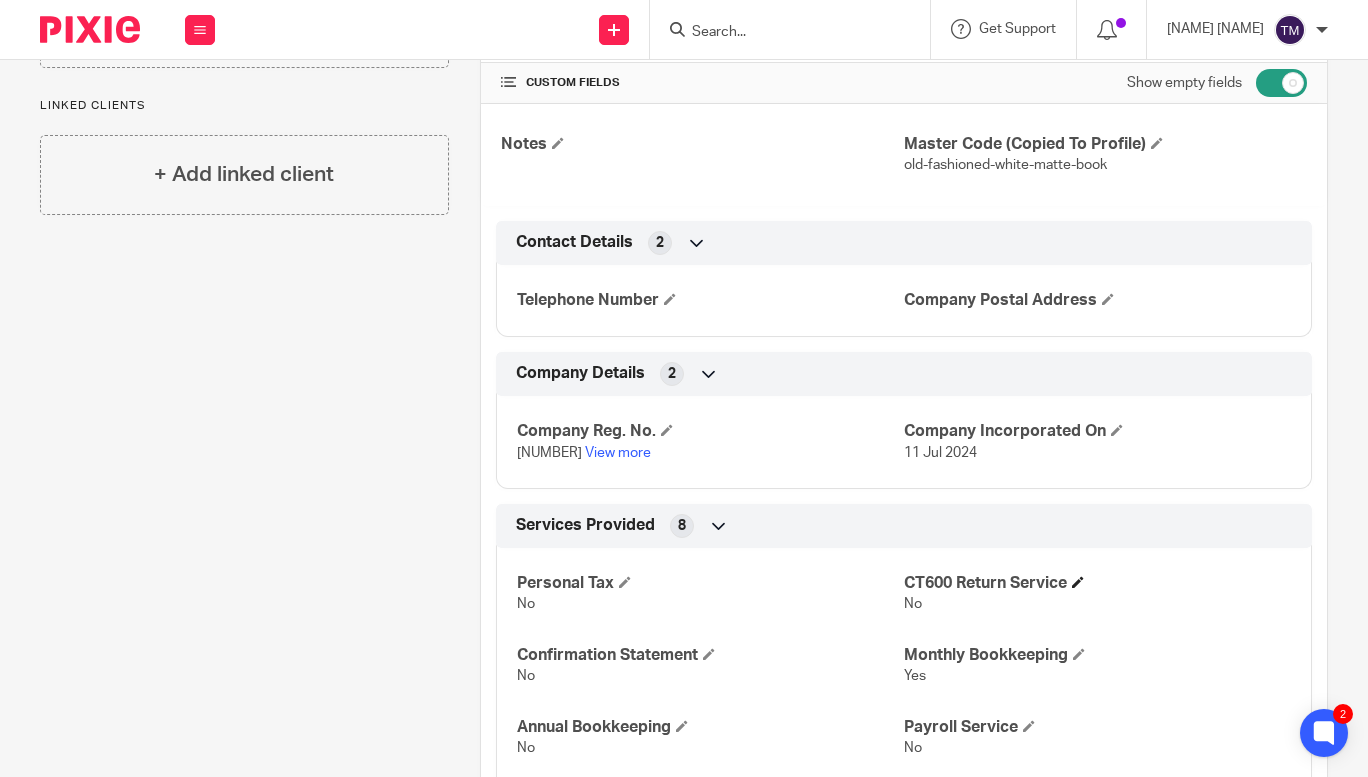 click at bounding box center [1078, 582] 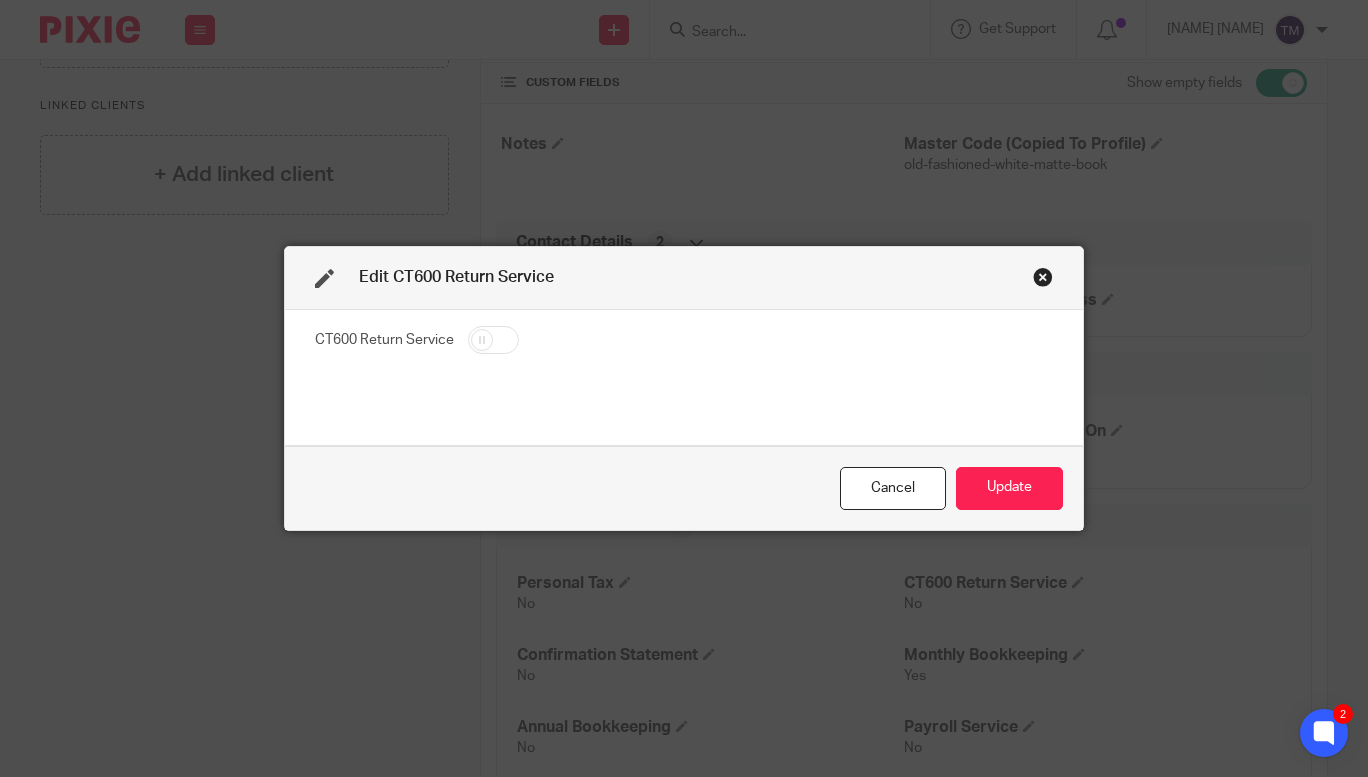 click at bounding box center (493, 340) 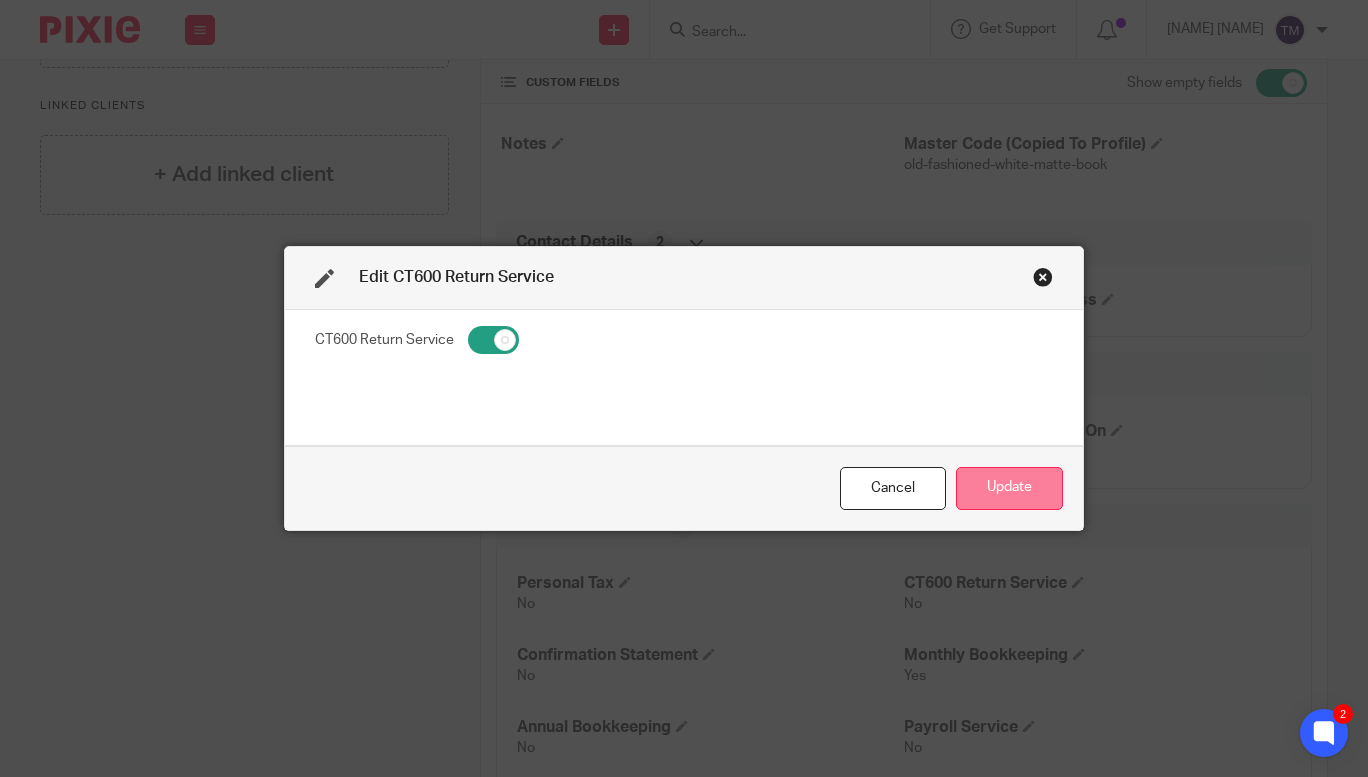 click on "Update" at bounding box center [1009, 488] 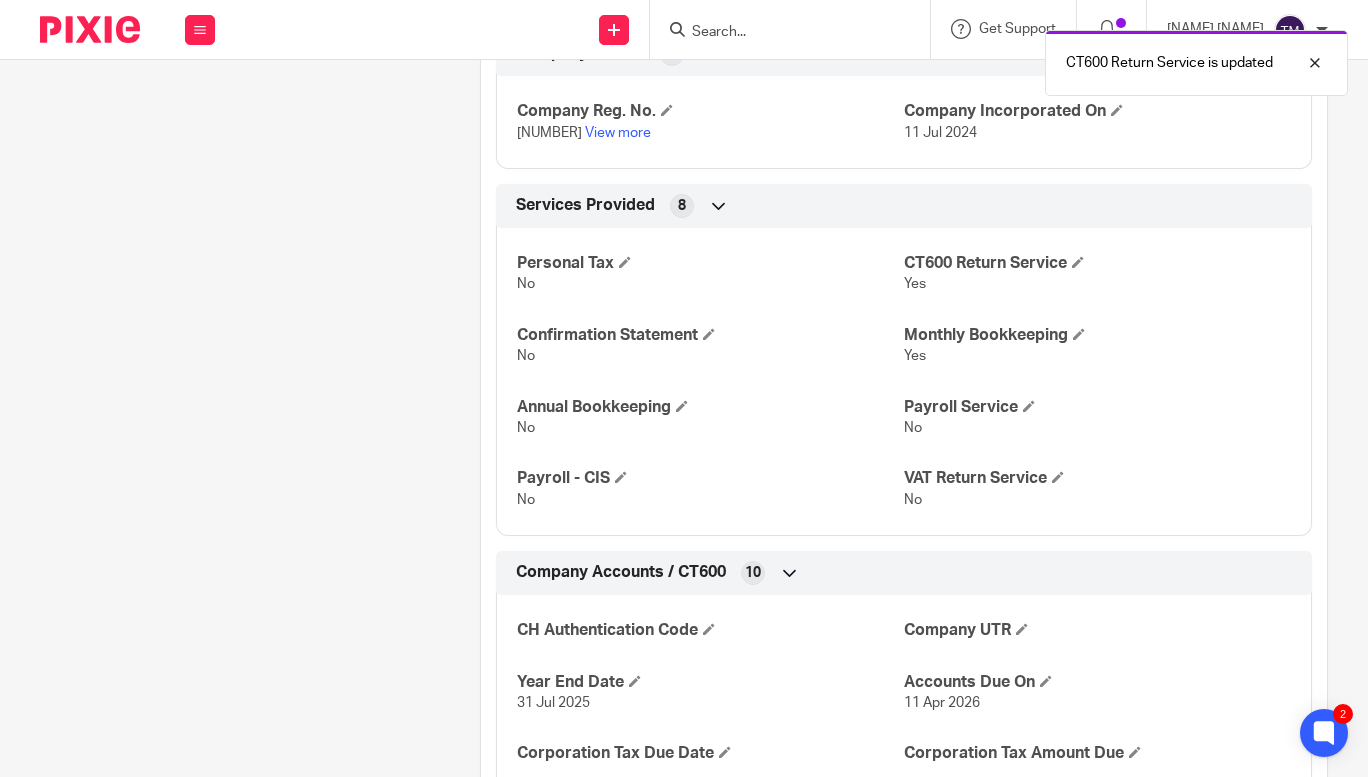 scroll, scrollTop: 751, scrollLeft: 0, axis: vertical 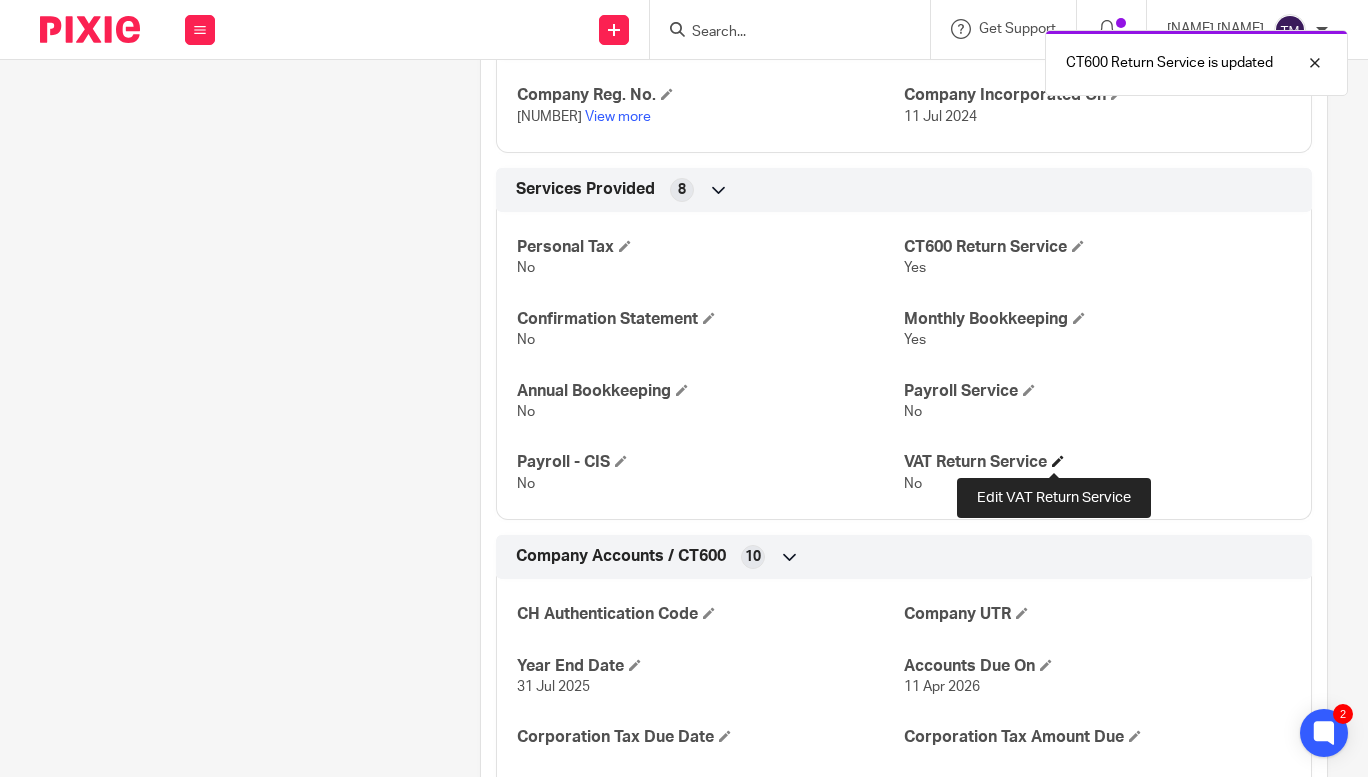 click at bounding box center [1058, 461] 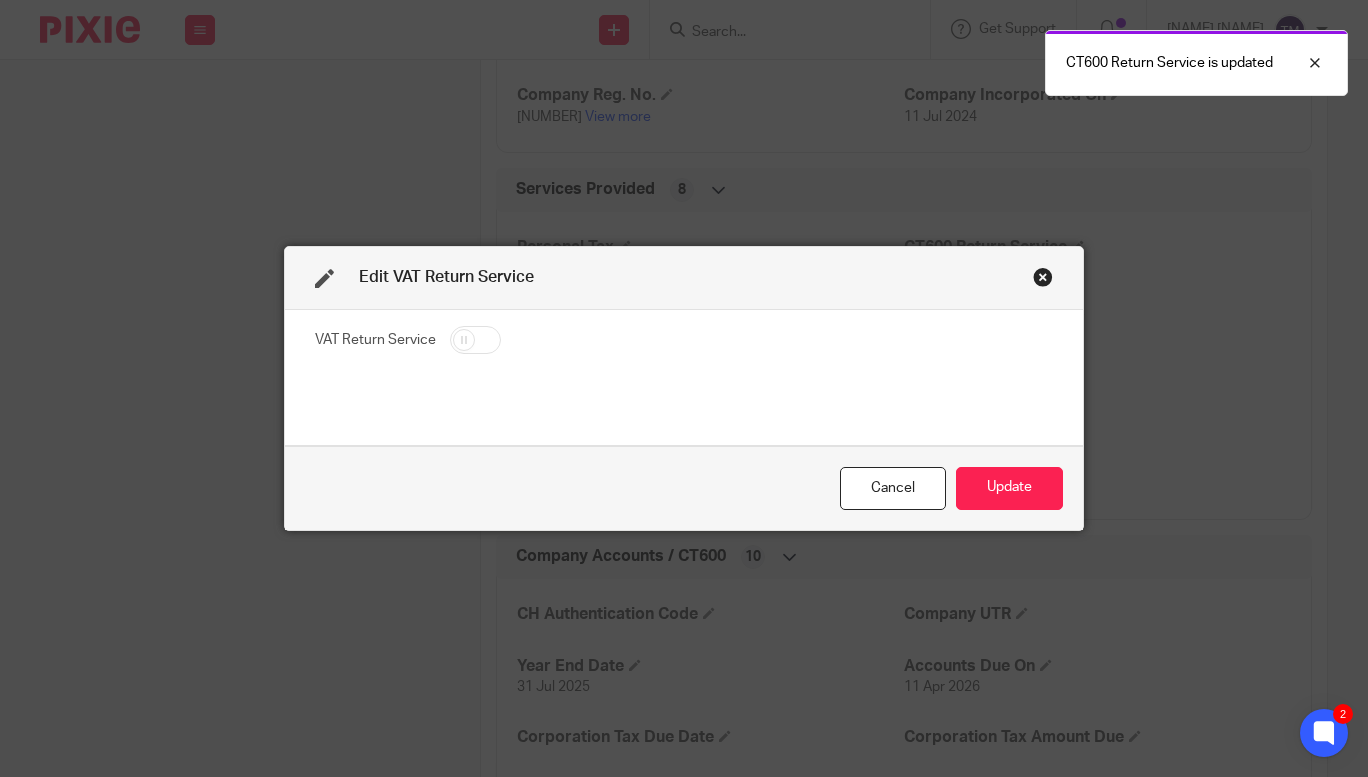 click at bounding box center [475, 340] 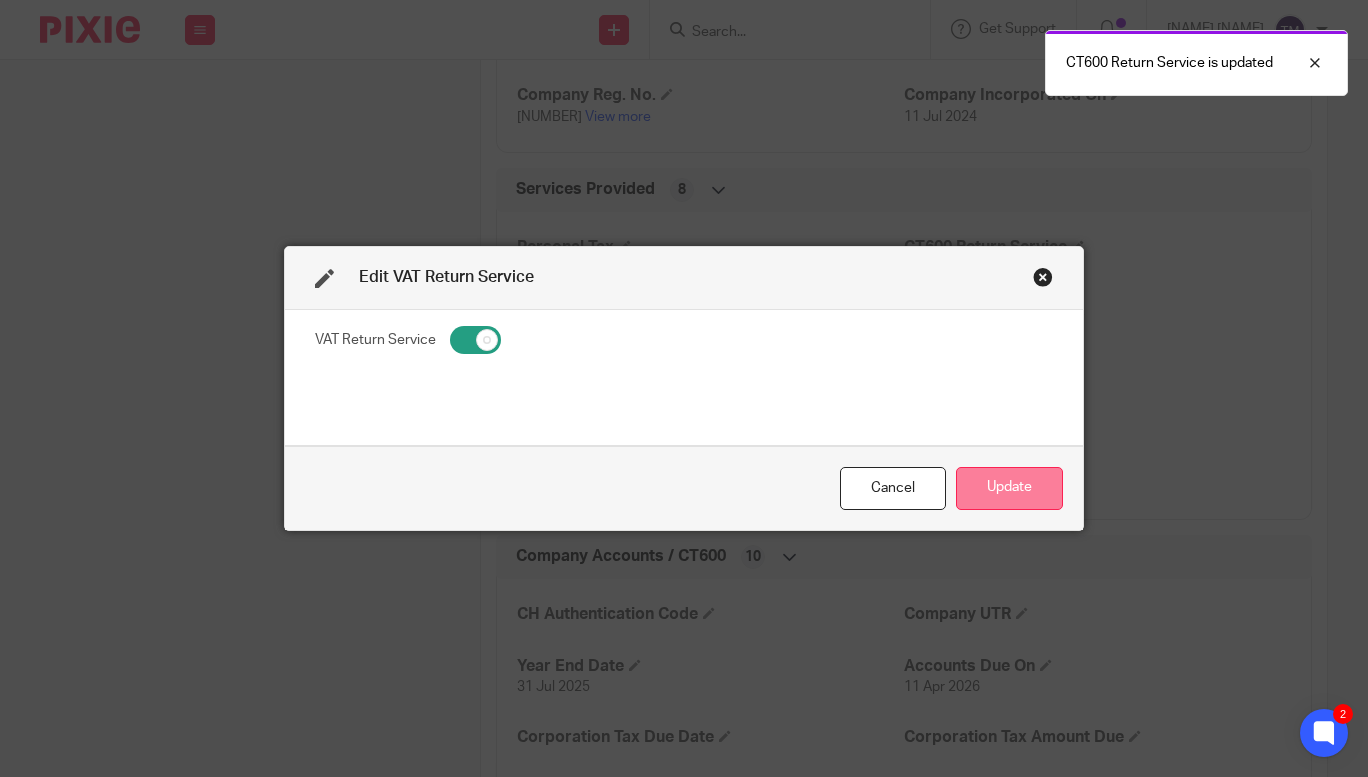 click on "Update" at bounding box center [1009, 488] 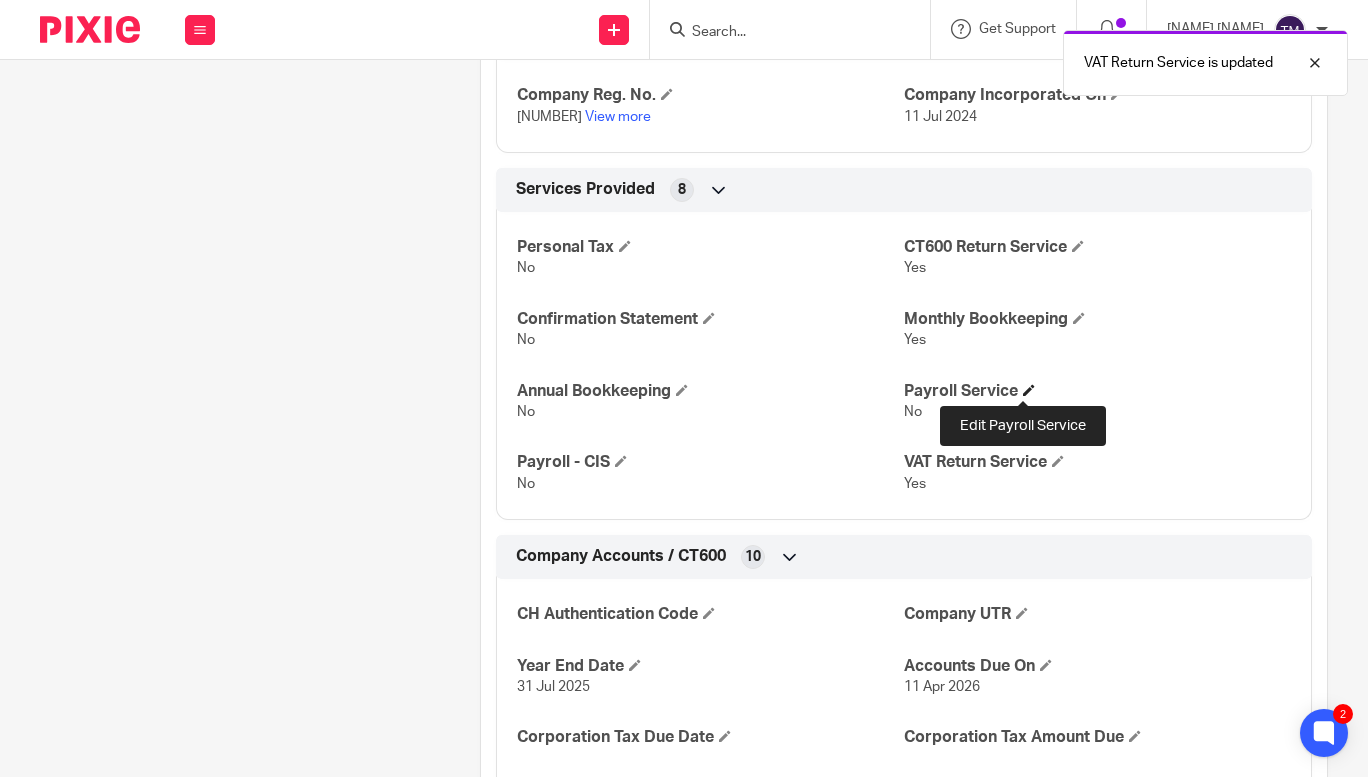 click at bounding box center (1029, 390) 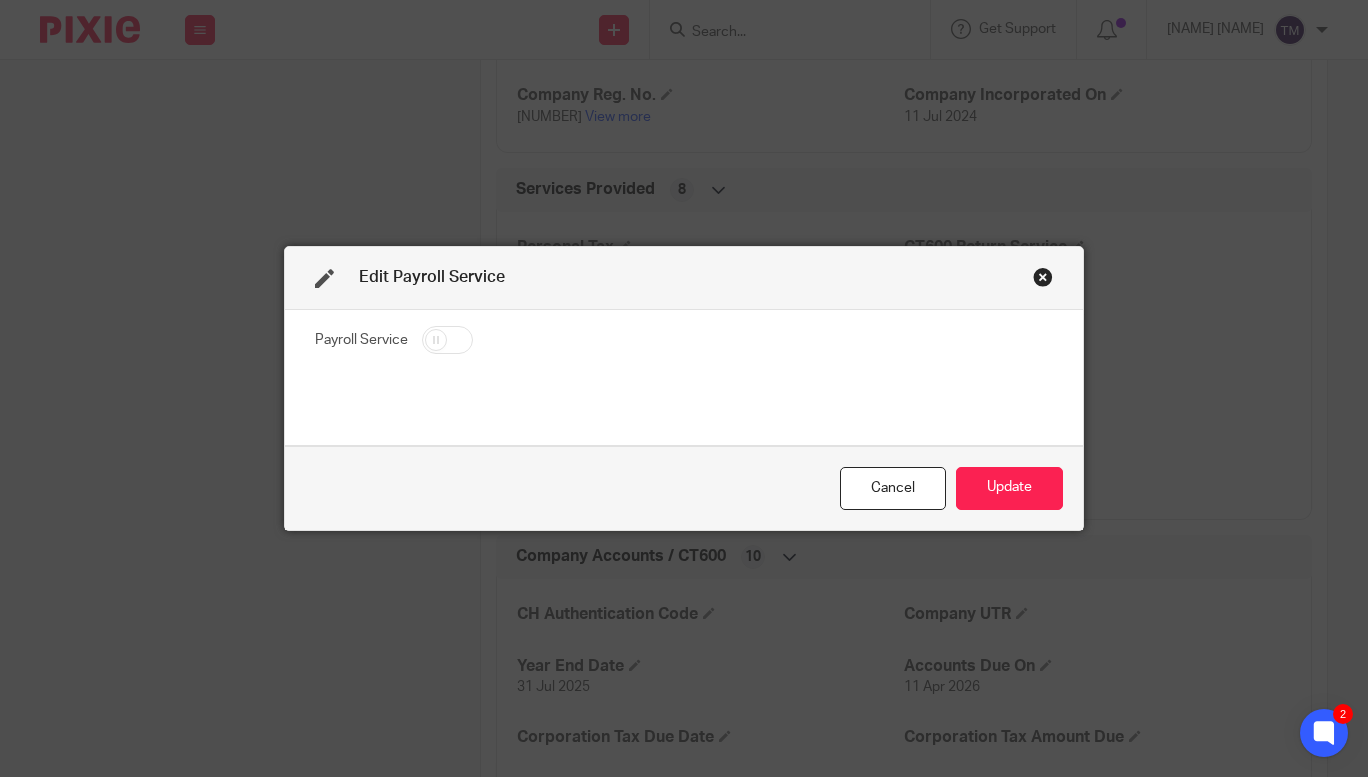 click at bounding box center [447, 340] 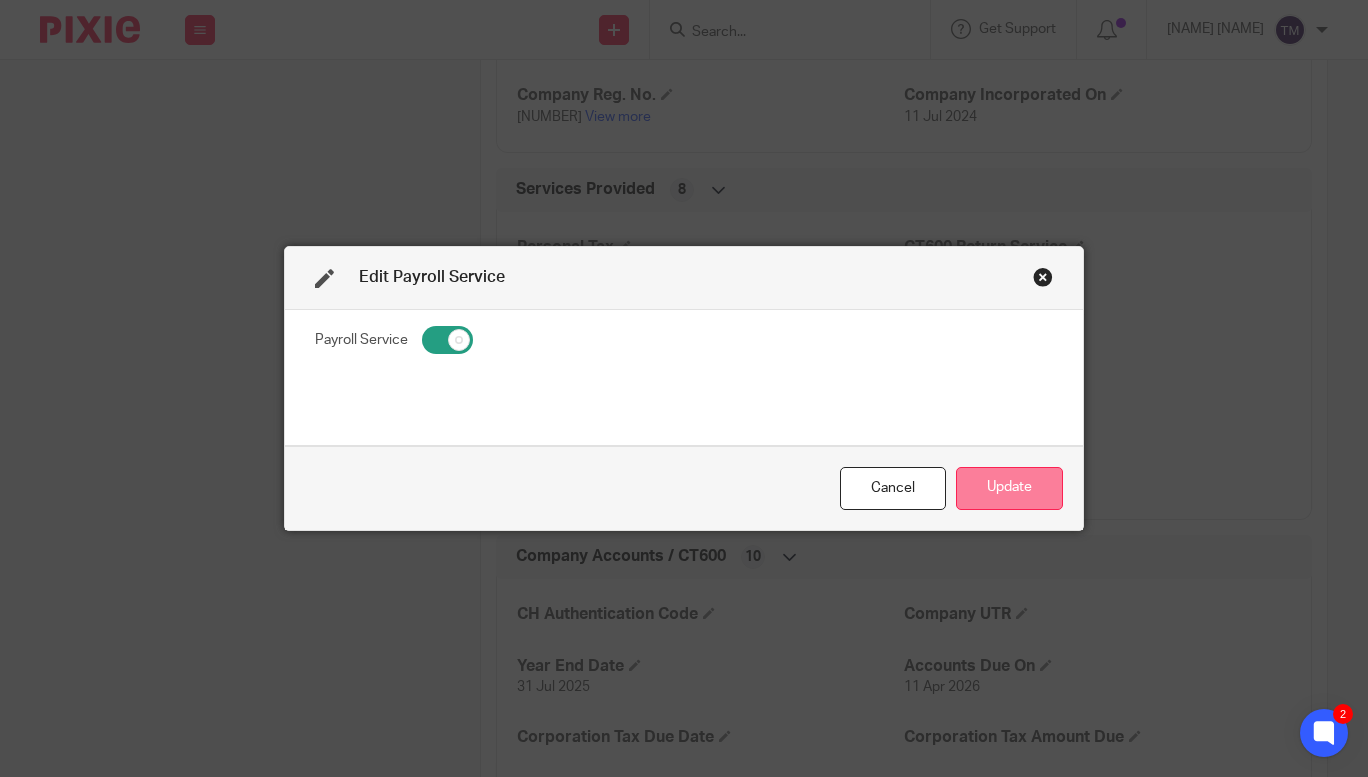 click on "Update" at bounding box center (1009, 488) 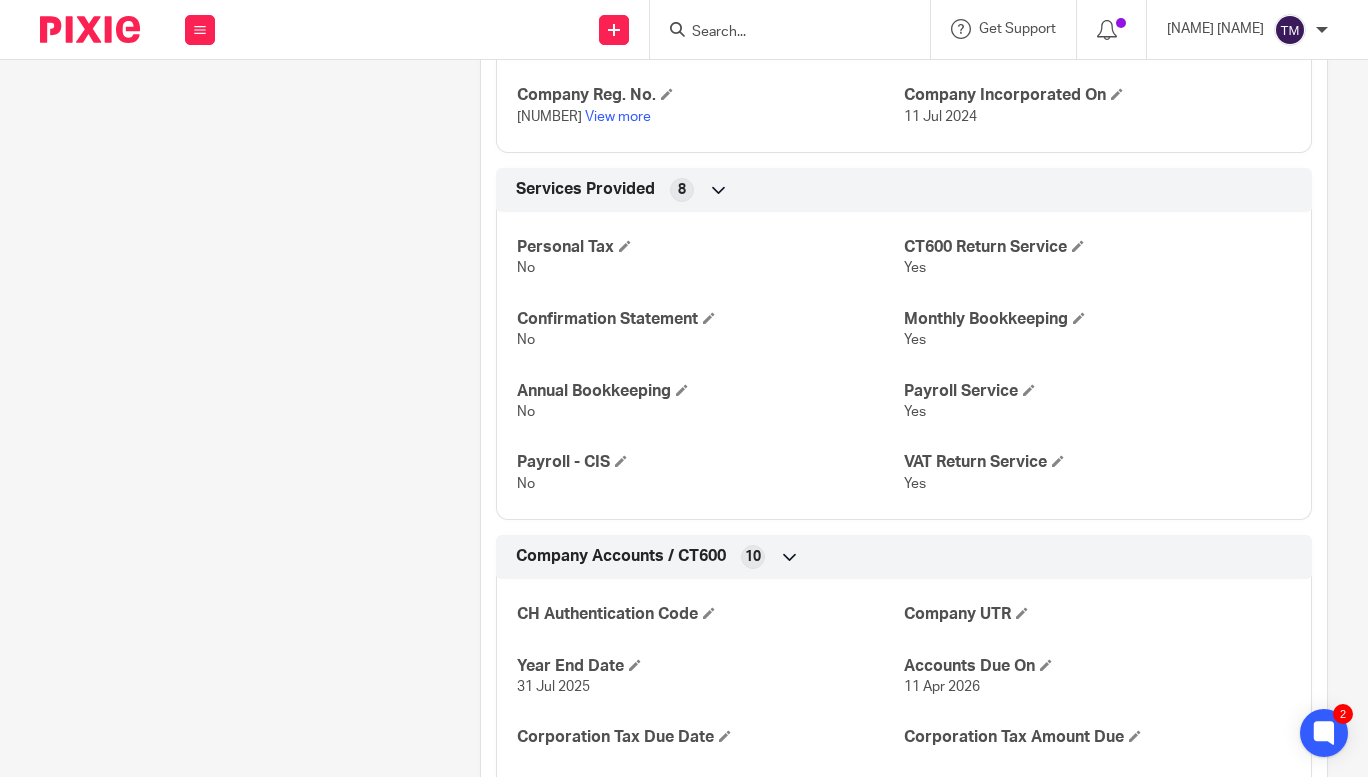 scroll, scrollTop: 0, scrollLeft: 0, axis: both 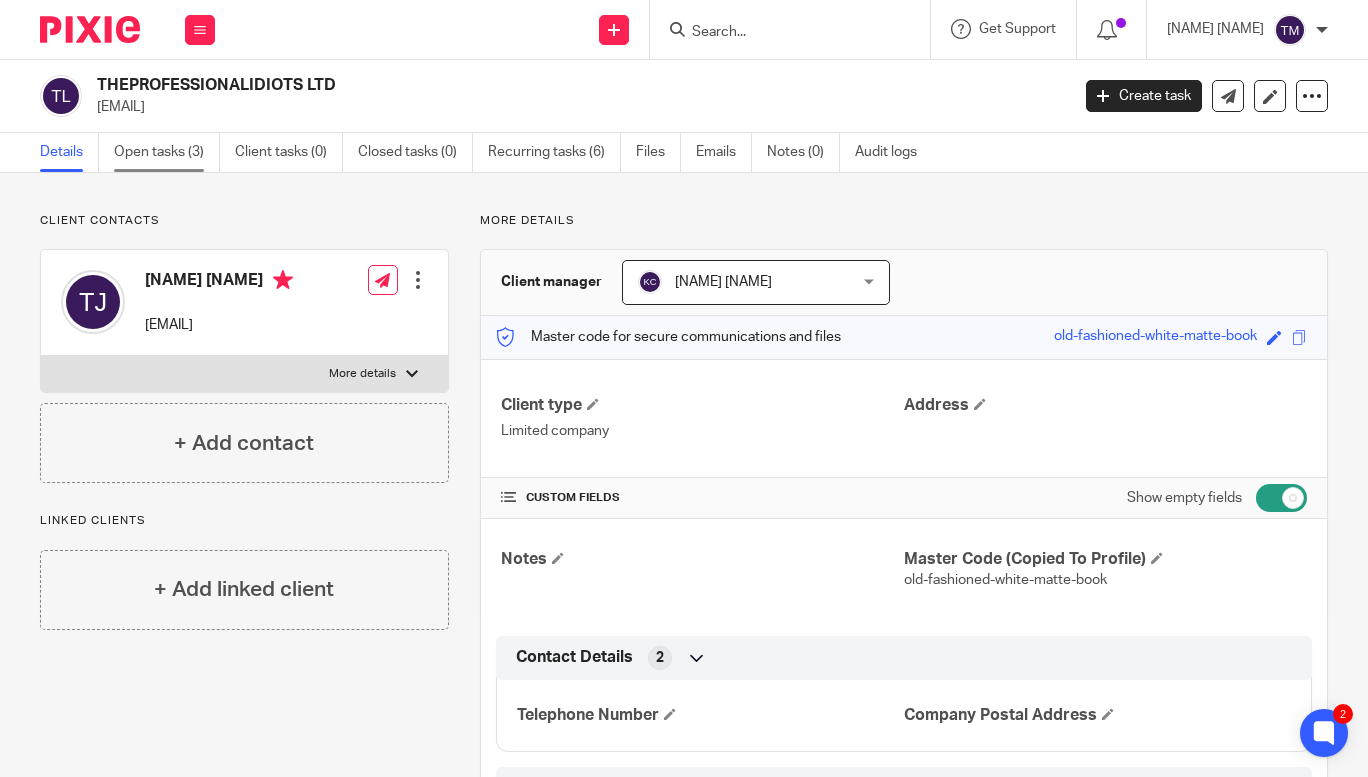 click on "Open tasks (3)" at bounding box center [167, 152] 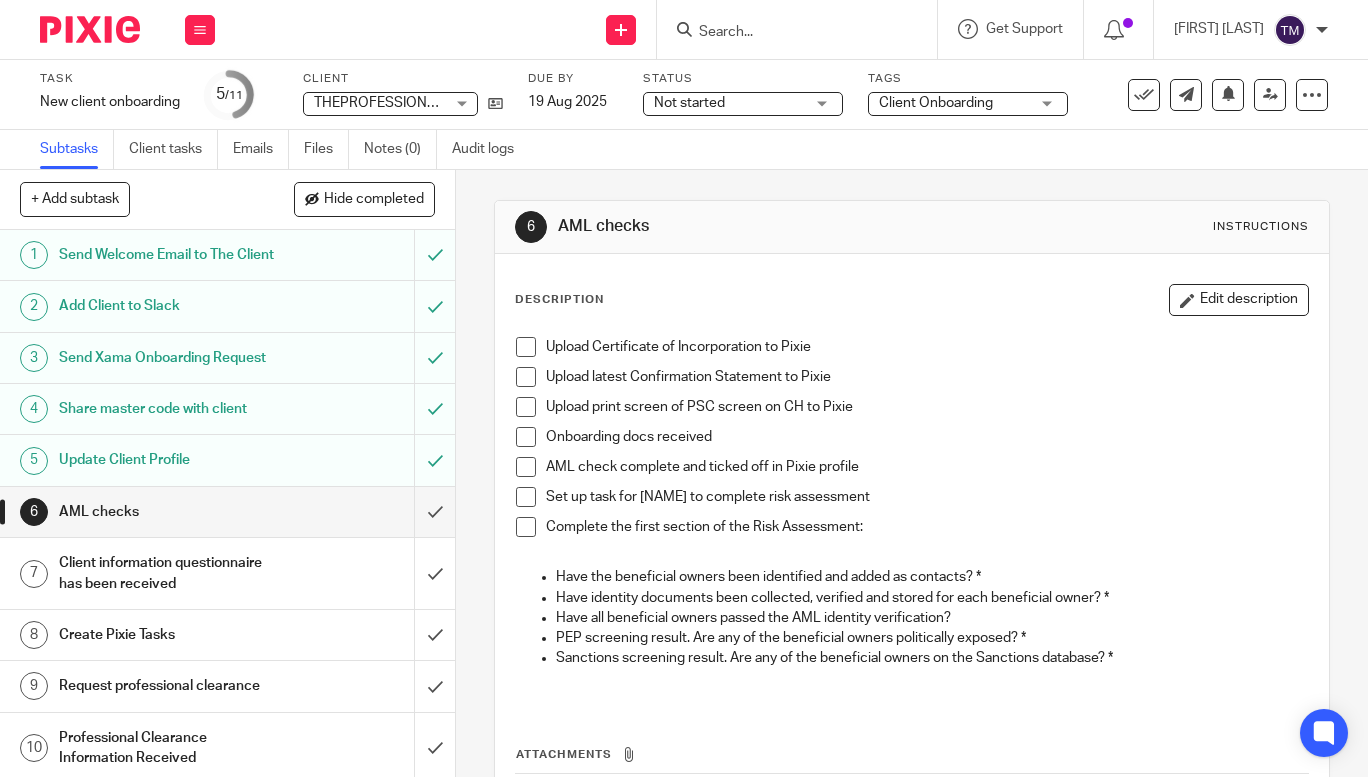 scroll, scrollTop: 0, scrollLeft: 0, axis: both 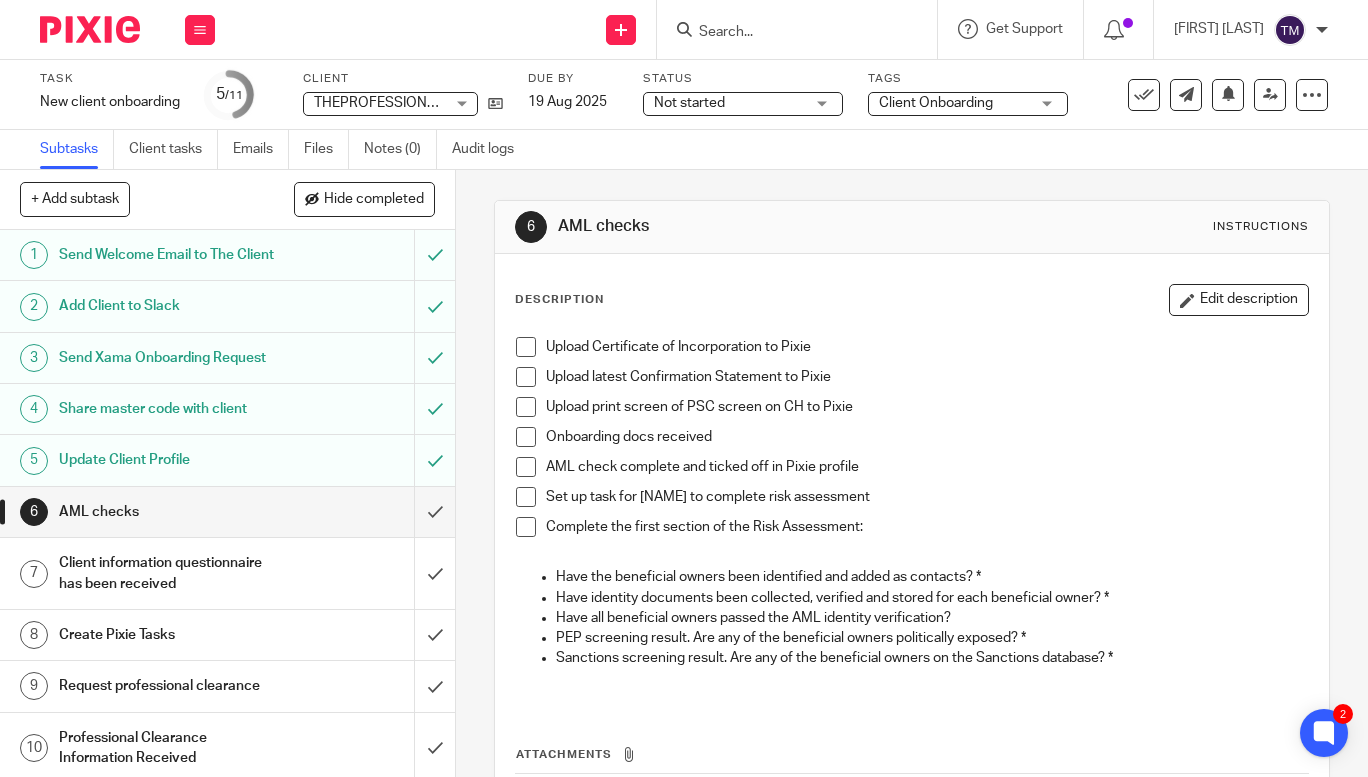 click at bounding box center [526, 347] 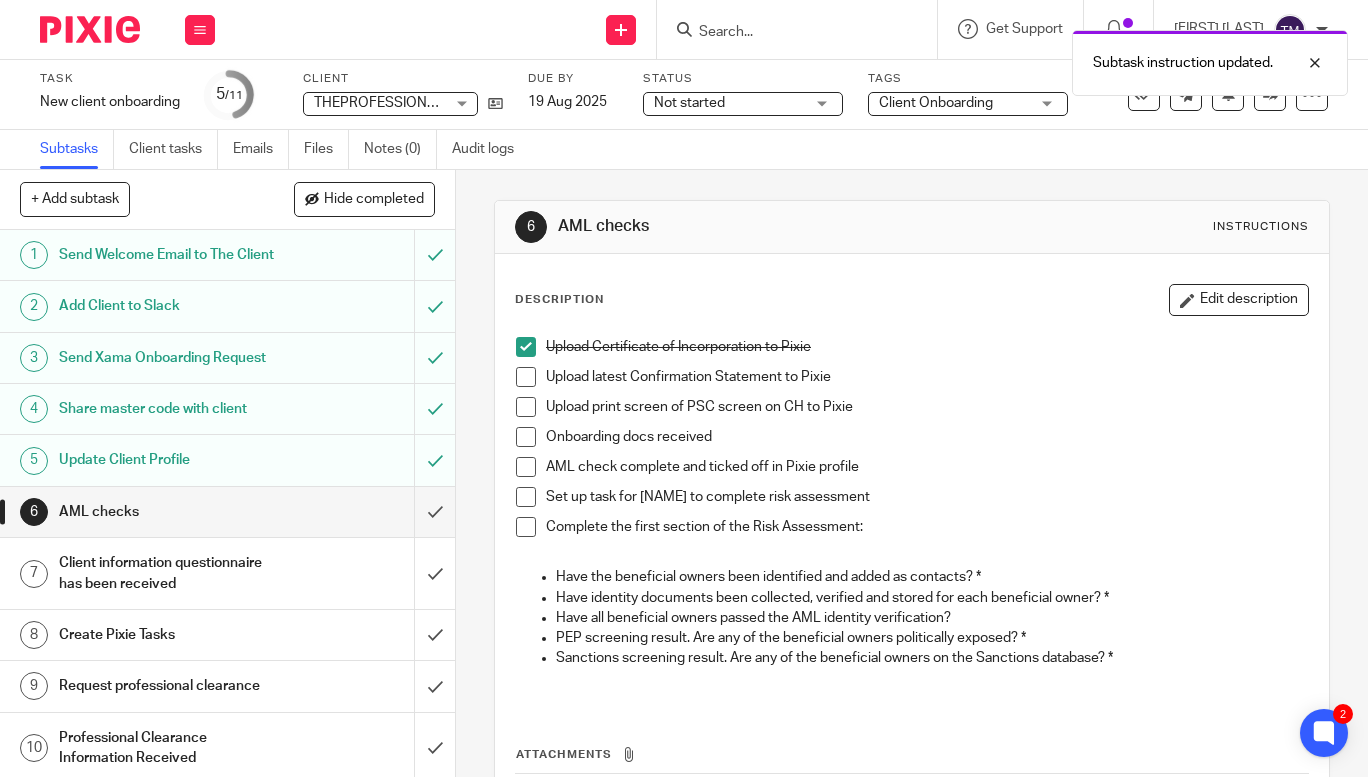 click at bounding box center (526, 377) 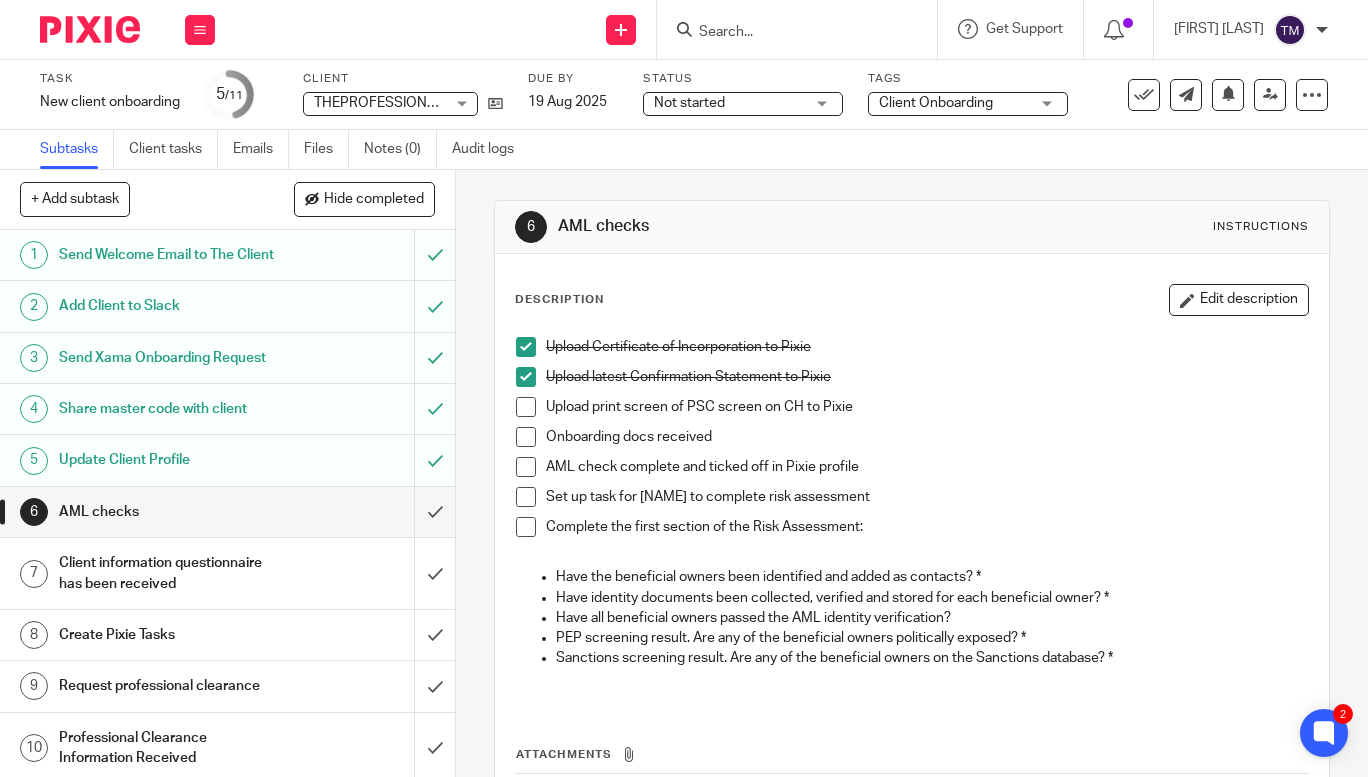 click at bounding box center (526, 407) 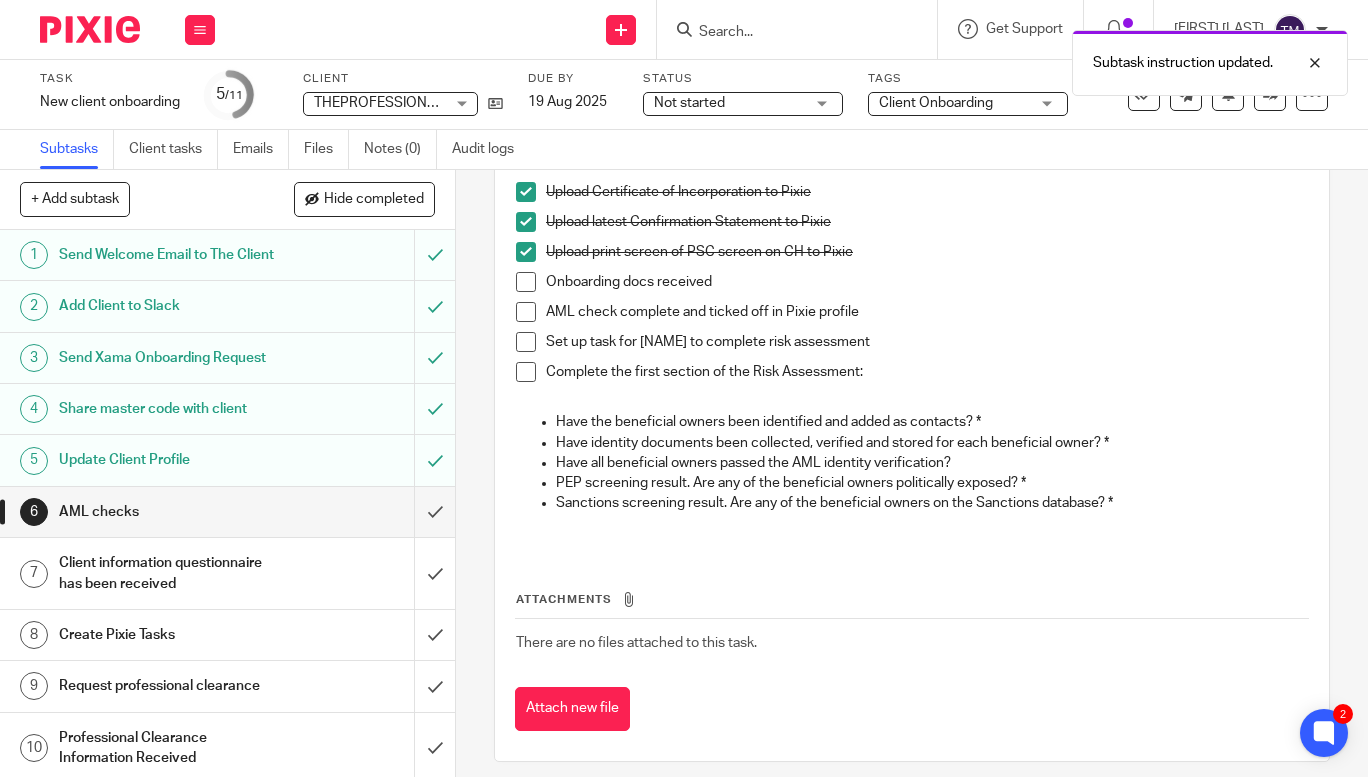 scroll, scrollTop: 170, scrollLeft: 0, axis: vertical 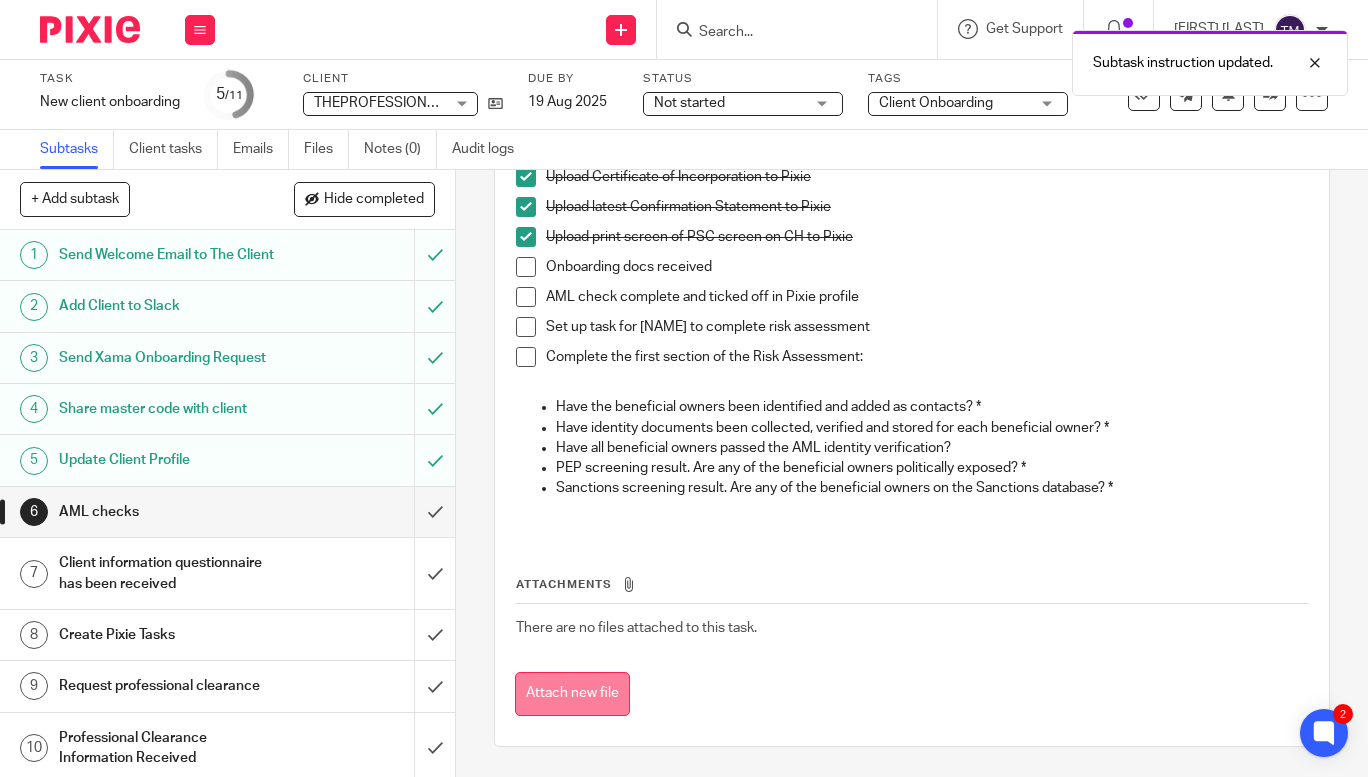 click on "Attach new file" at bounding box center (572, 694) 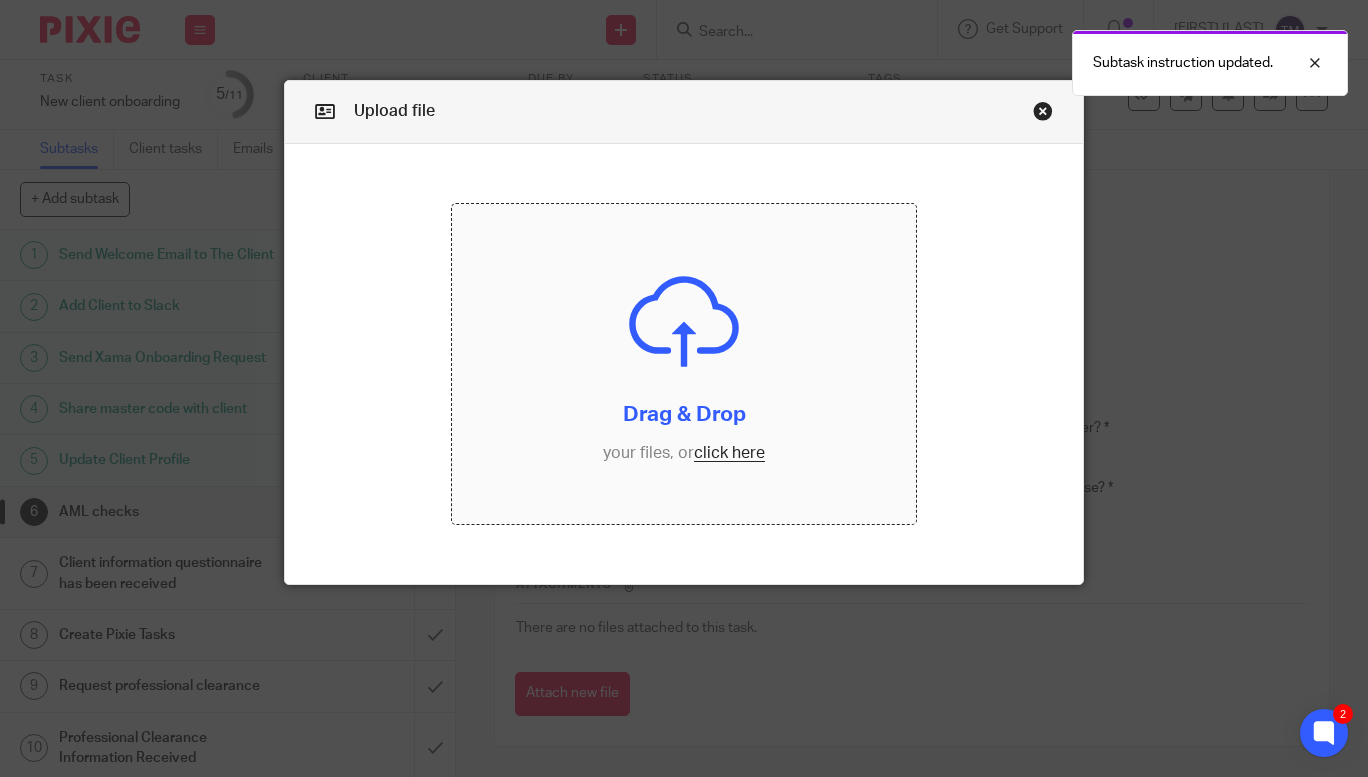 click at bounding box center (684, 364) 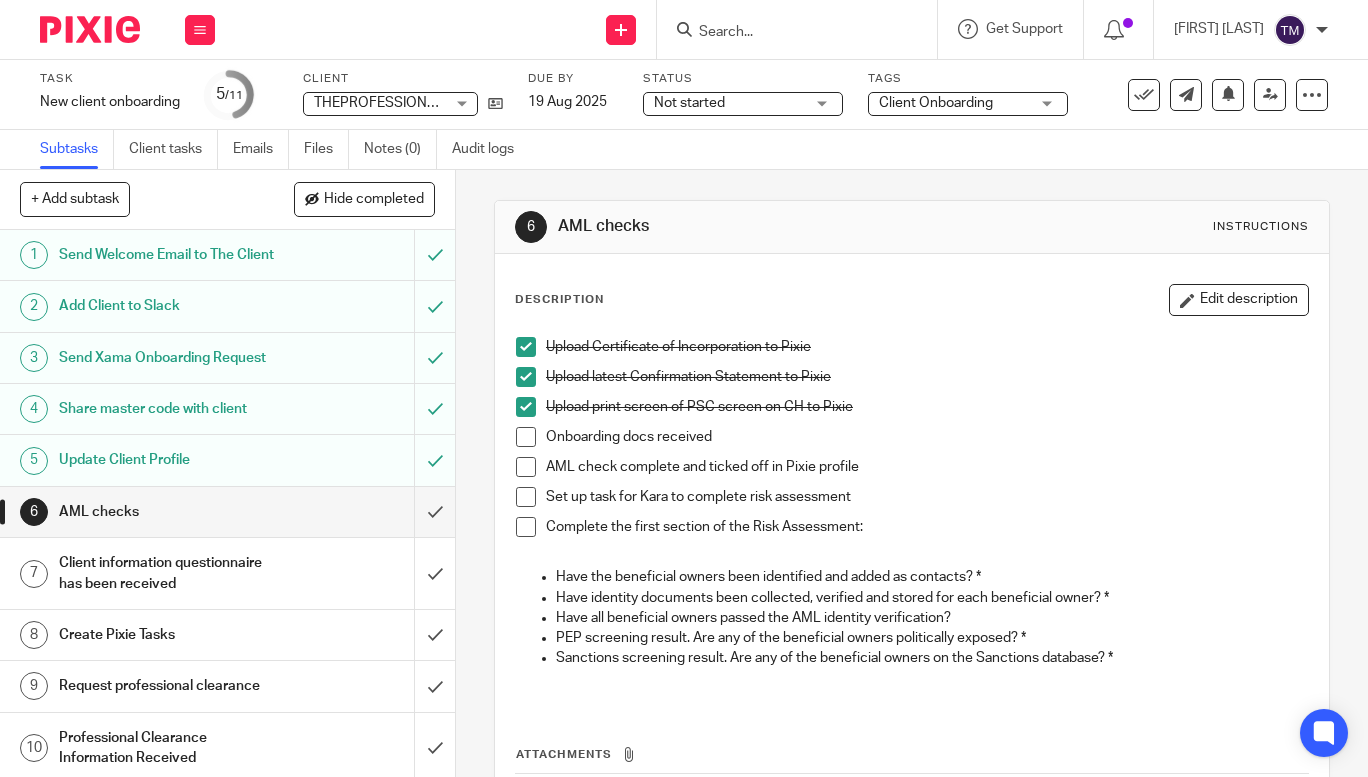 scroll, scrollTop: 0, scrollLeft: 0, axis: both 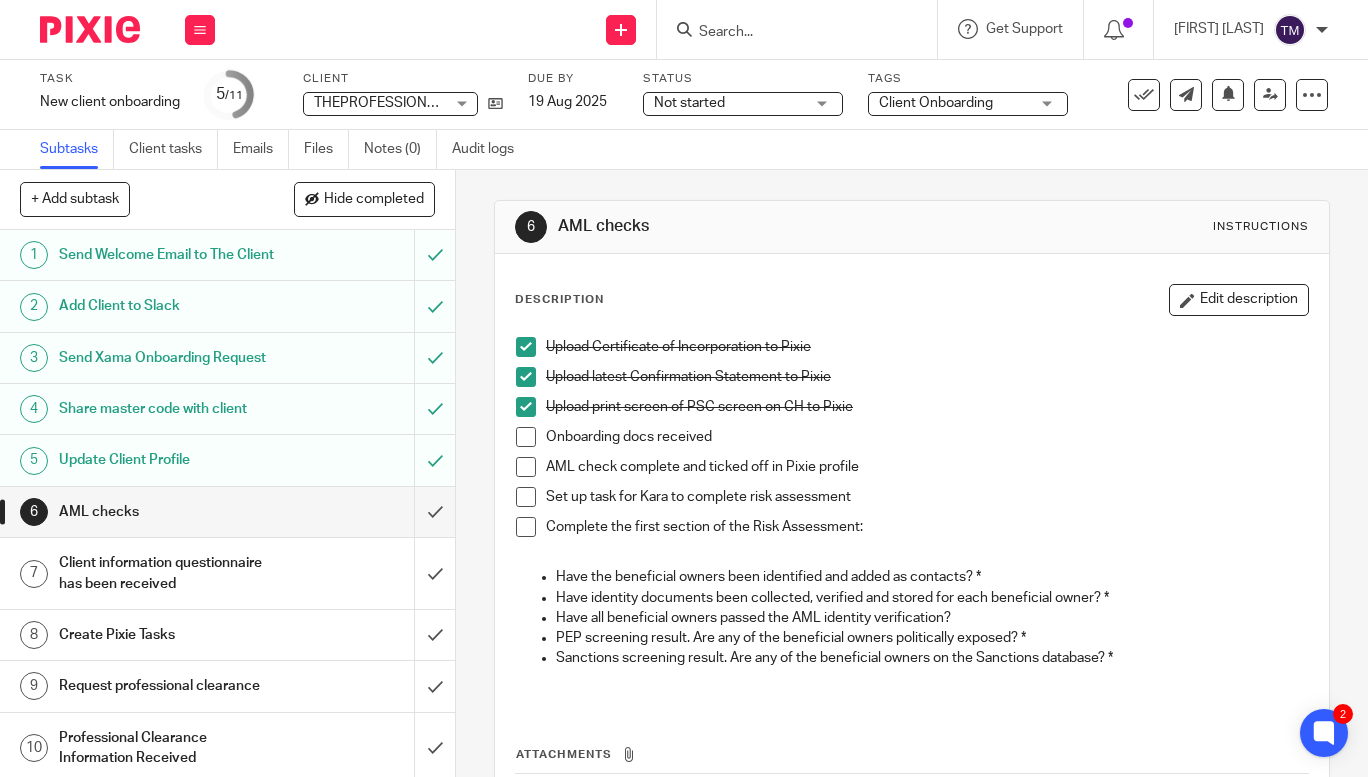 click at bounding box center (787, 33) 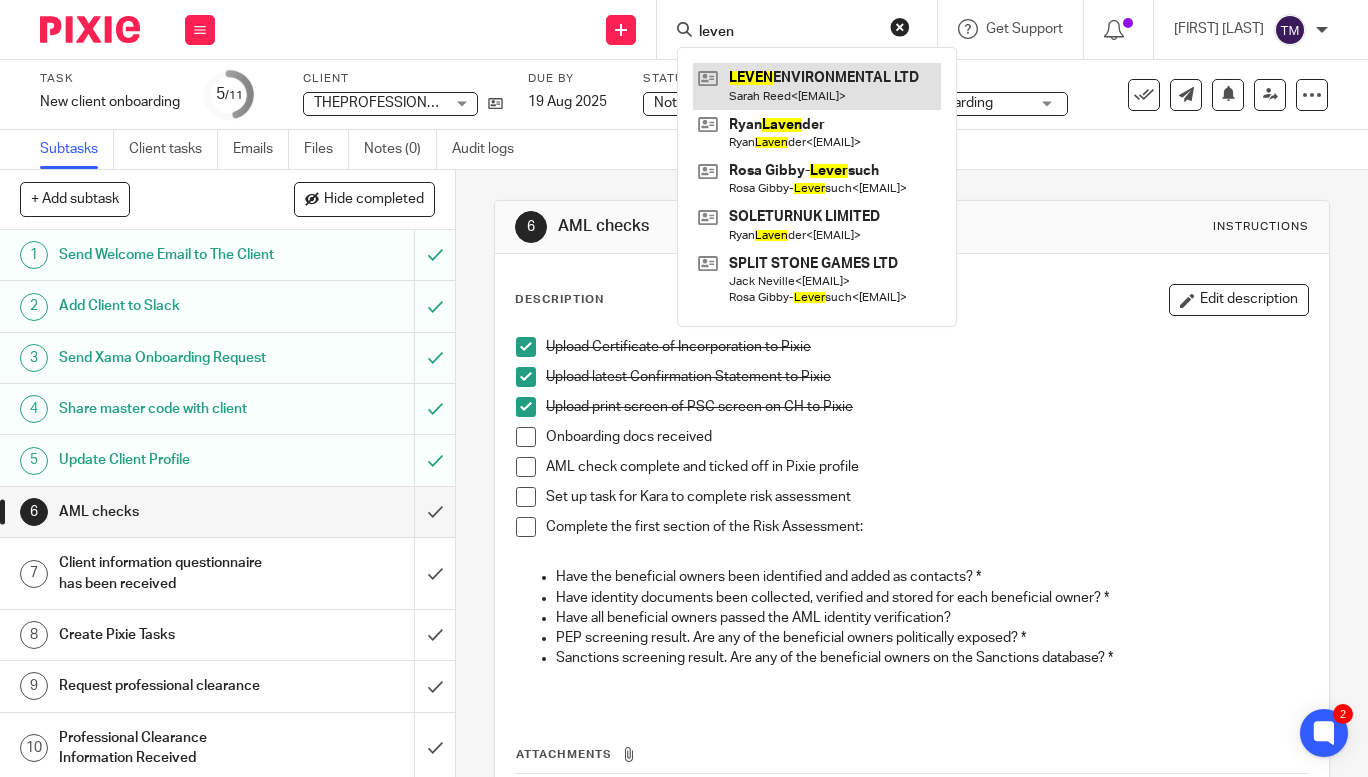 type on "leven" 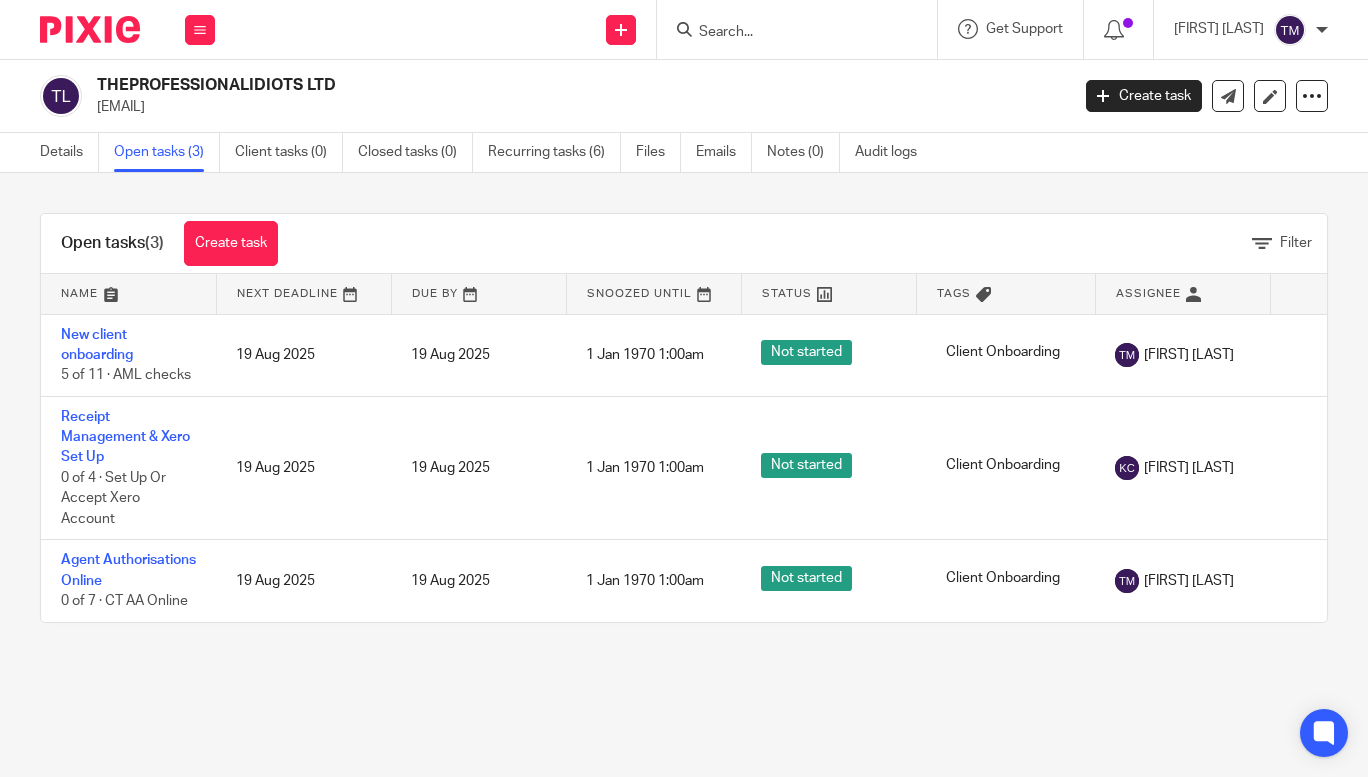 scroll, scrollTop: 0, scrollLeft: 0, axis: both 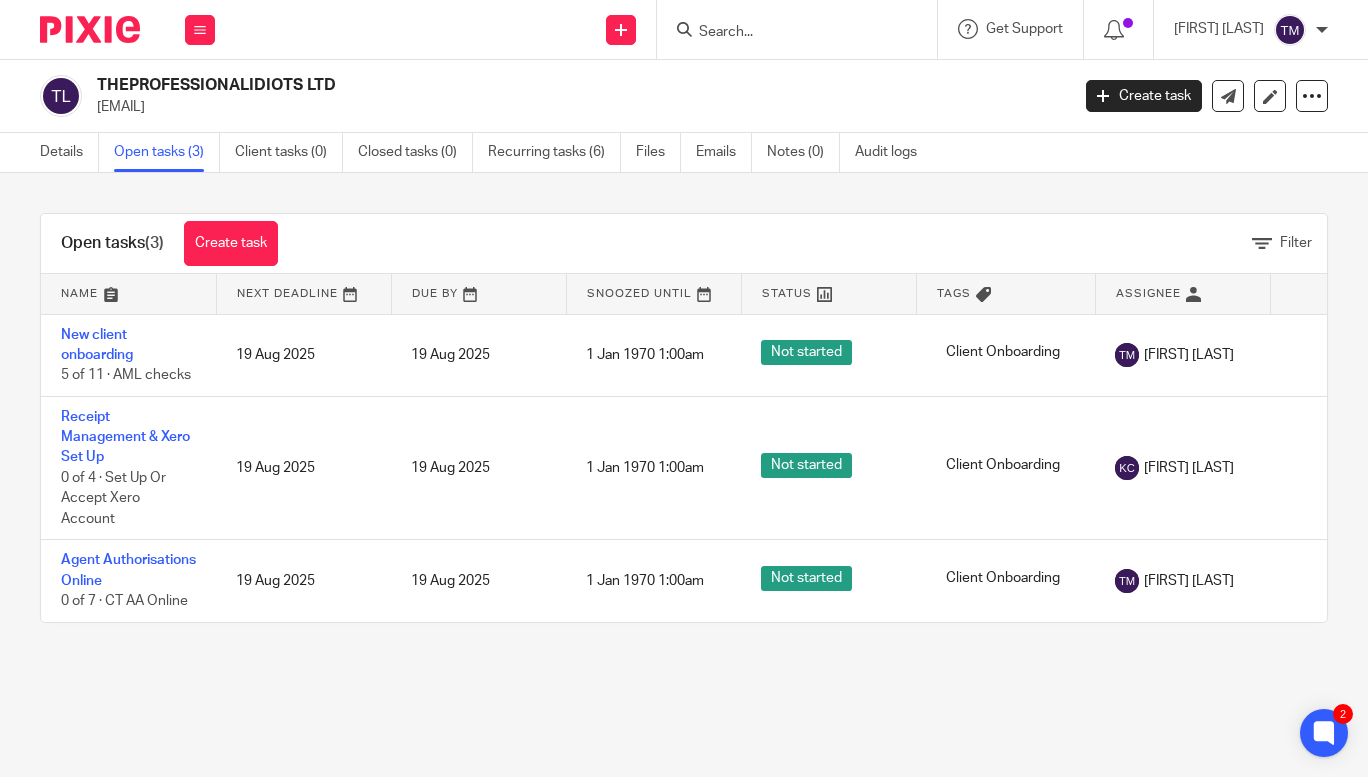 click at bounding box center (787, 33) 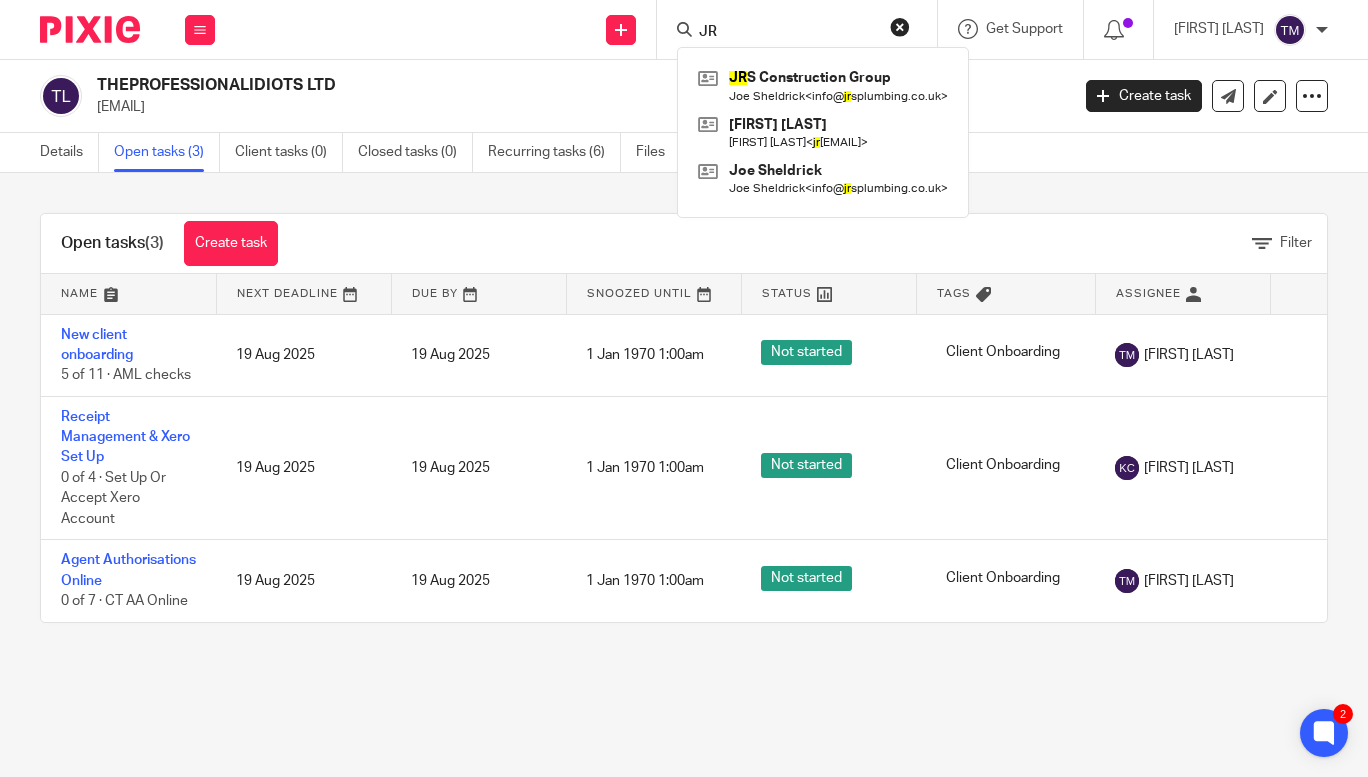 click on "JR" at bounding box center [787, 33] 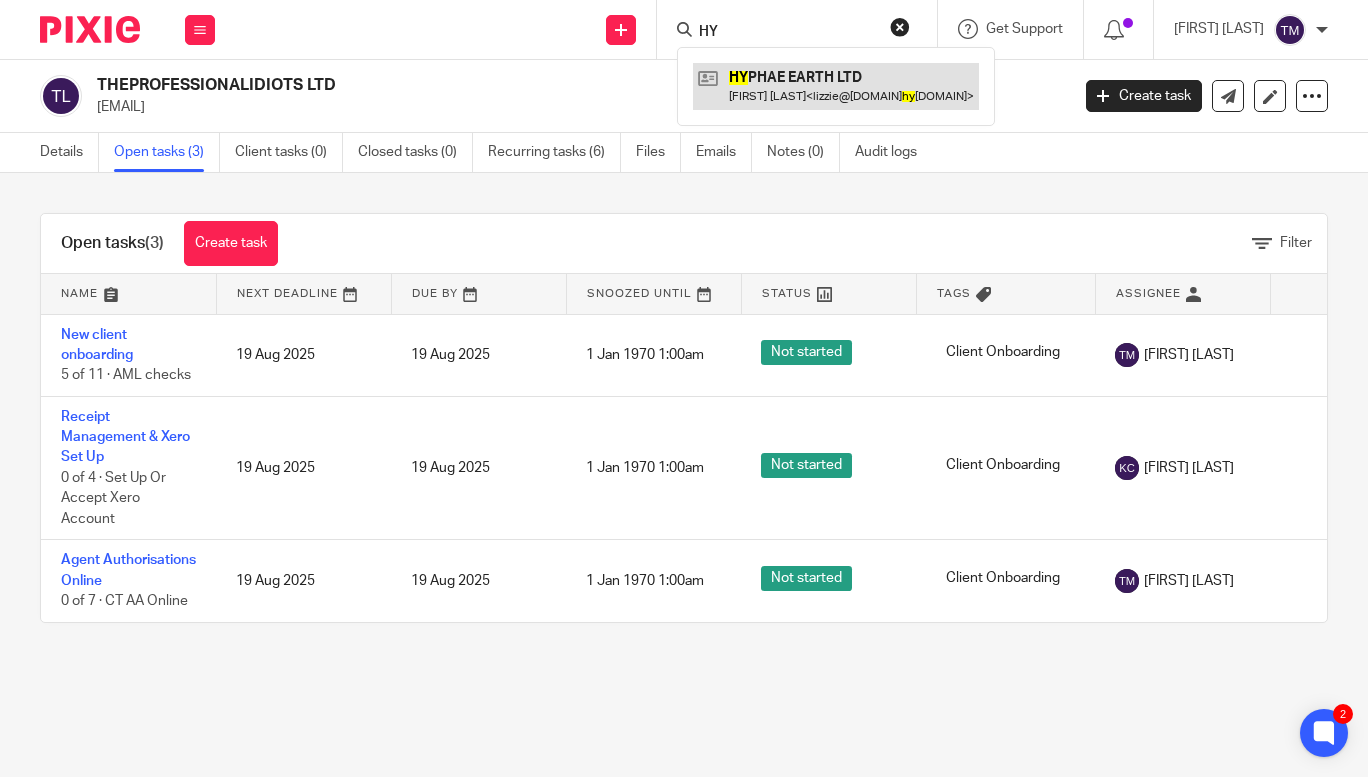 type on "HY" 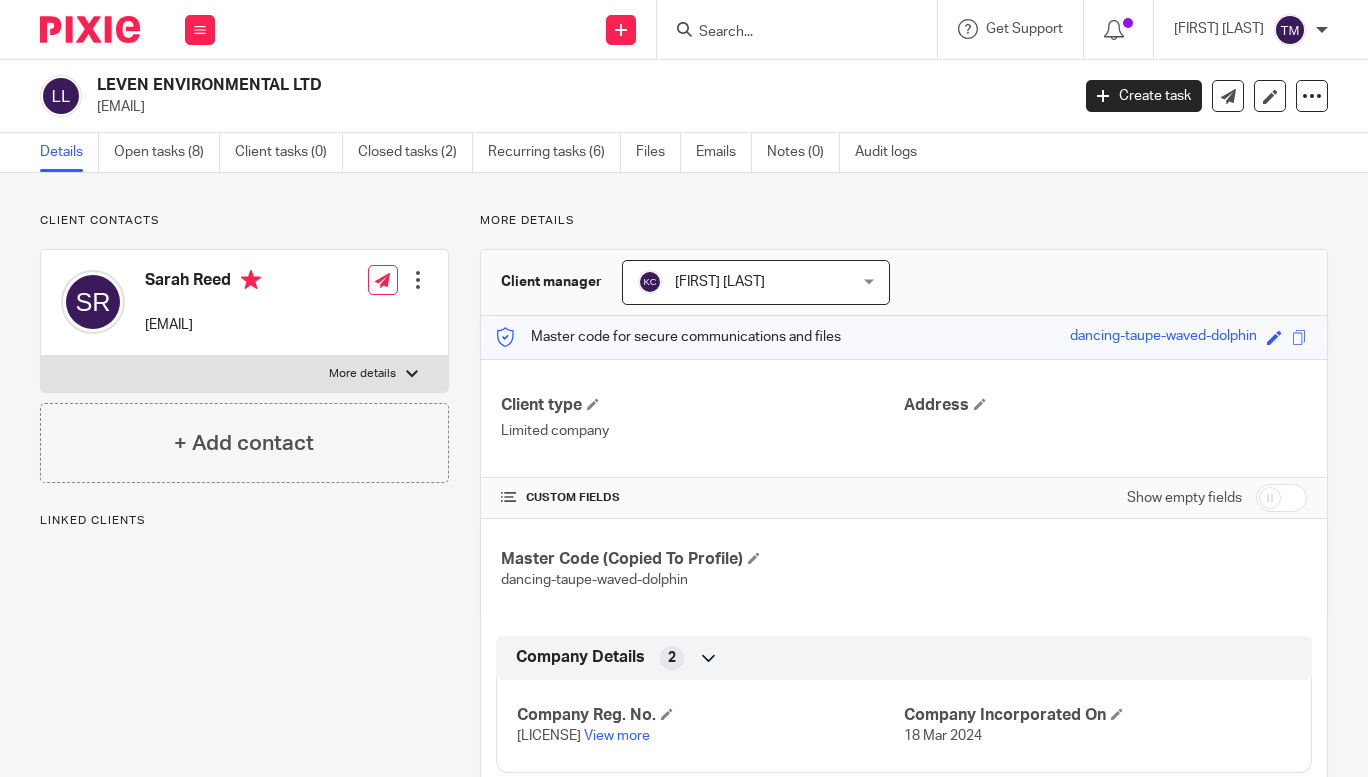 scroll, scrollTop: 0, scrollLeft: 0, axis: both 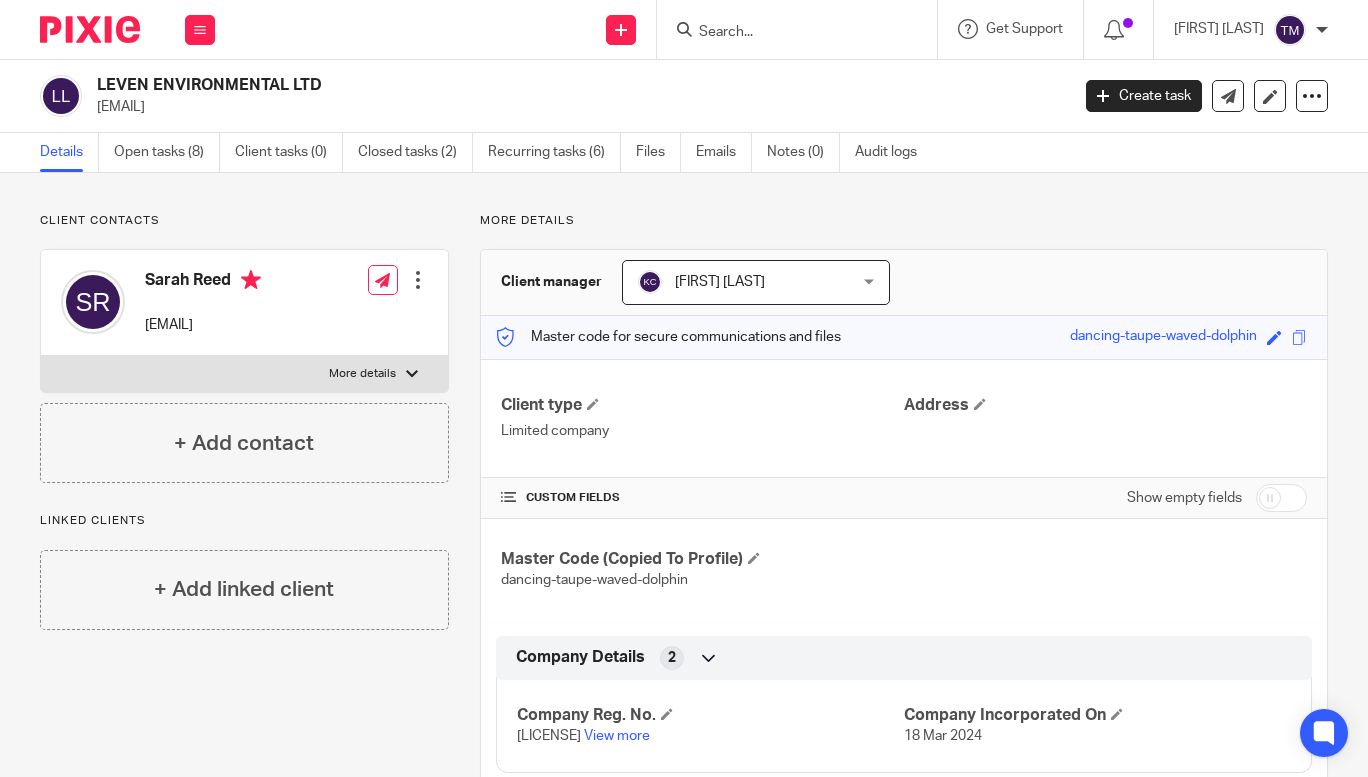 click on "More details" at bounding box center (362, 374) 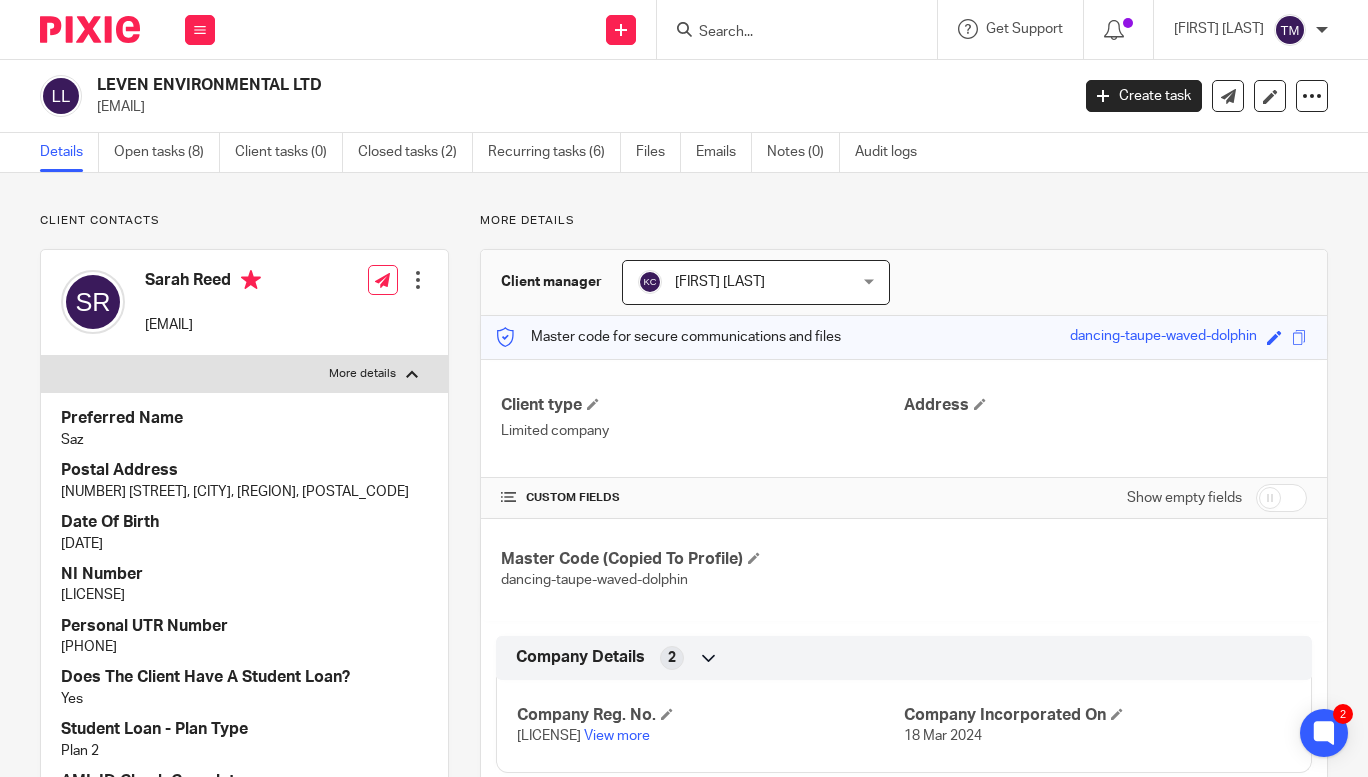 click at bounding box center (418, 280) 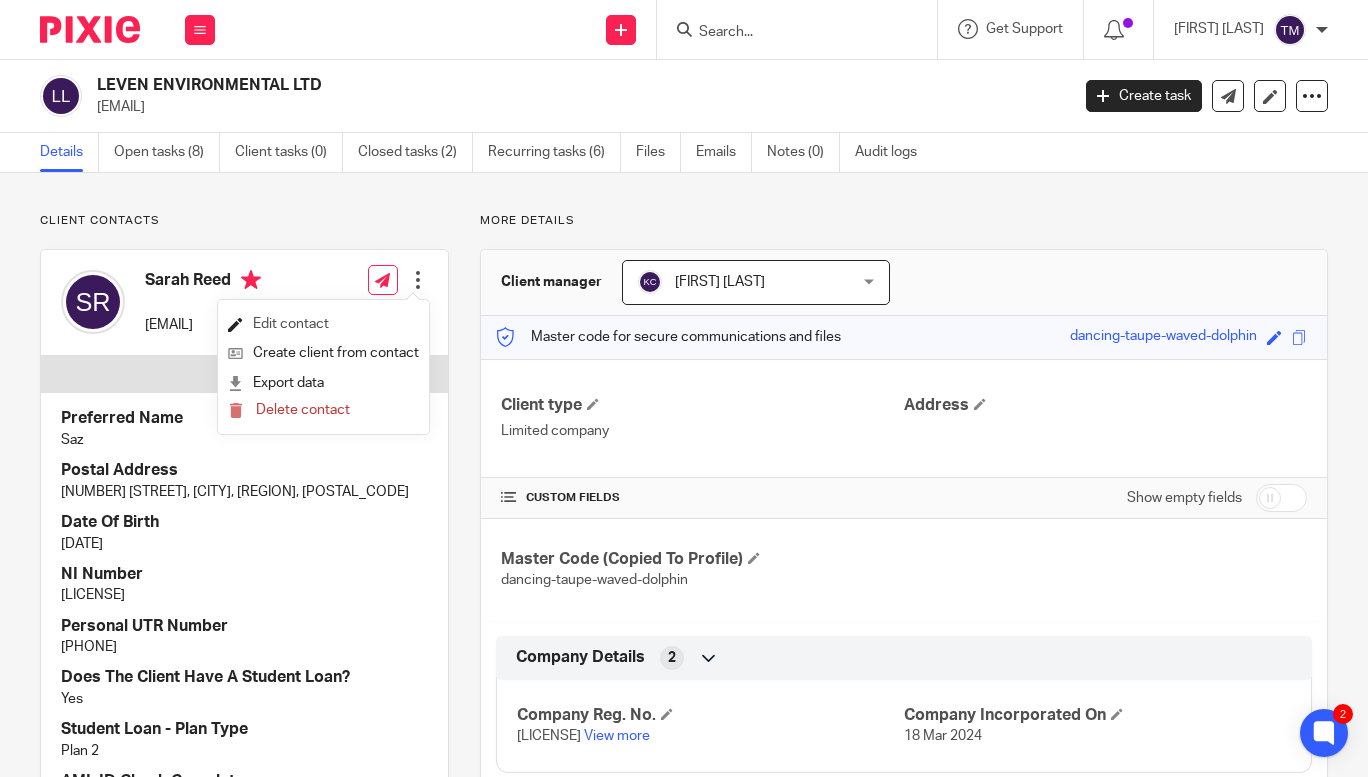 click on "Edit contact" at bounding box center [323, 324] 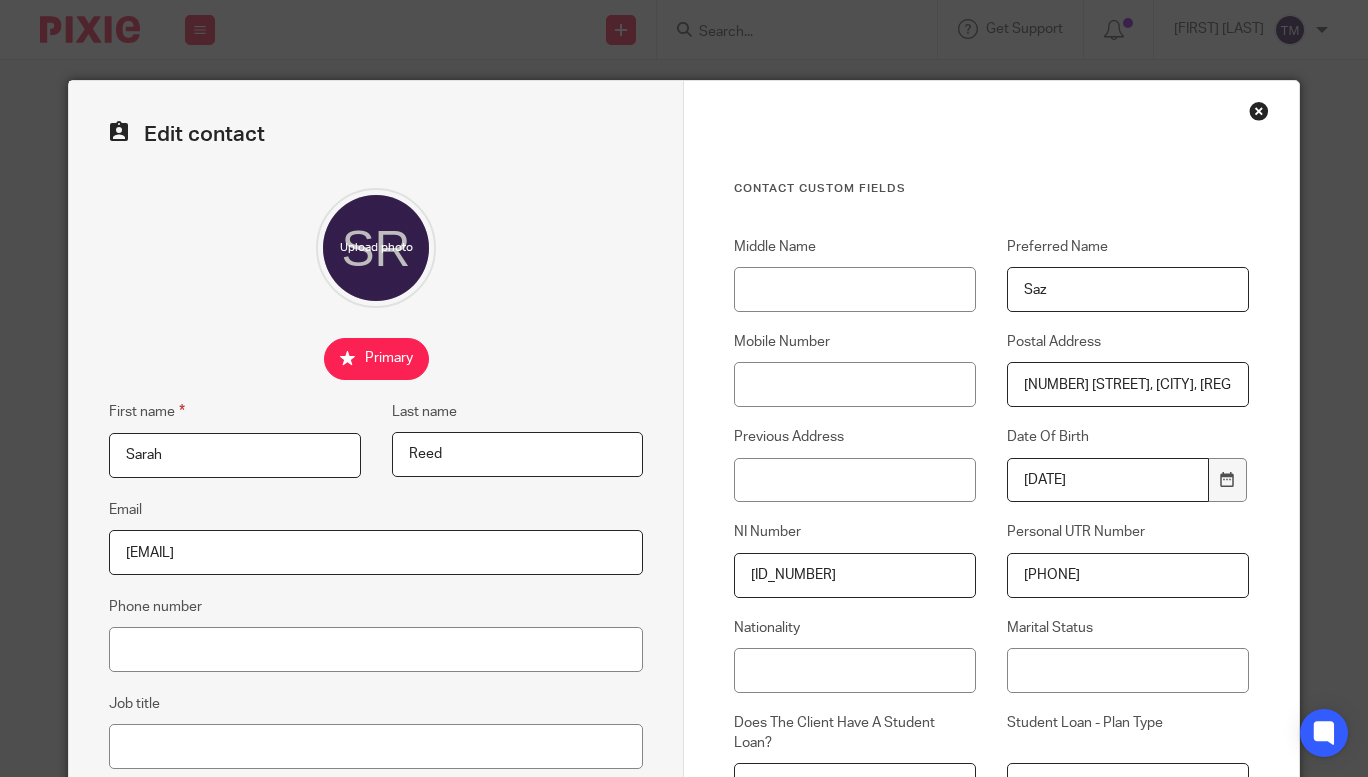 scroll, scrollTop: 0, scrollLeft: 0, axis: both 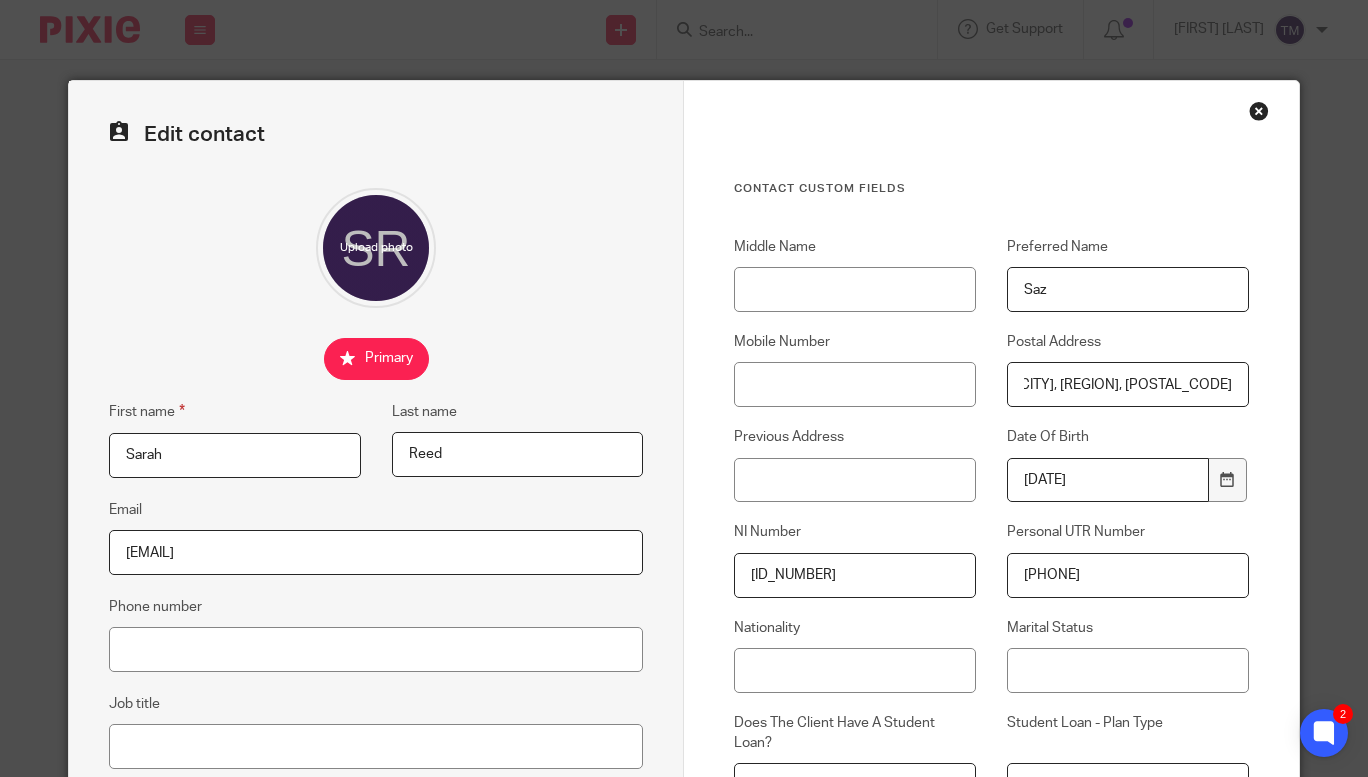 drag, startPoint x: 1138, startPoint y: 393, endPoint x: 1367, endPoint y: 403, distance: 229.21823 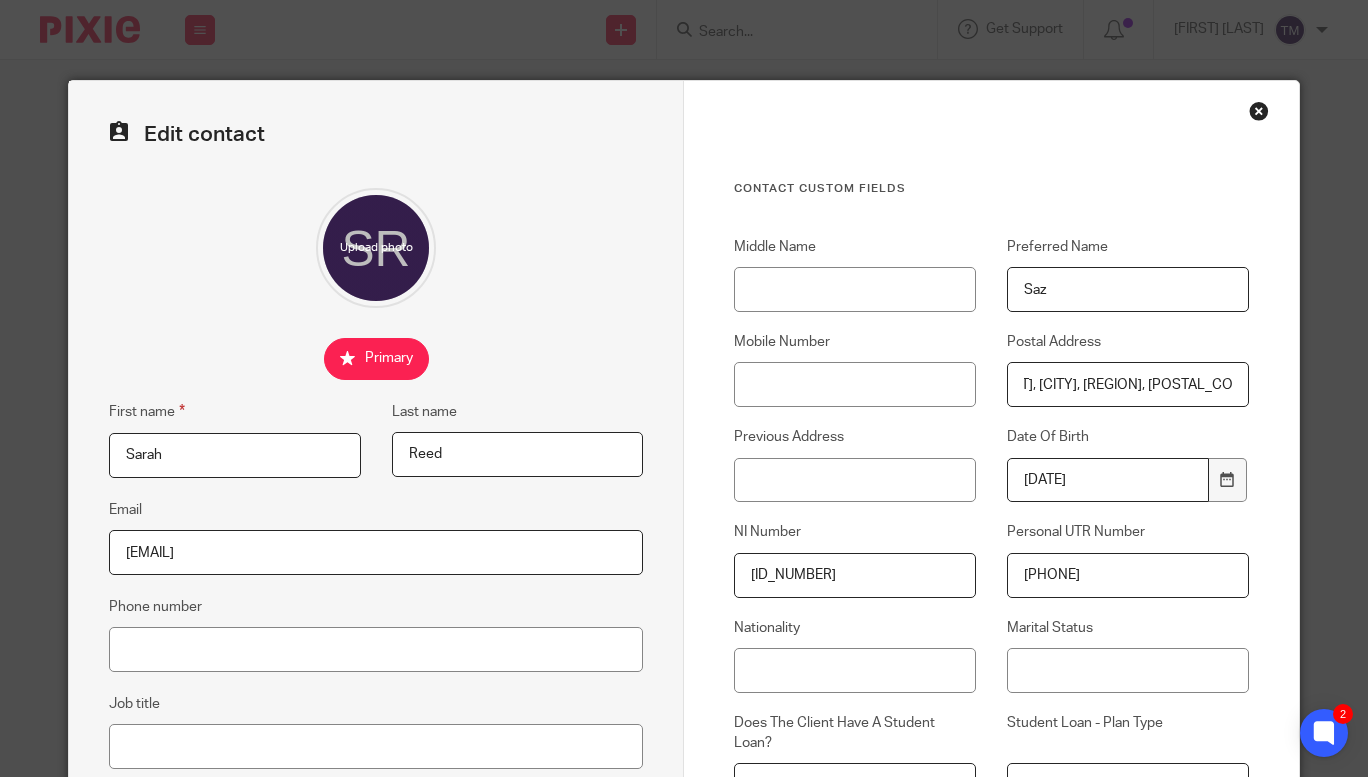 scroll, scrollTop: 0, scrollLeft: 120, axis: horizontal 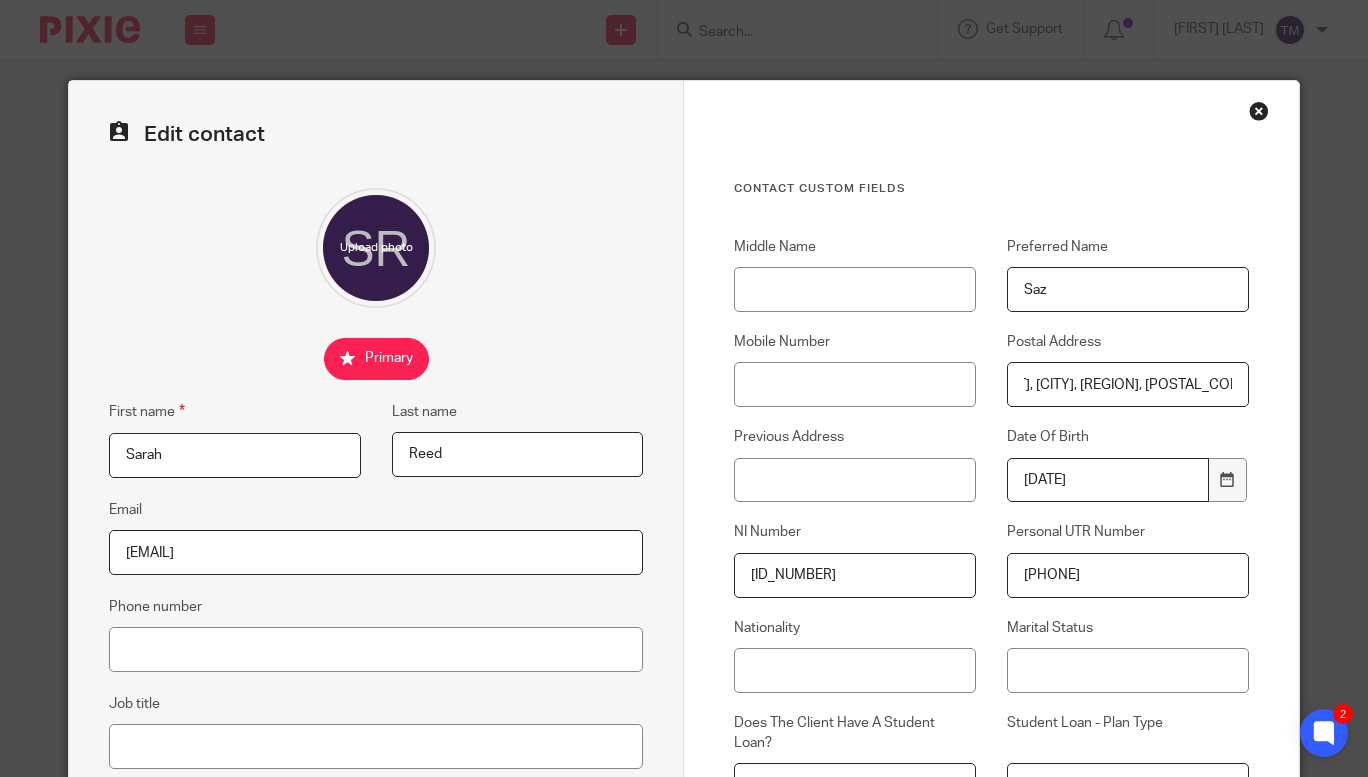 drag, startPoint x: 1135, startPoint y: 393, endPoint x: 1356, endPoint y: 390, distance: 221.02036 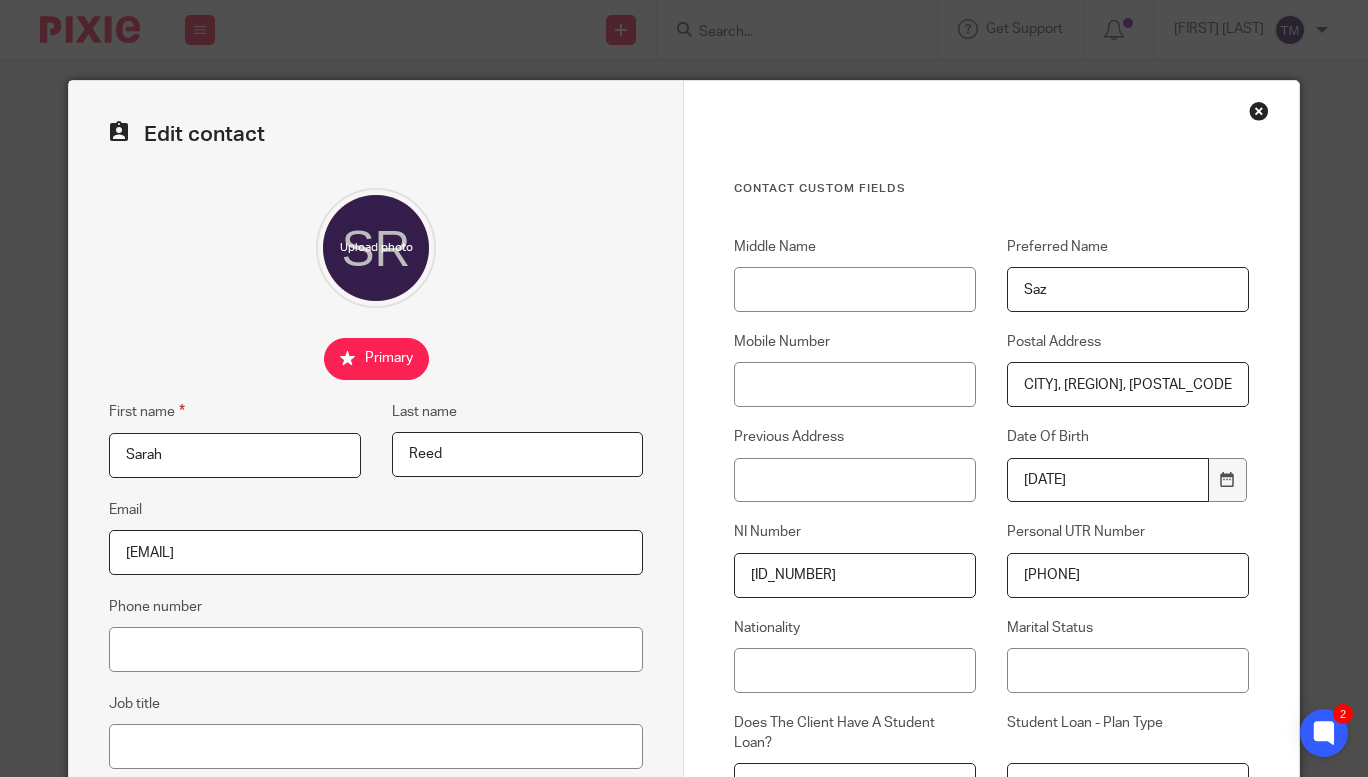 scroll, scrollTop: 0, scrollLeft: 146, axis: horizontal 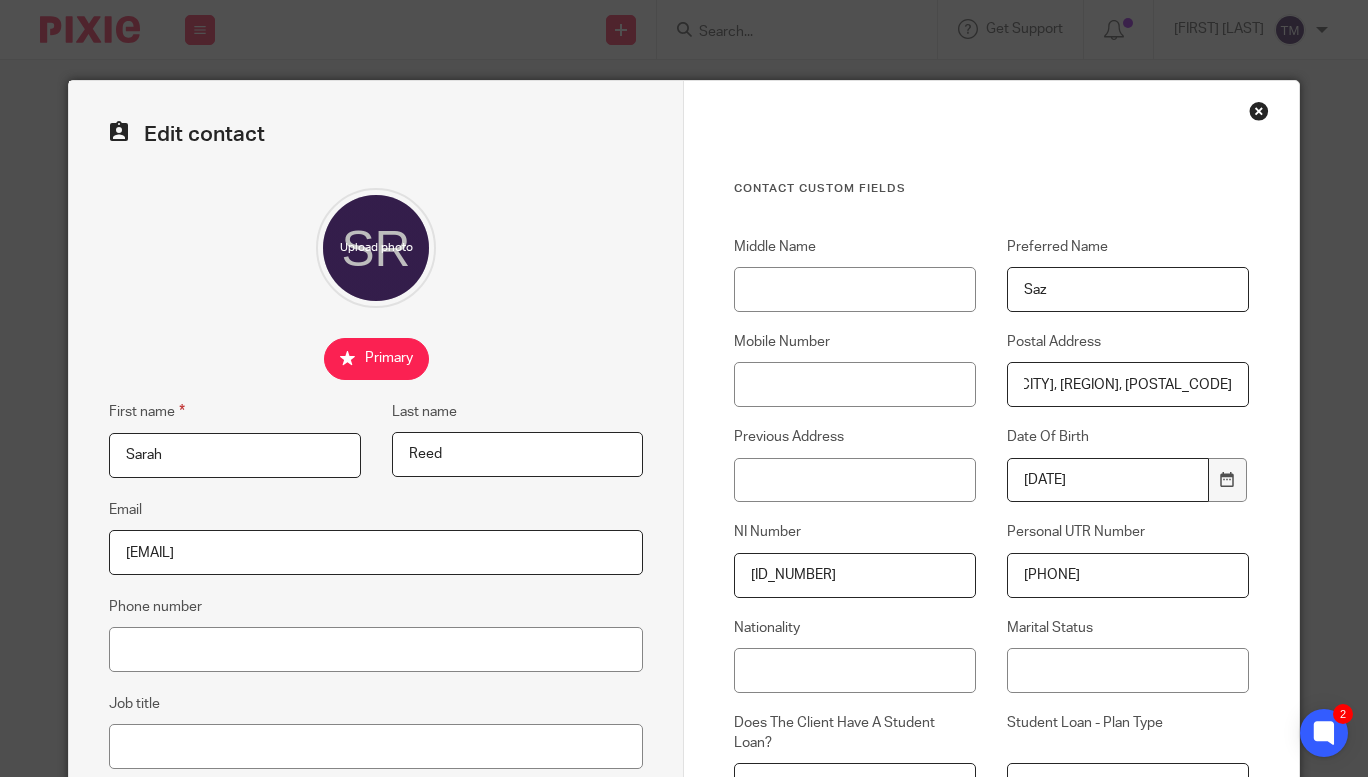 type on "7 Maccoll Terrace, BALLACHULISH, Lochaber, PH49 4JH" 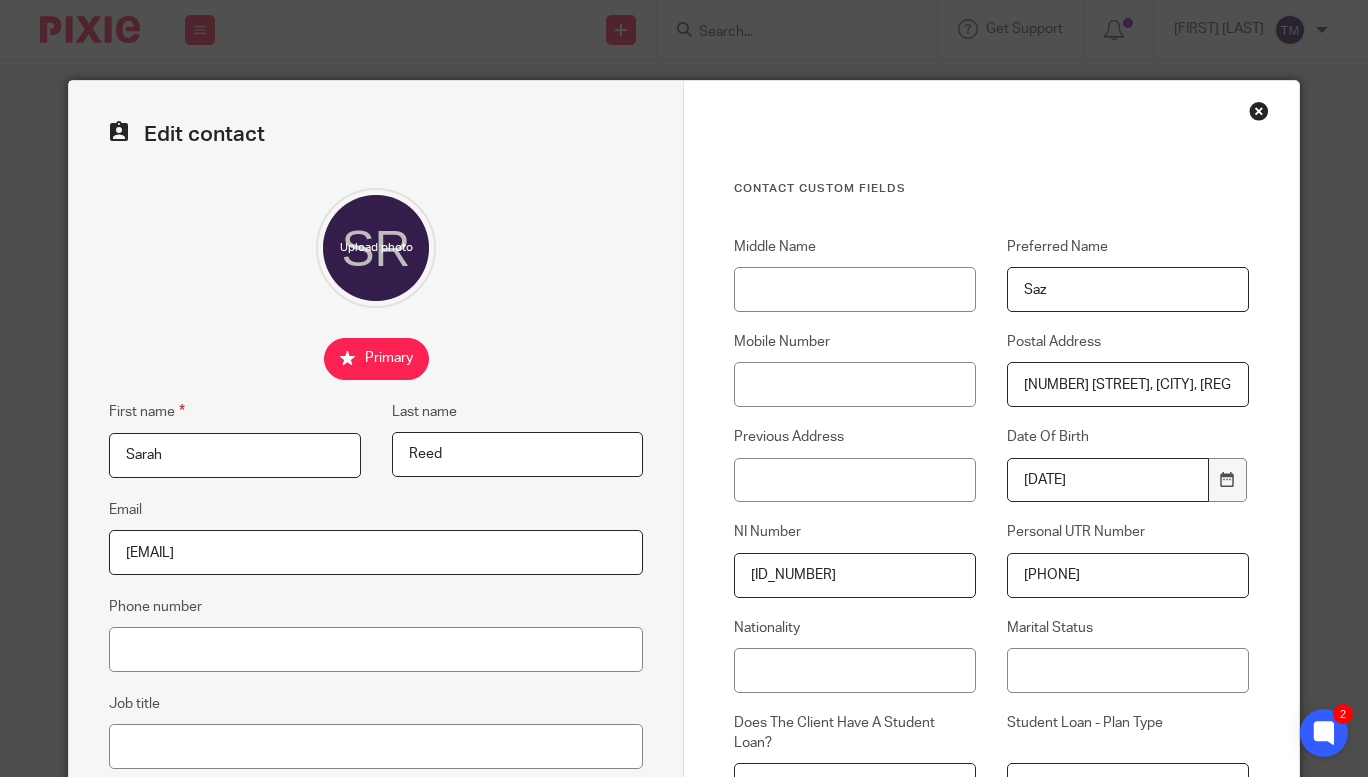 click on "Edit contact
First name
Sarah
Last name
Reed
Email
sazreed@outlook.com
Phone number
Job title
Greeting
Notes
Contact Custom fields
Middle Name
Preferred Name
Saz
Mobile Number
Postal Address
7 Maccoll Terrace, BALLACHULISH, Lochaber, PH49 4JH
Previous Address
Date Of Birth
1992-11-15
NI Number
JW709607D
Personal UTR Number
7636759946" at bounding box center [684, 388] 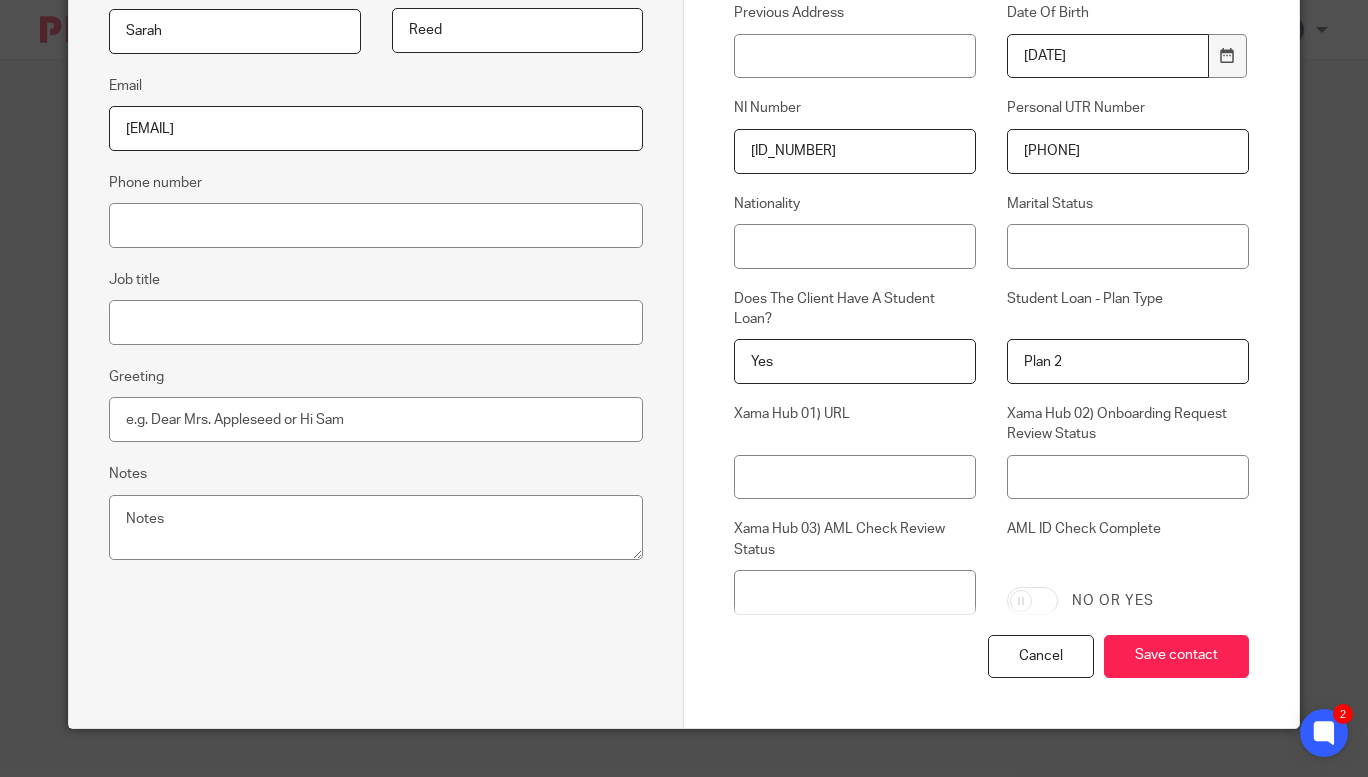 scroll, scrollTop: 456, scrollLeft: 0, axis: vertical 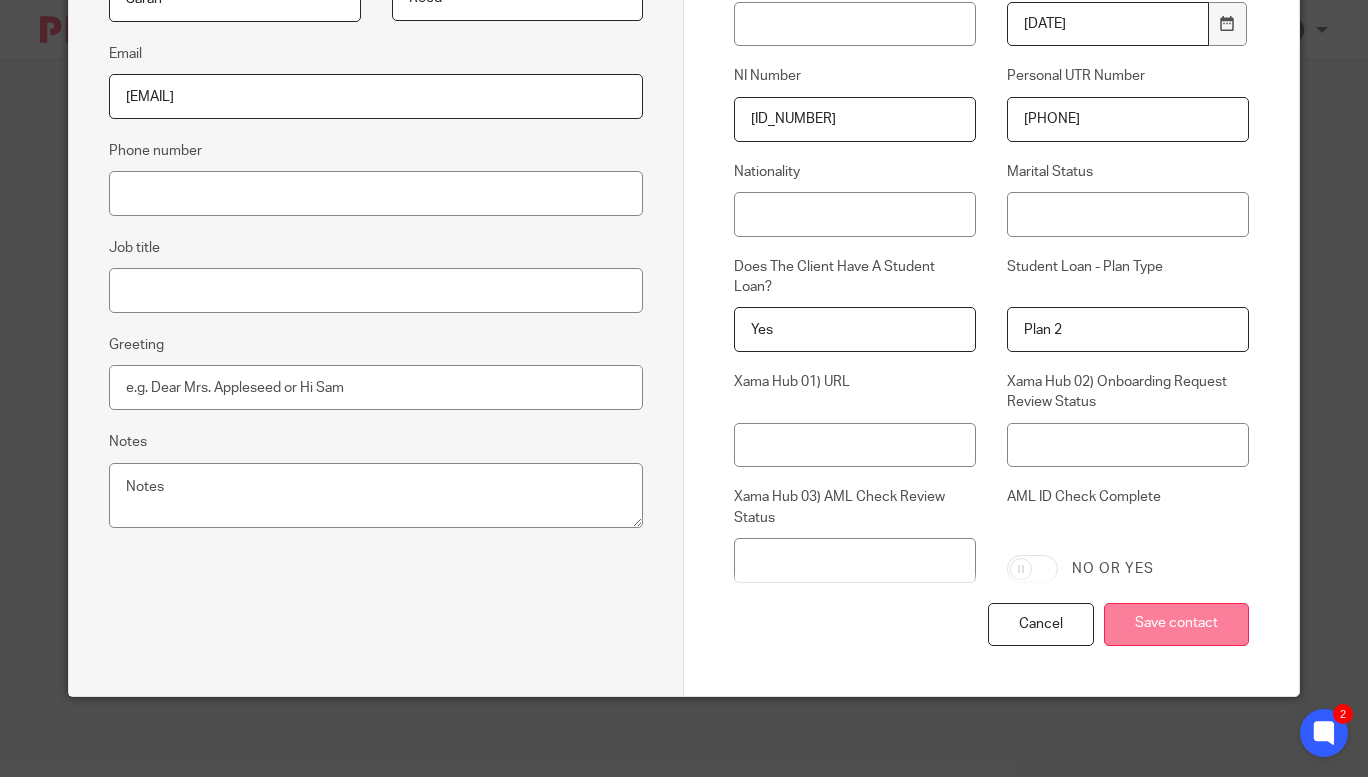click on "Save contact" at bounding box center (1176, 624) 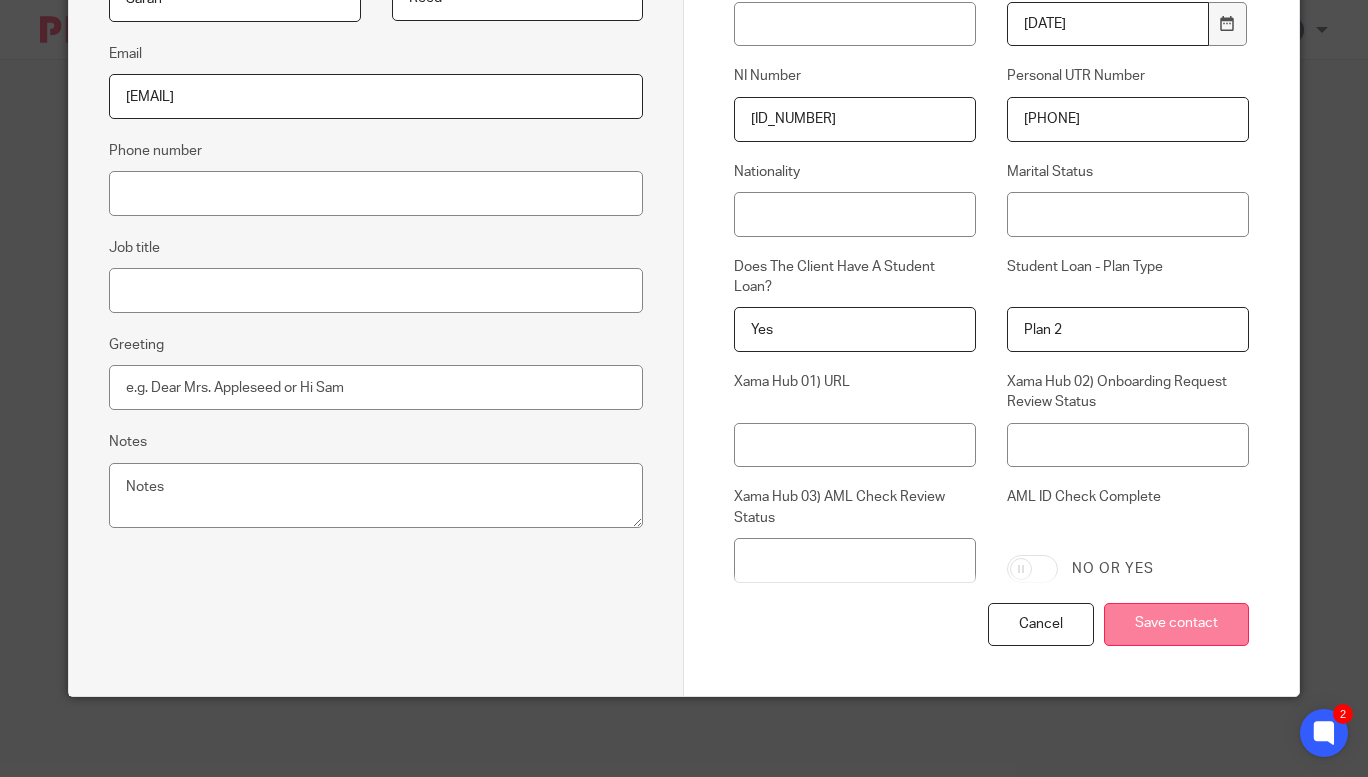 click on "Save contact" at bounding box center (1176, 624) 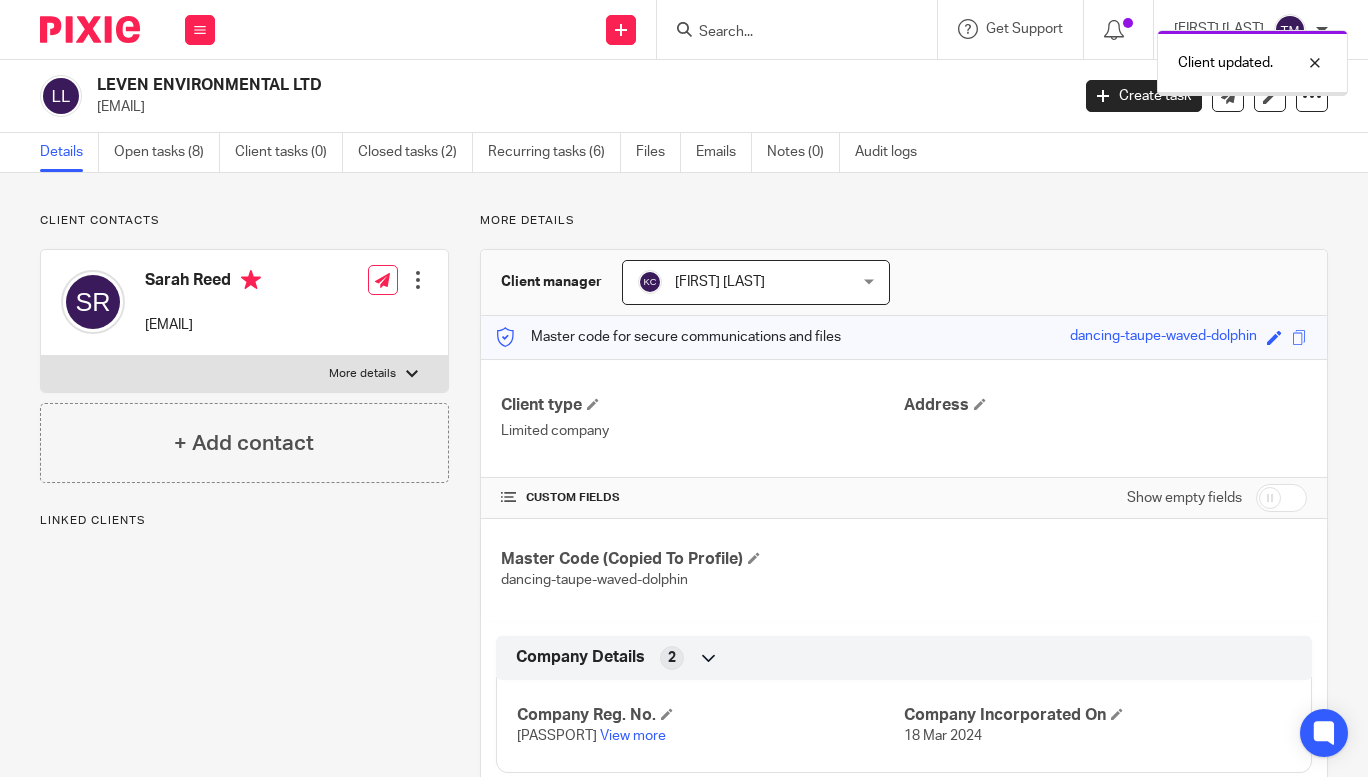 scroll, scrollTop: 0, scrollLeft: 0, axis: both 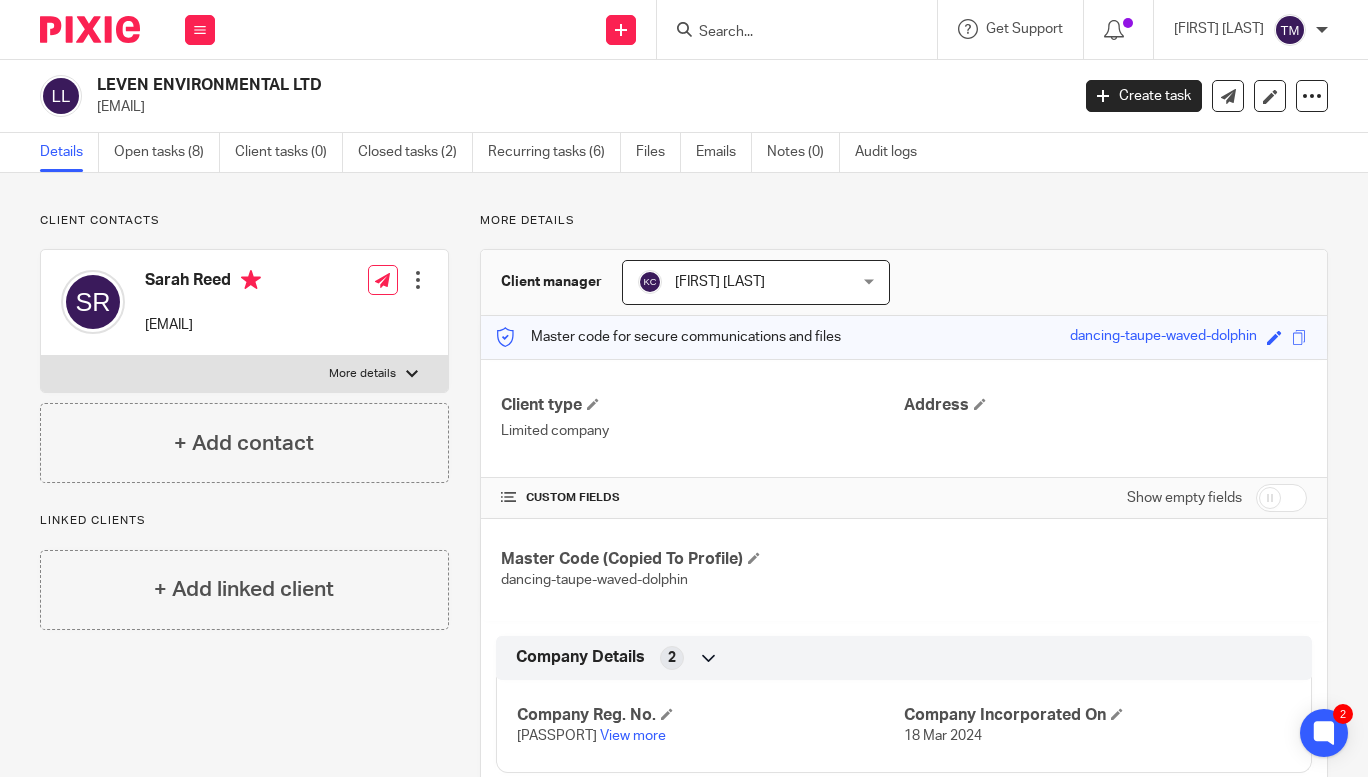 click at bounding box center (787, 33) 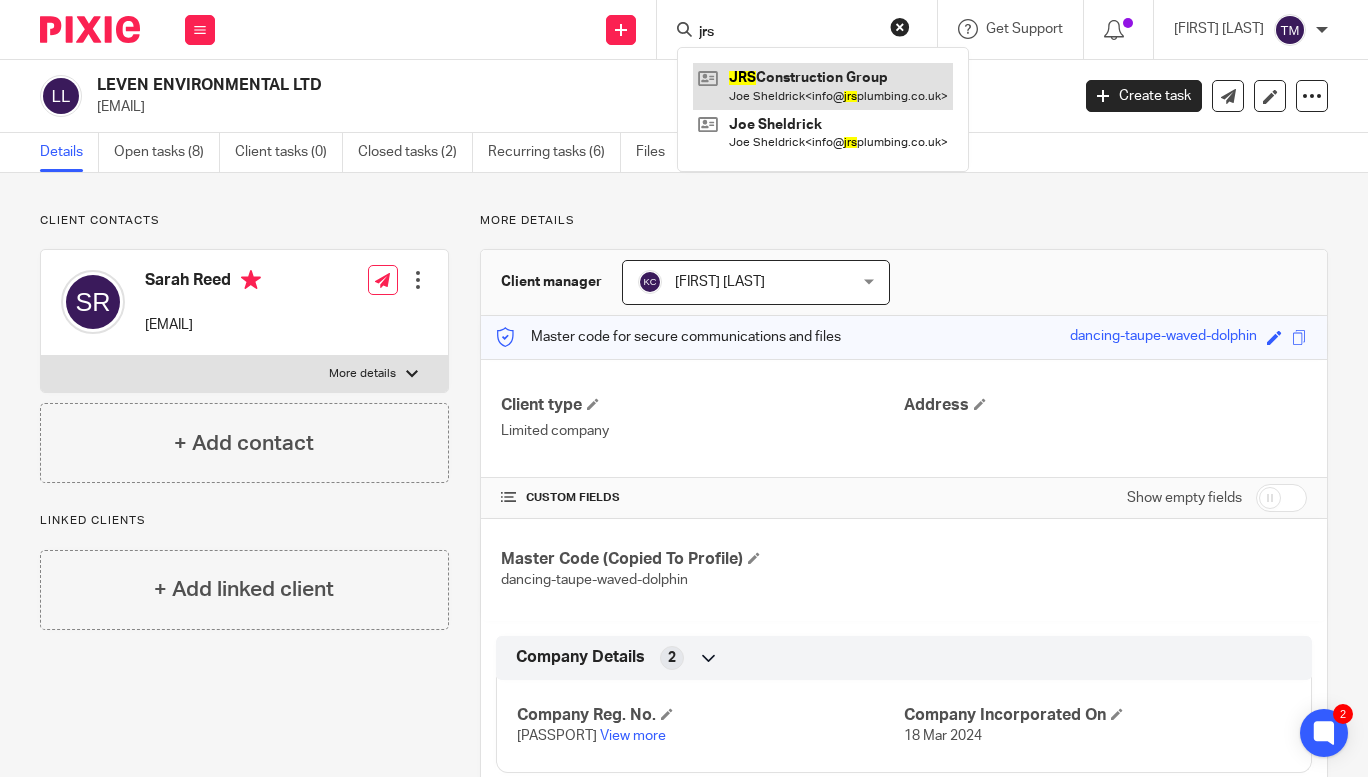 type on "jrs" 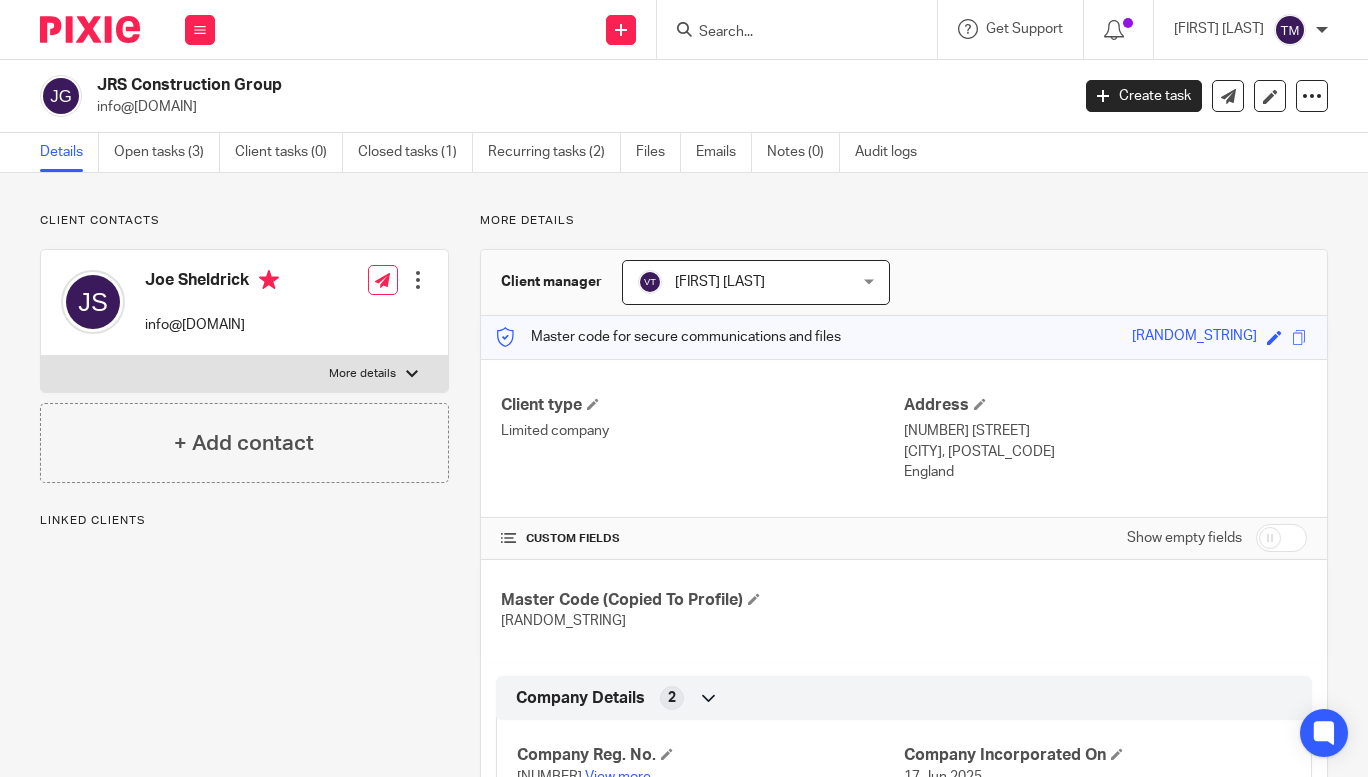 scroll, scrollTop: 0, scrollLeft: 0, axis: both 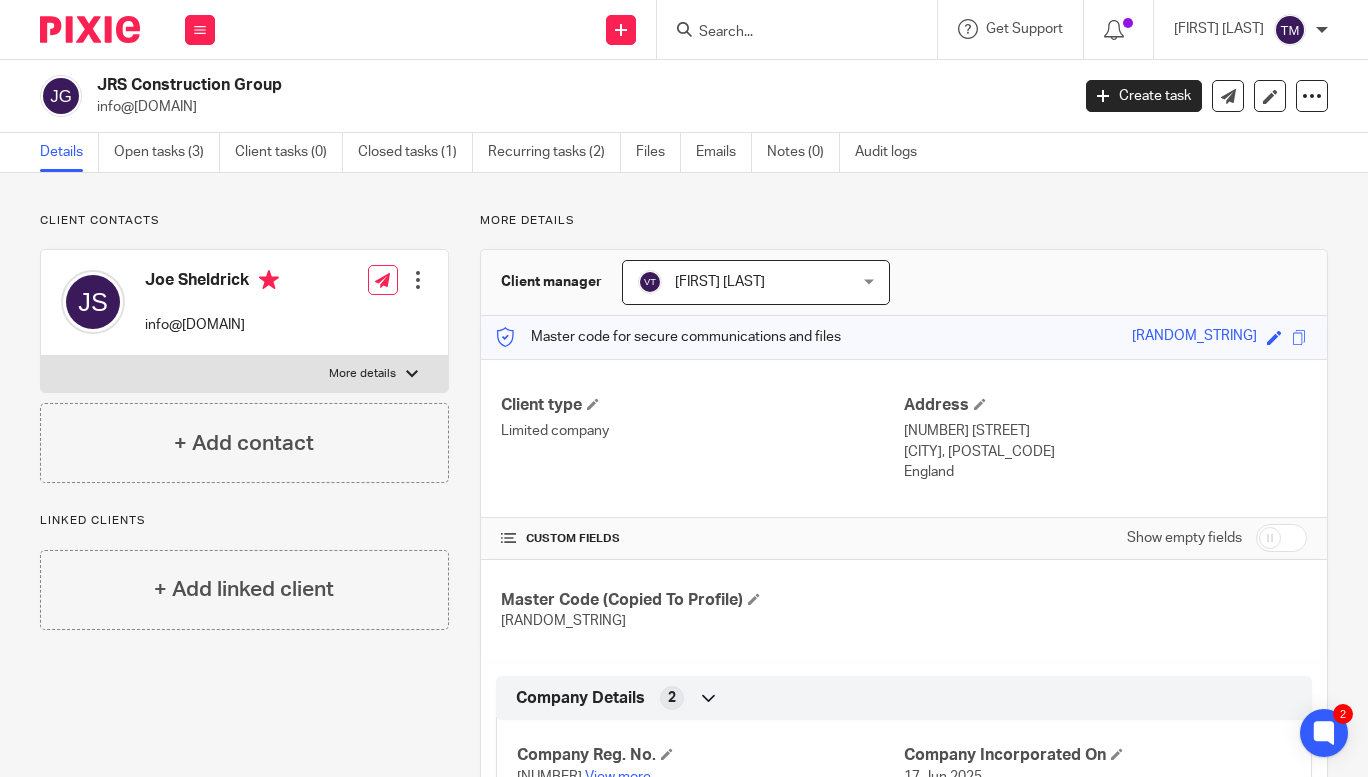 click at bounding box center [1281, 538] 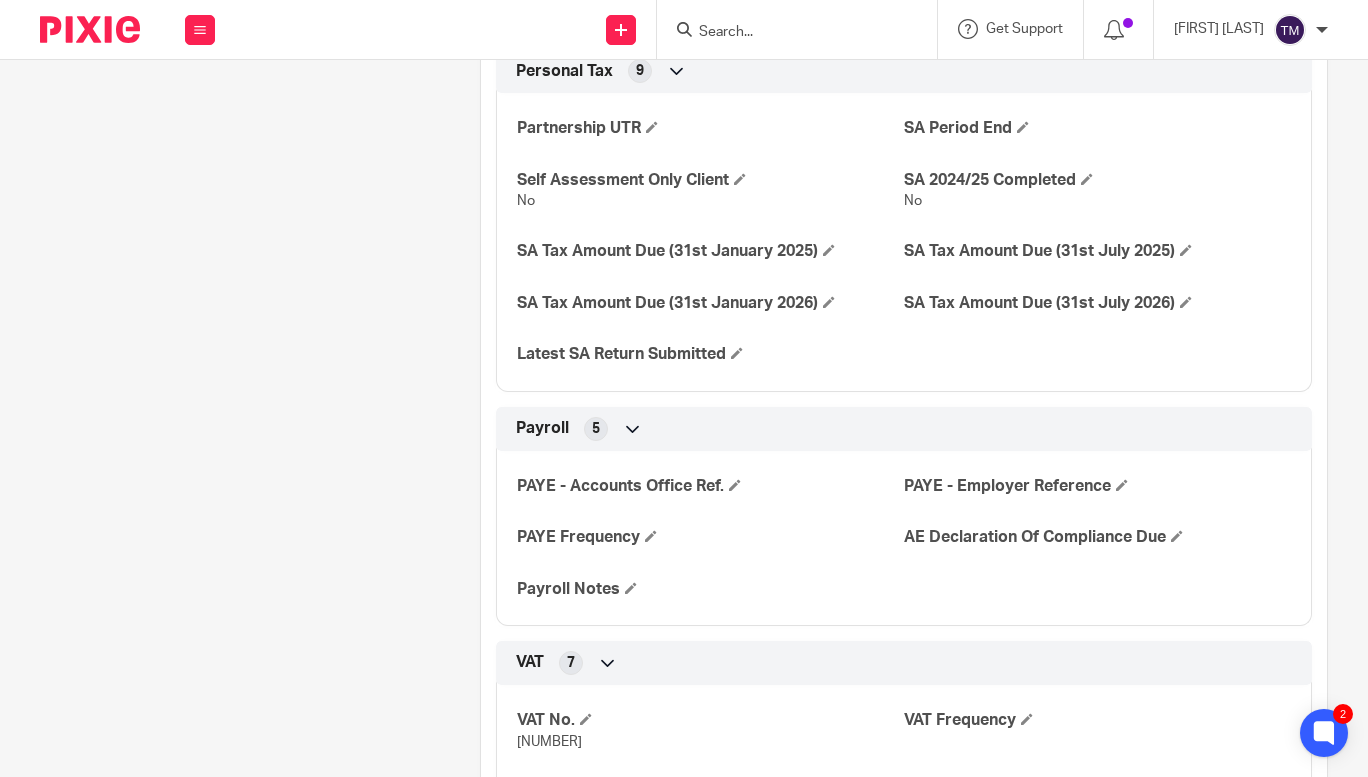 scroll, scrollTop: 1682, scrollLeft: 0, axis: vertical 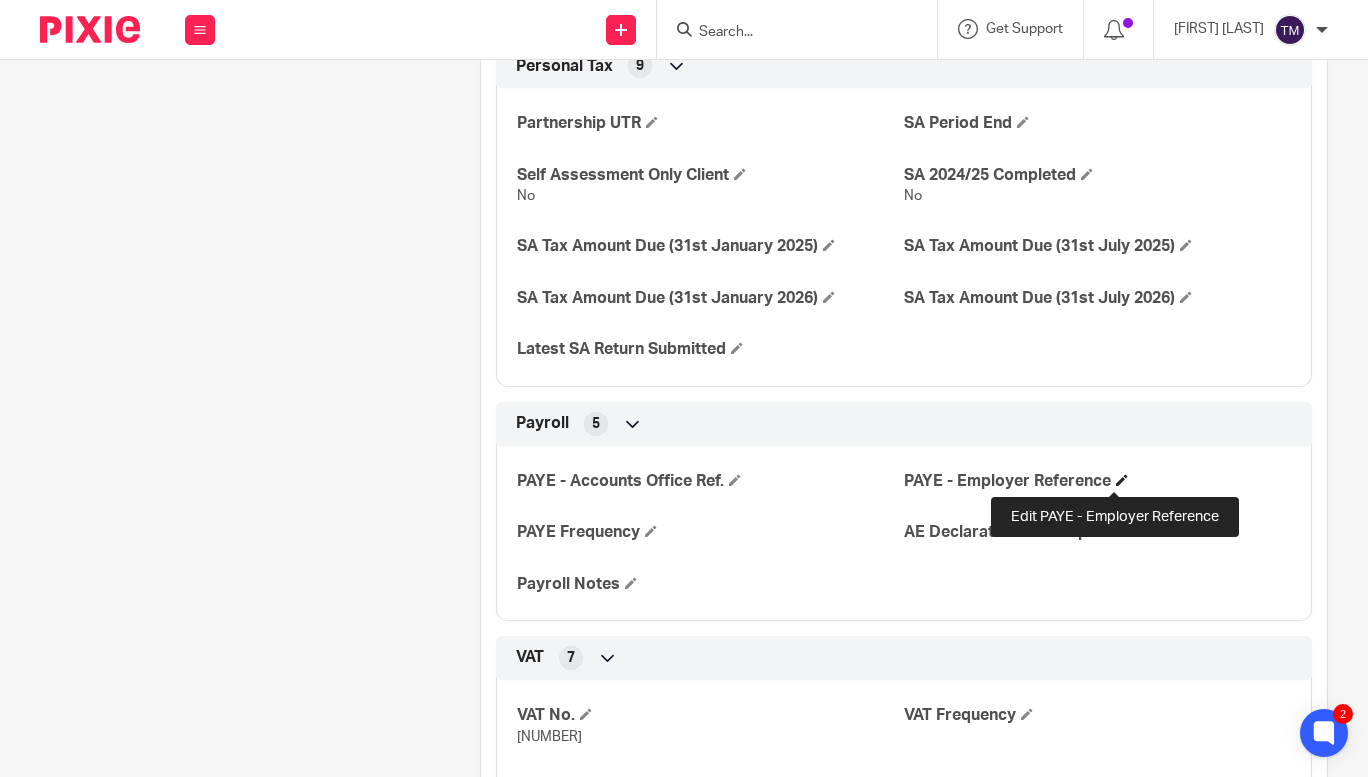 click at bounding box center (1122, 480) 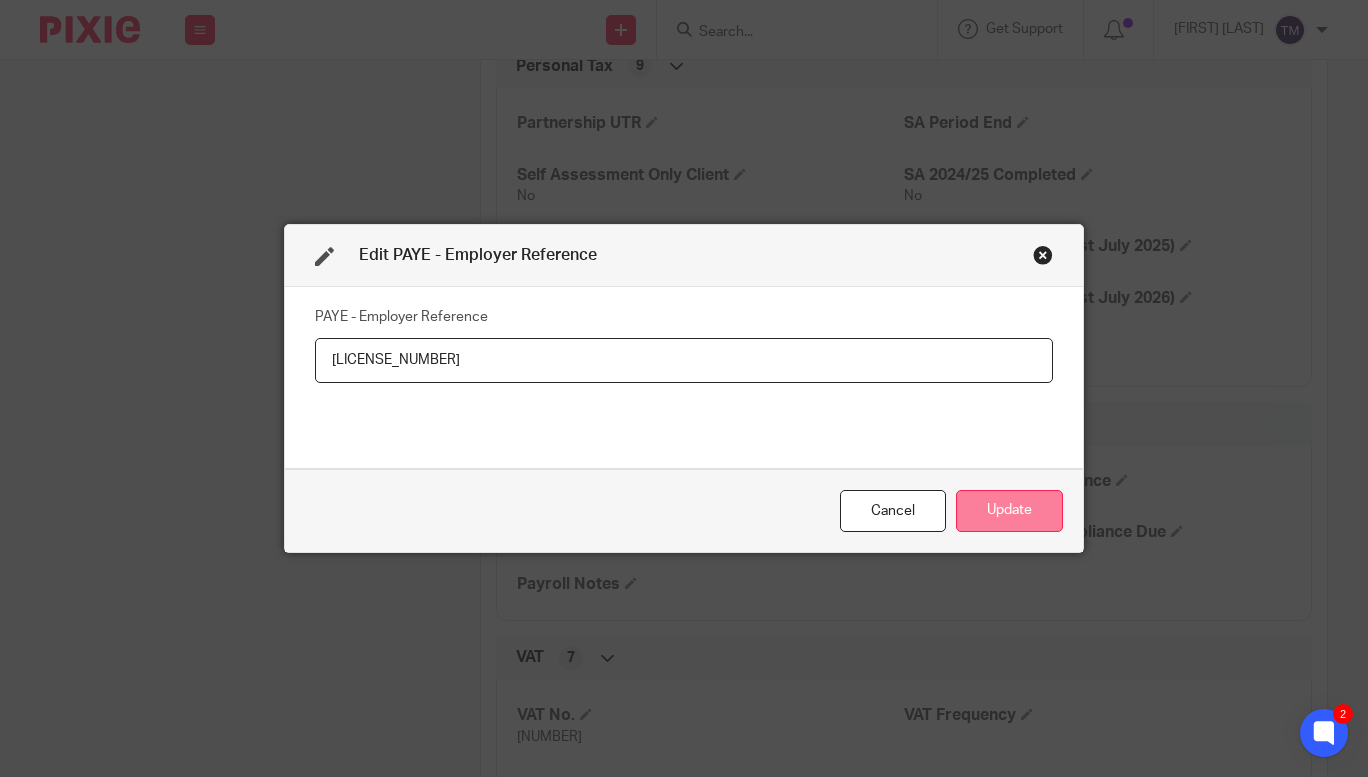type on "[LICENSE_NUMBER]" 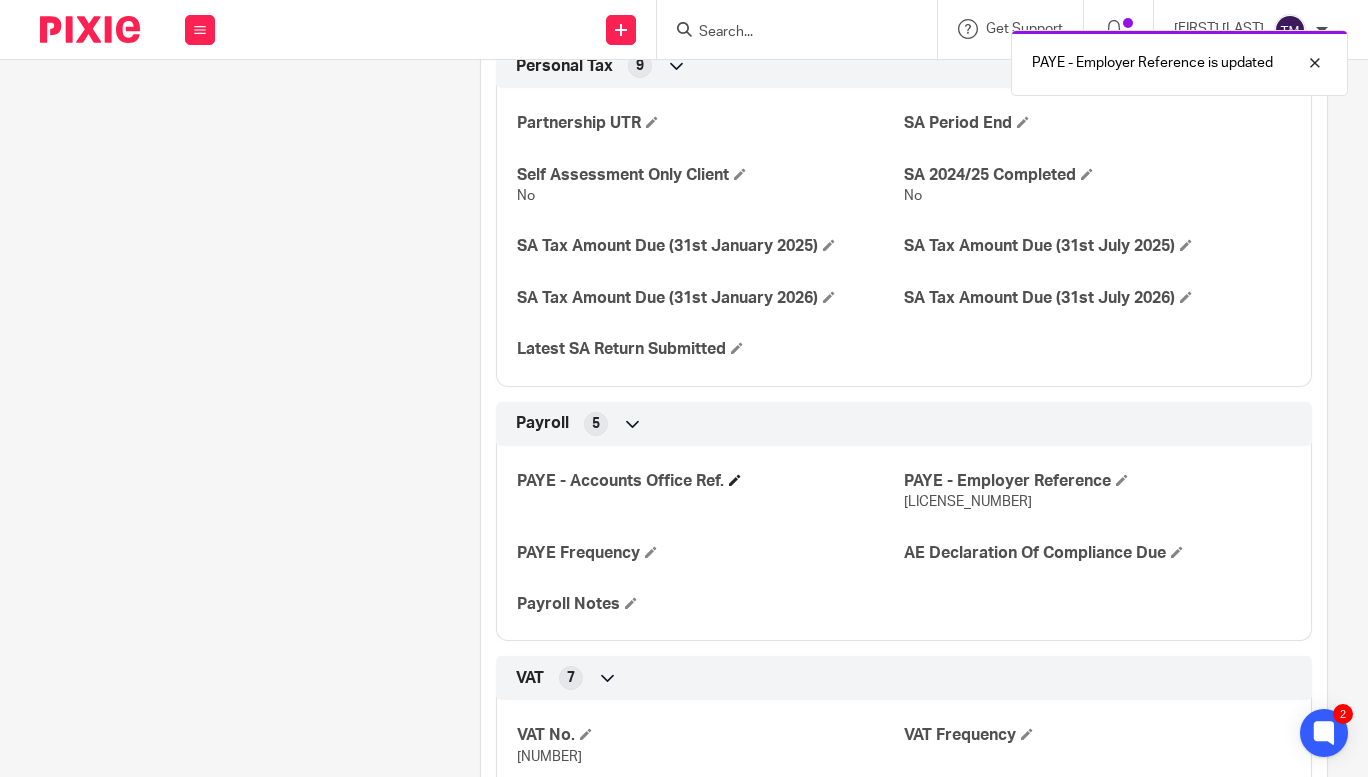 click at bounding box center (735, 480) 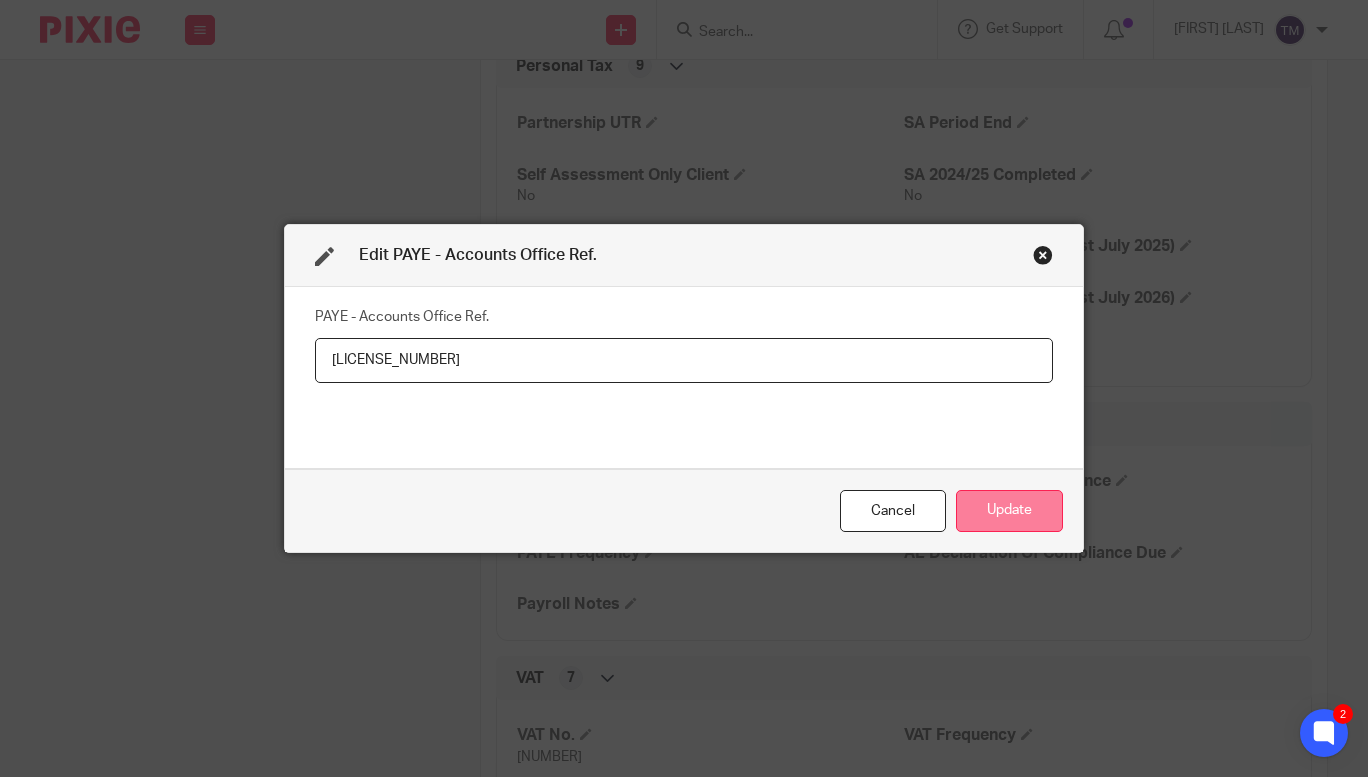 type on "120/RE99946" 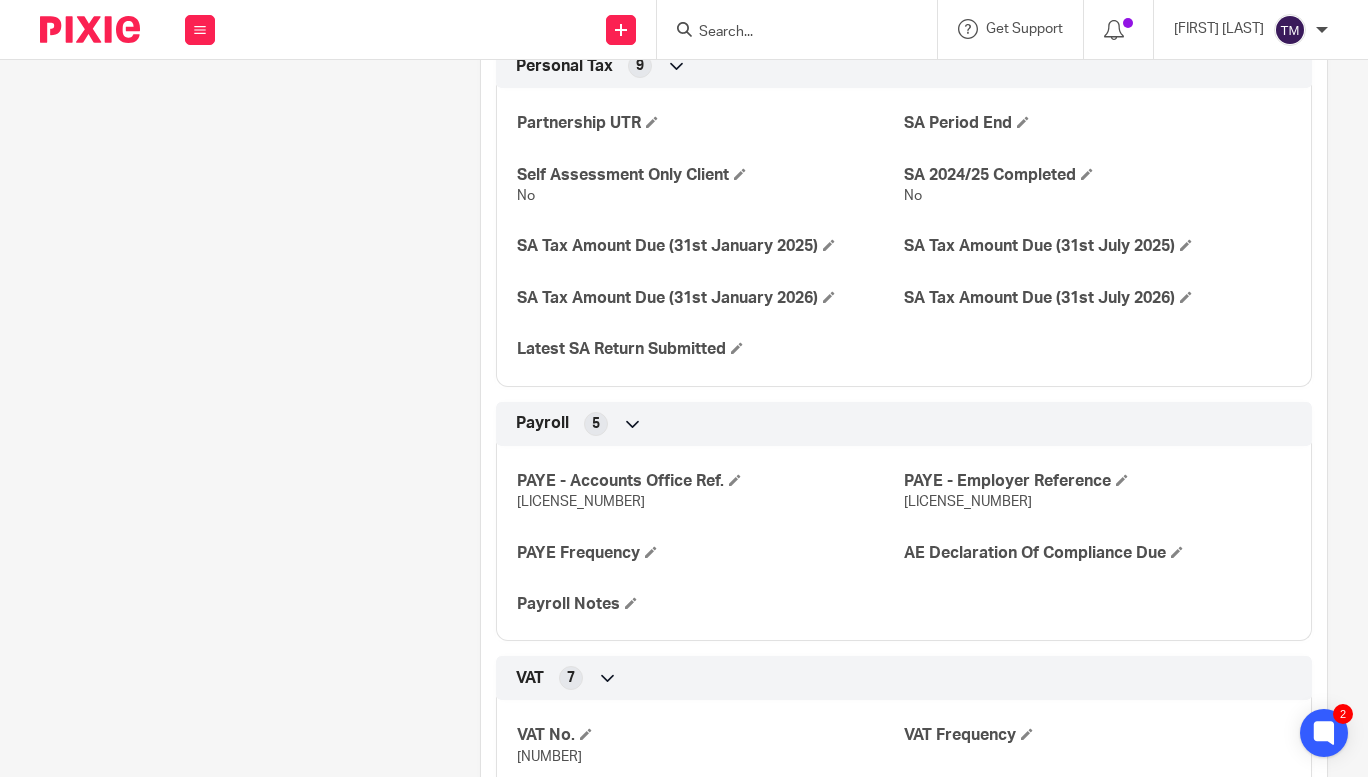 click on "120/RE99946" at bounding box center [581, 502] 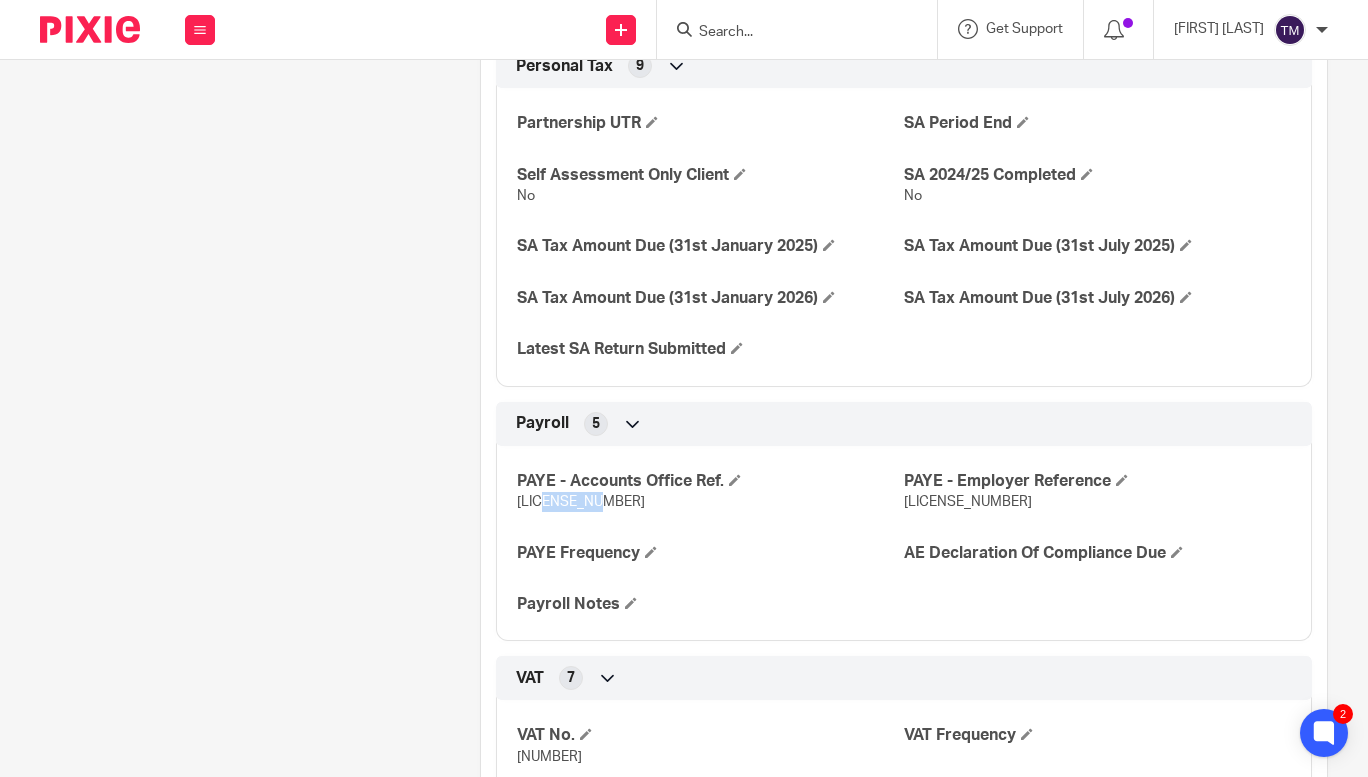 click on "120/RE99946" at bounding box center (581, 502) 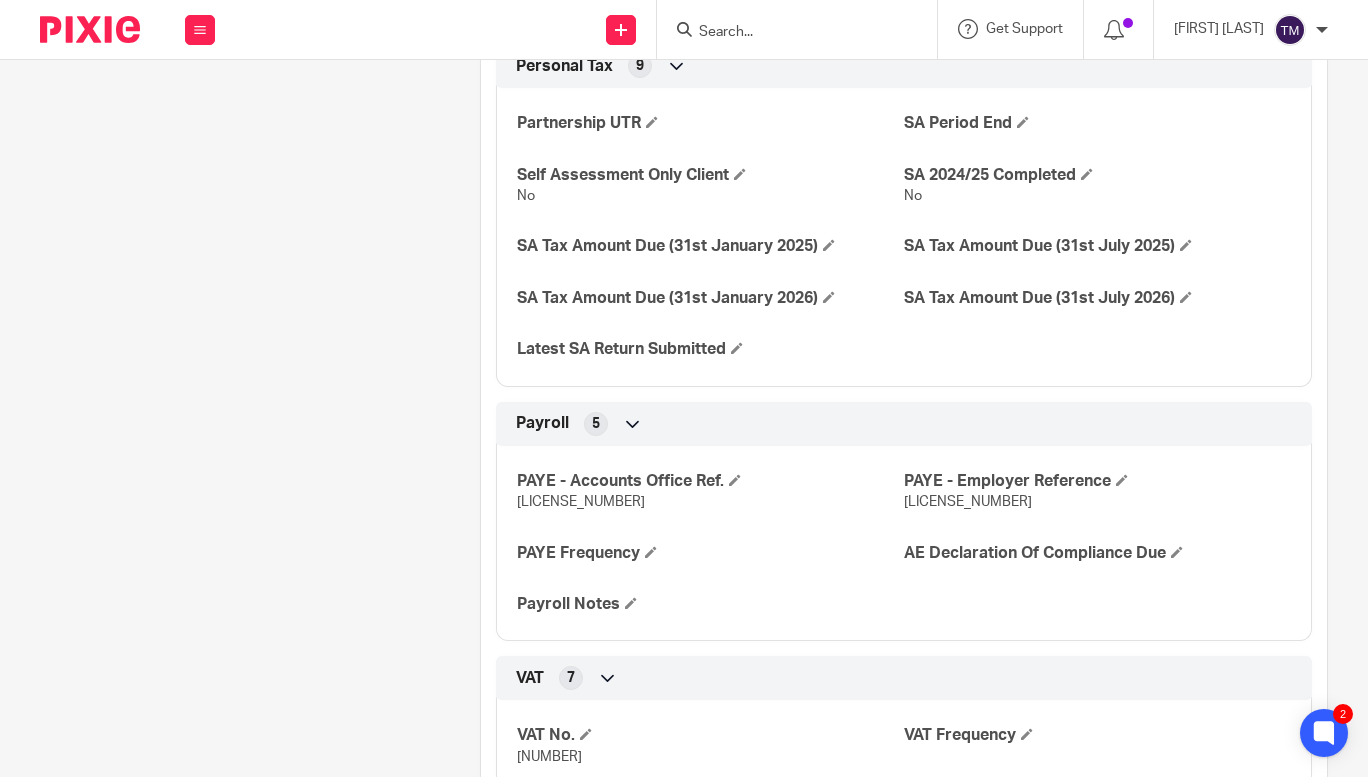 click on "120PH03570473" at bounding box center (968, 502) 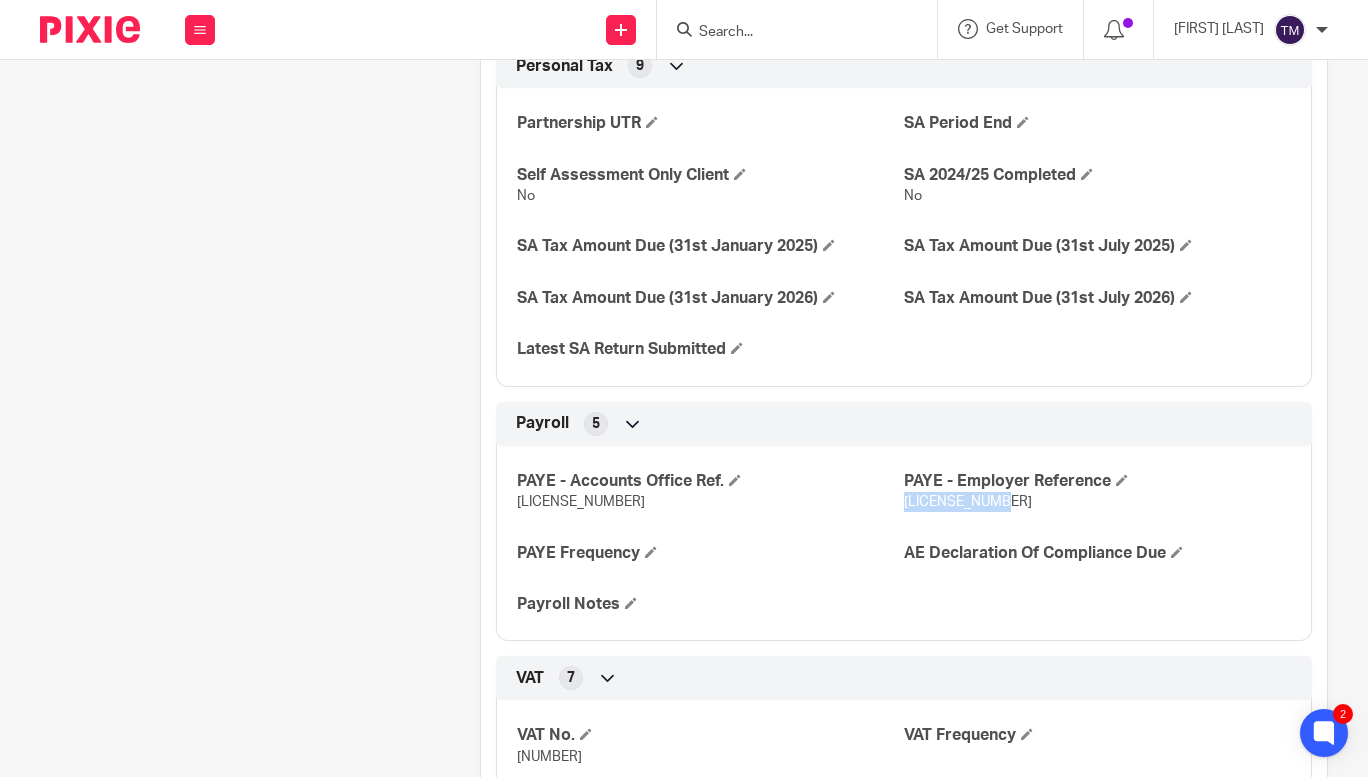 click on "120PH03570473" at bounding box center [968, 502] 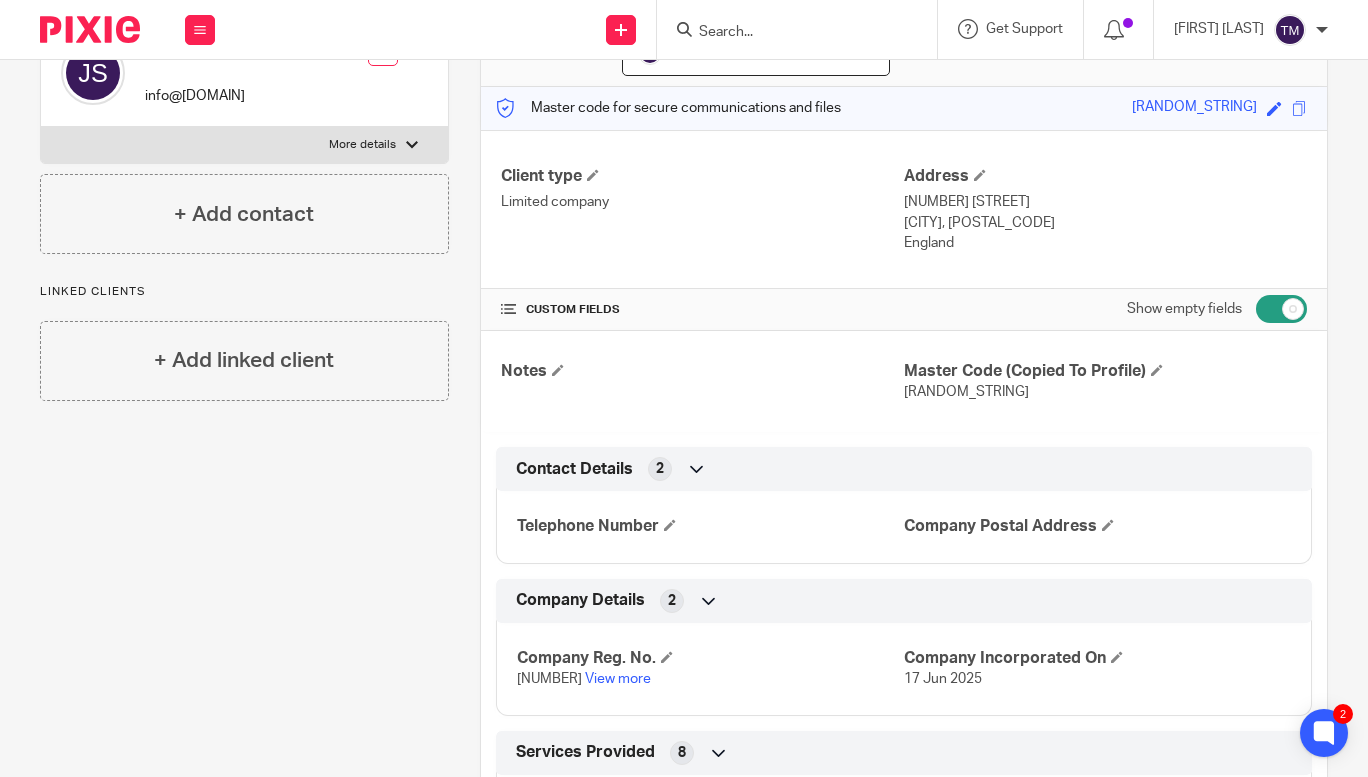 scroll, scrollTop: 0, scrollLeft: 0, axis: both 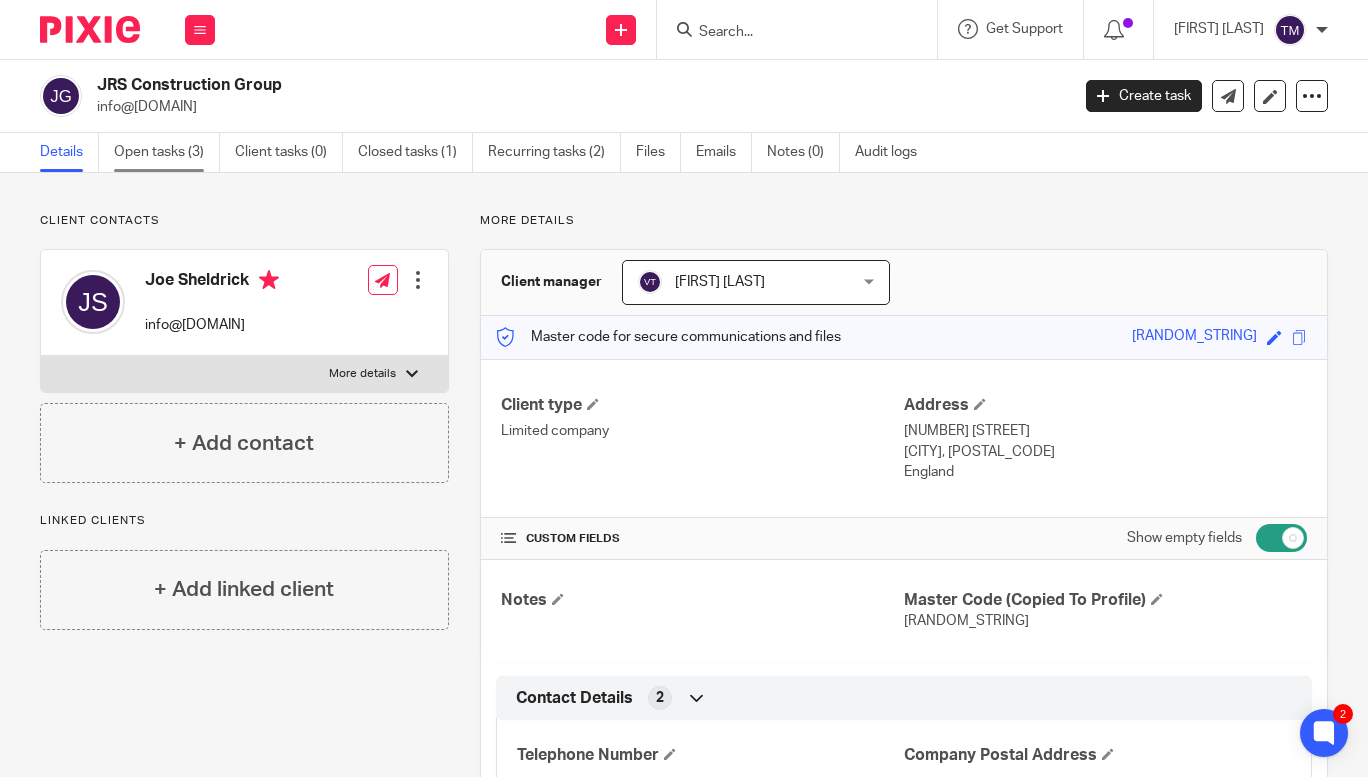 click on "Open tasks (3)" at bounding box center (167, 152) 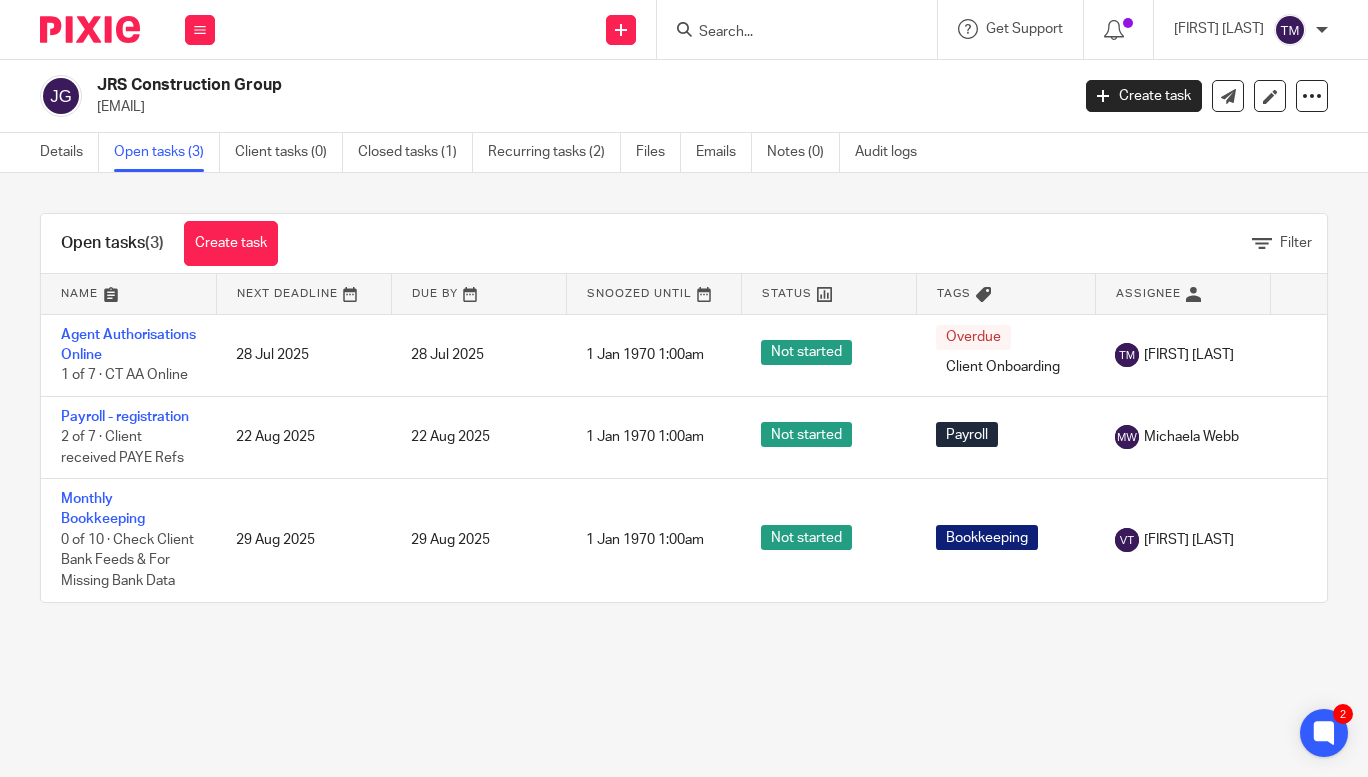 scroll, scrollTop: 0, scrollLeft: 0, axis: both 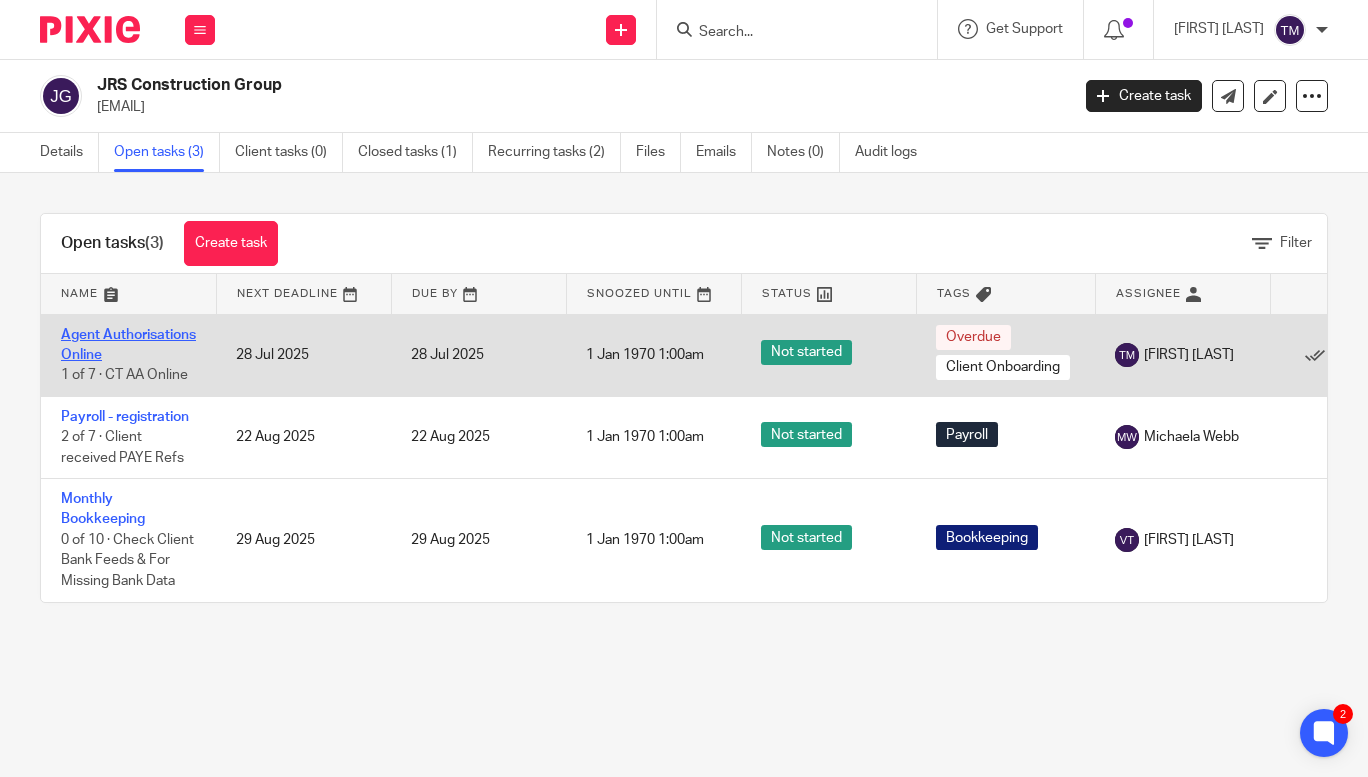 click on "Agent Authorisations Online" at bounding box center [128, 345] 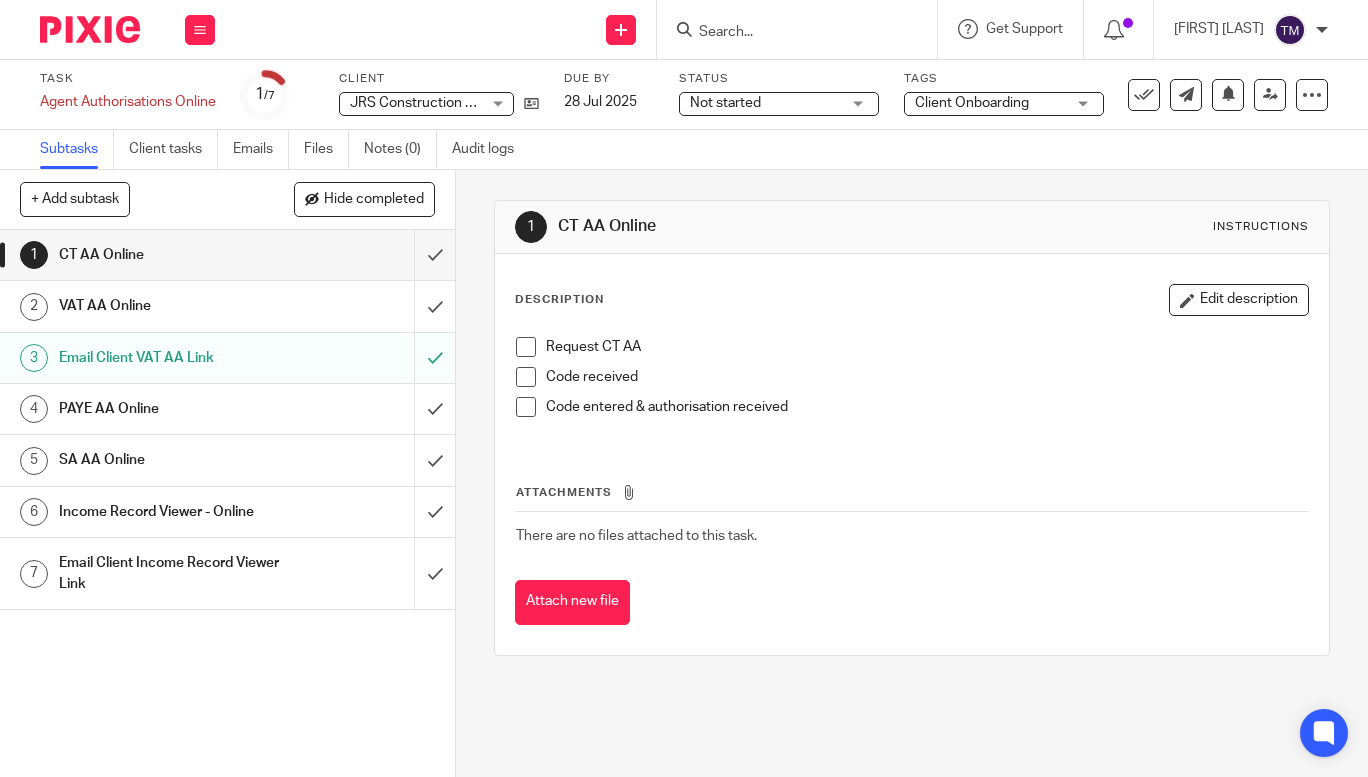 scroll, scrollTop: 0, scrollLeft: 0, axis: both 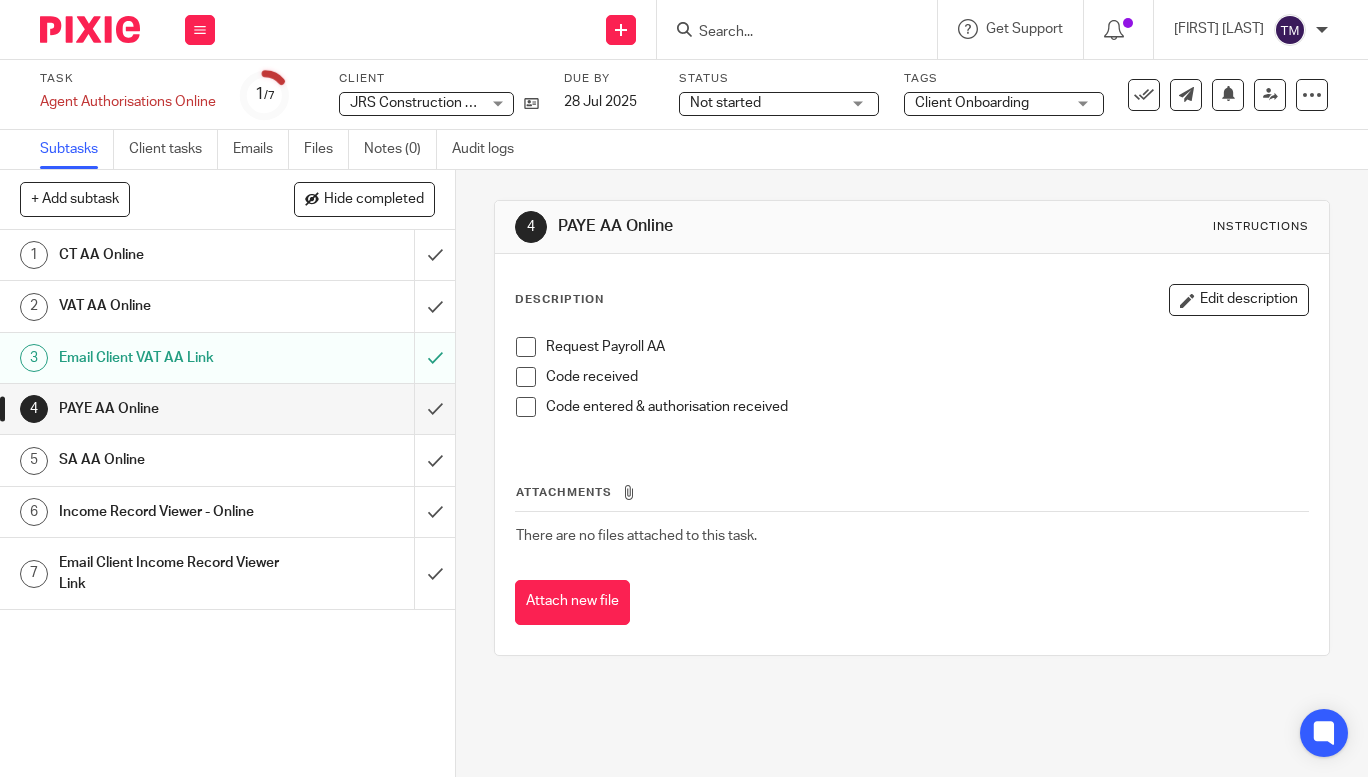 click at bounding box center [526, 347] 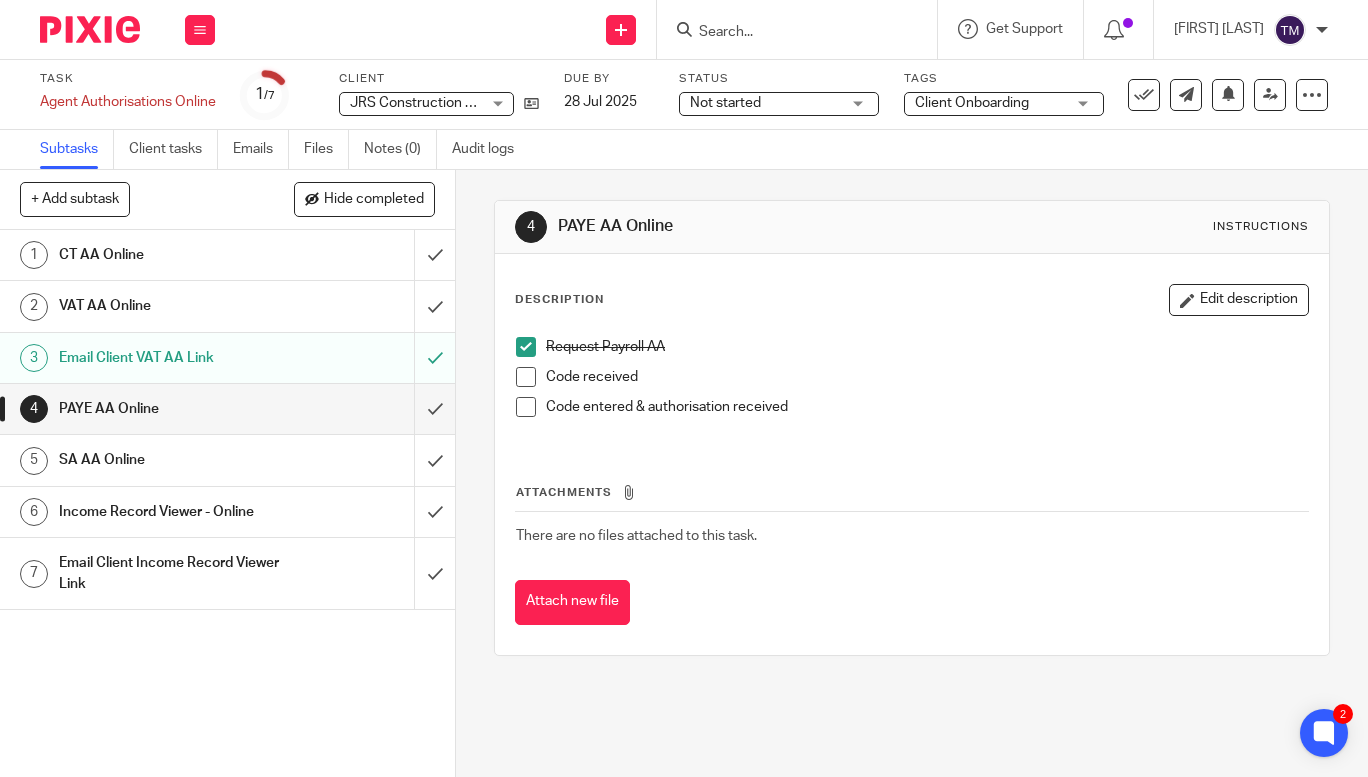 click at bounding box center [787, 33] 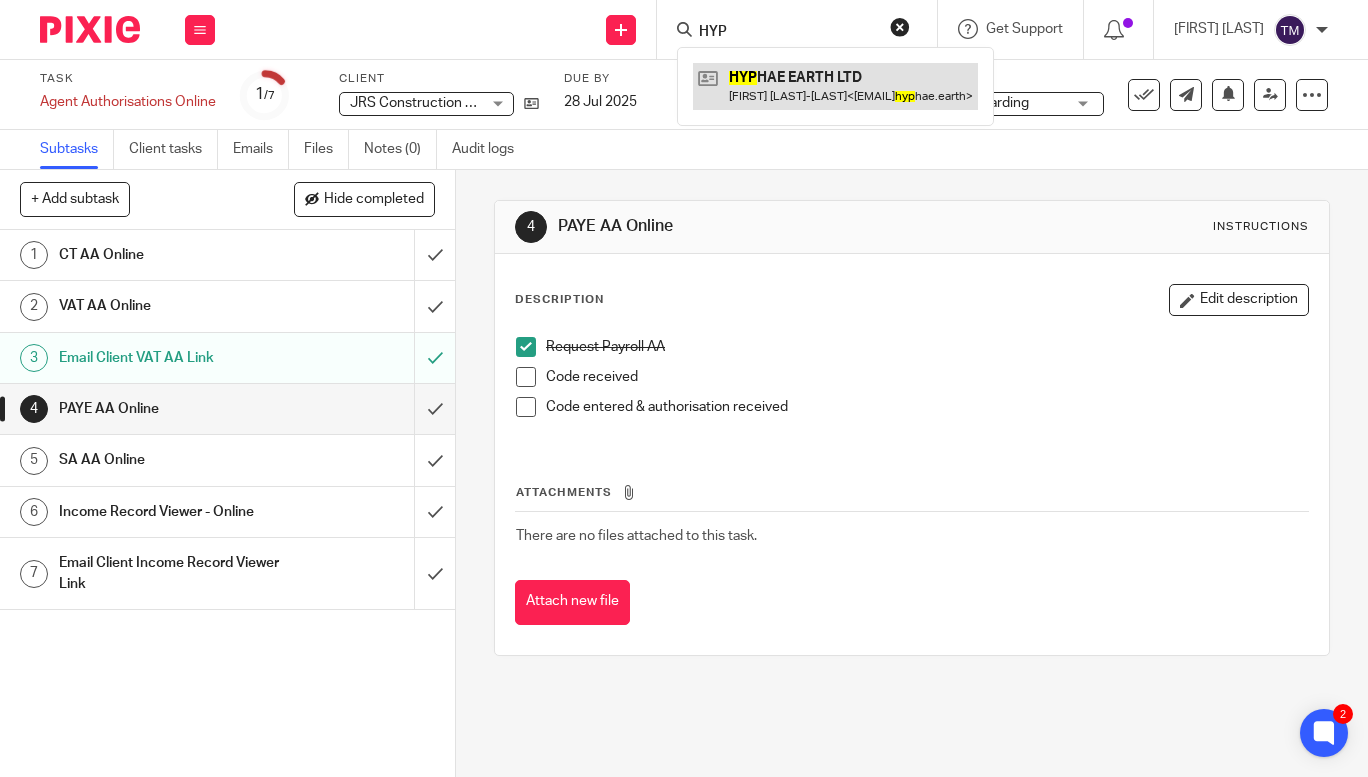 type on "HYP" 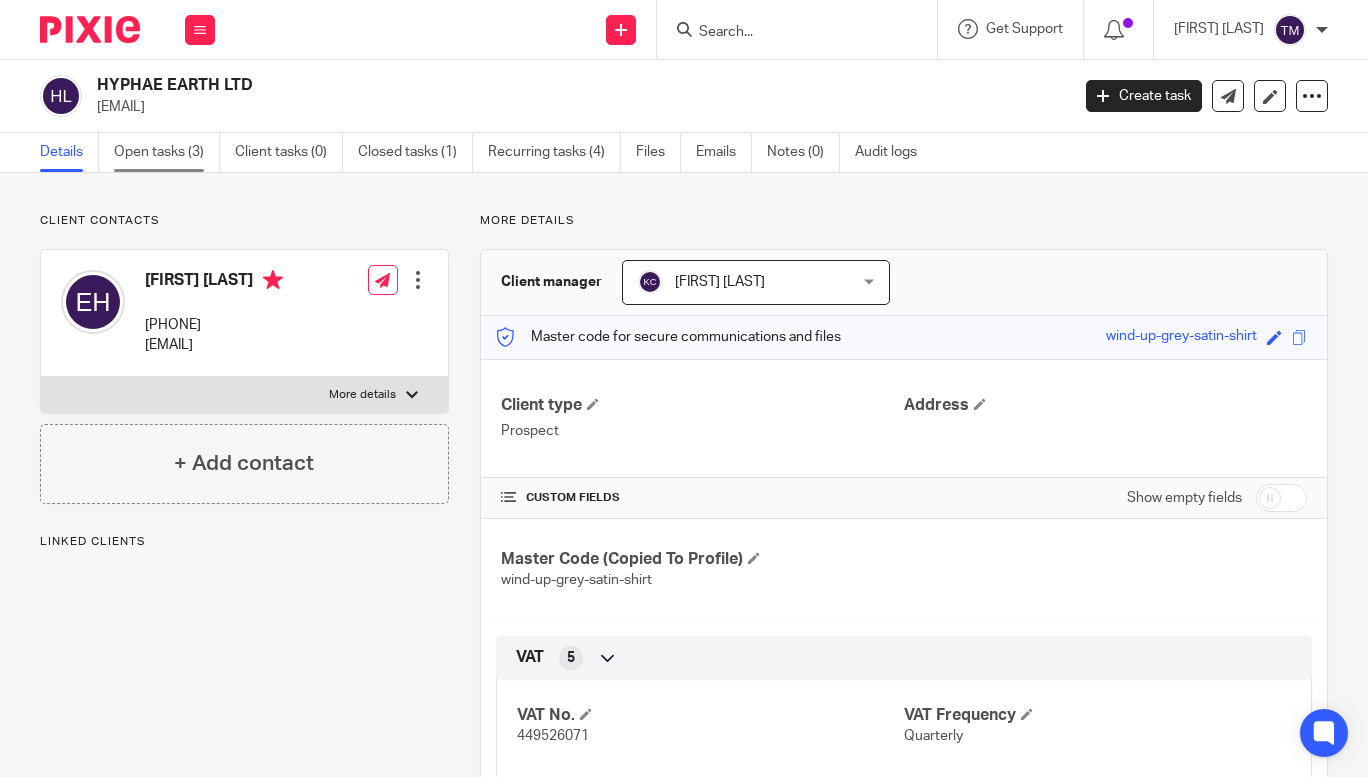 scroll, scrollTop: 0, scrollLeft: 0, axis: both 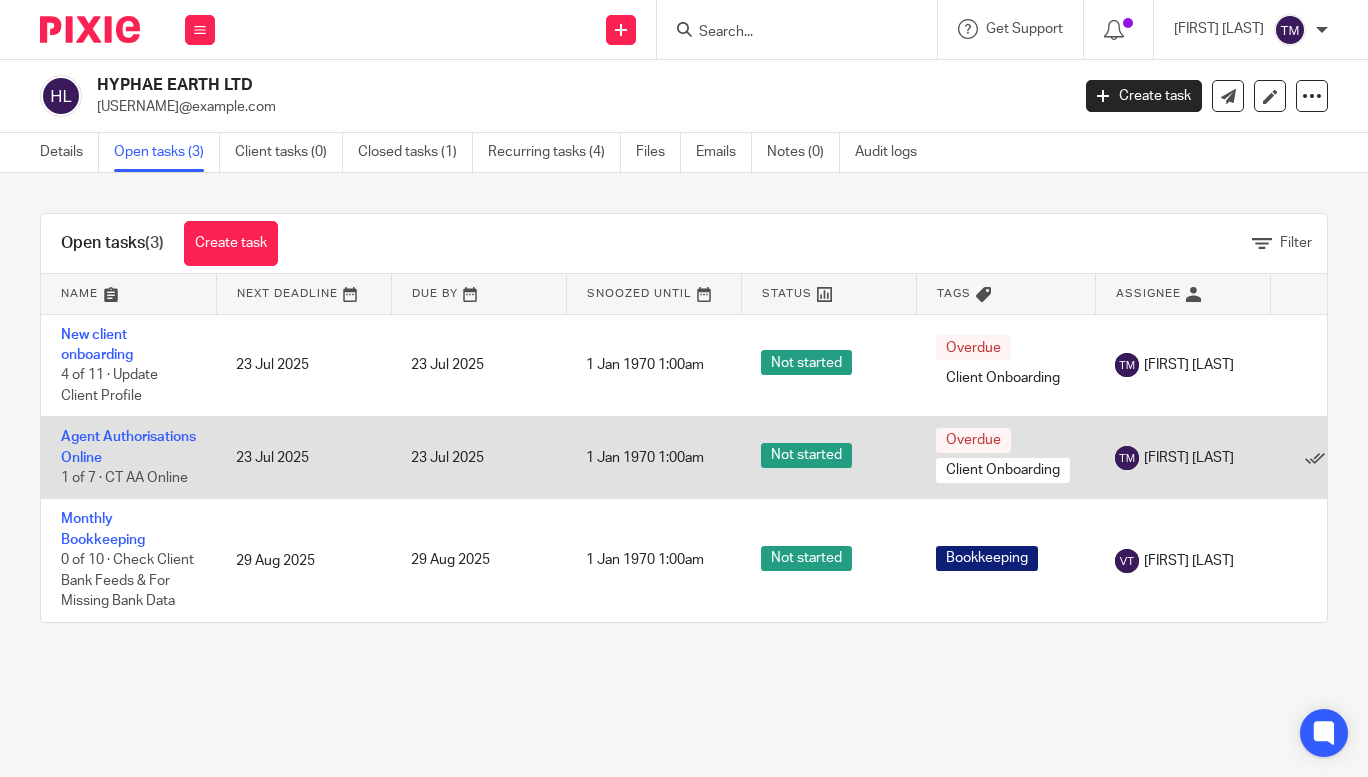 click on "Agent Authorisations Online
1
of
7 ·
CT AA Online" at bounding box center (128, 458) 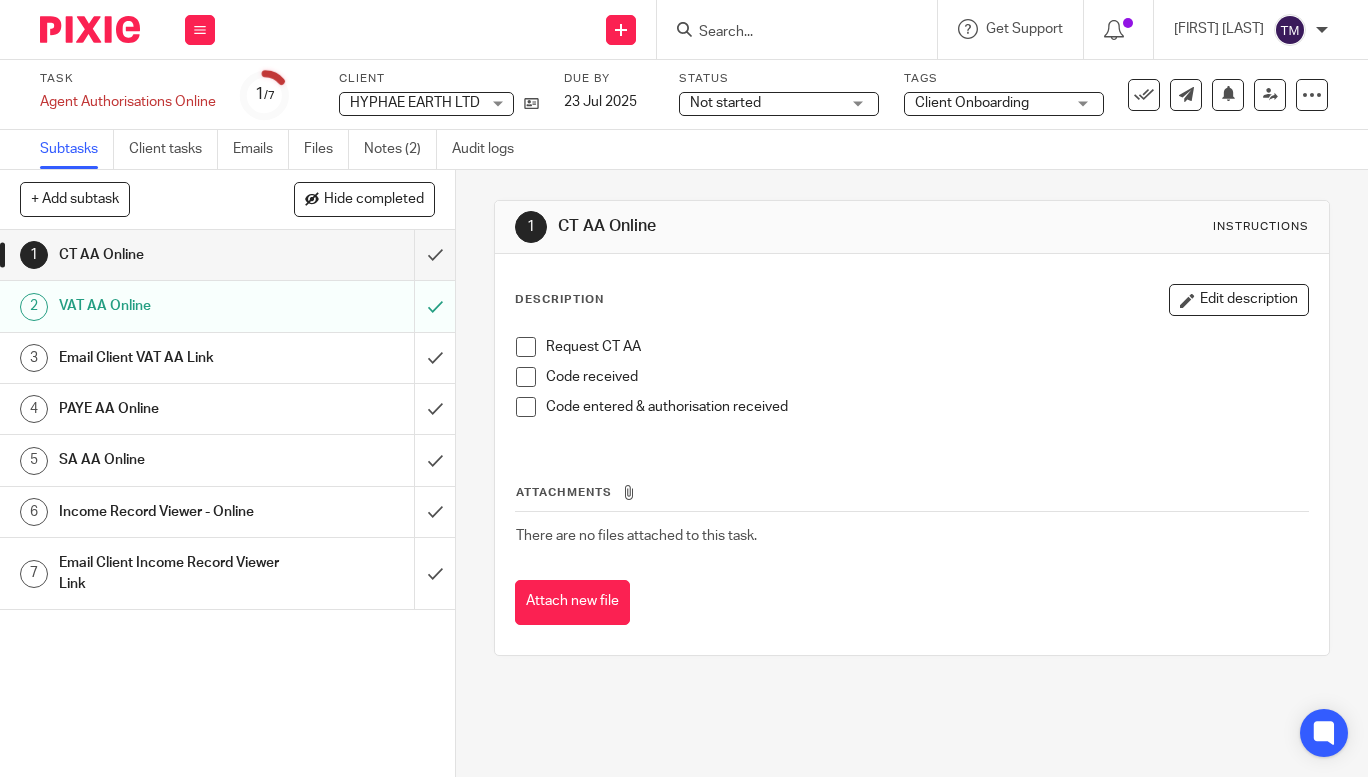 scroll, scrollTop: 0, scrollLeft: 0, axis: both 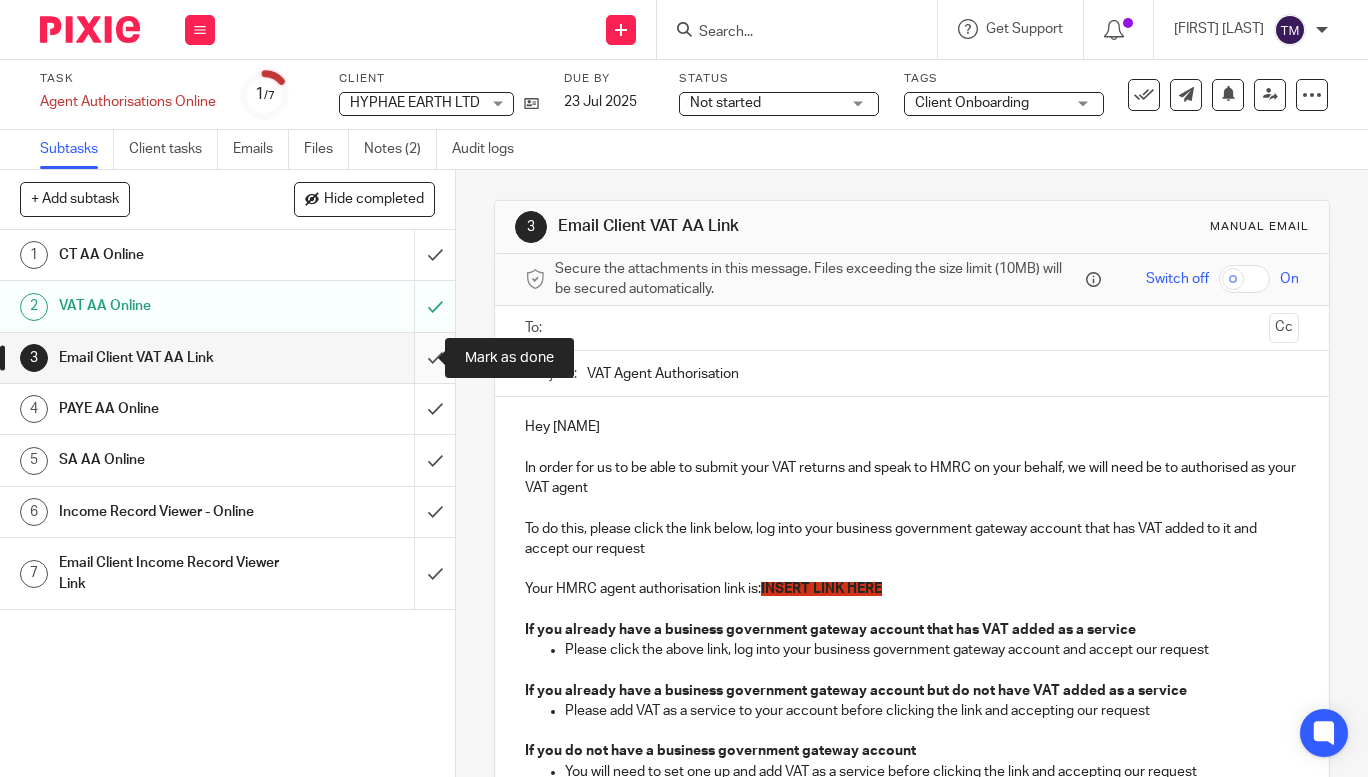 click at bounding box center (227, 358) 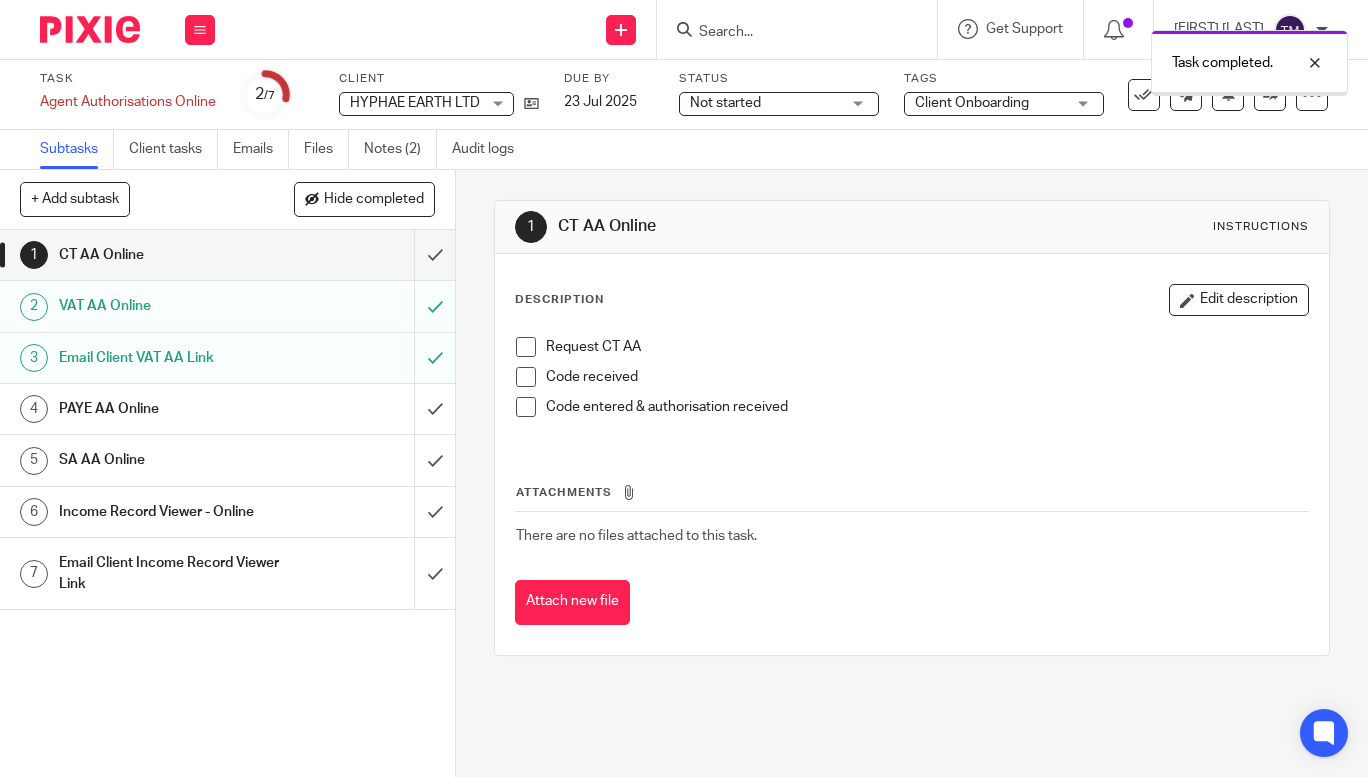 scroll, scrollTop: 0, scrollLeft: 0, axis: both 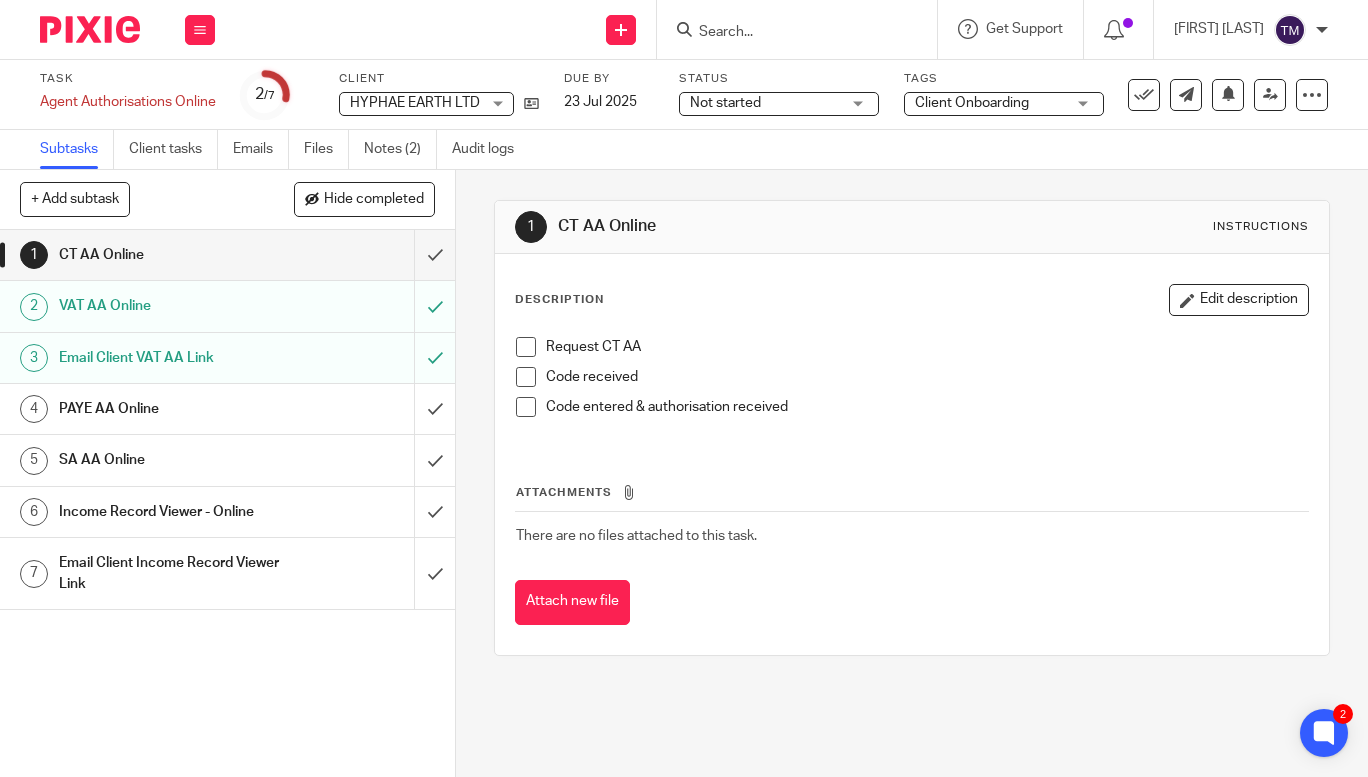 click at bounding box center (787, 33) 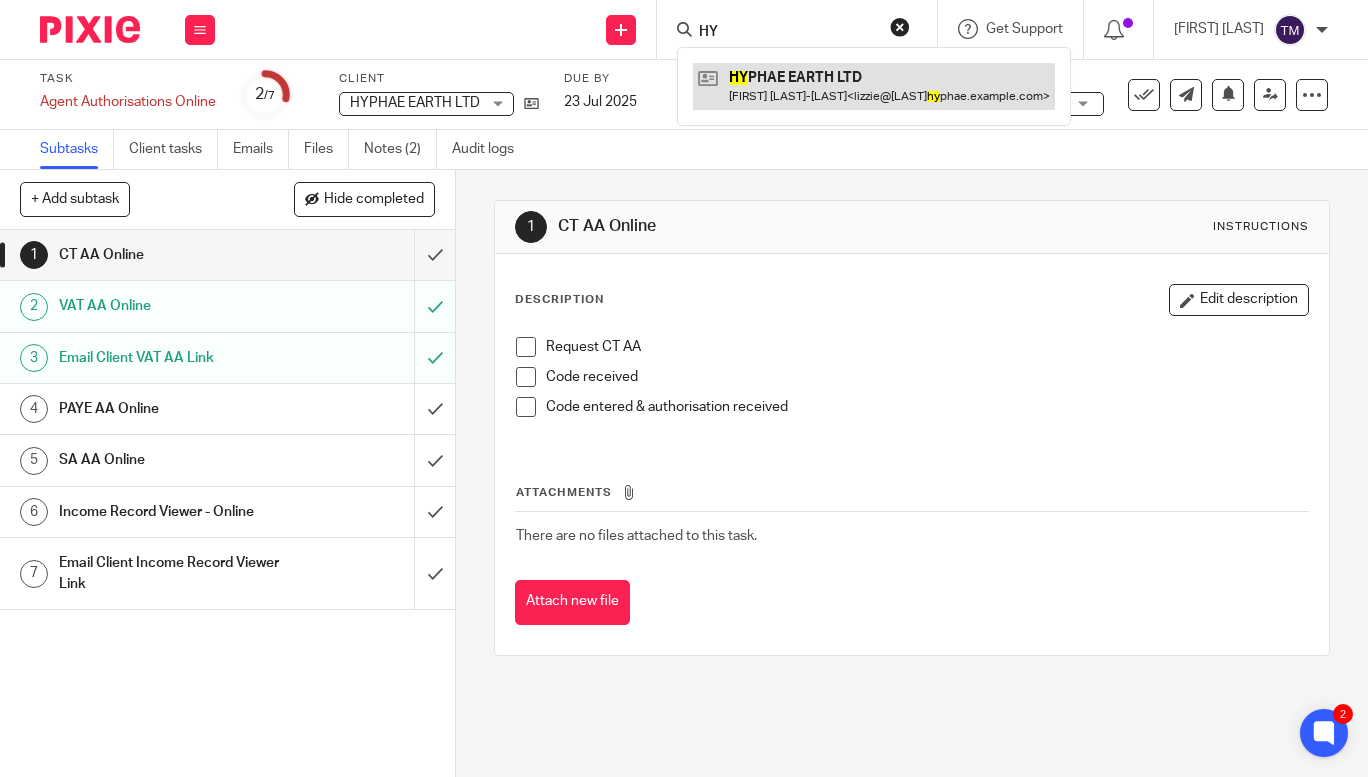 type on "HY" 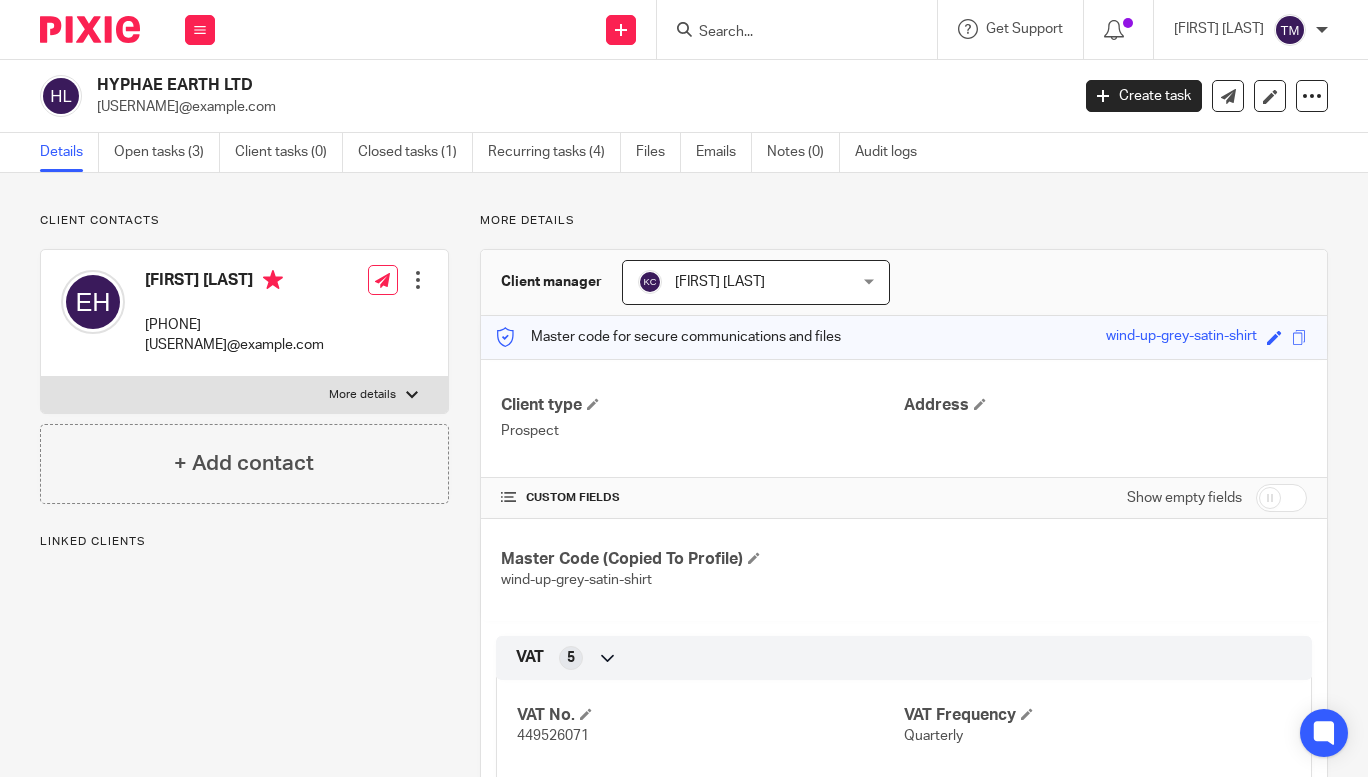 scroll, scrollTop: 0, scrollLeft: 0, axis: both 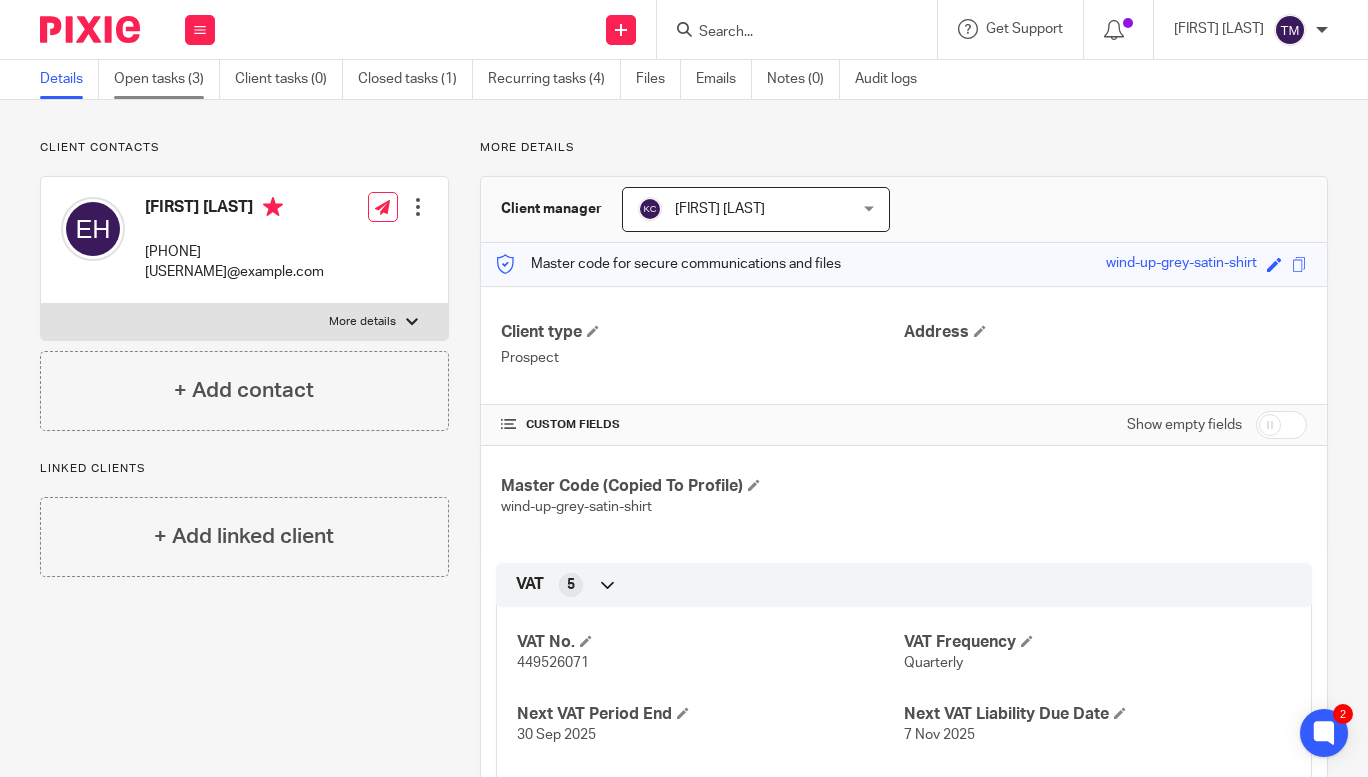 click on "Open tasks (3)" at bounding box center (167, 79) 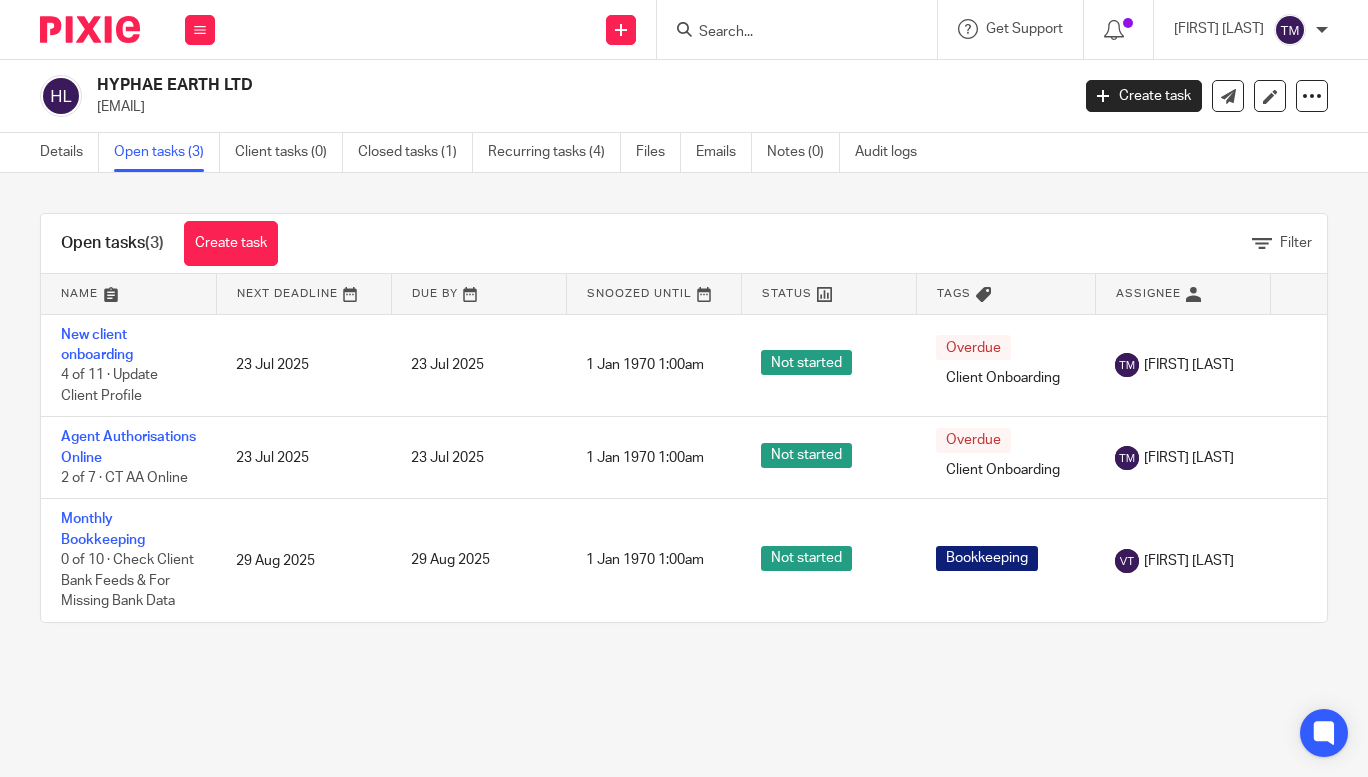 scroll, scrollTop: 0, scrollLeft: 0, axis: both 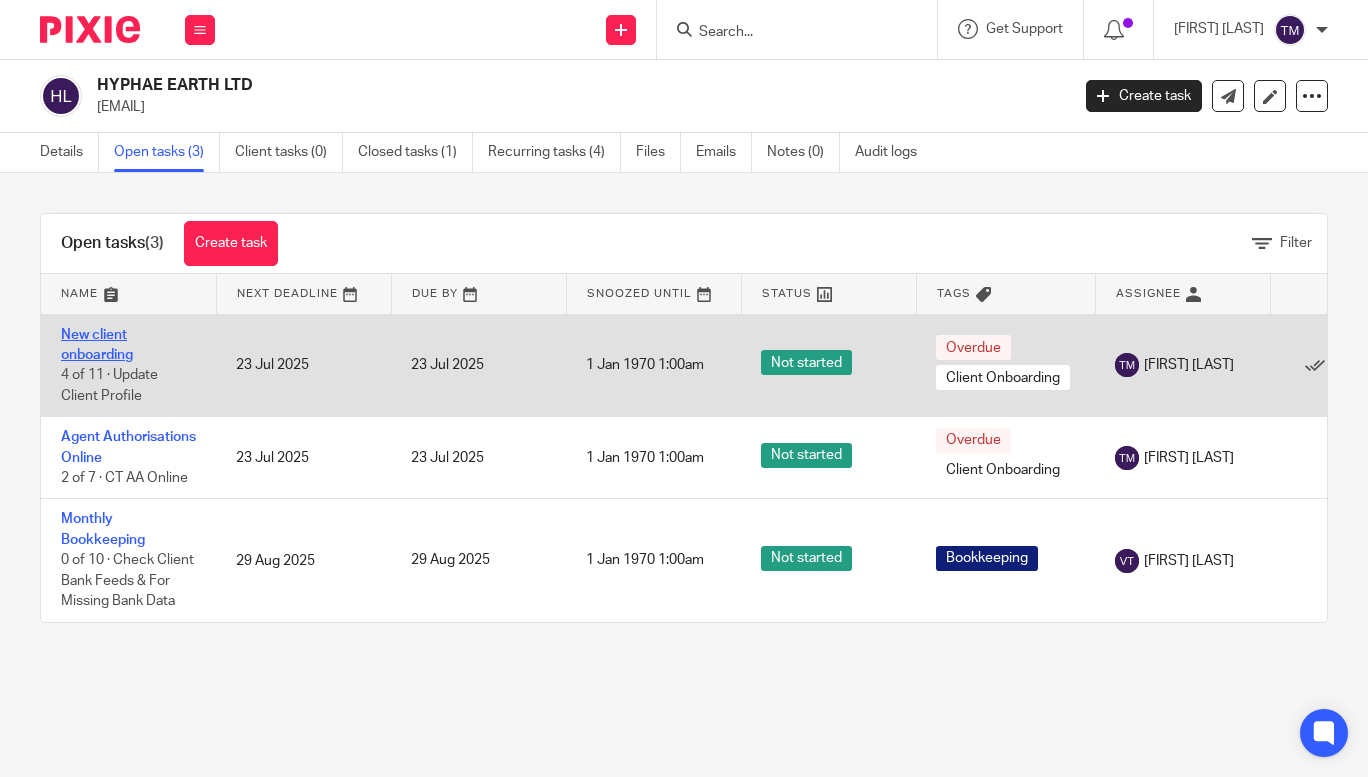click on "New client onboarding" at bounding box center [97, 345] 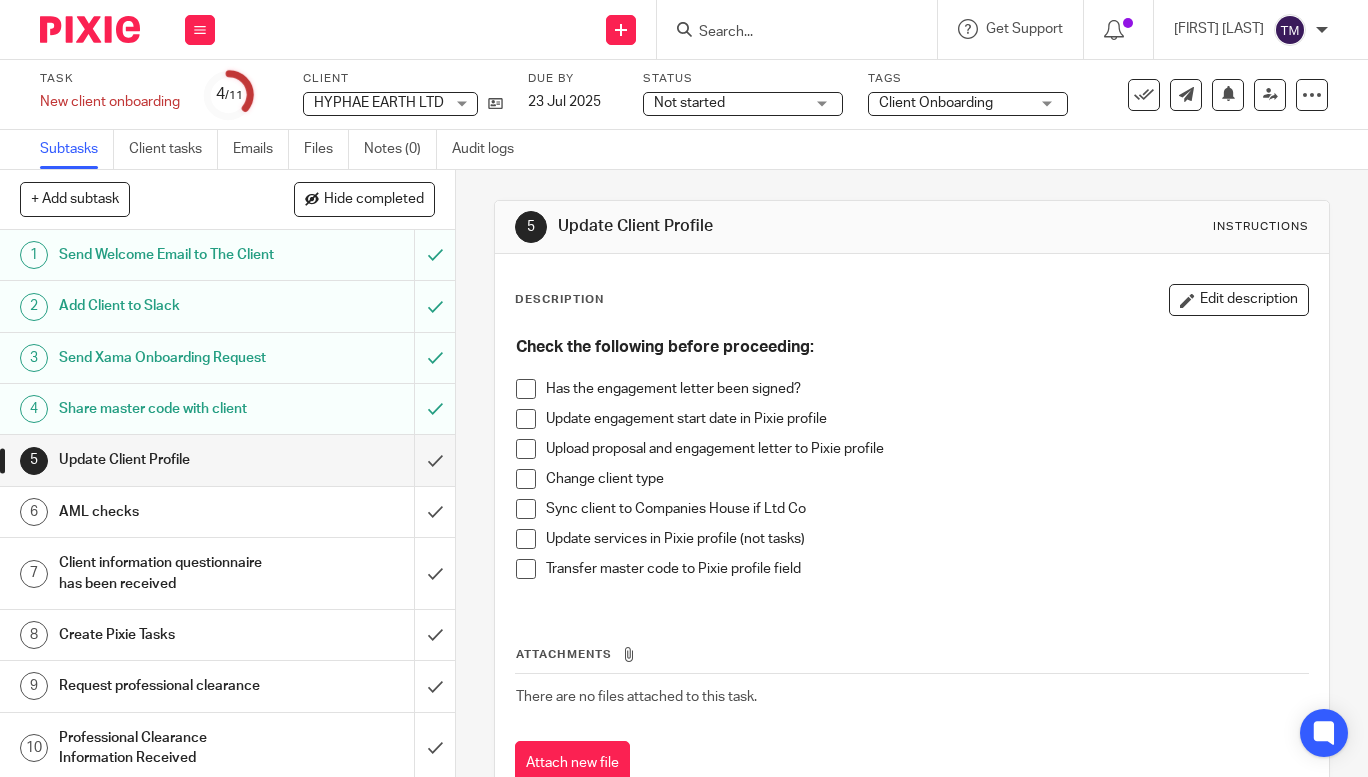 scroll, scrollTop: 0, scrollLeft: 0, axis: both 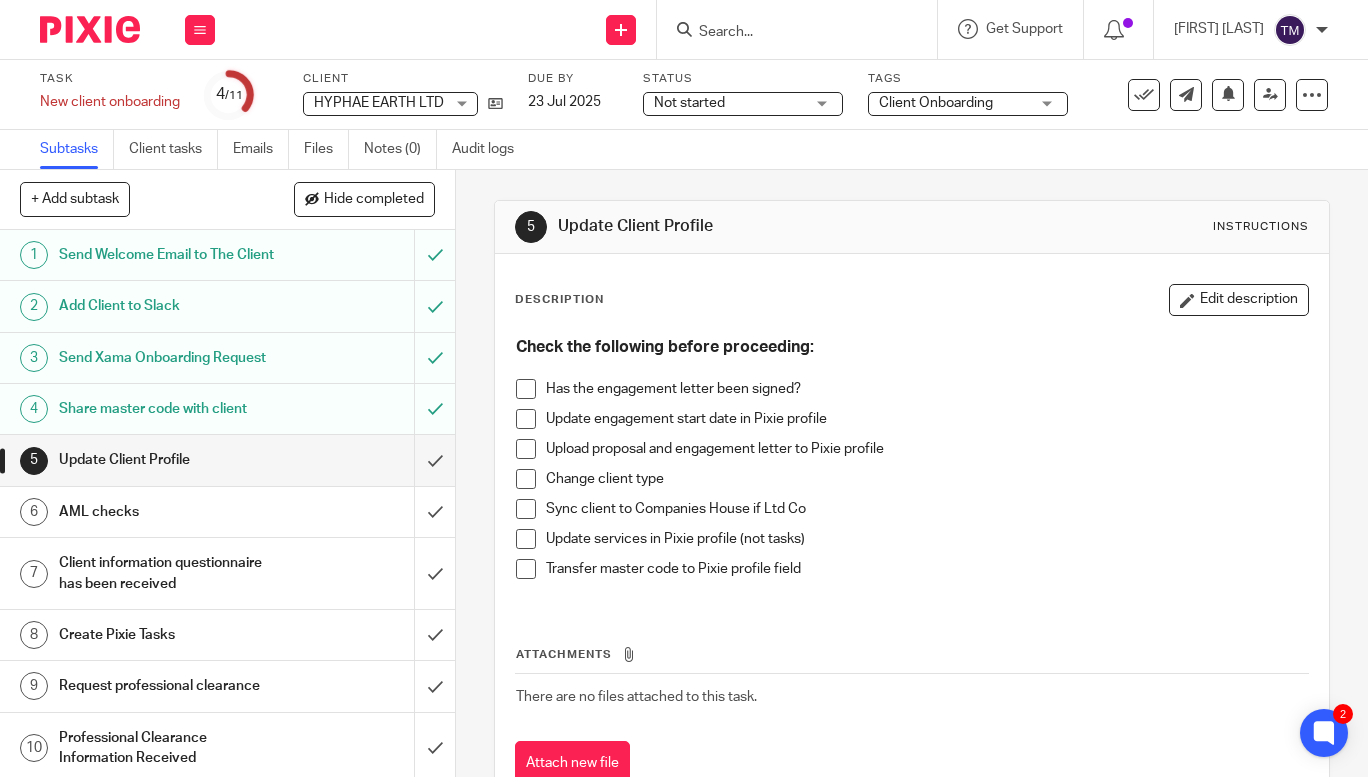 click at bounding box center (526, 419) 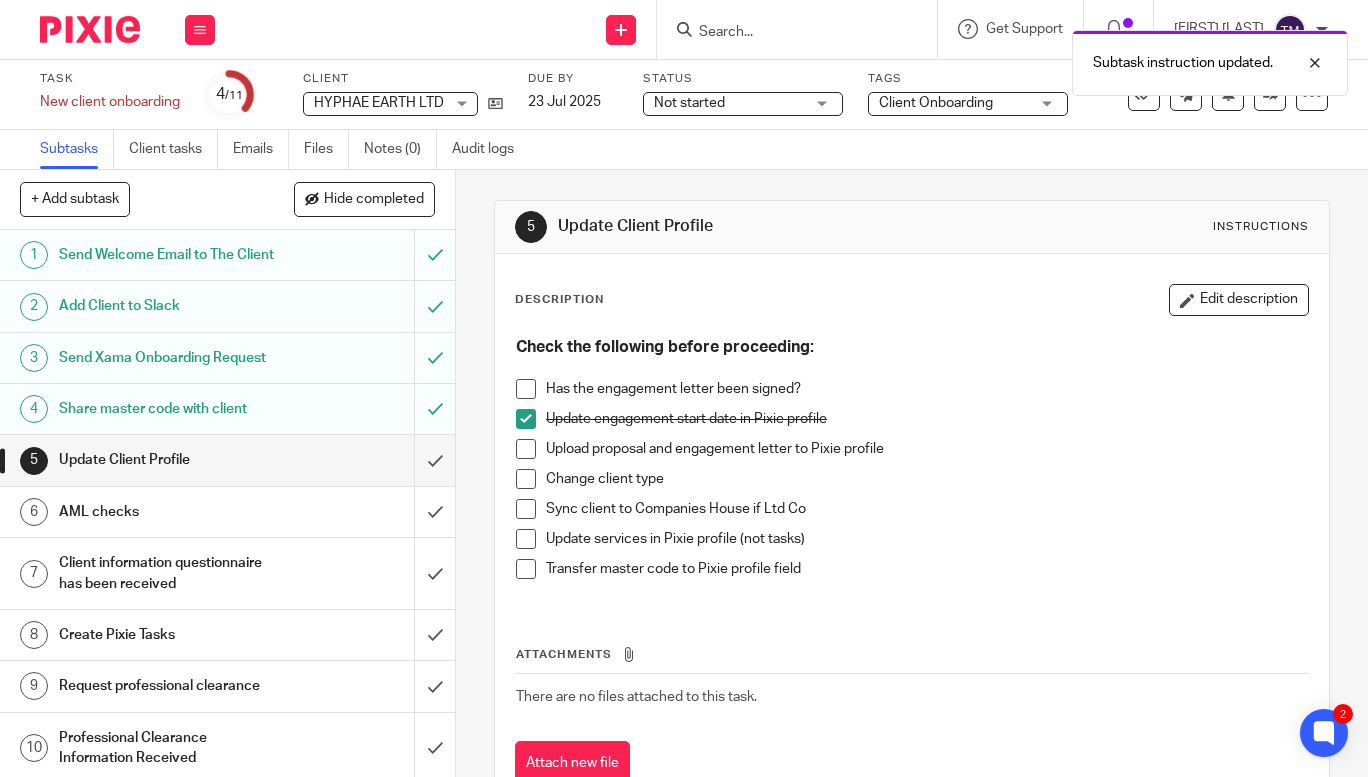 click at bounding box center (526, 449) 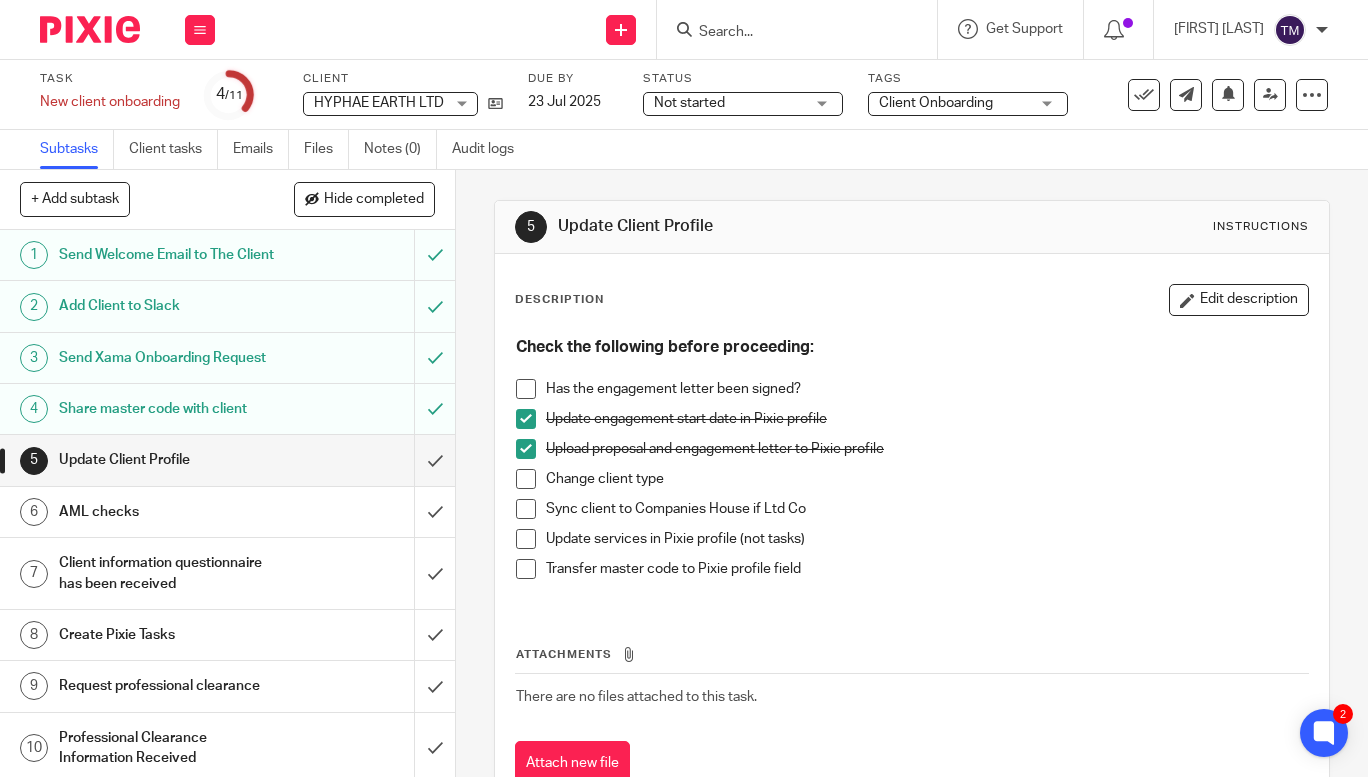 click at bounding box center [526, 389] 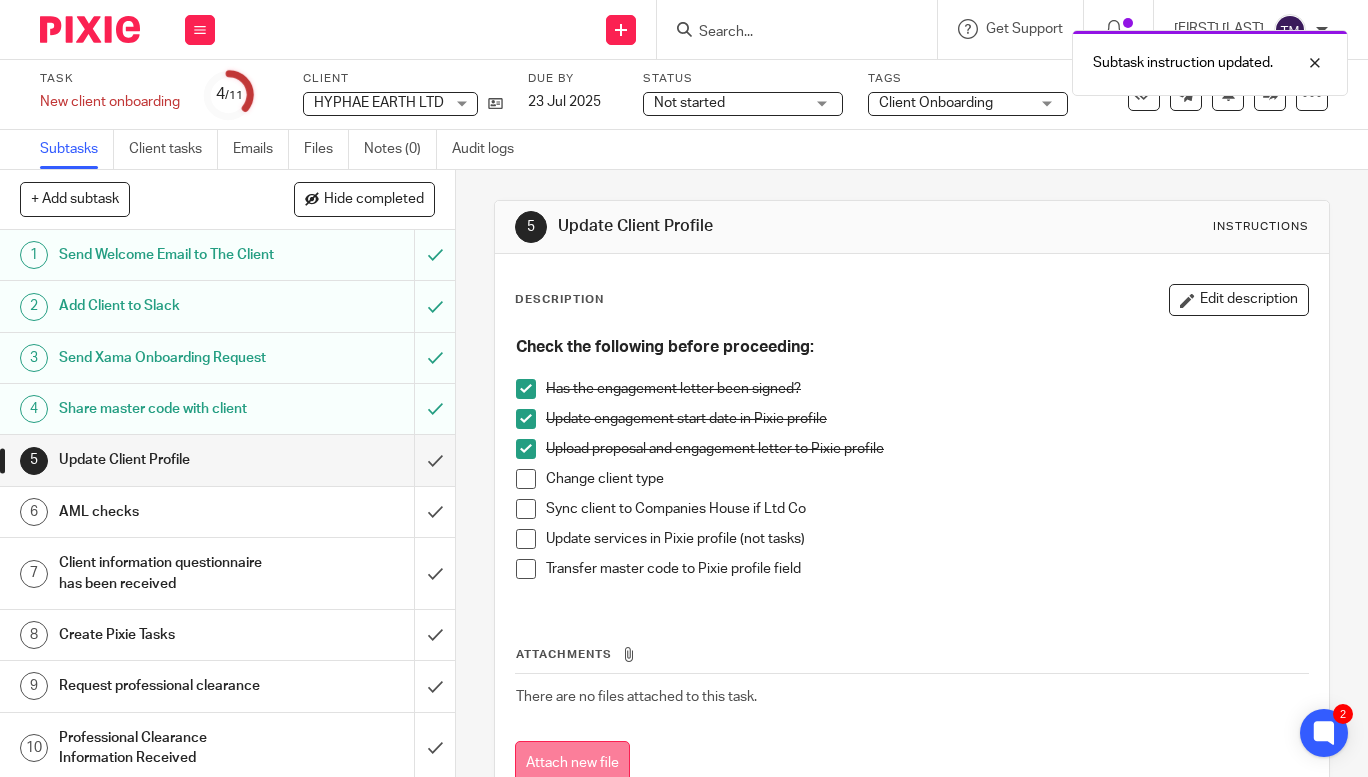 click on "Attach new file" at bounding box center [572, 763] 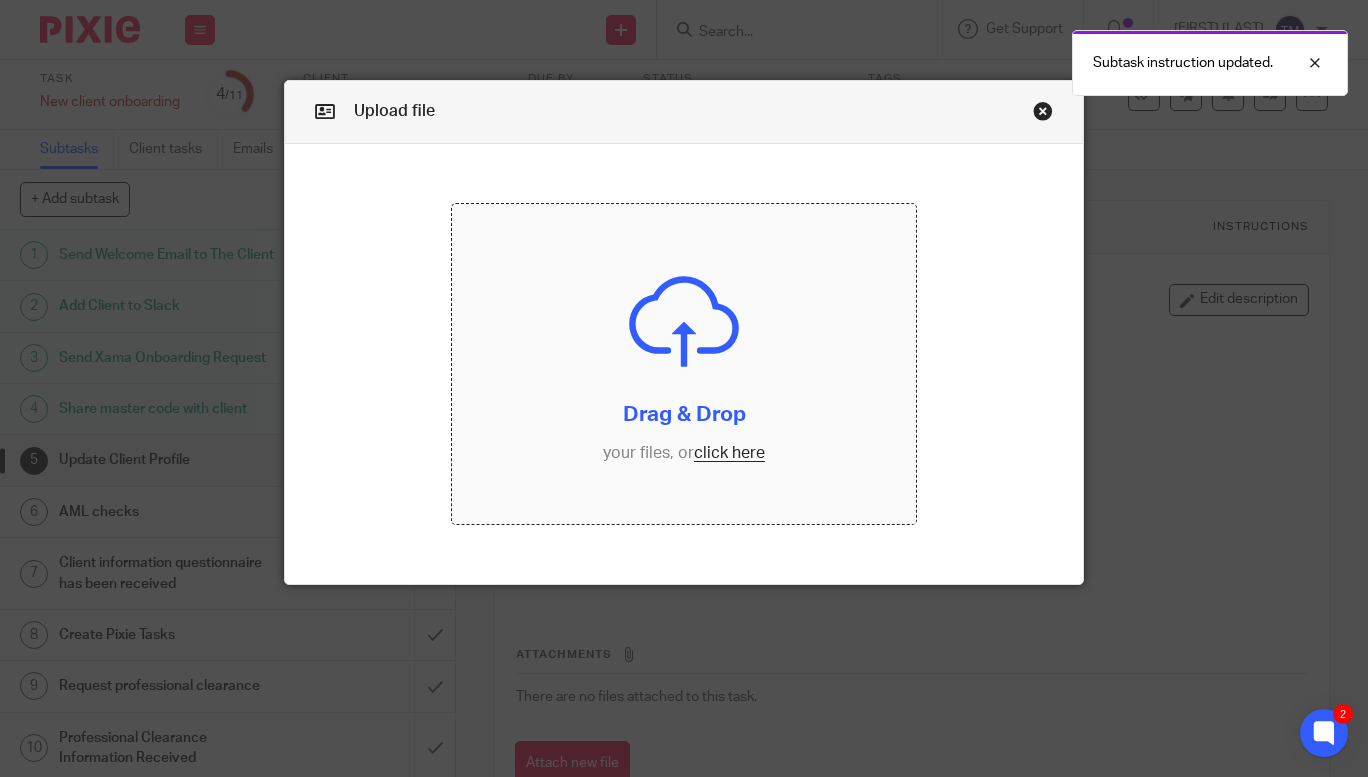 click at bounding box center [684, 364] 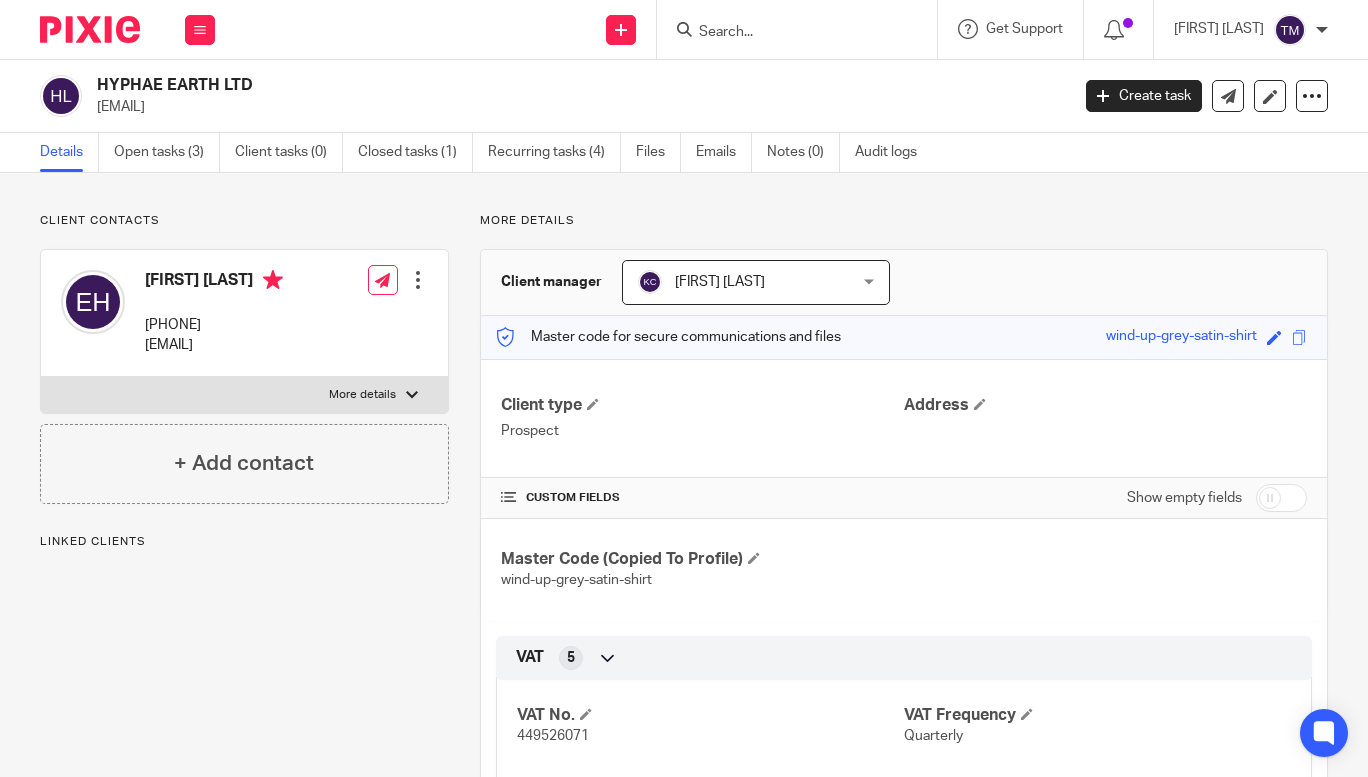 scroll, scrollTop: 0, scrollLeft: 0, axis: both 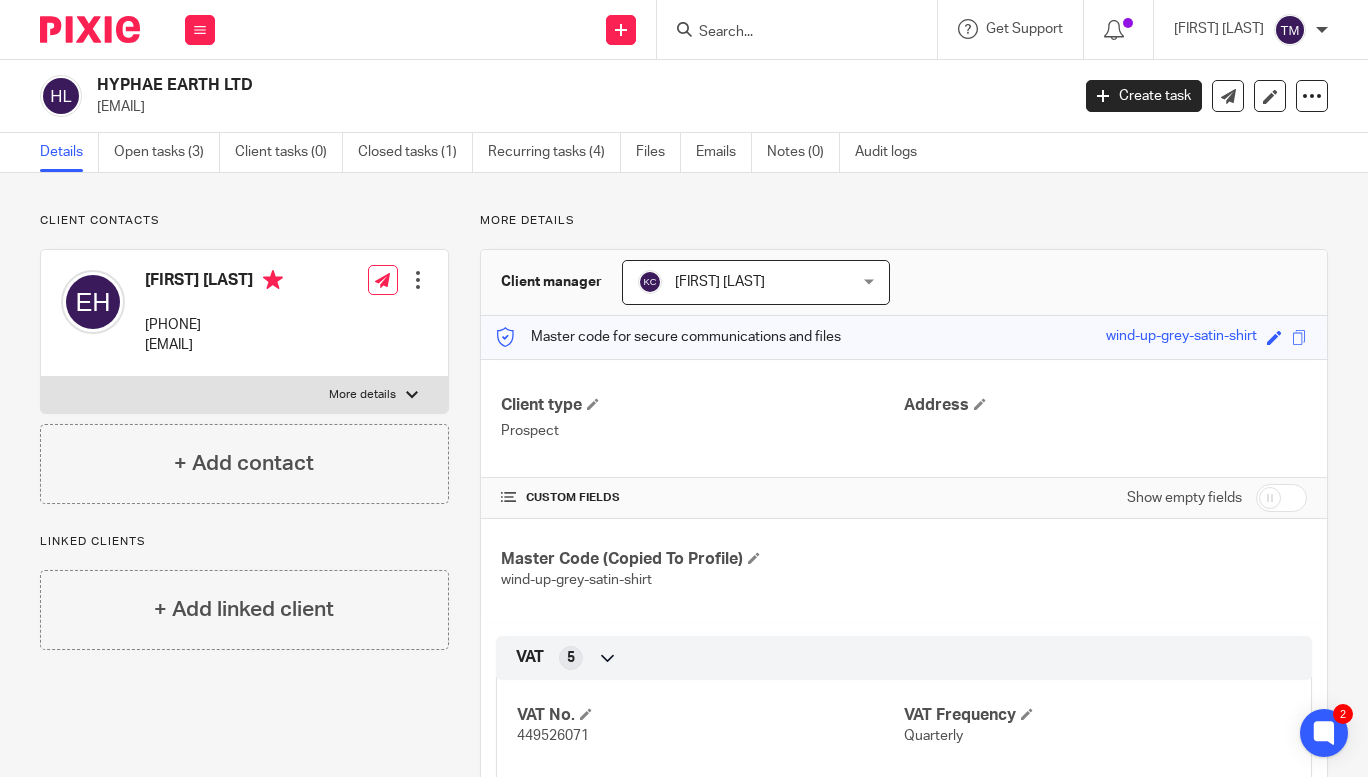 click at bounding box center [1281, 498] 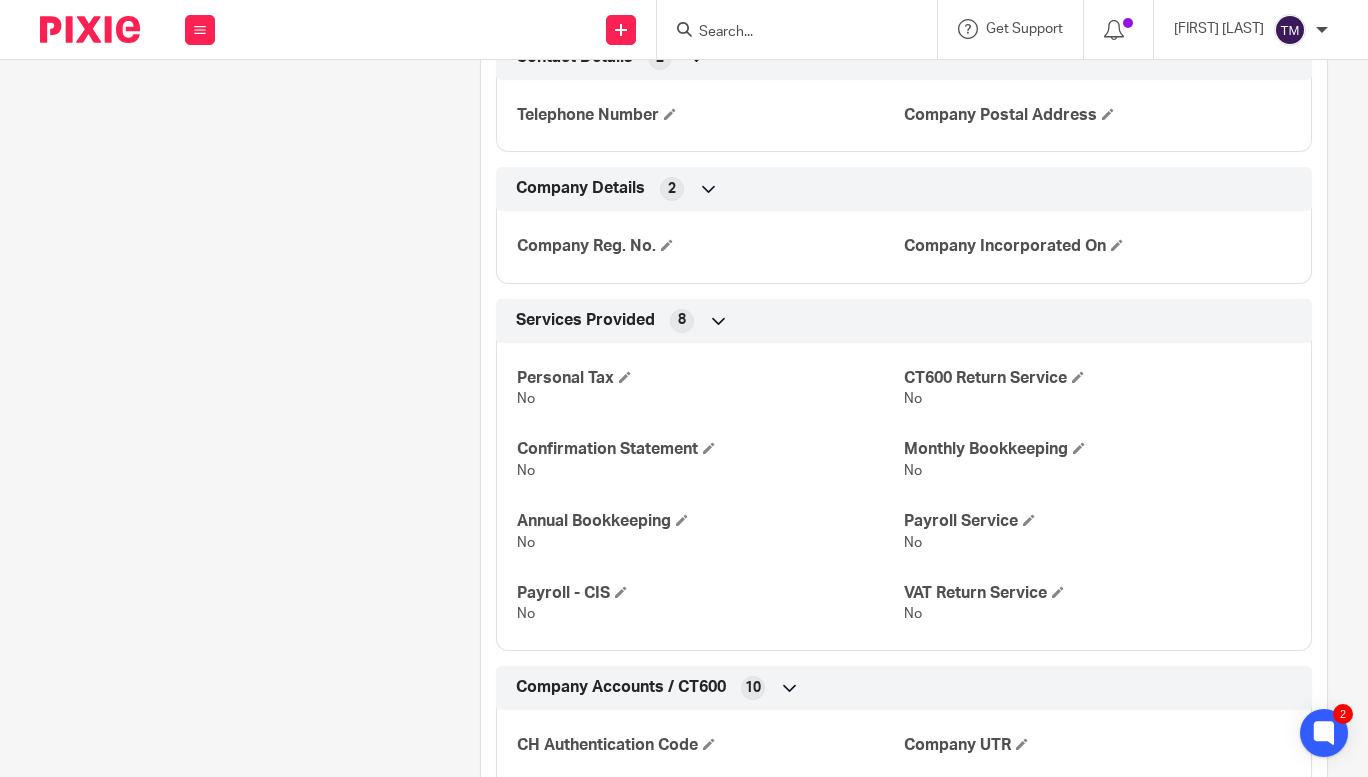 scroll, scrollTop: 652, scrollLeft: 0, axis: vertical 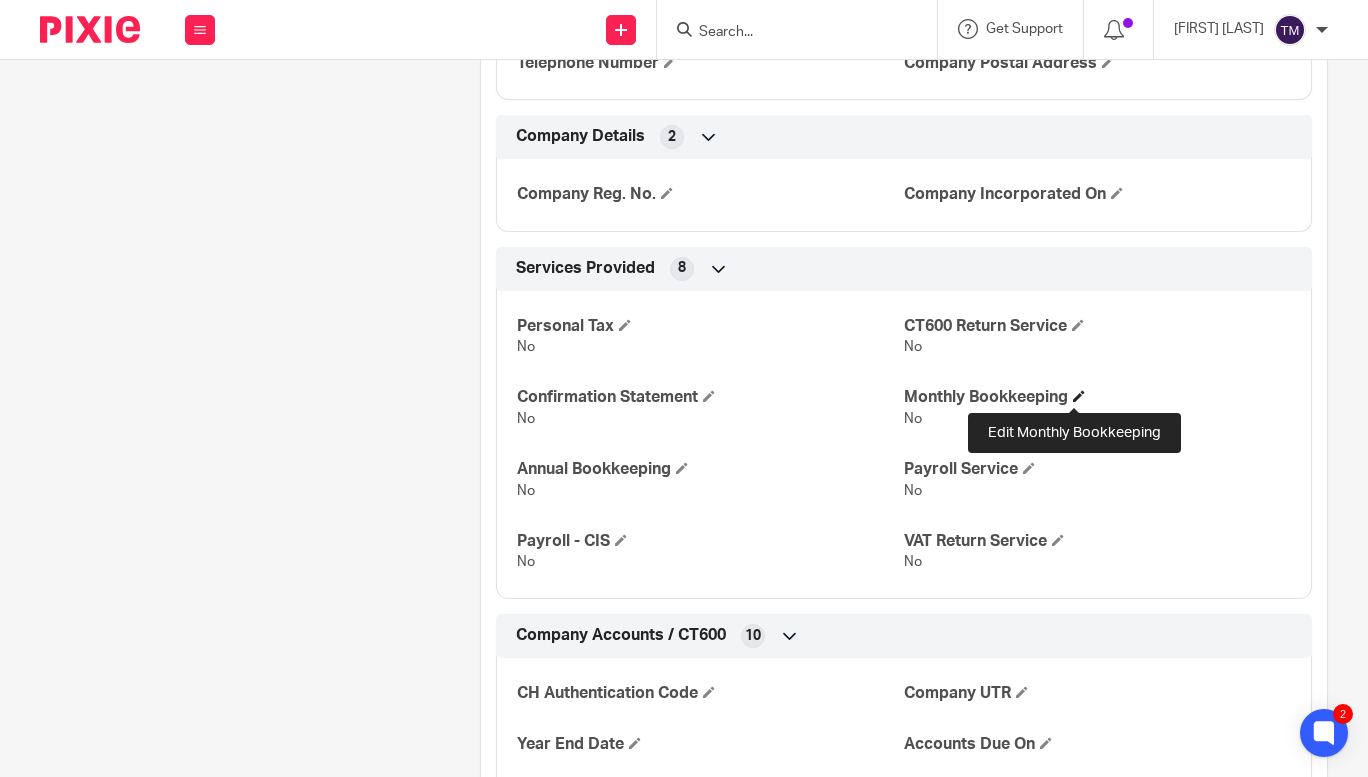 click at bounding box center (1079, 396) 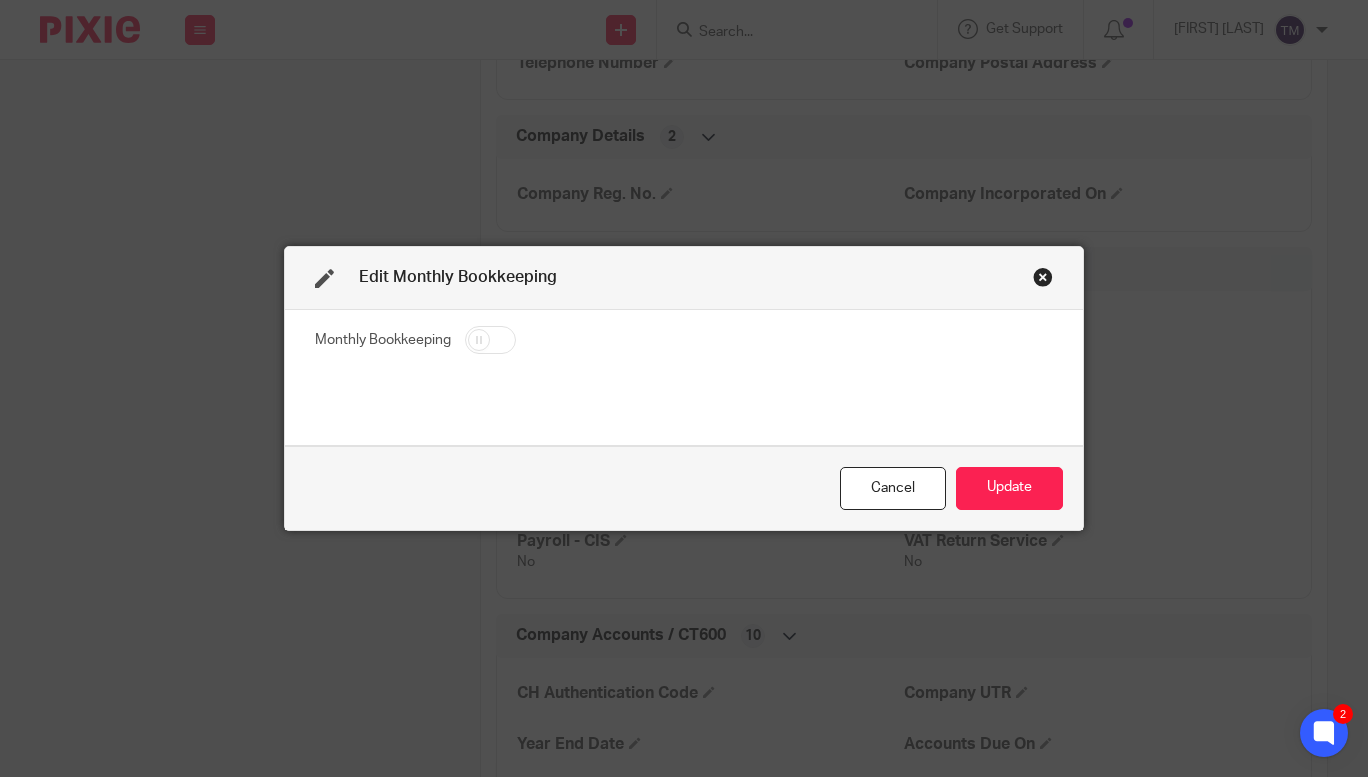 click at bounding box center [490, 340] 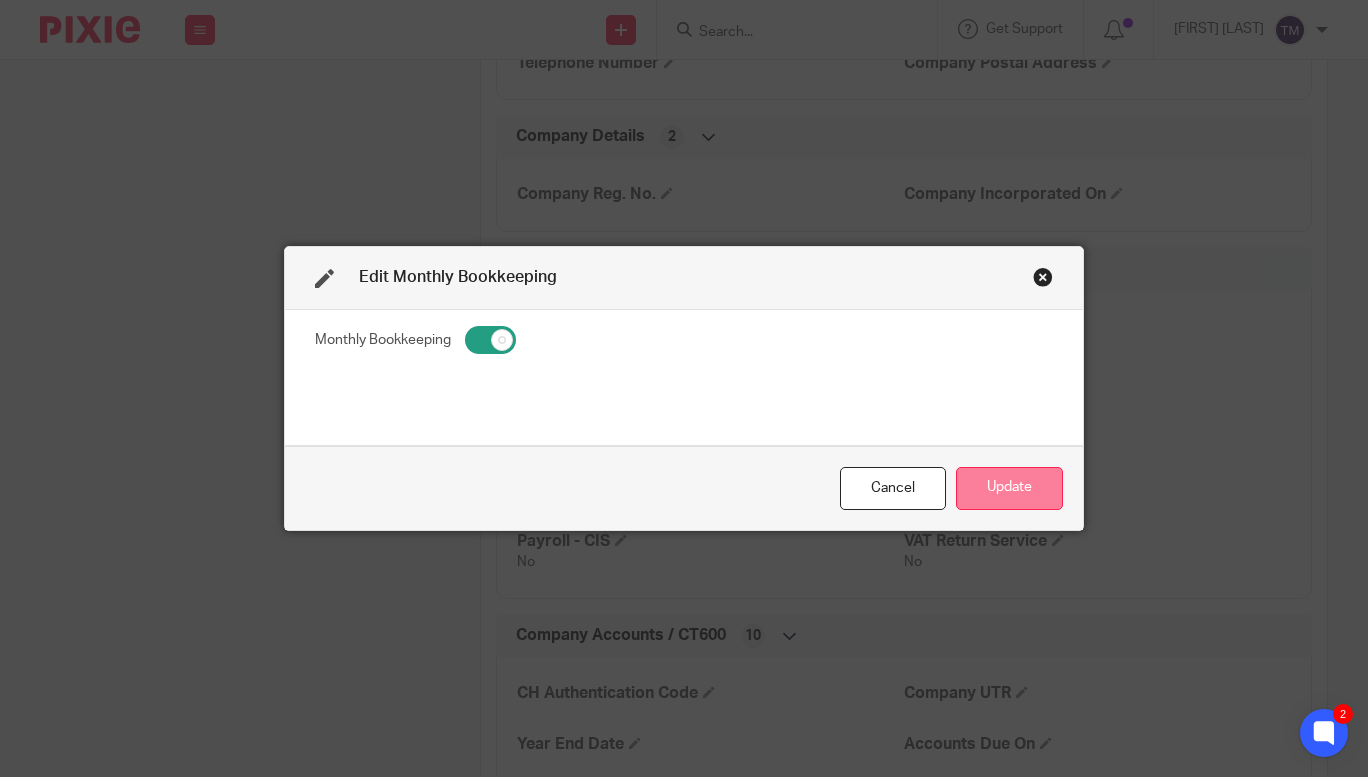 click on "Update" at bounding box center [1009, 488] 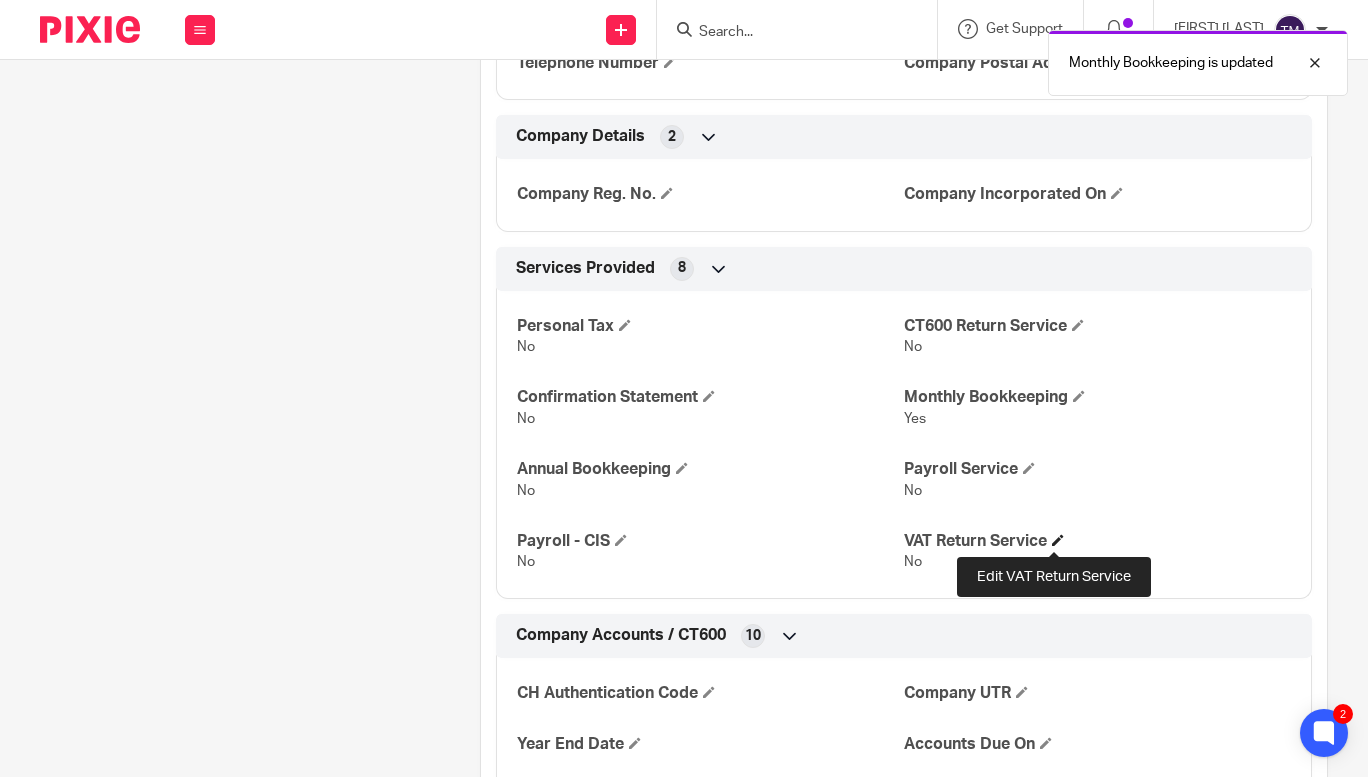 click at bounding box center [1058, 540] 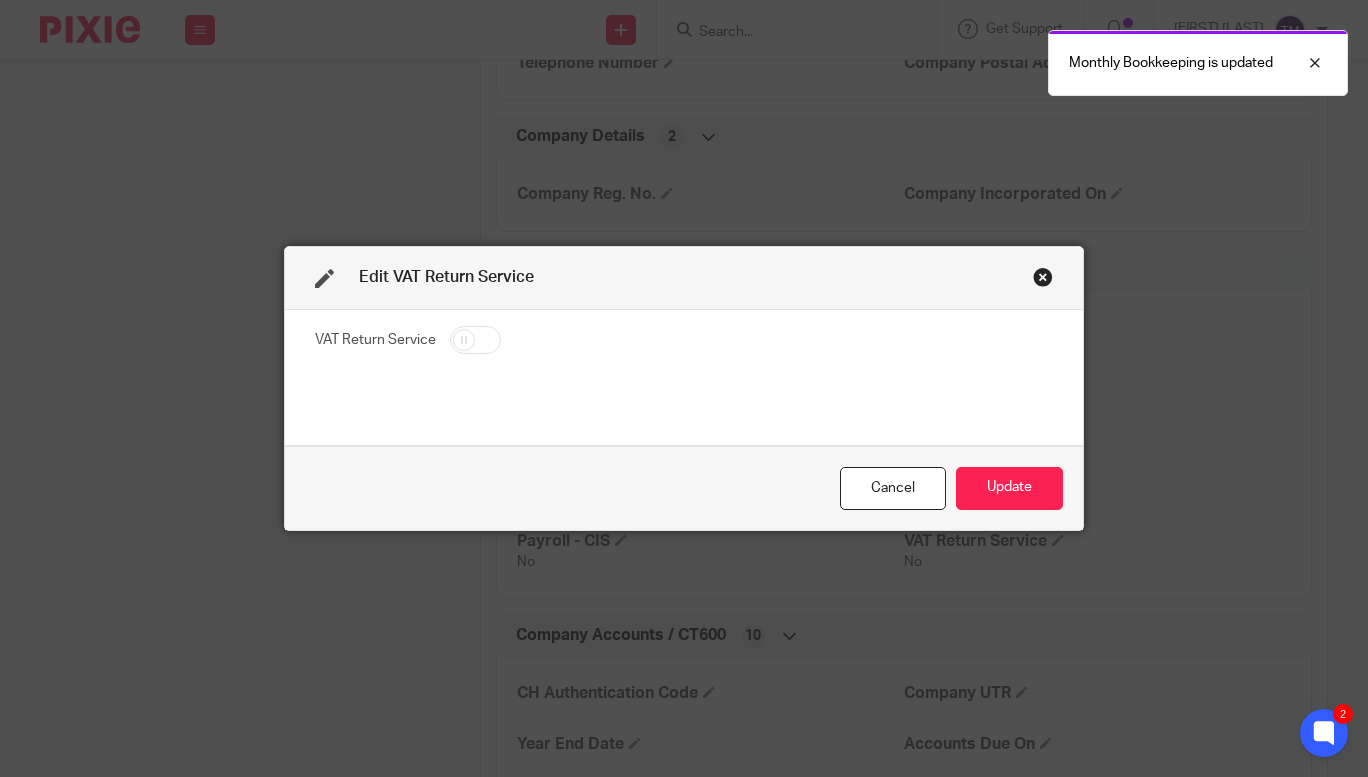click at bounding box center [475, 340] 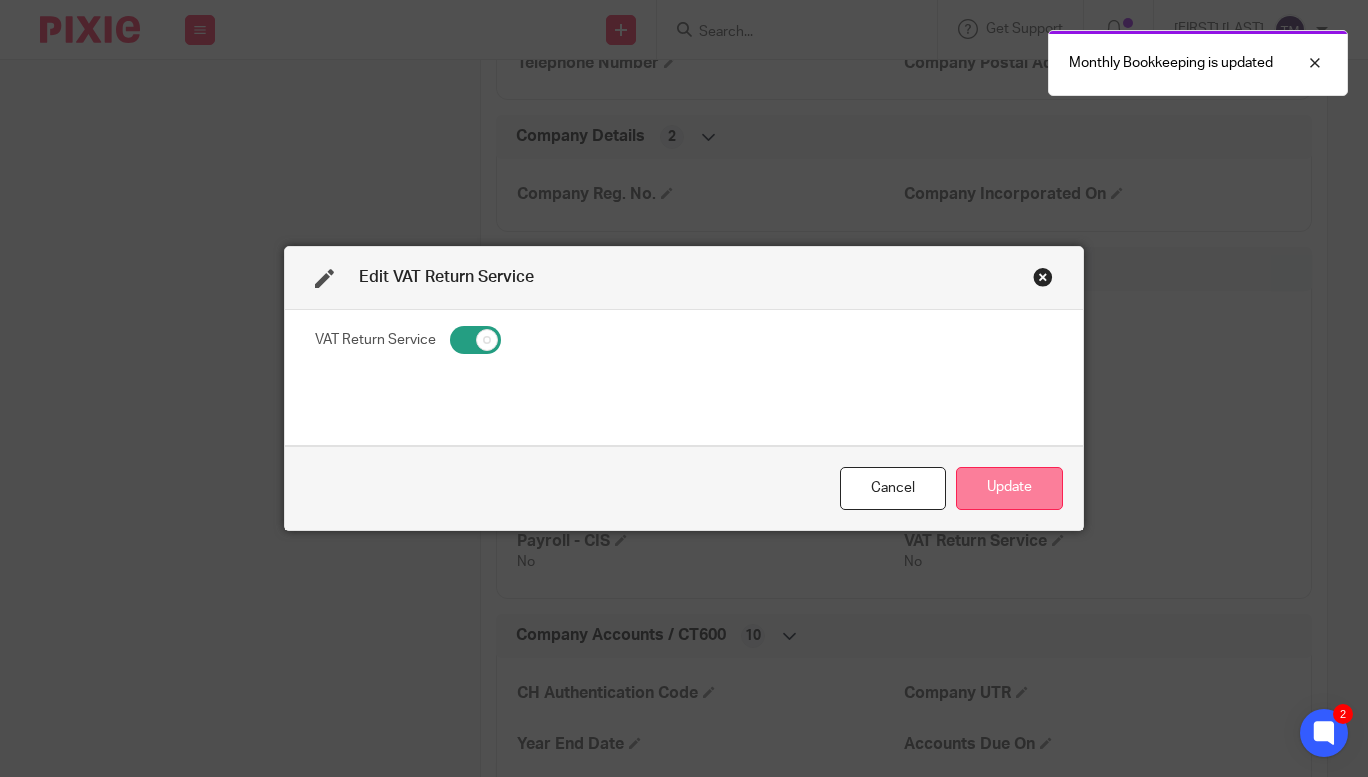 click on "Update" at bounding box center [1009, 488] 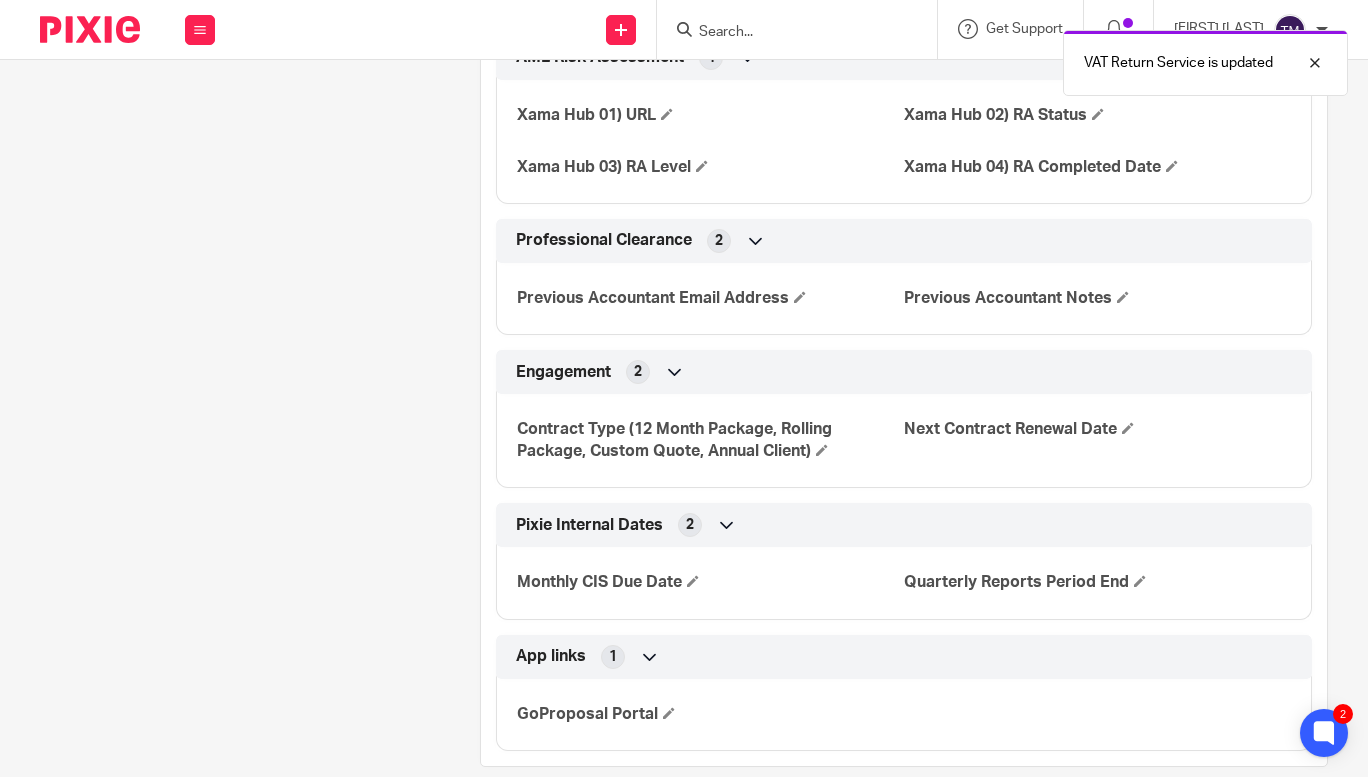 scroll, scrollTop: 2711, scrollLeft: 0, axis: vertical 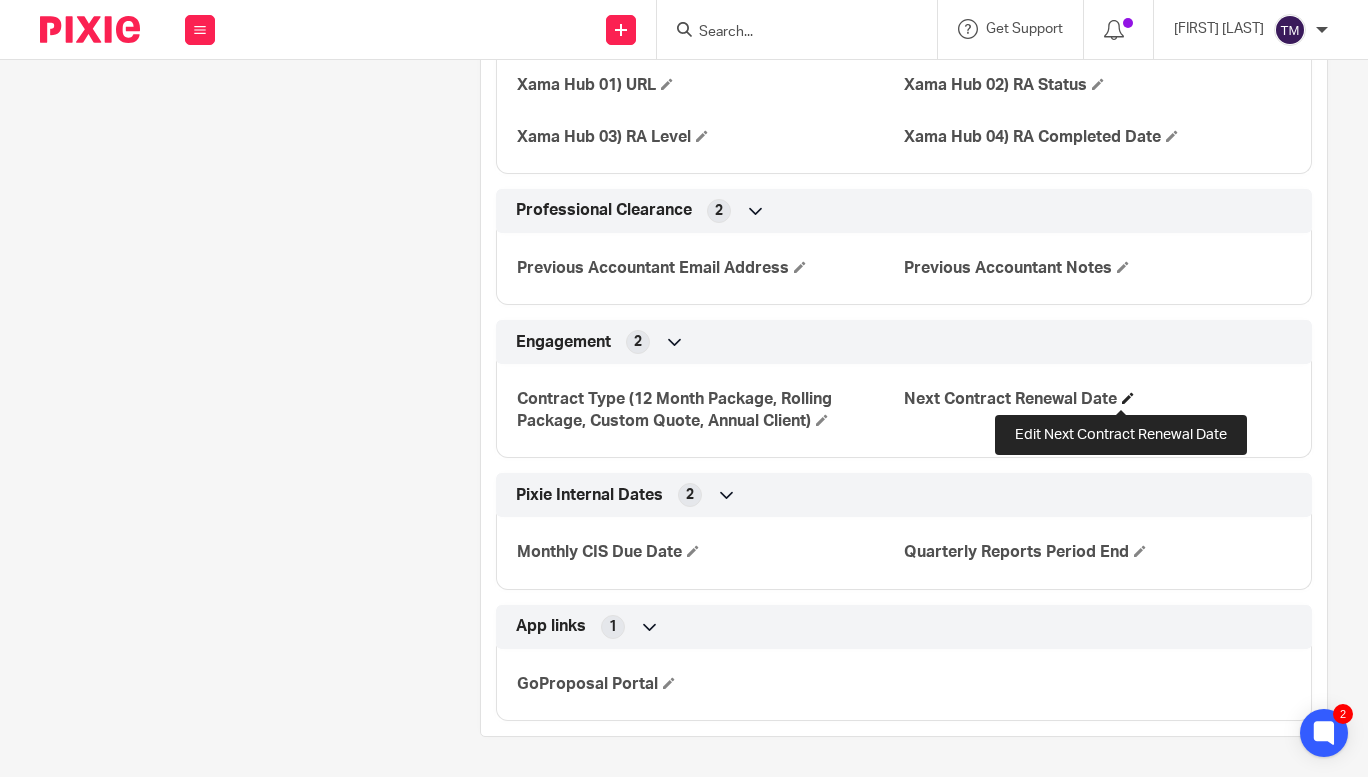click at bounding box center [1128, 398] 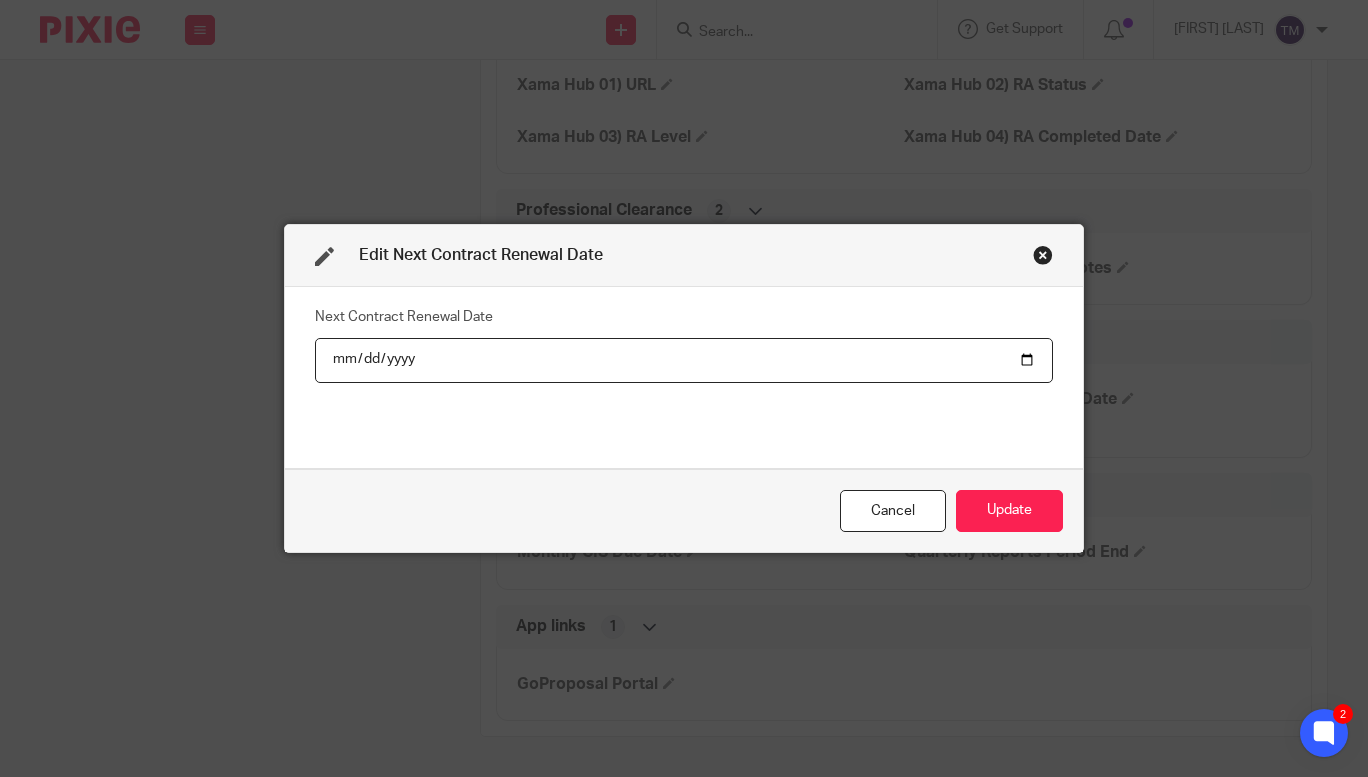 type on "2026-07-09" 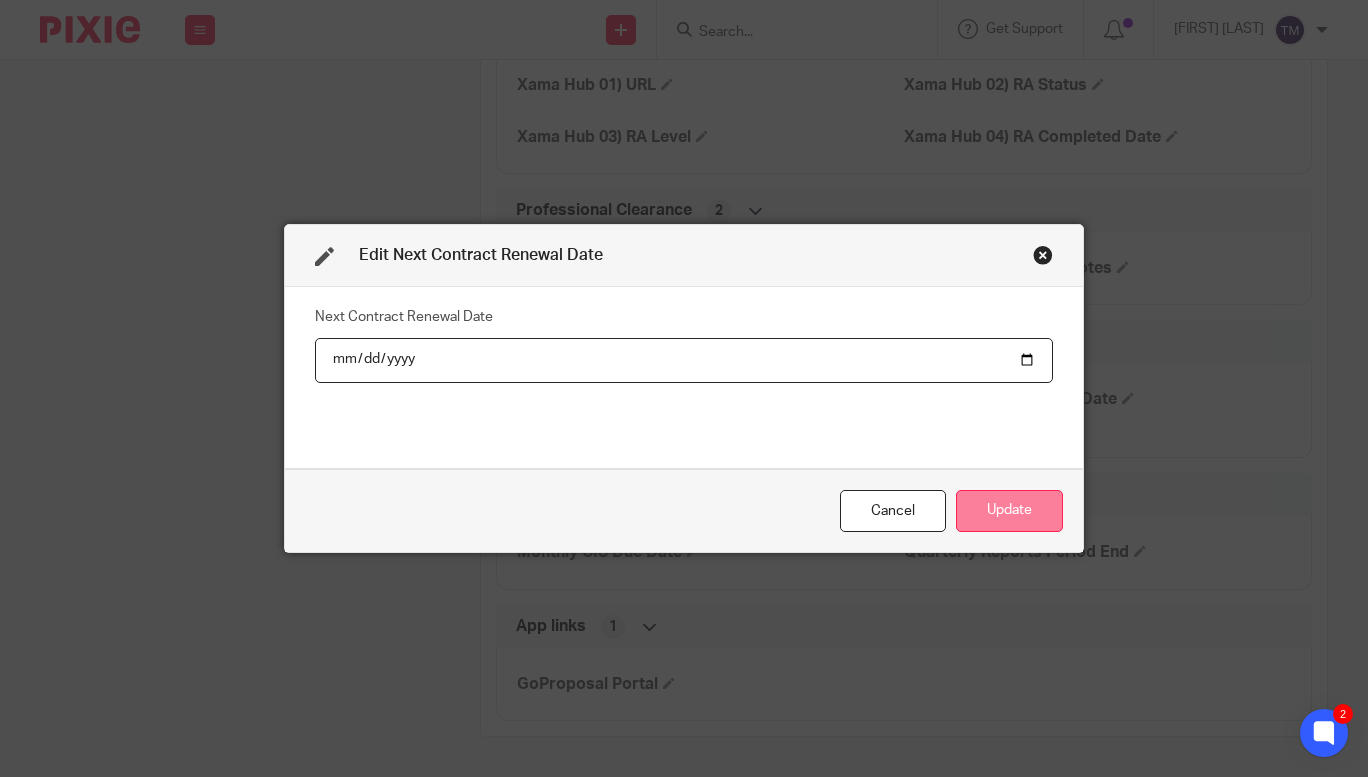click on "Update" at bounding box center (1009, 511) 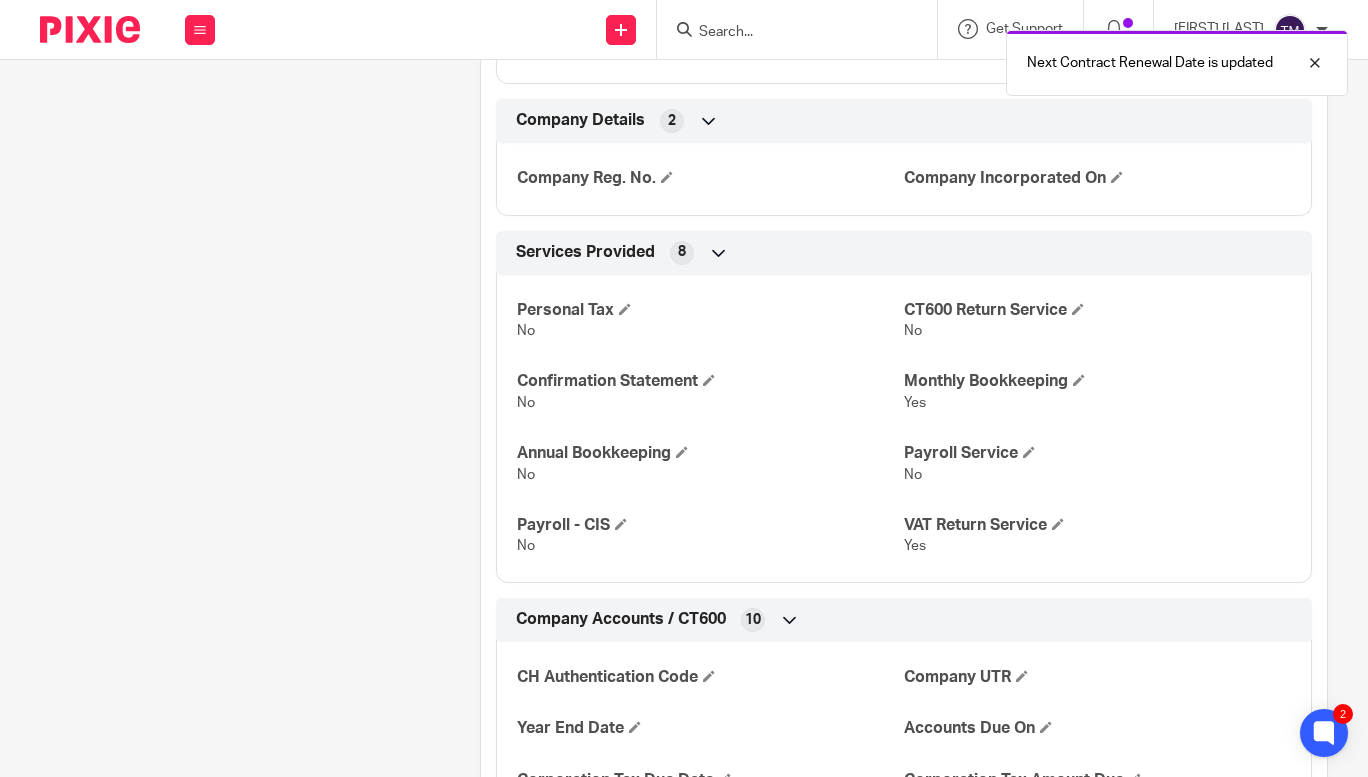 scroll, scrollTop: 0, scrollLeft: 0, axis: both 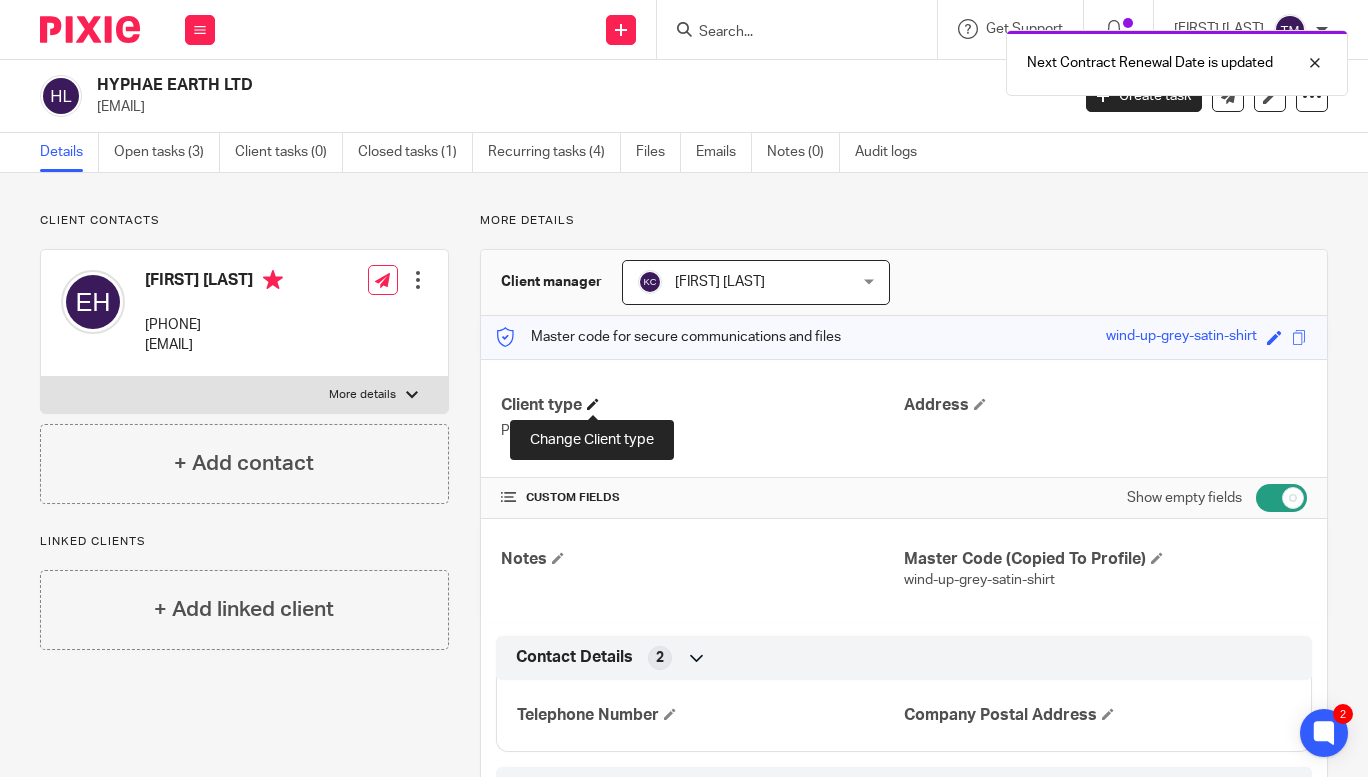 click at bounding box center [593, 404] 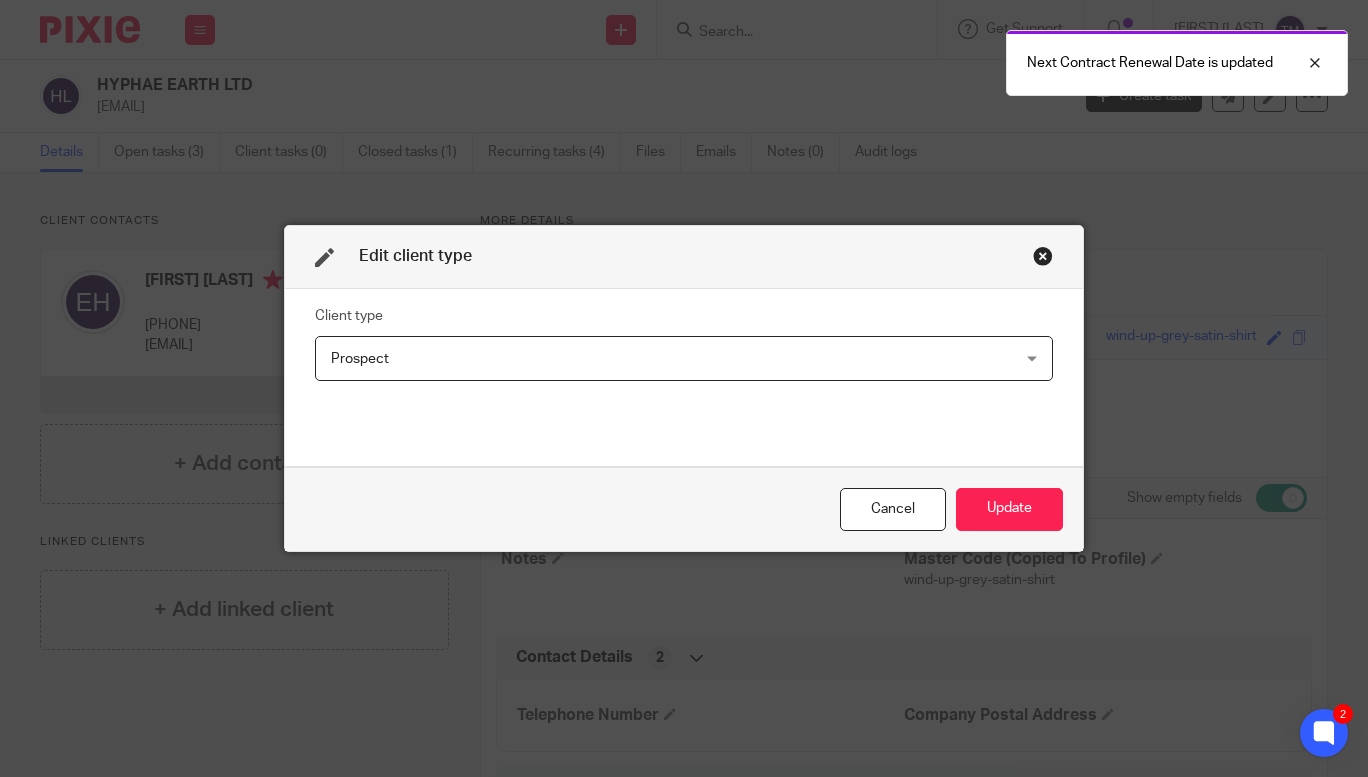 click on "Prospect" at bounding box center [619, 358] 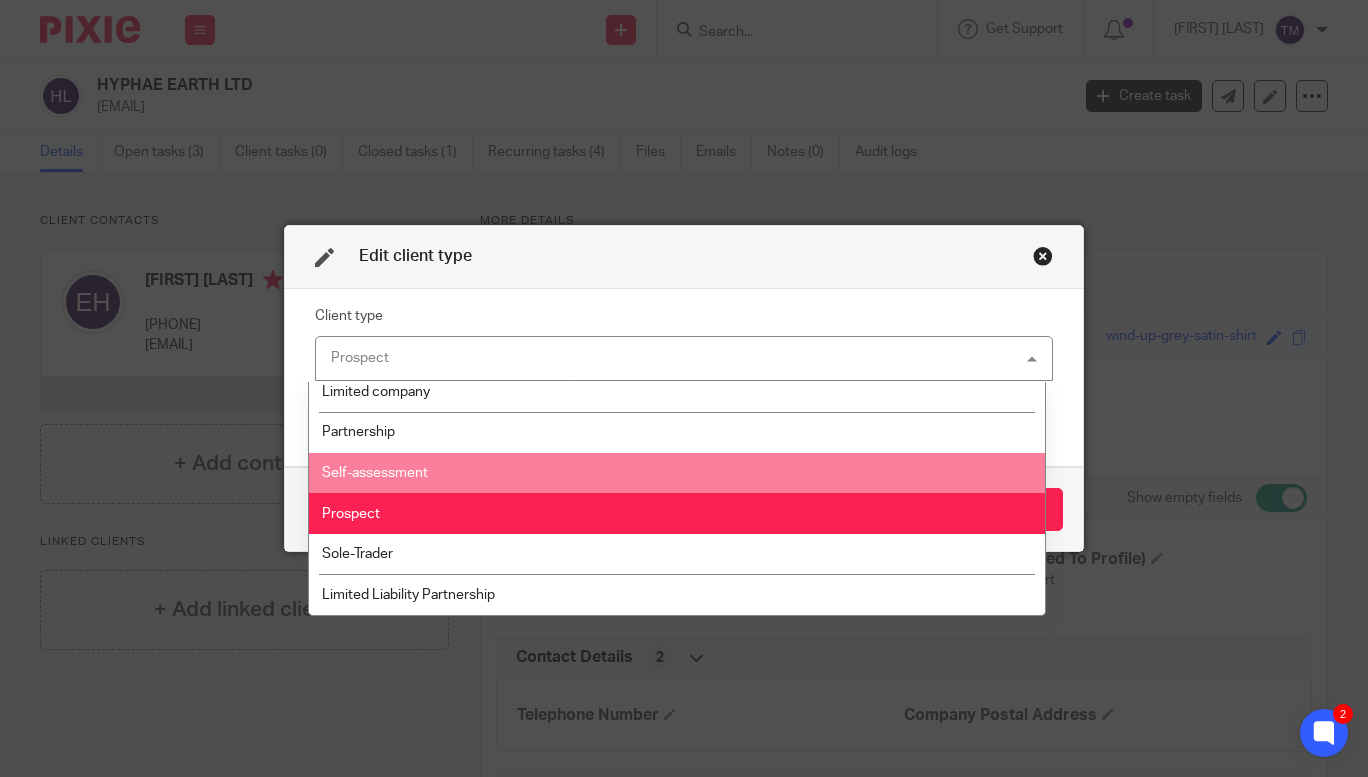 scroll, scrollTop: 0, scrollLeft: 0, axis: both 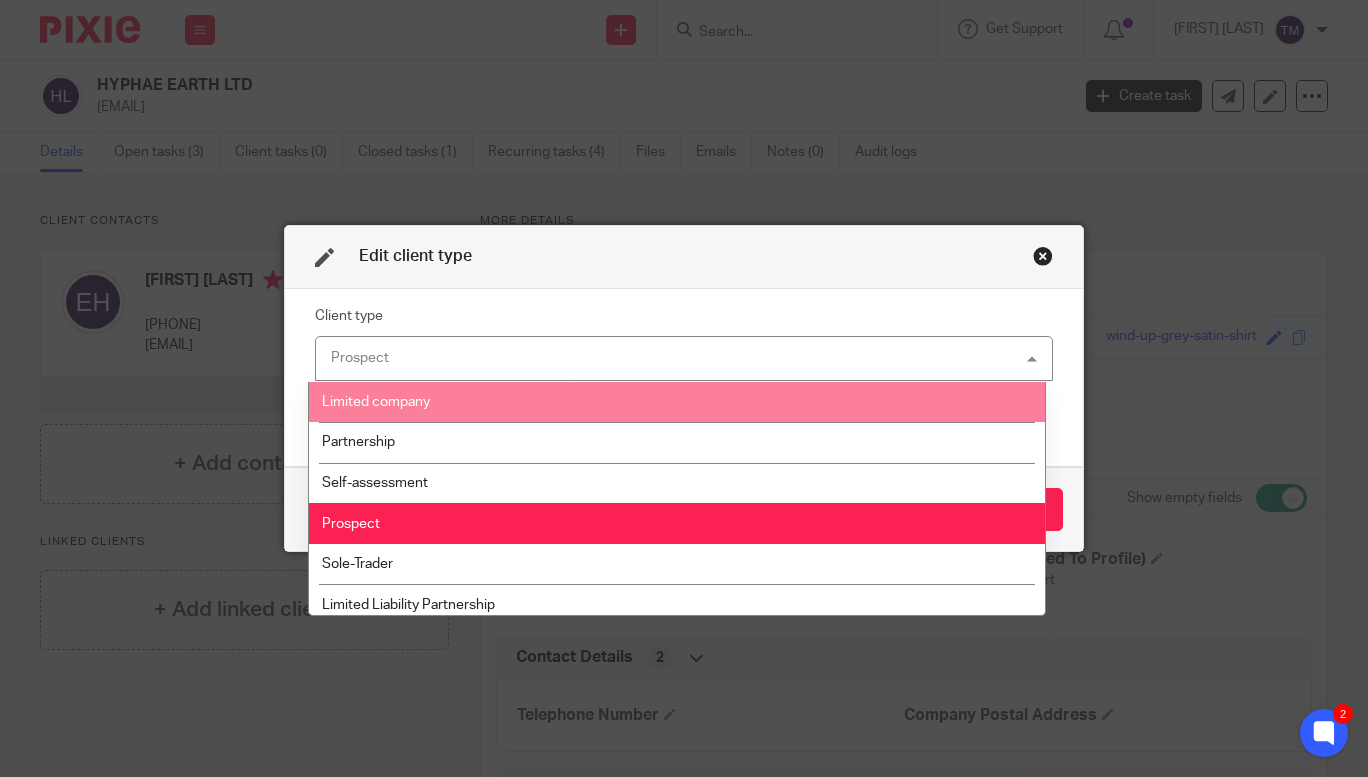 click on "Limited company" at bounding box center (376, 402) 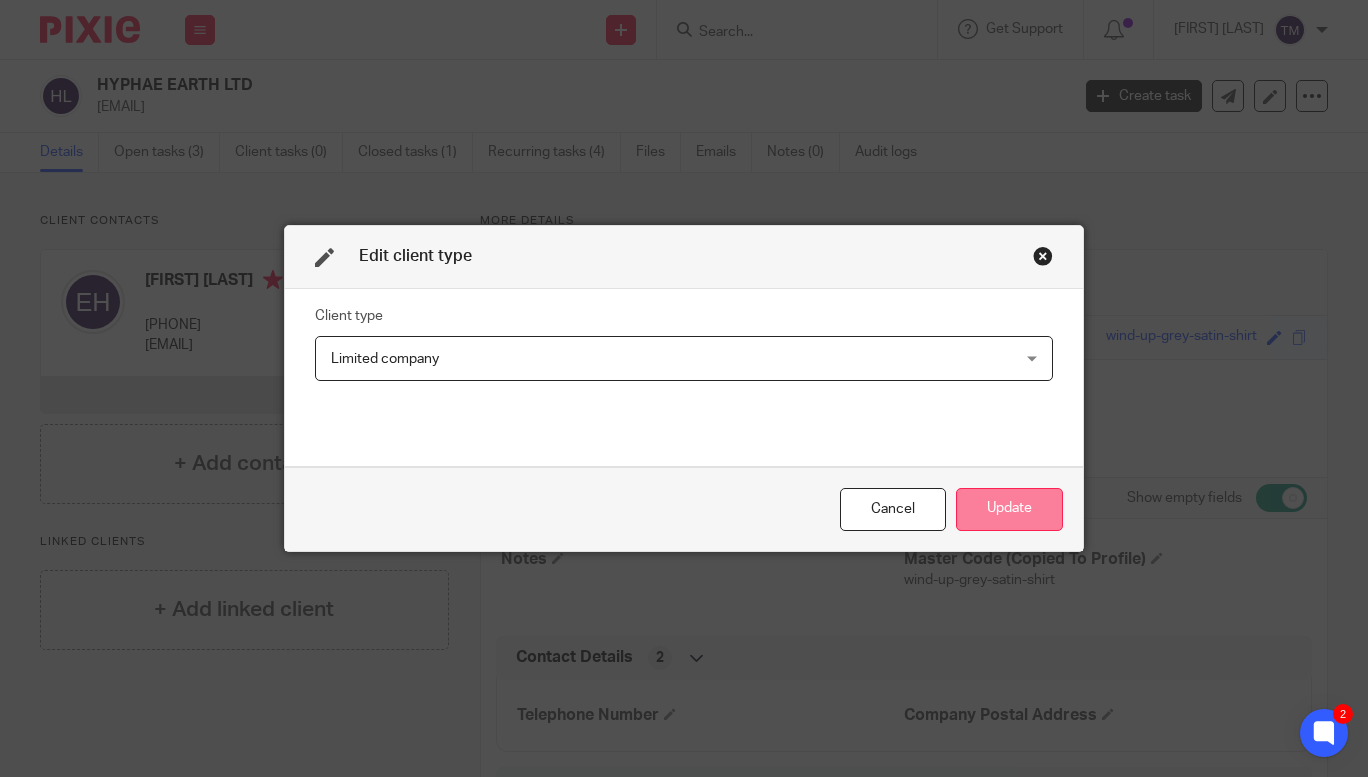 click on "Update" at bounding box center (1009, 509) 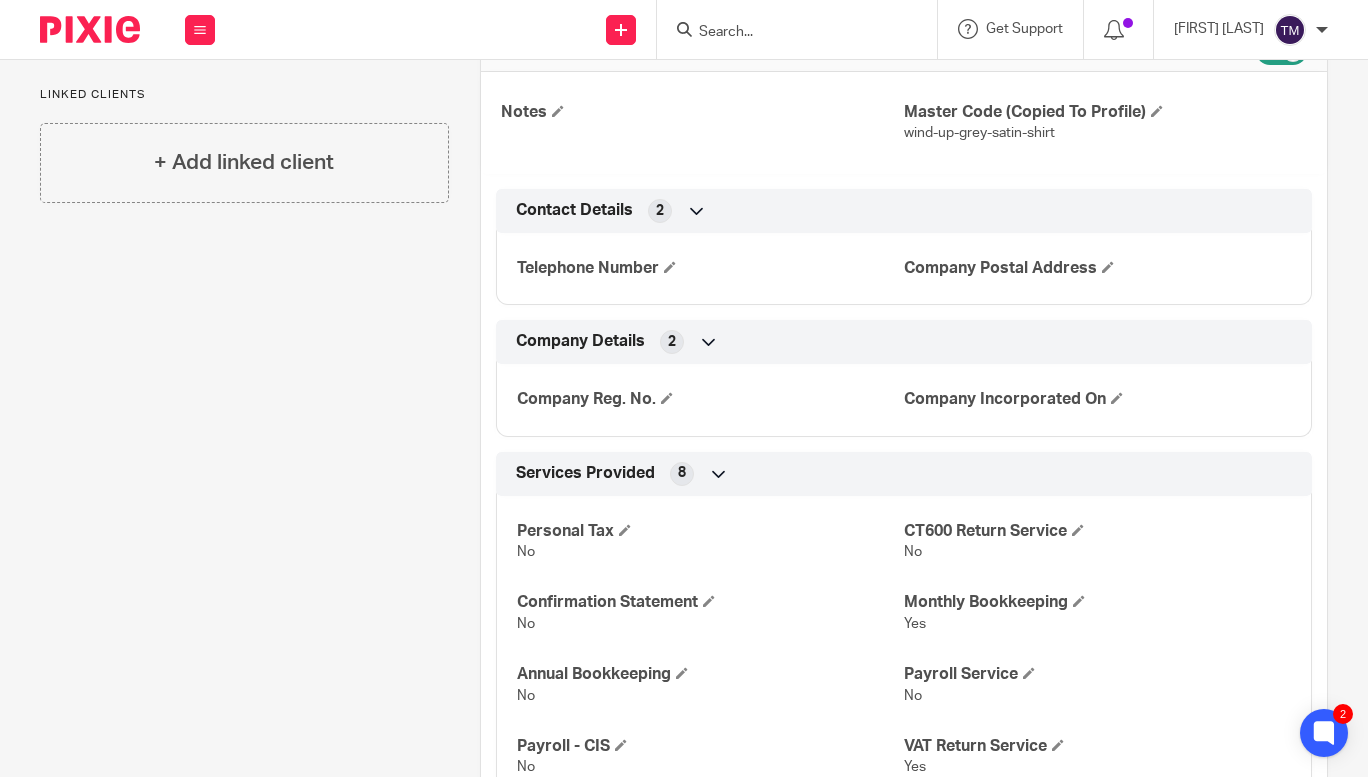 scroll, scrollTop: 452, scrollLeft: 0, axis: vertical 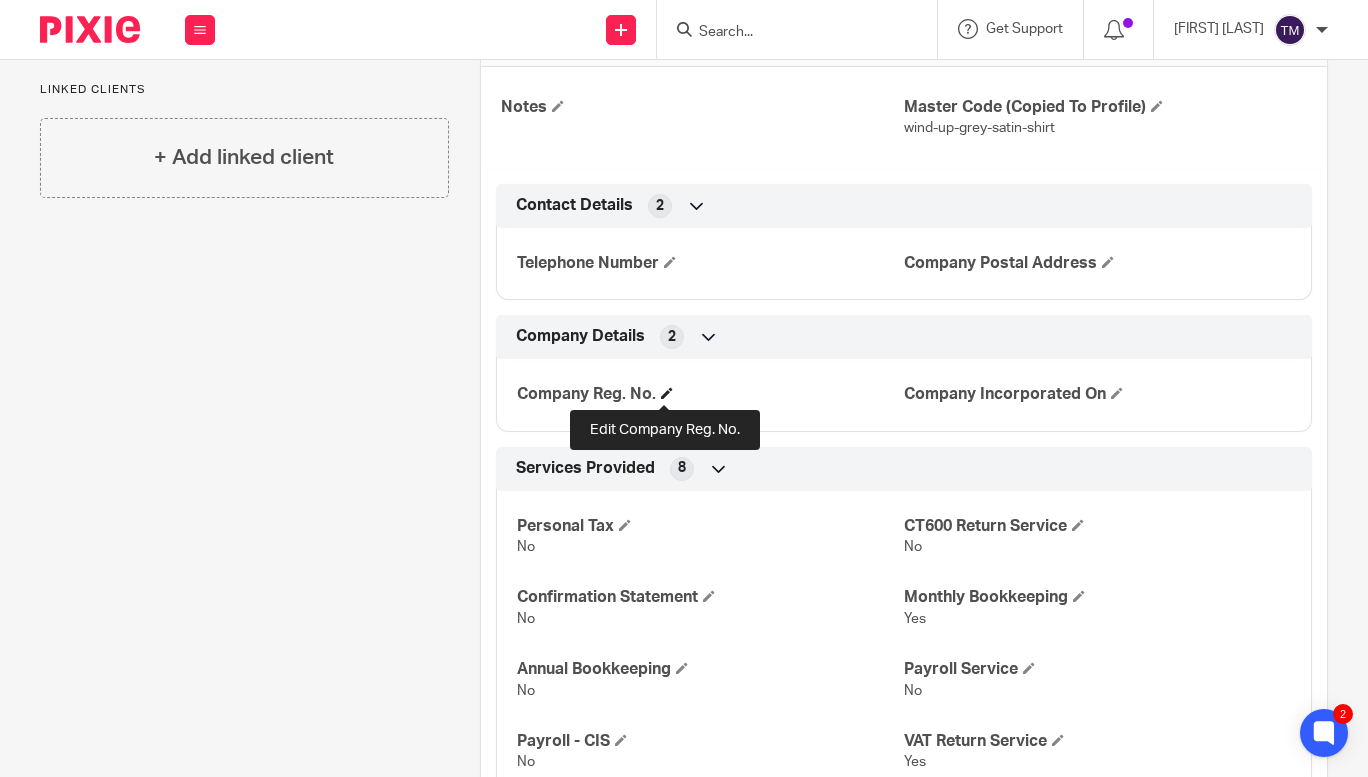 click at bounding box center (667, 393) 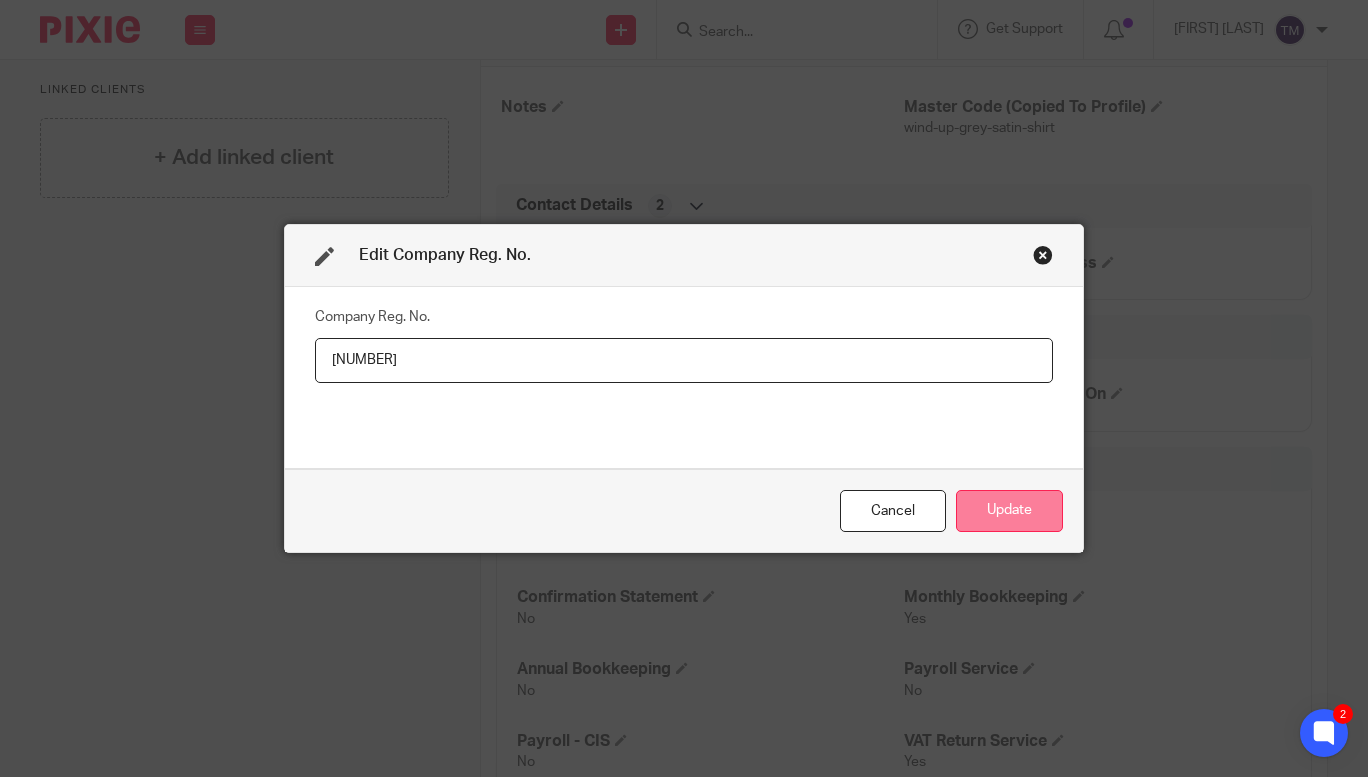 type on "14199208" 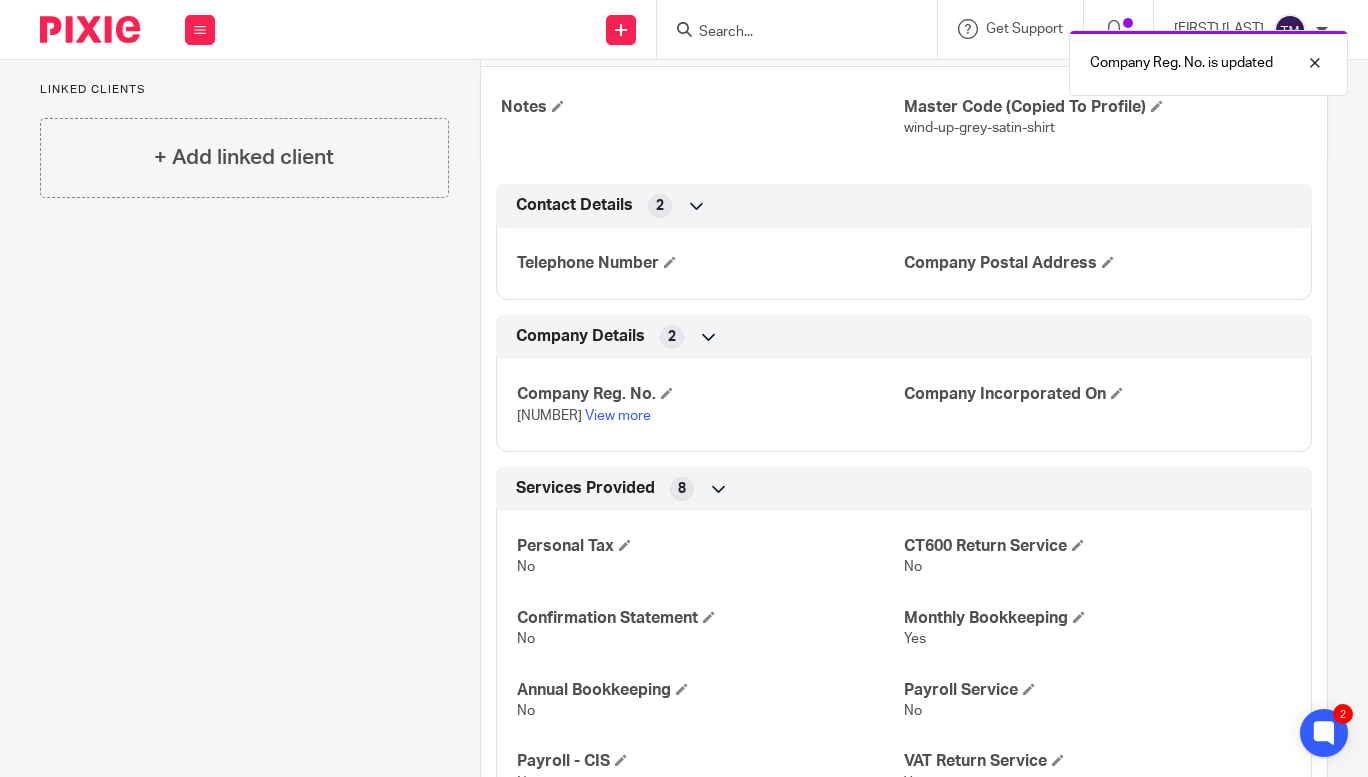 scroll, scrollTop: 0, scrollLeft: 0, axis: both 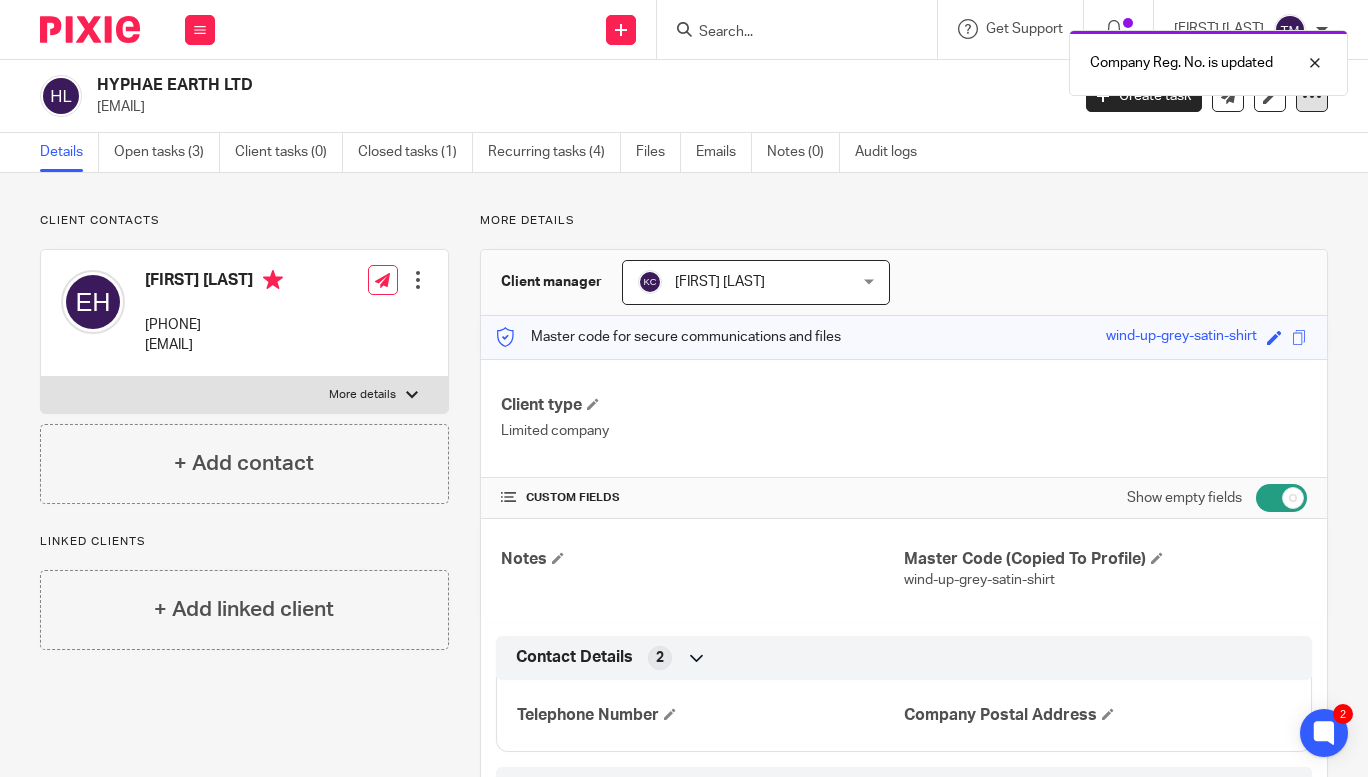 click at bounding box center (1312, 96) 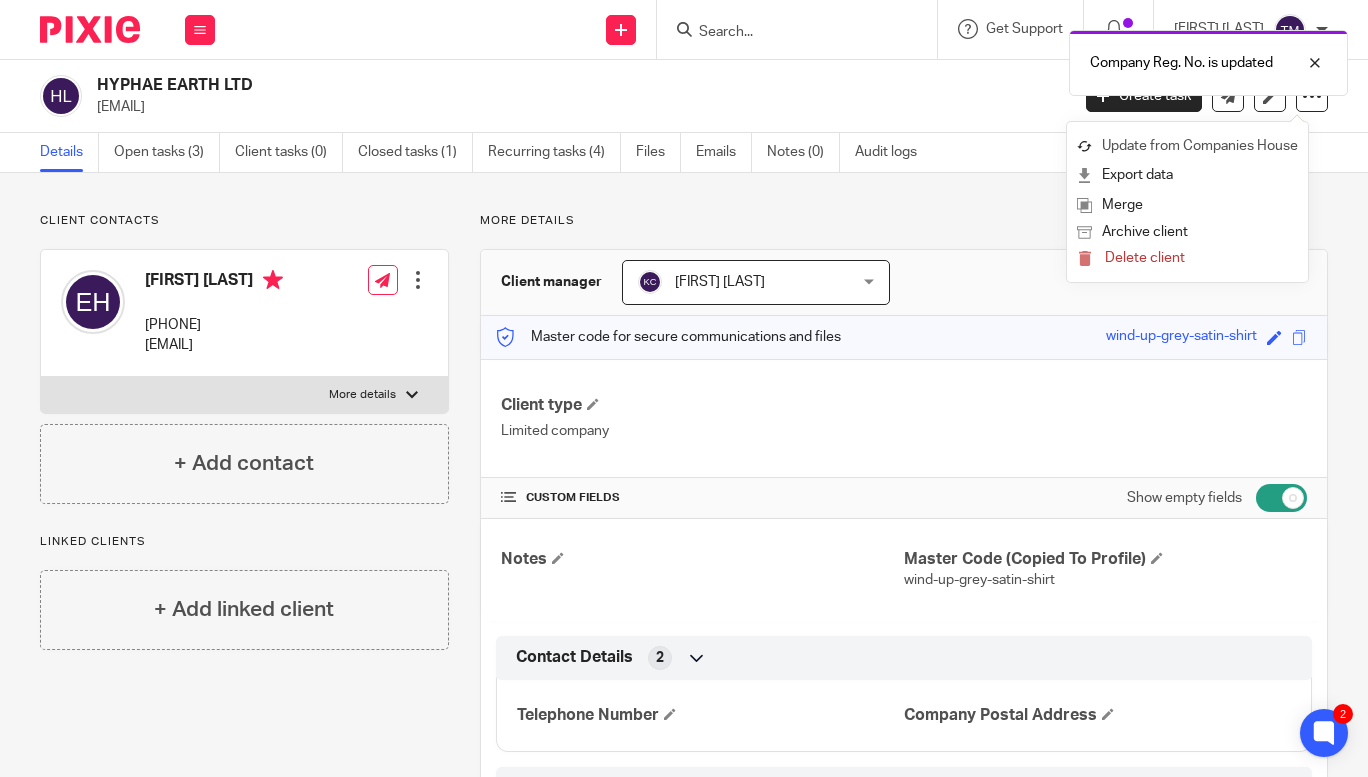 click on "Update from Companies House" at bounding box center [1187, 146] 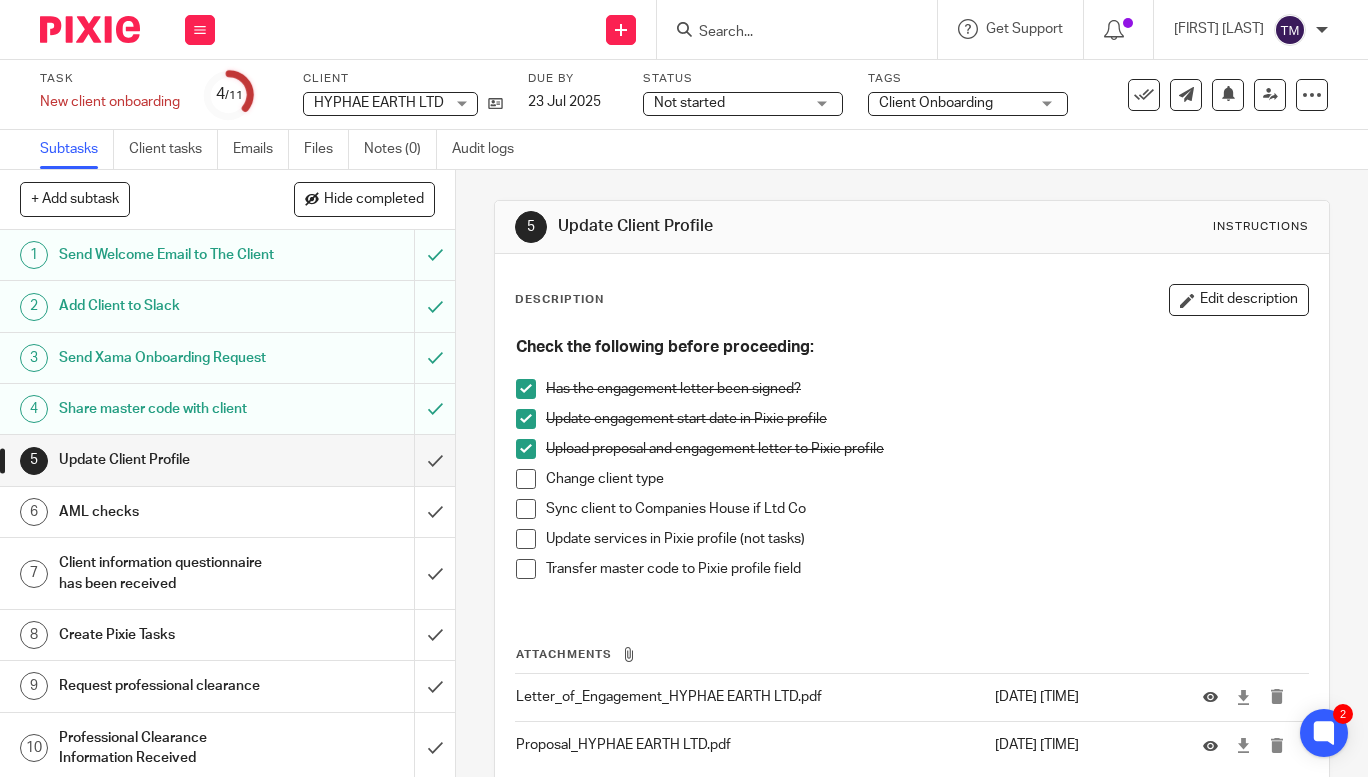 scroll, scrollTop: 0, scrollLeft: 0, axis: both 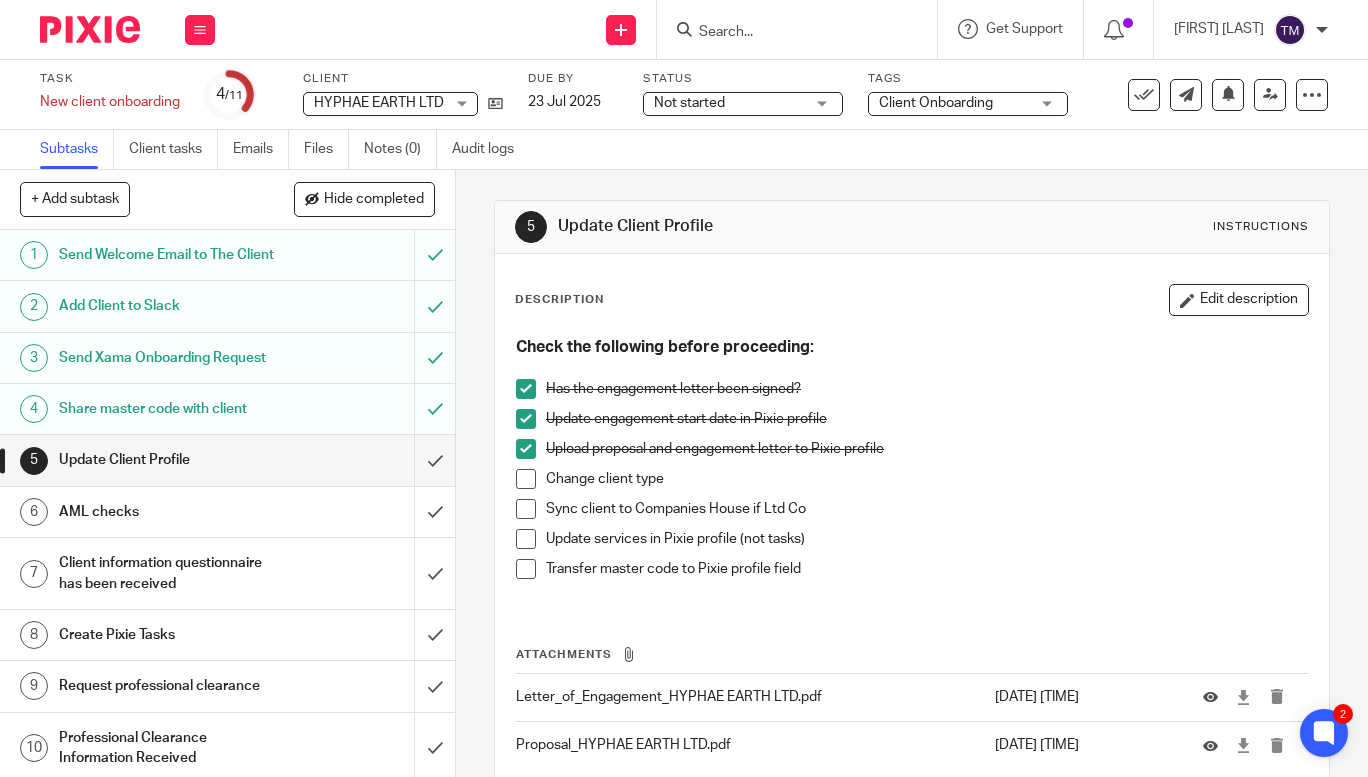 click at bounding box center (526, 479) 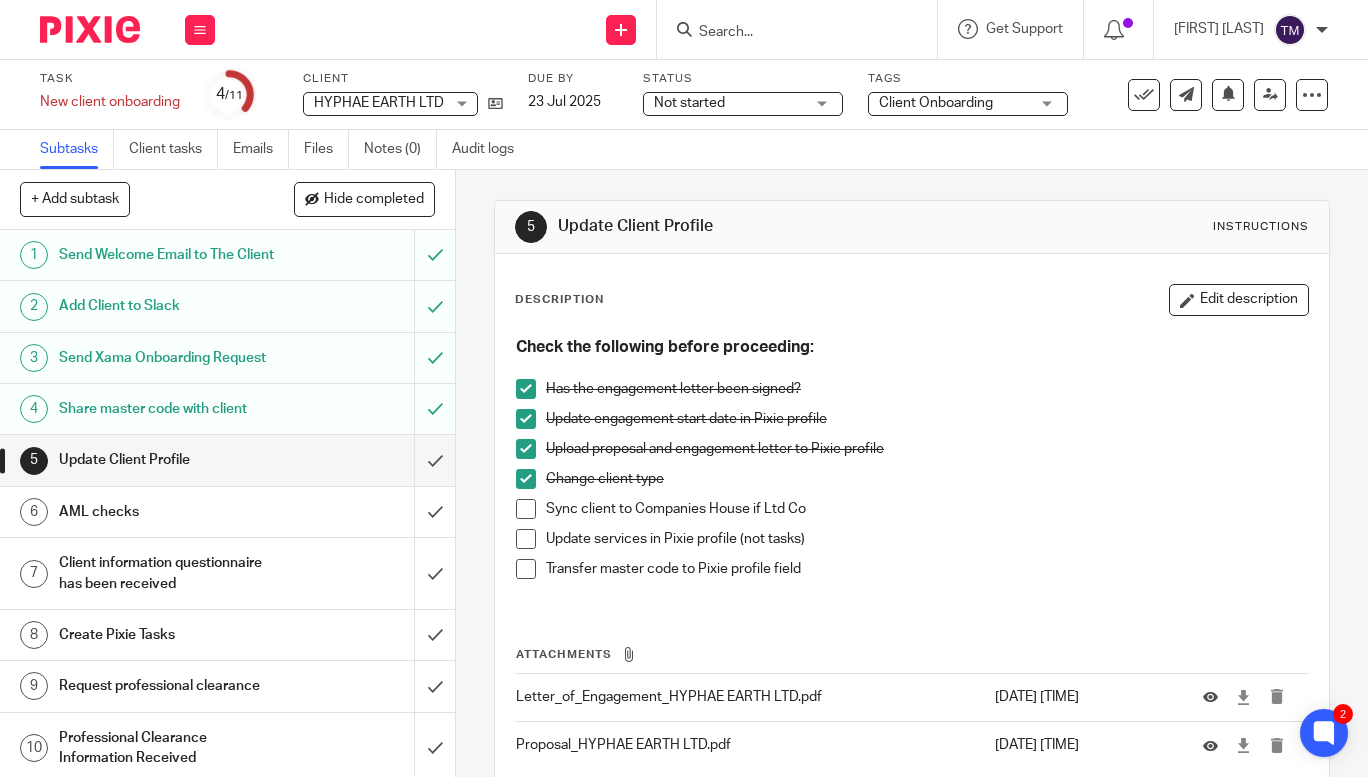 click at bounding box center (526, 509) 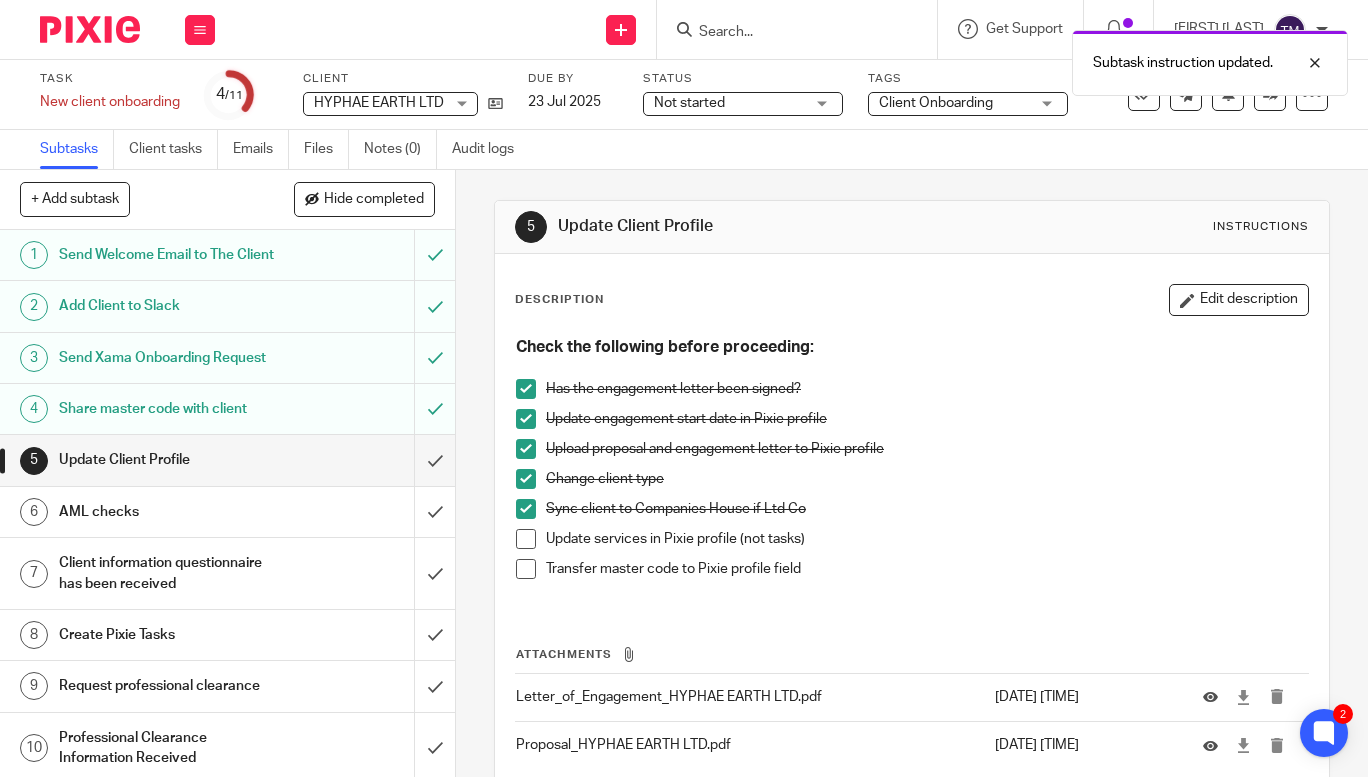 click on "Sync client to Companies House if Ltd Co" at bounding box center [912, 514] 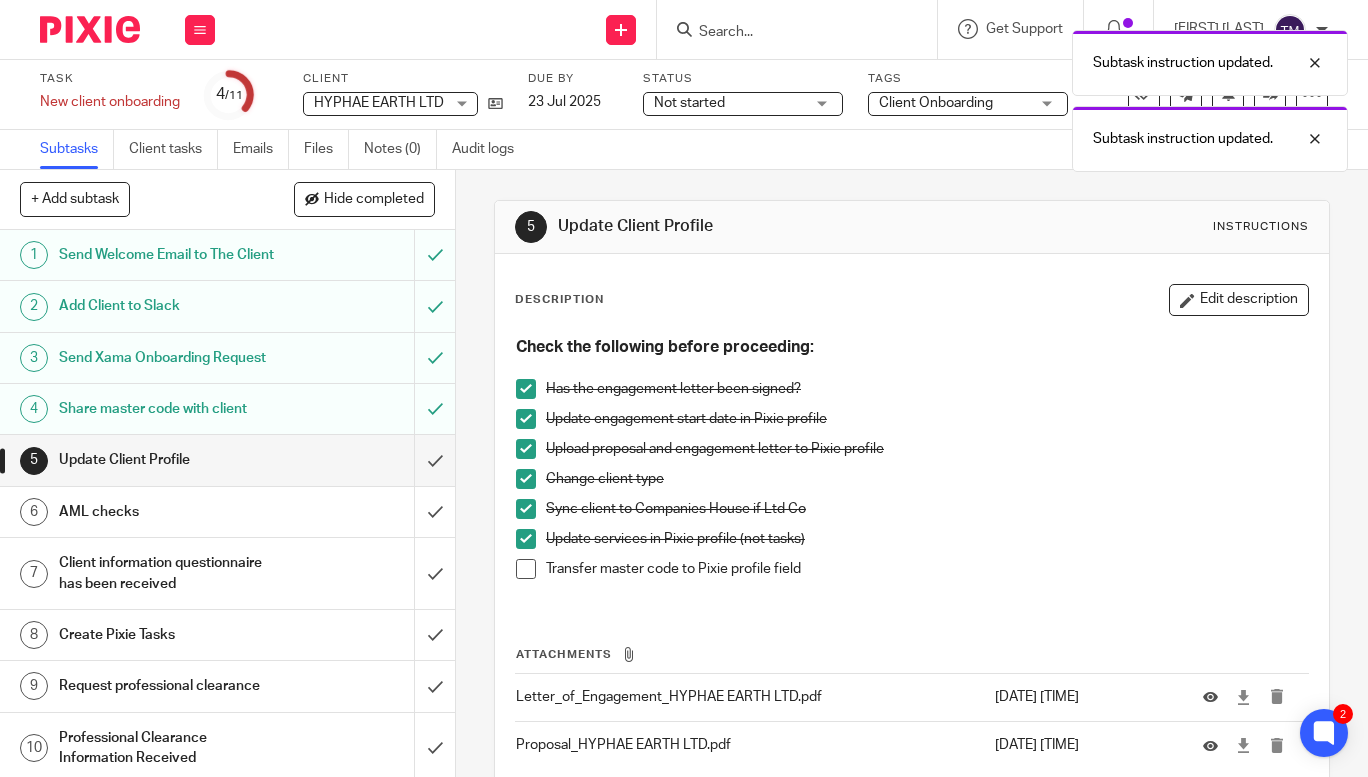 click at bounding box center [526, 569] 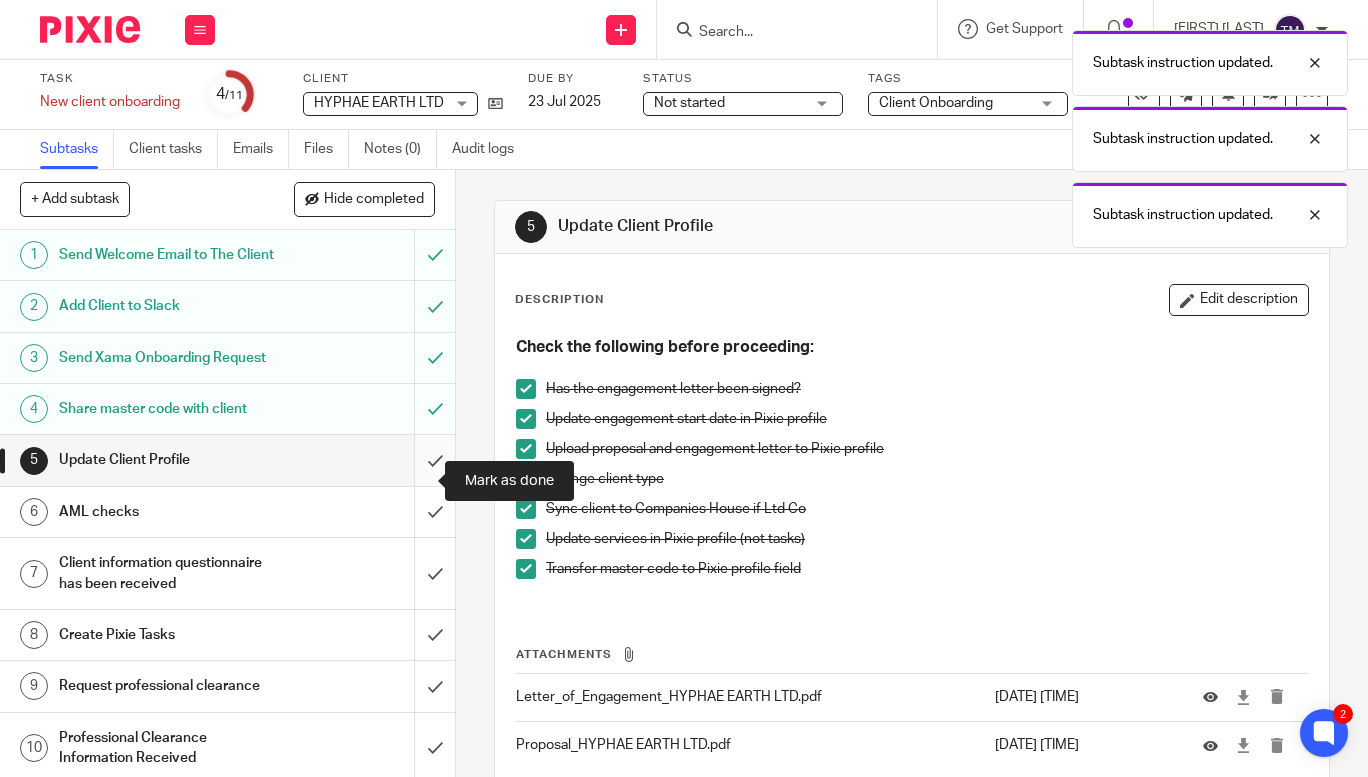 drag, startPoint x: 412, startPoint y: 474, endPoint x: 330, endPoint y: 295, distance: 196.88829 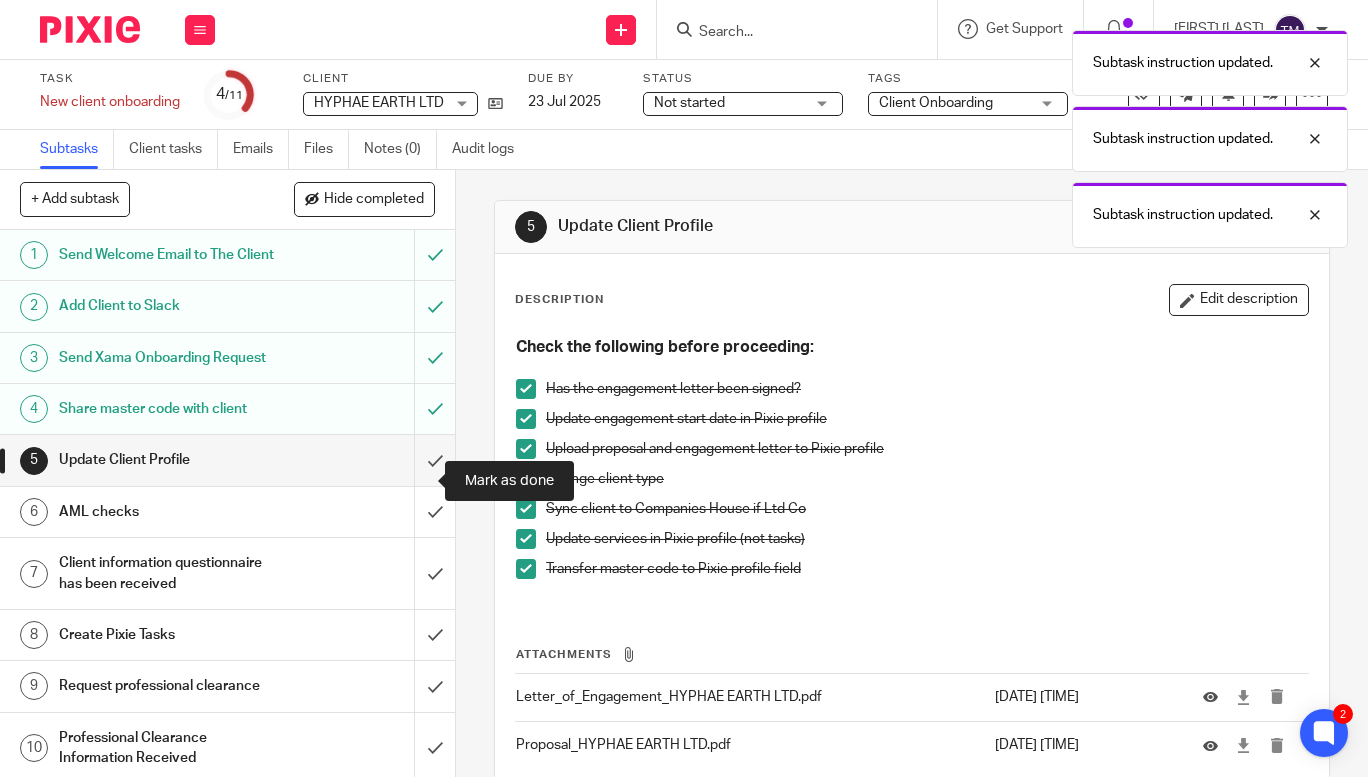 click at bounding box center (227, 460) 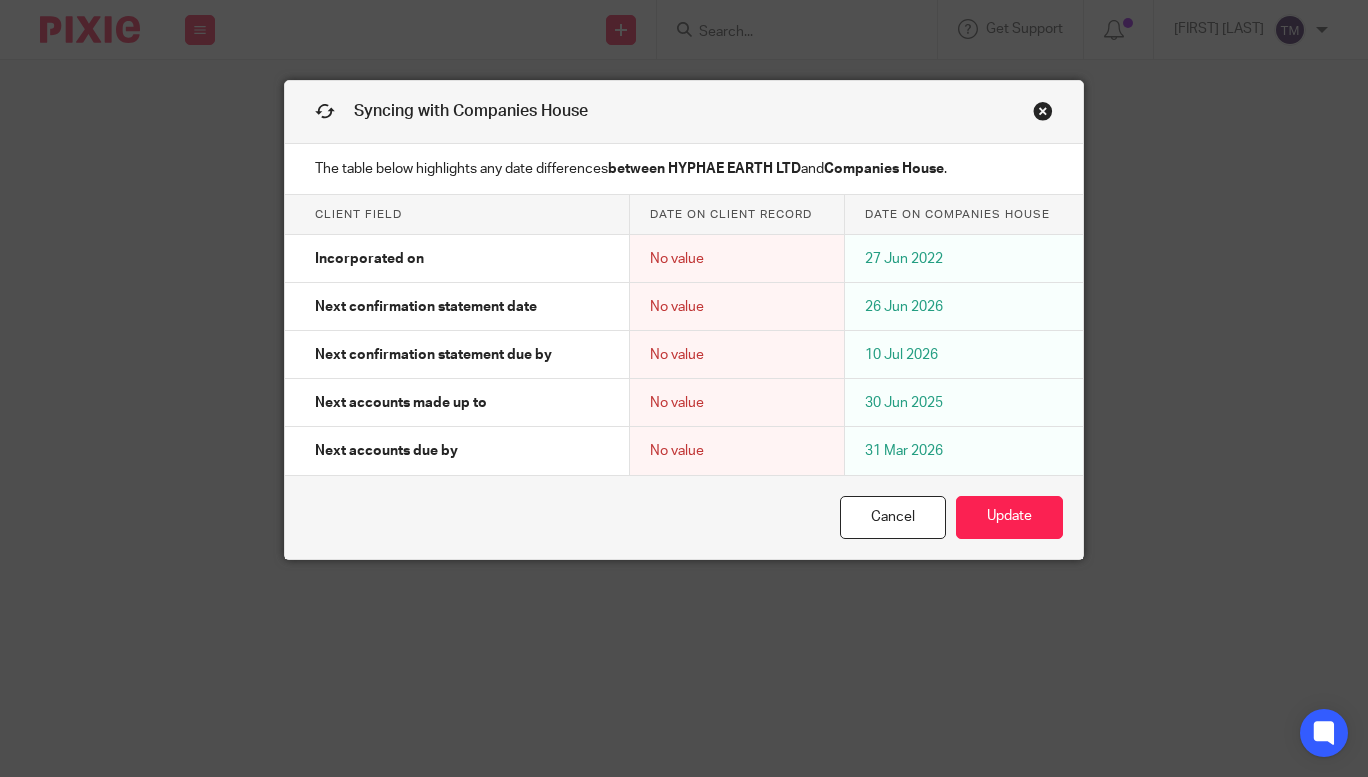scroll, scrollTop: 0, scrollLeft: 0, axis: both 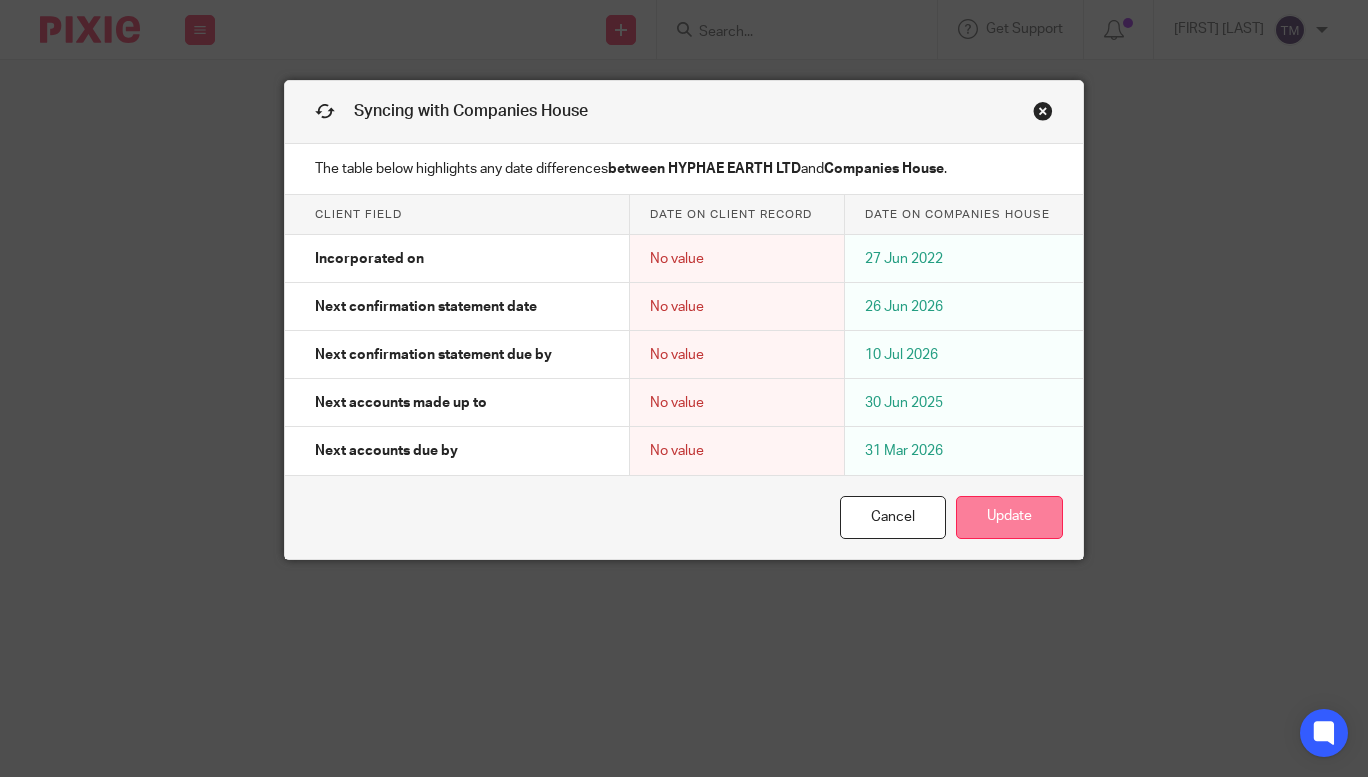 click on "Update" at bounding box center (1009, 517) 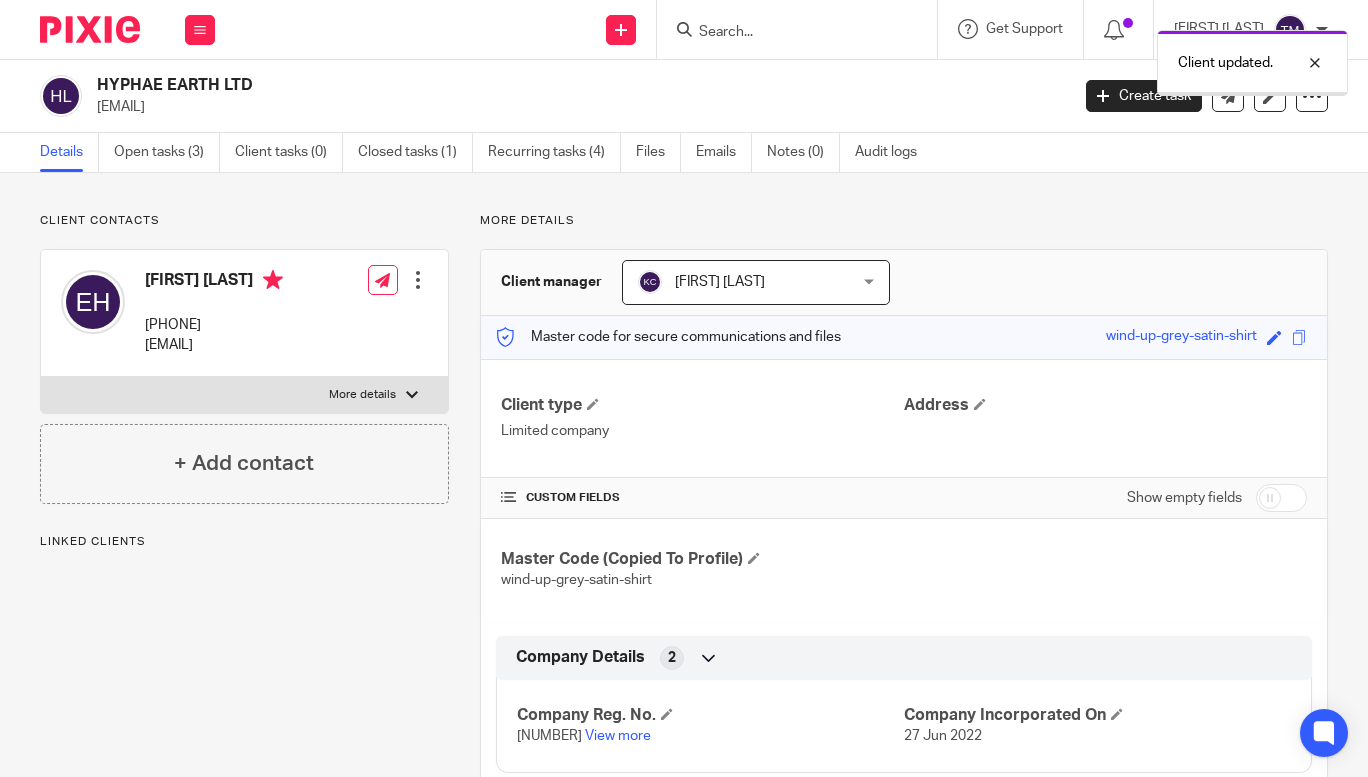 scroll, scrollTop: 0, scrollLeft: 0, axis: both 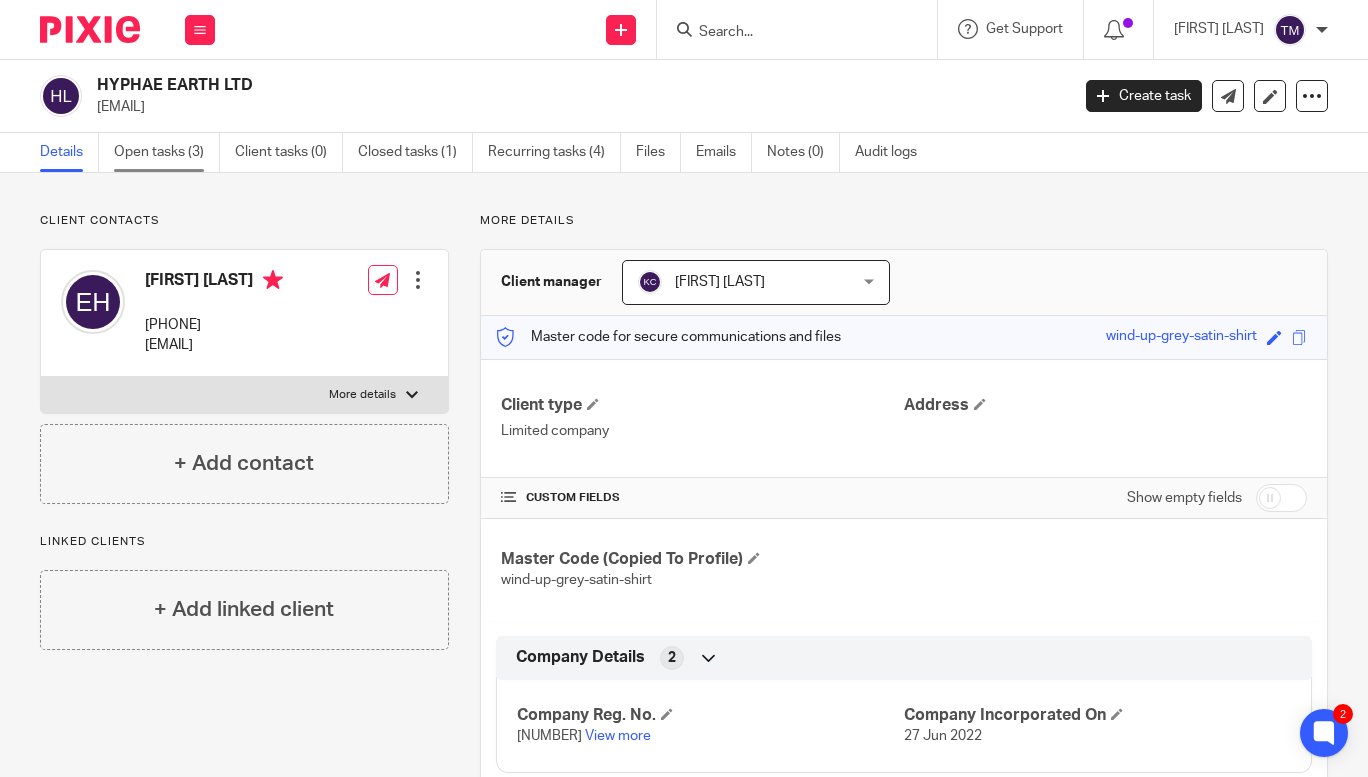 click on "Open tasks (3)" at bounding box center [167, 152] 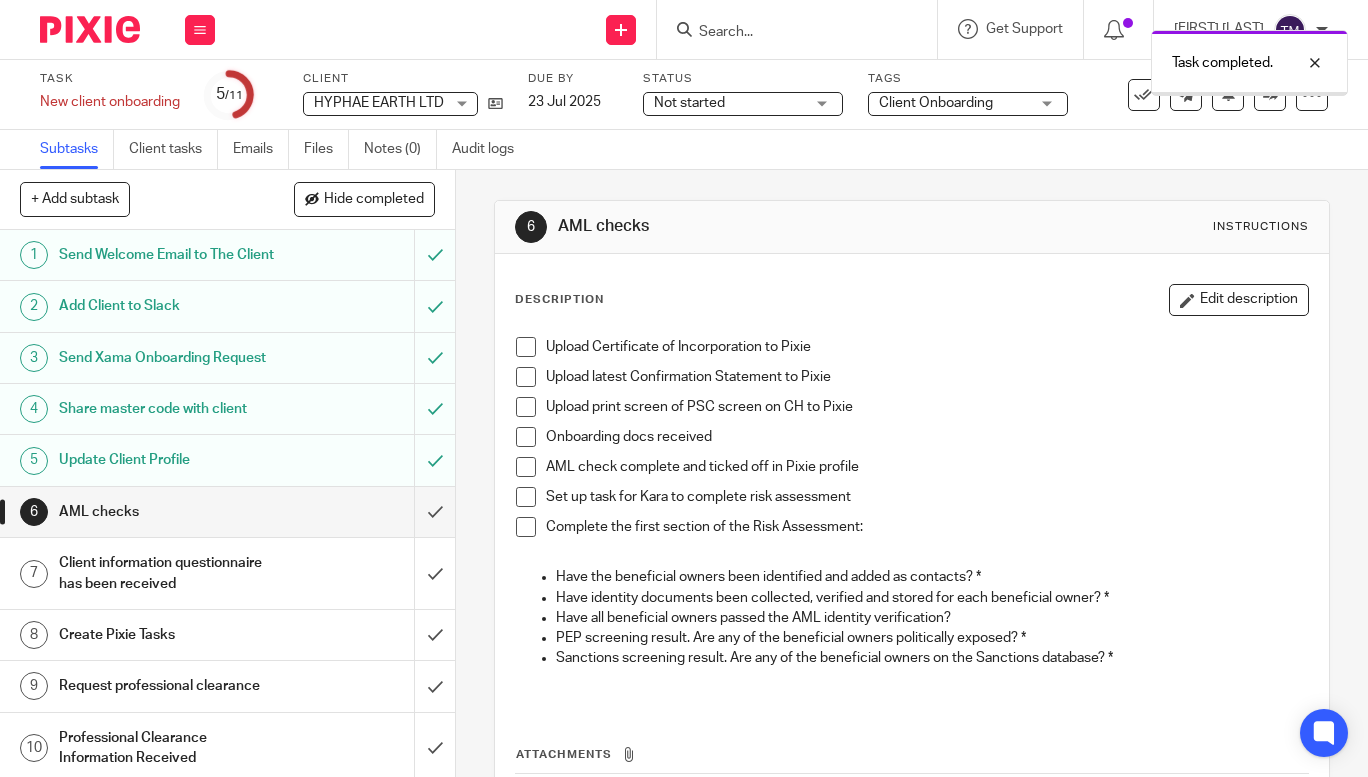 scroll, scrollTop: 0, scrollLeft: 0, axis: both 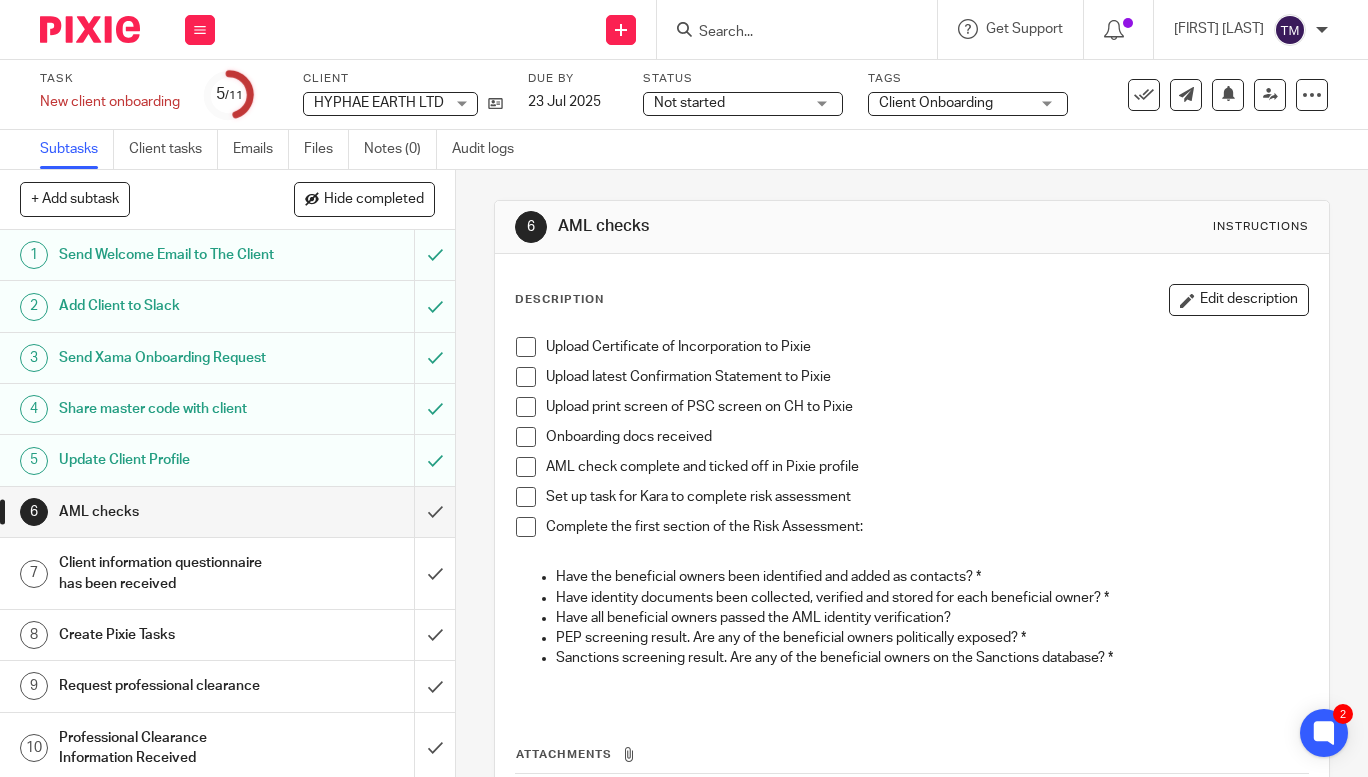 click at bounding box center (526, 347) 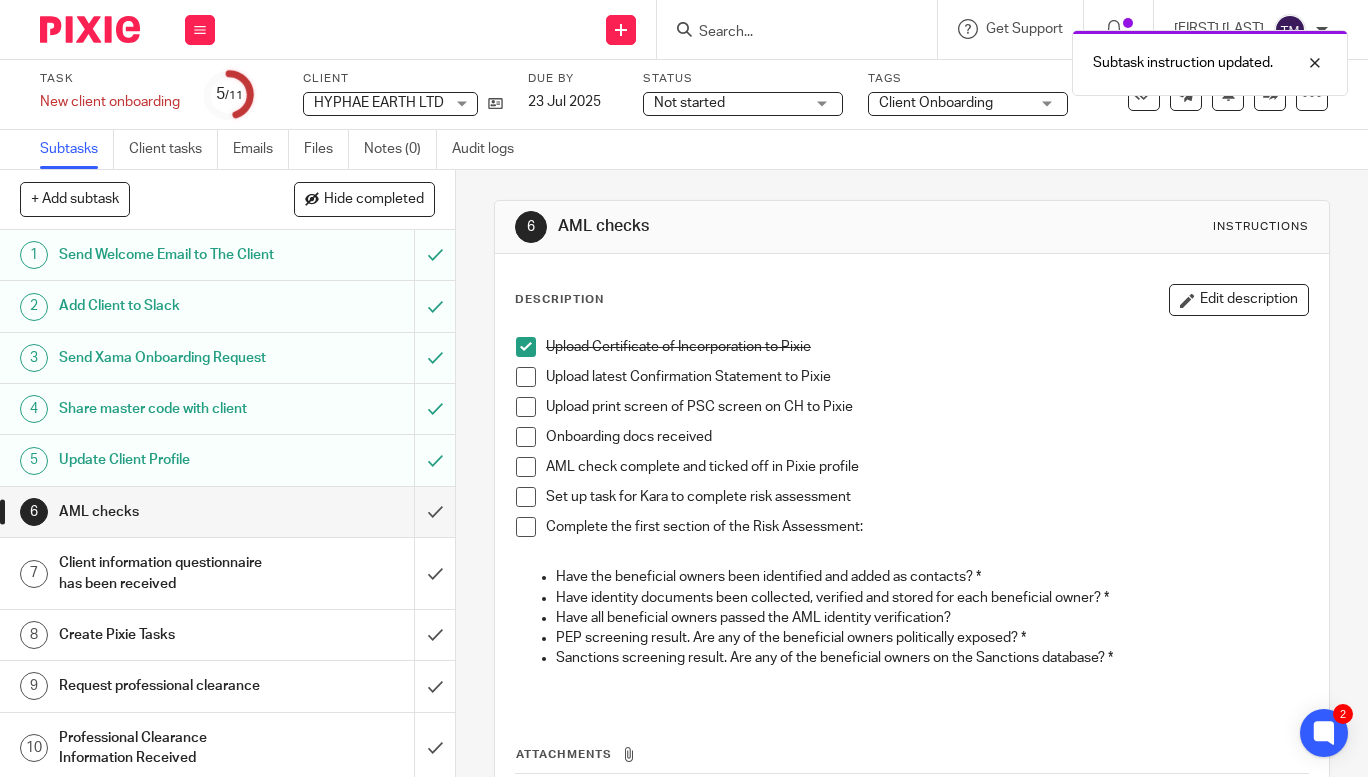 click at bounding box center [526, 377] 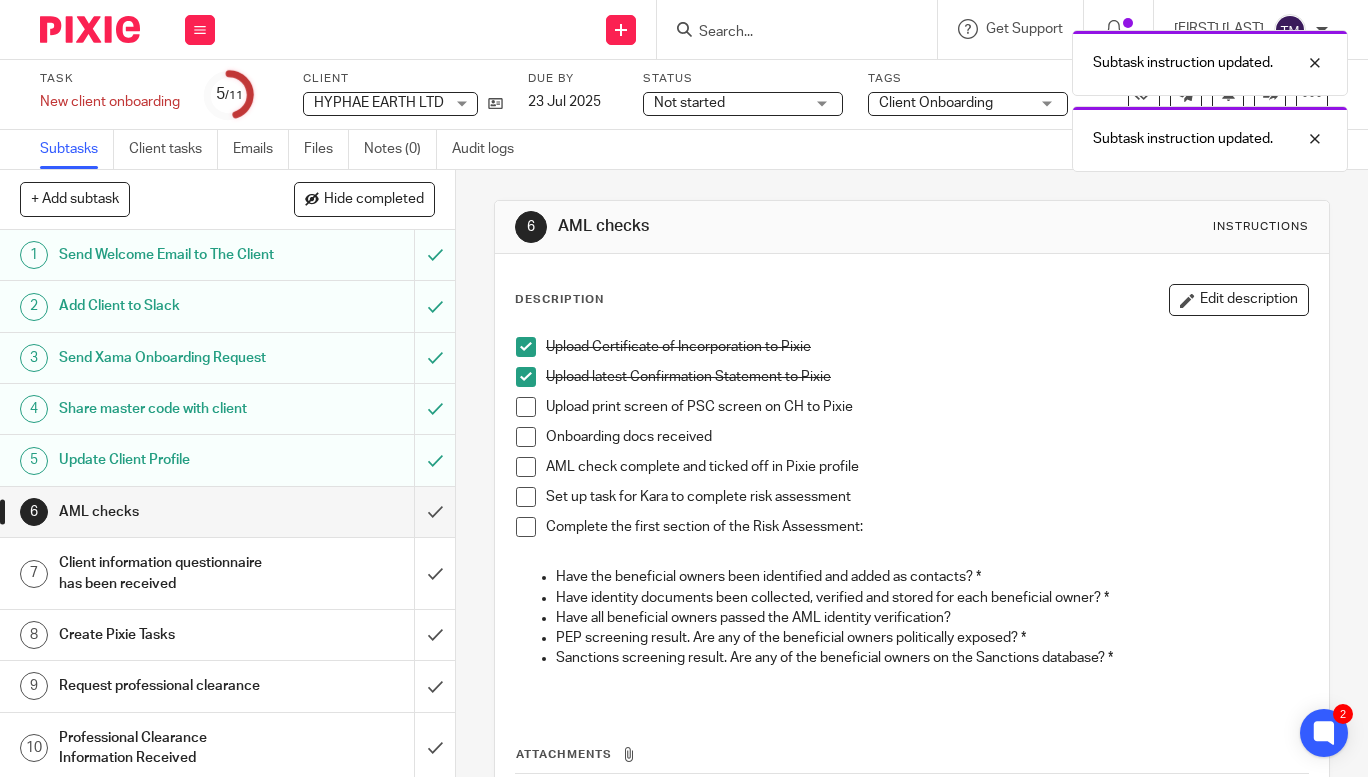 click at bounding box center [526, 407] 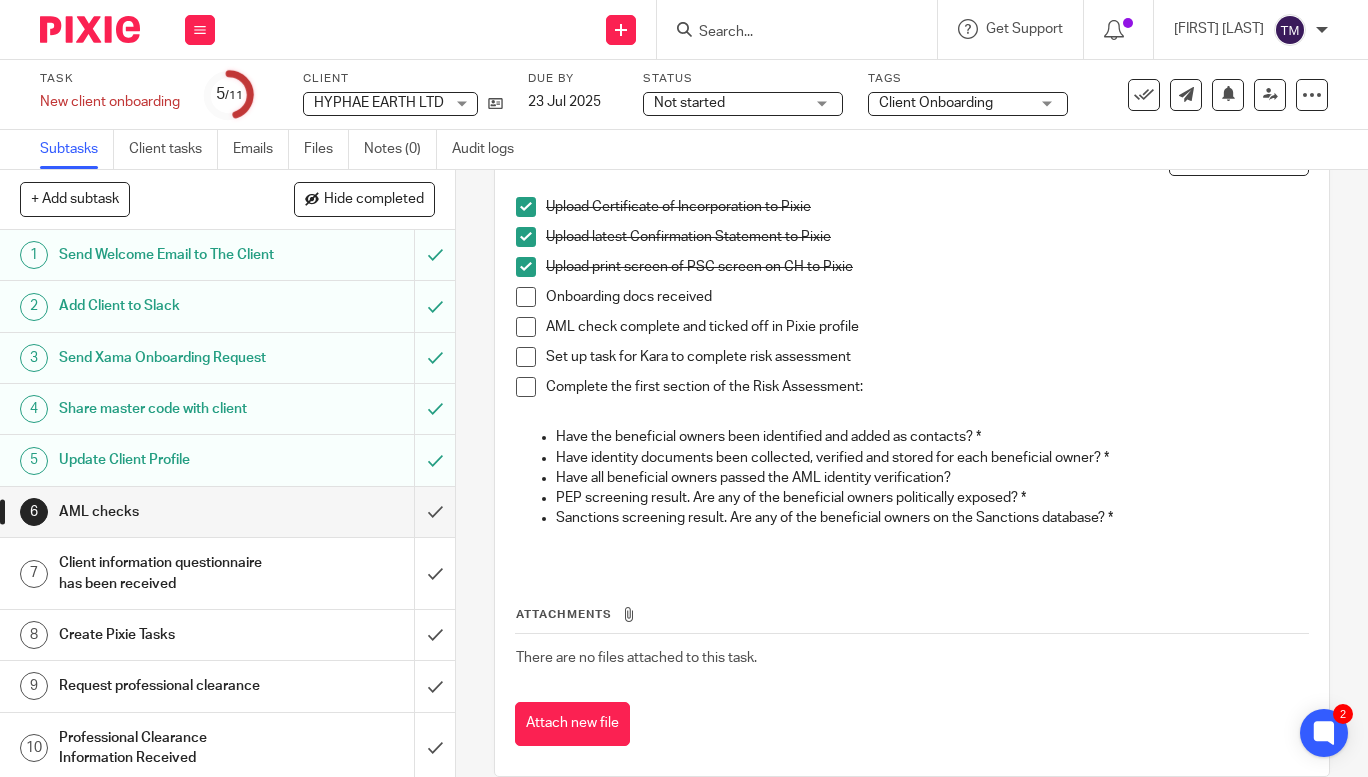 scroll, scrollTop: 168, scrollLeft: 0, axis: vertical 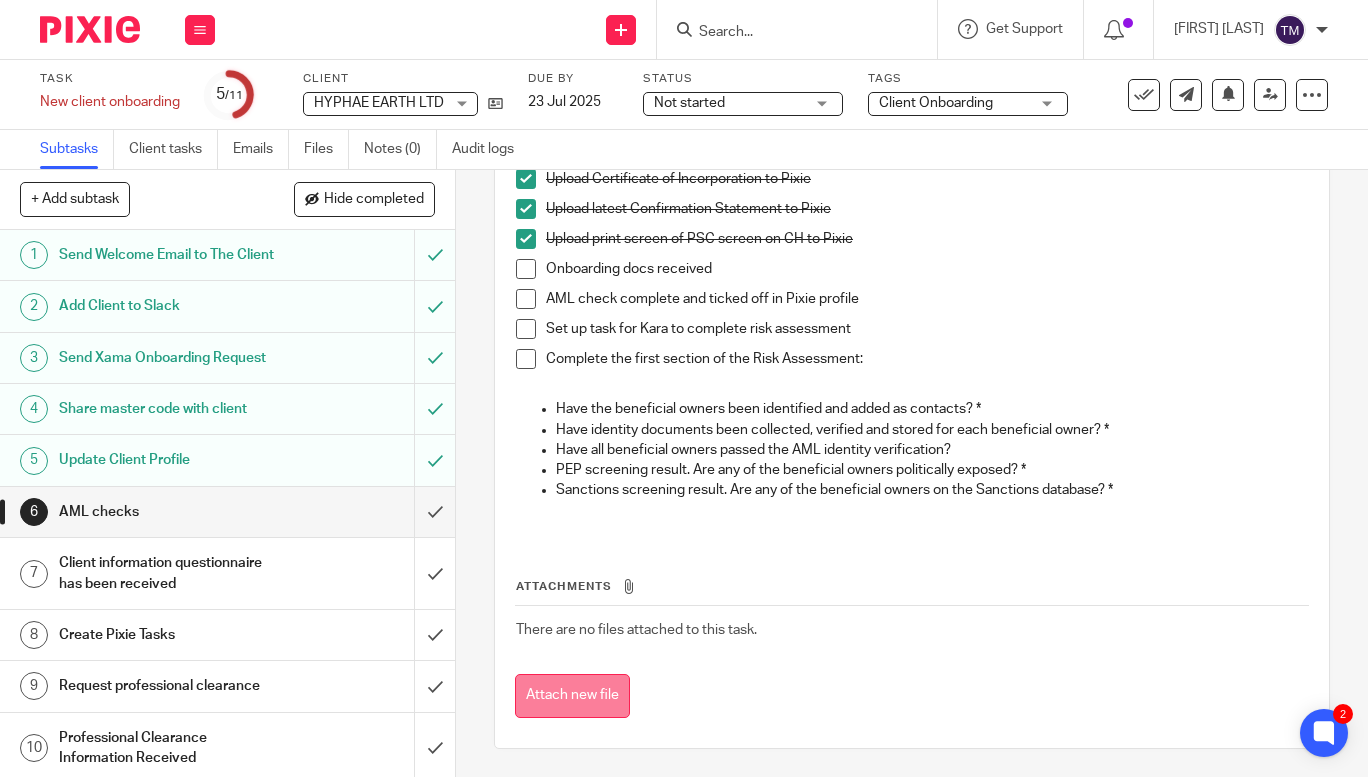 click on "Attach new file" at bounding box center (572, 696) 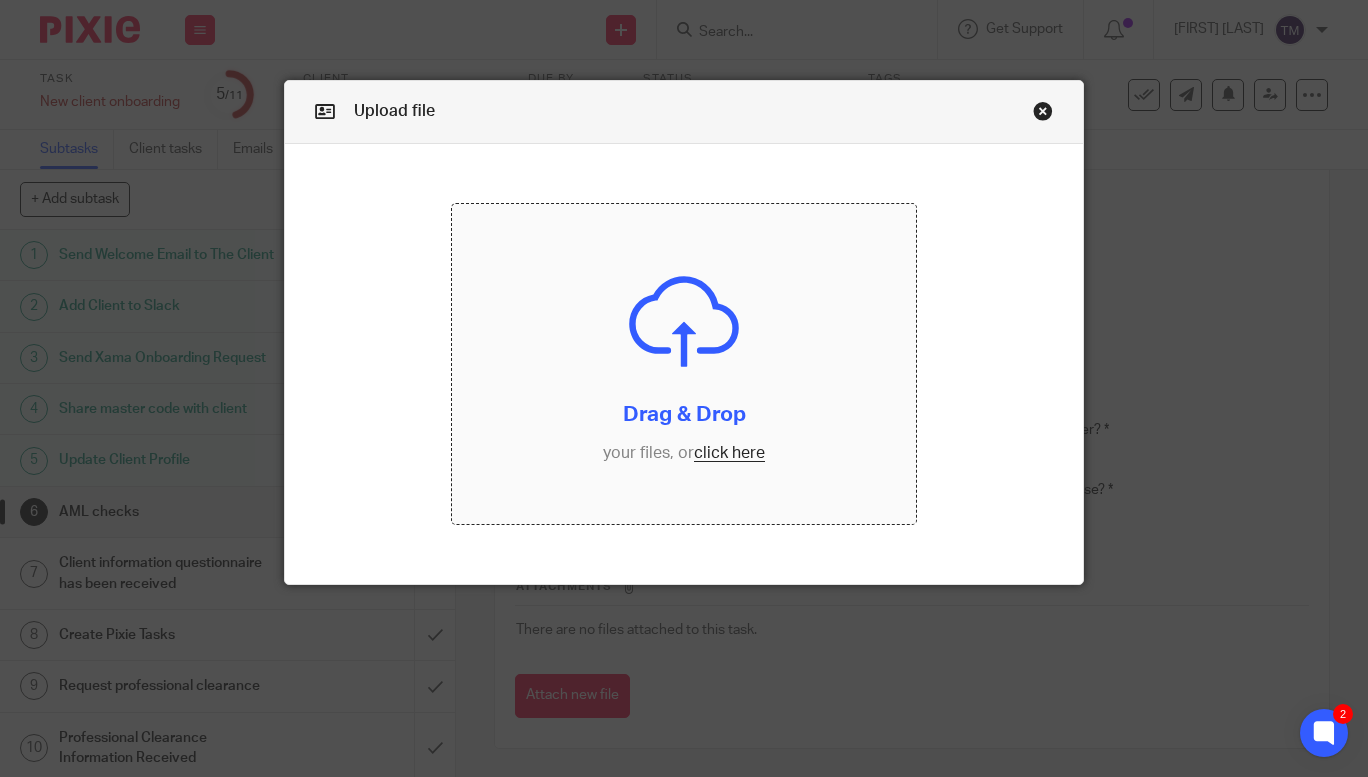 click at bounding box center (684, 364) 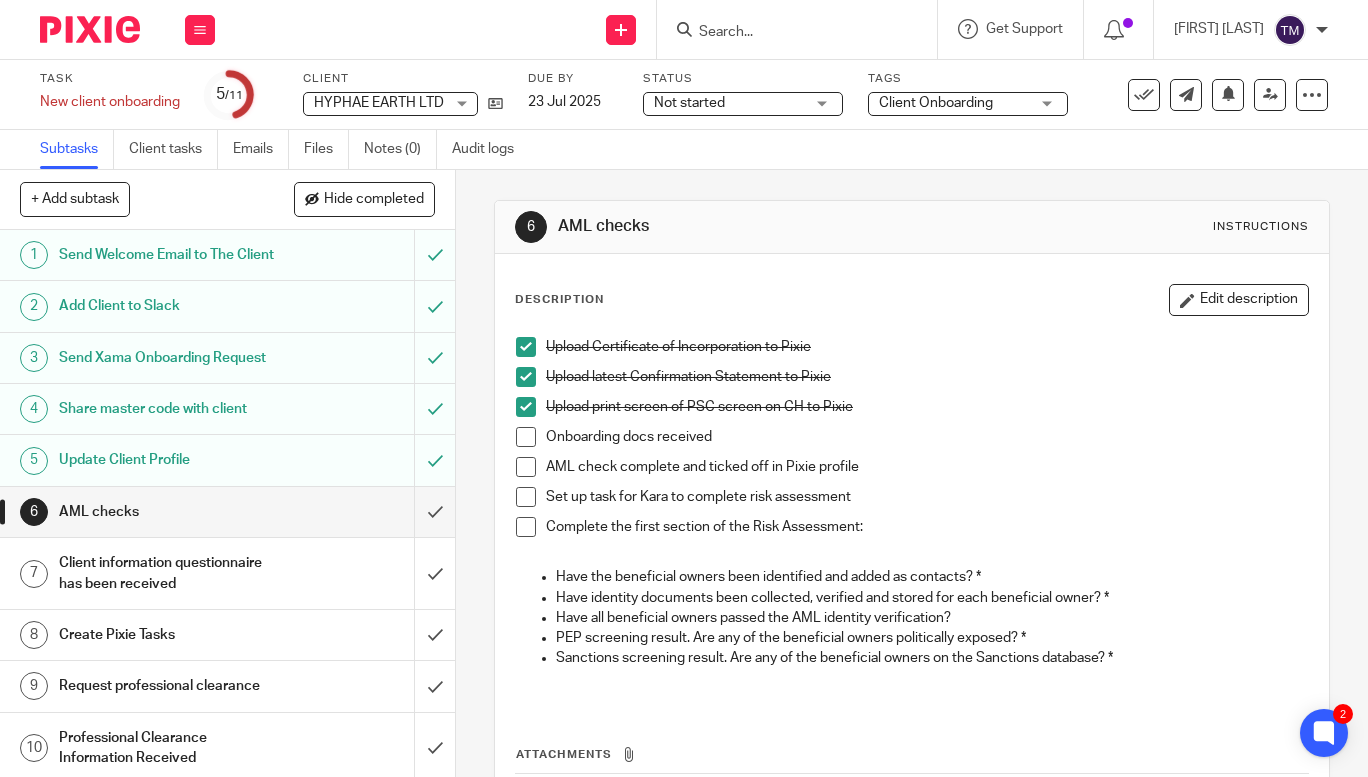 scroll, scrollTop: 0, scrollLeft: 0, axis: both 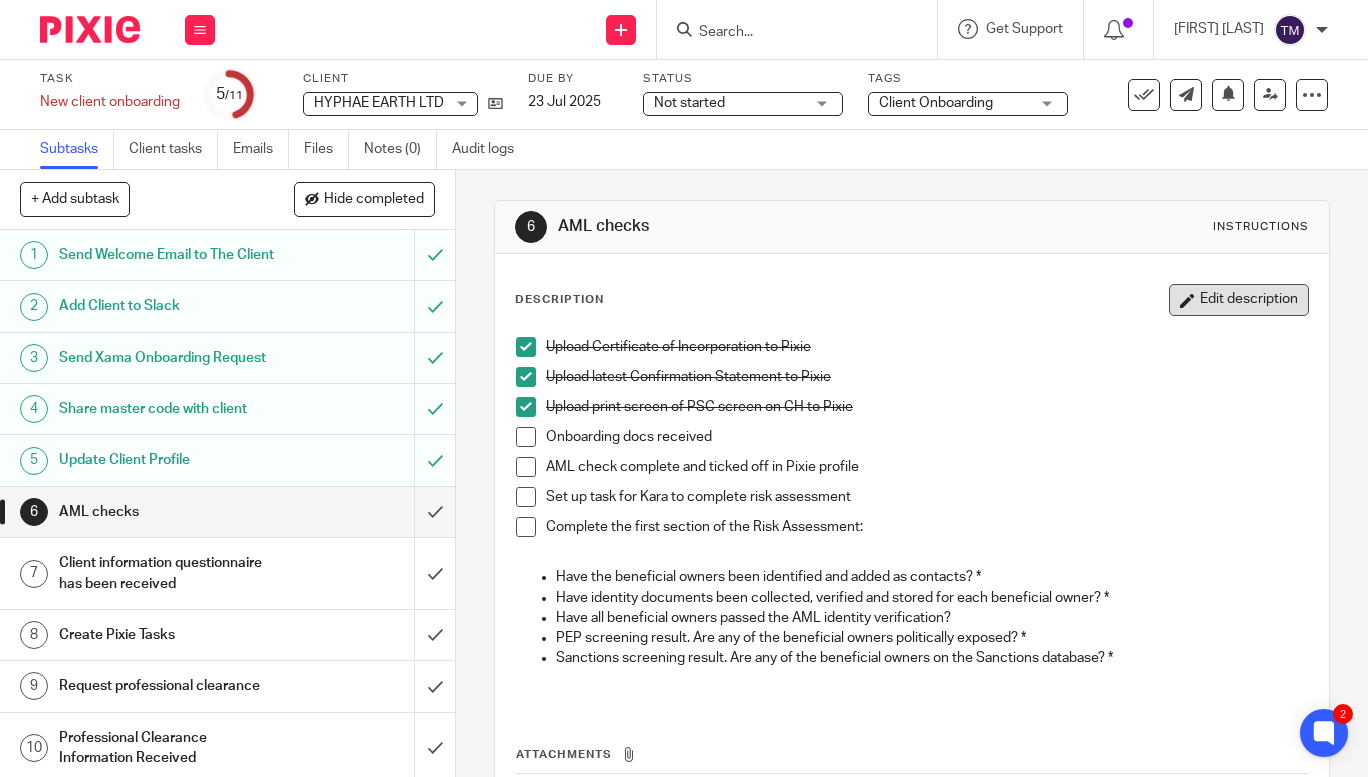 click on "Edit description" at bounding box center [1239, 300] 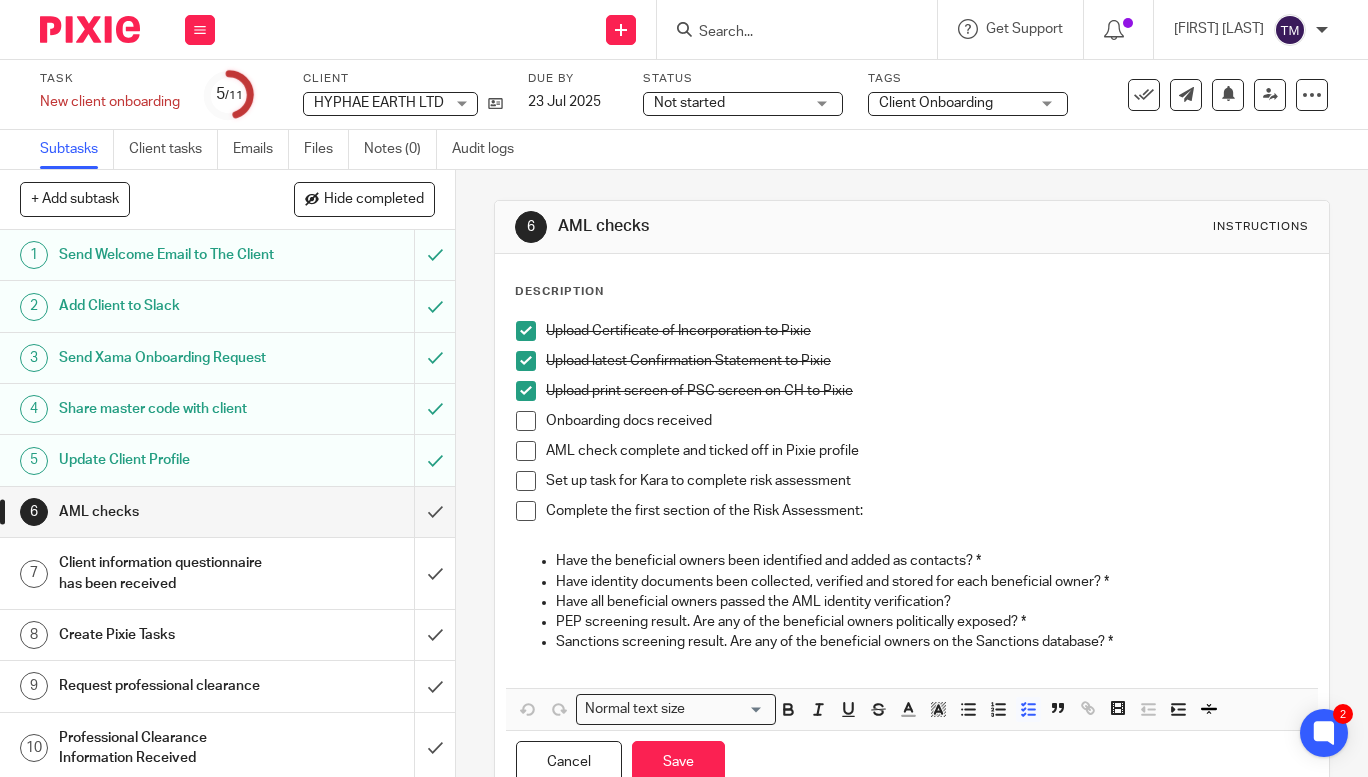 click on "Onboarding docs received" at bounding box center (927, 421) 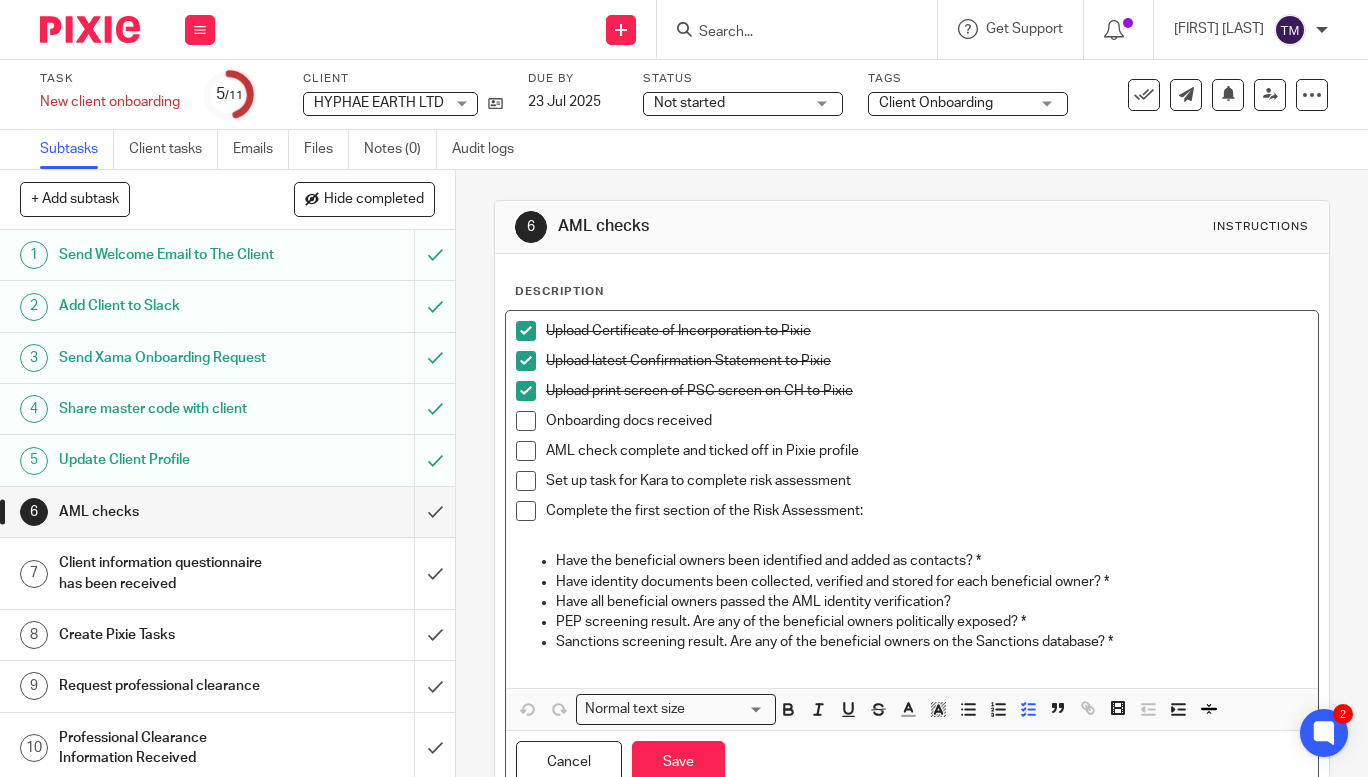 click on "Upload print screen of PSC screen on CH to Pixie" at bounding box center [927, 391] 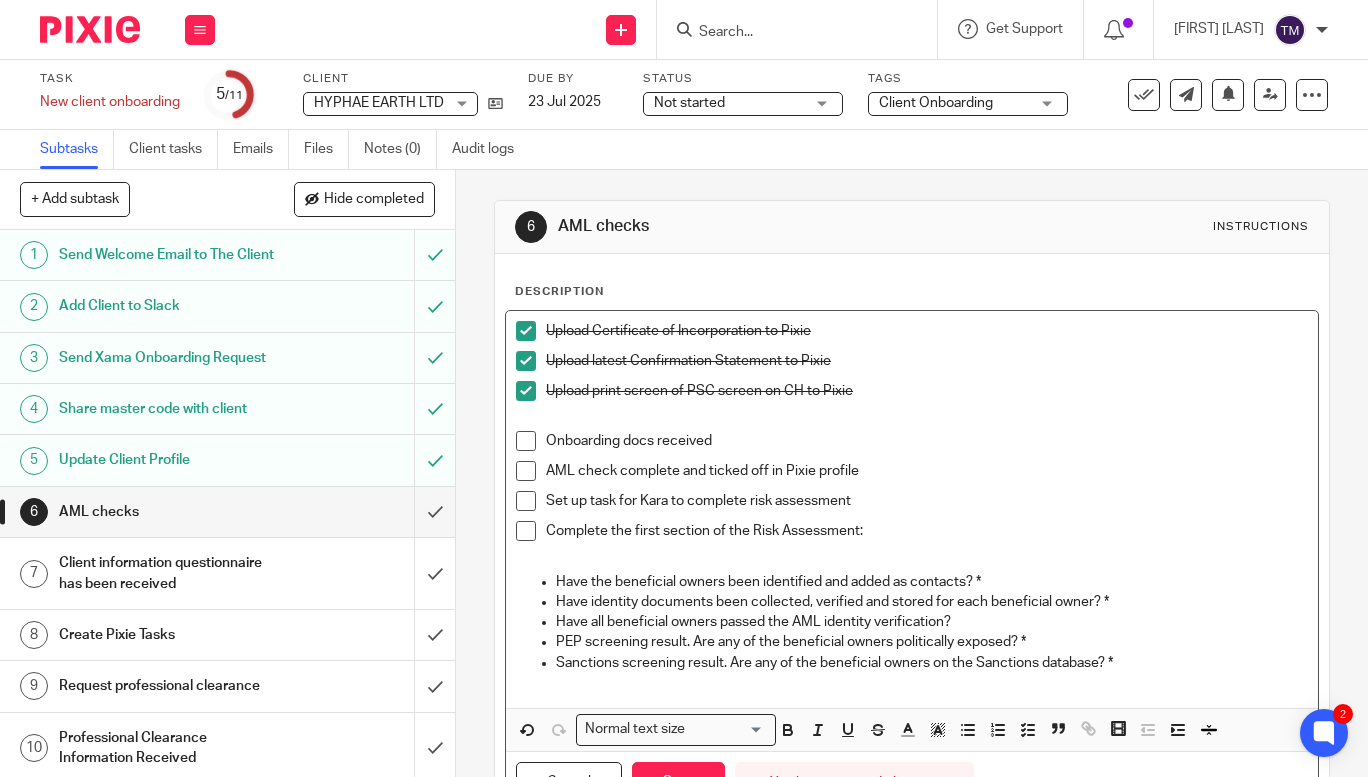 type 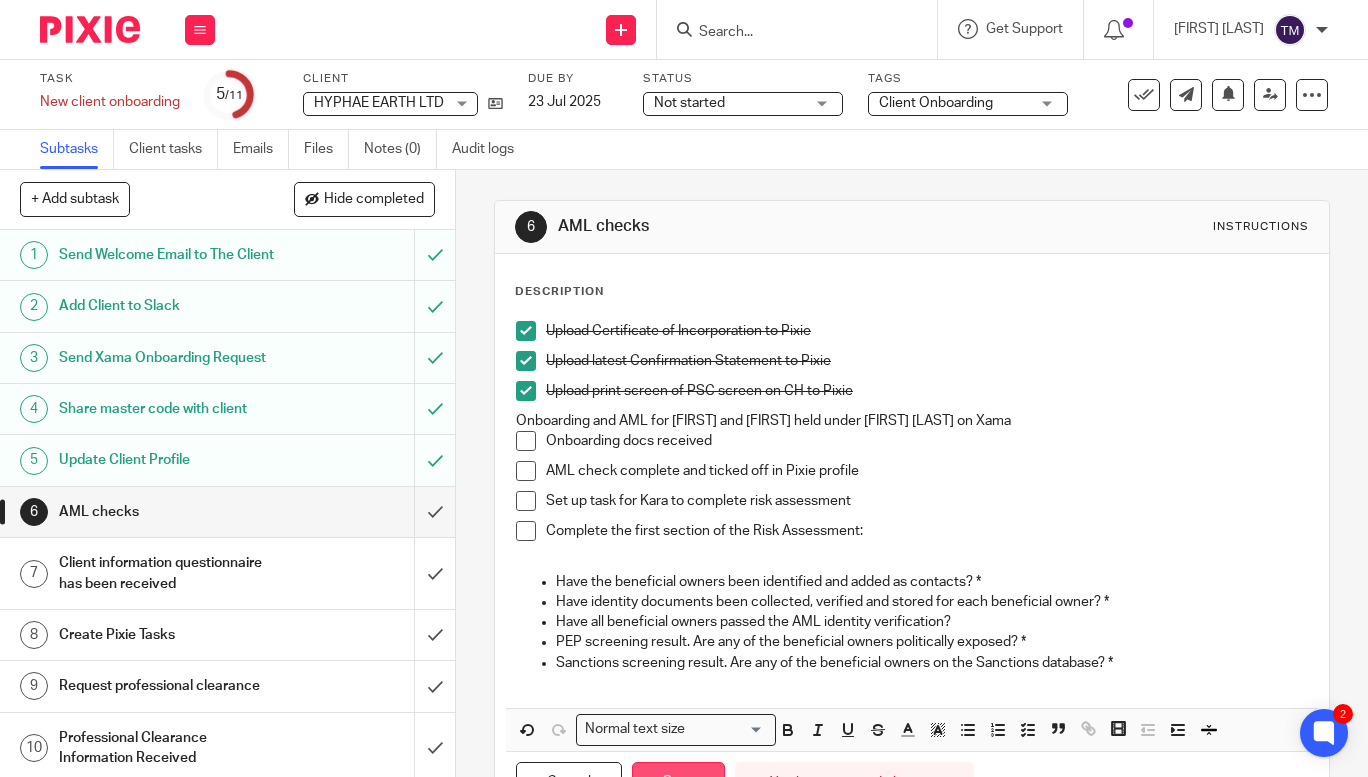 click on "Save" at bounding box center [678, 783] 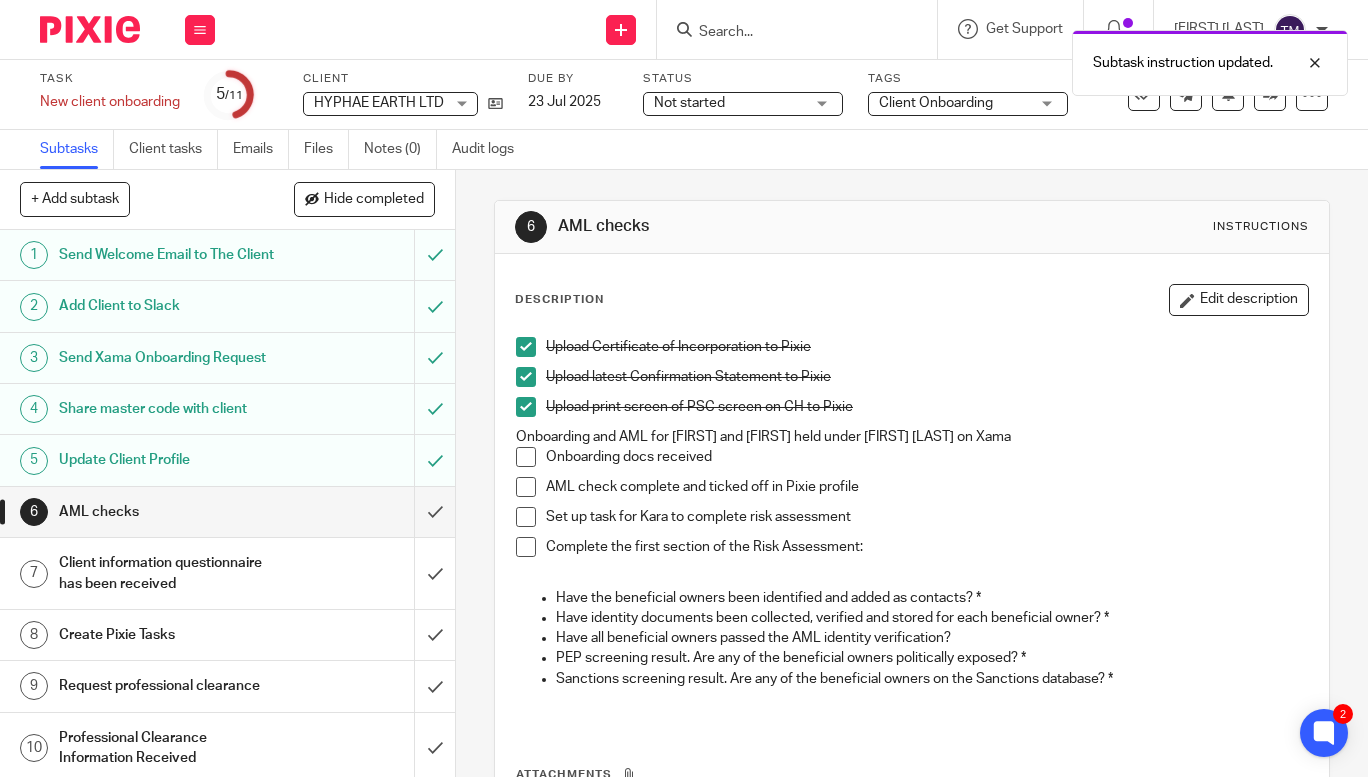 click at bounding box center [526, 457] 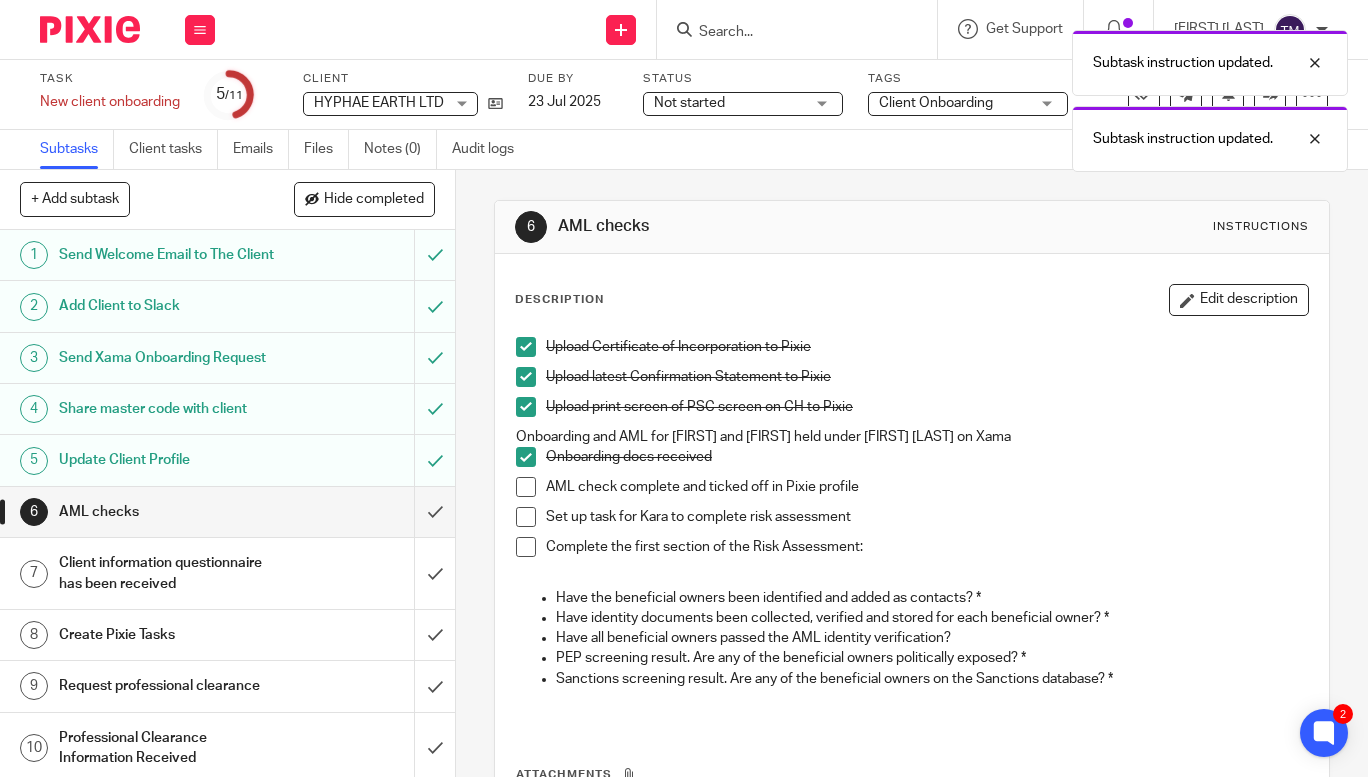 click at bounding box center [526, 487] 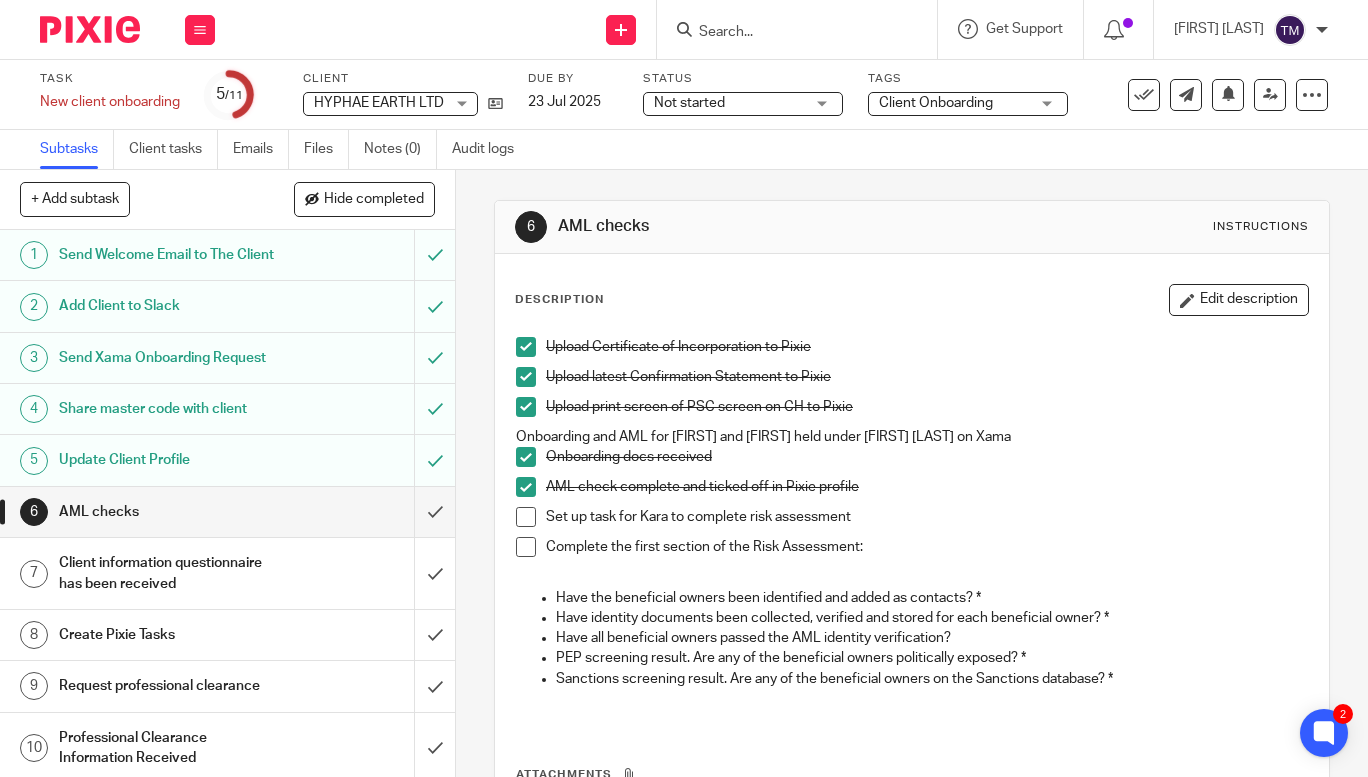 click at bounding box center [526, 517] 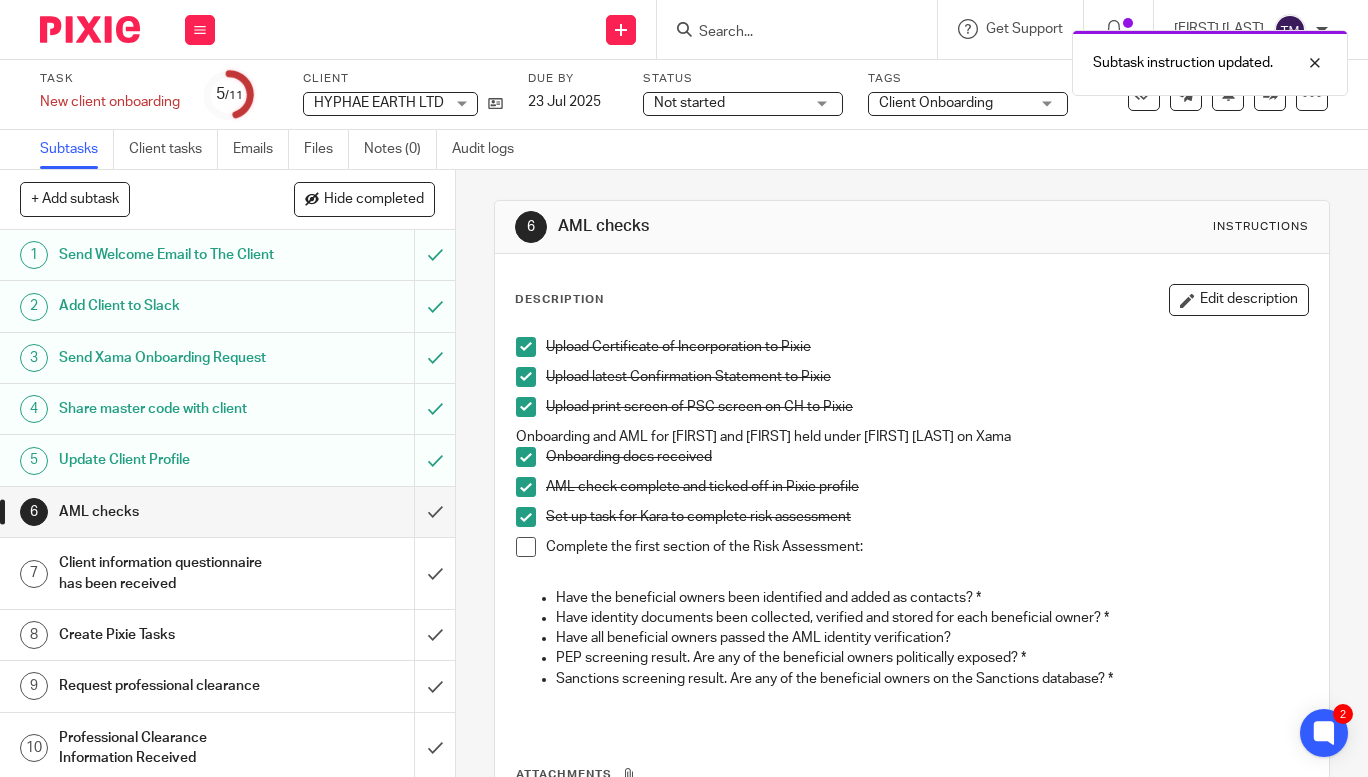 click at bounding box center [526, 547] 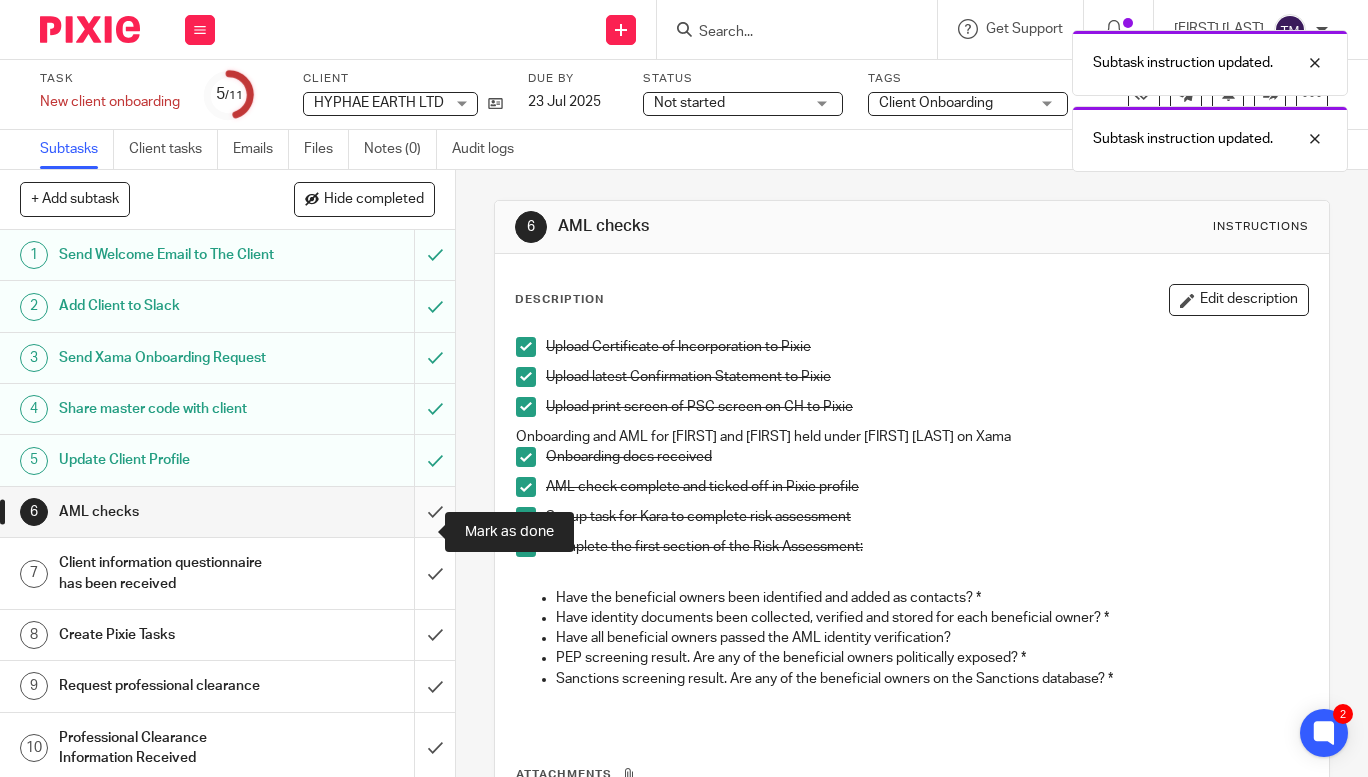 click at bounding box center (227, 512) 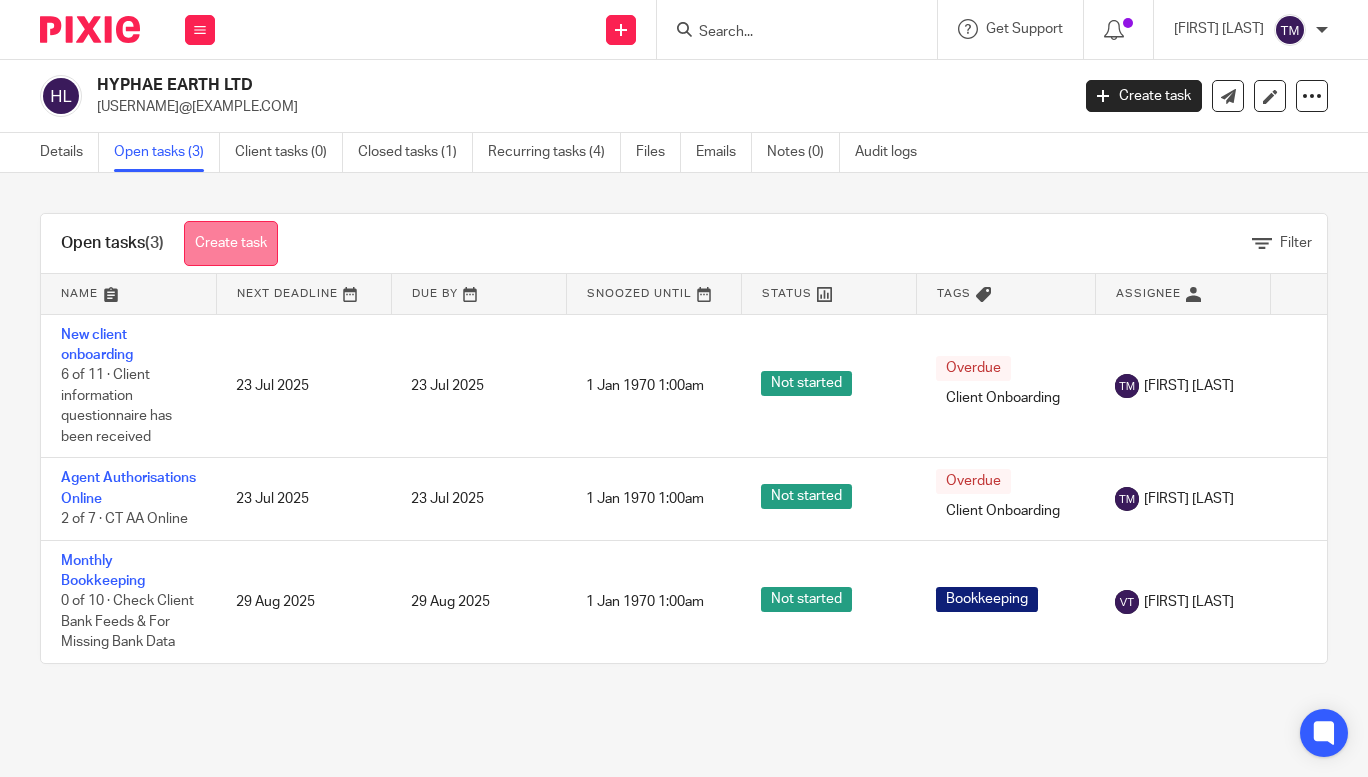 scroll, scrollTop: 0, scrollLeft: 0, axis: both 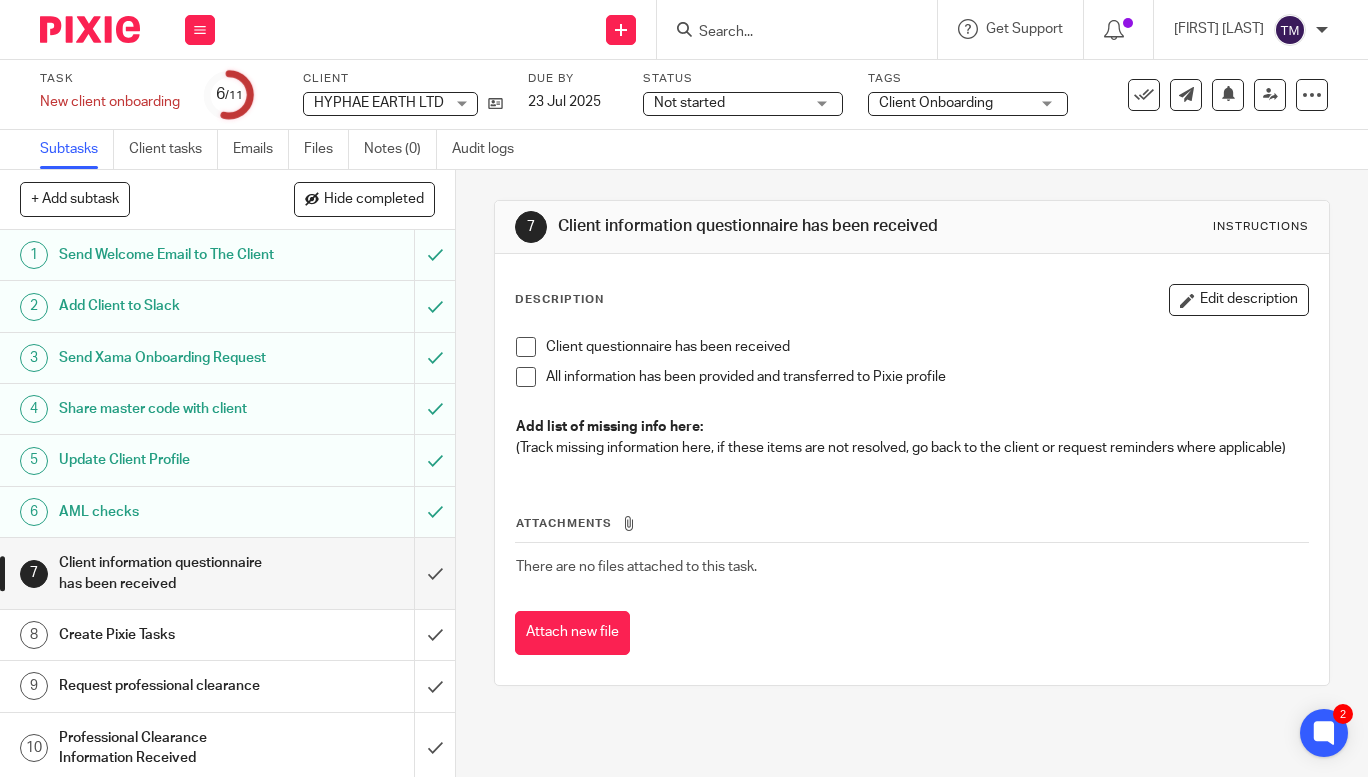 click at bounding box center [526, 347] 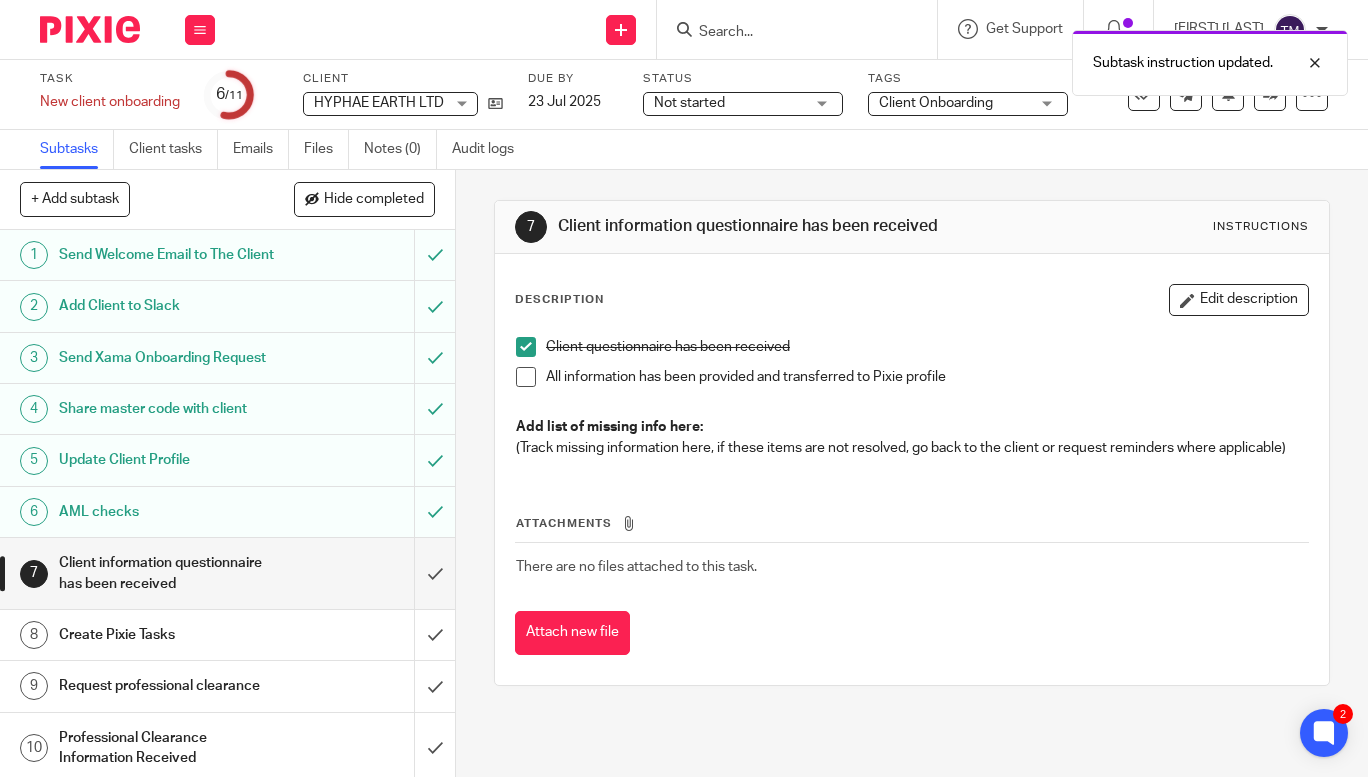 click at bounding box center (526, 377) 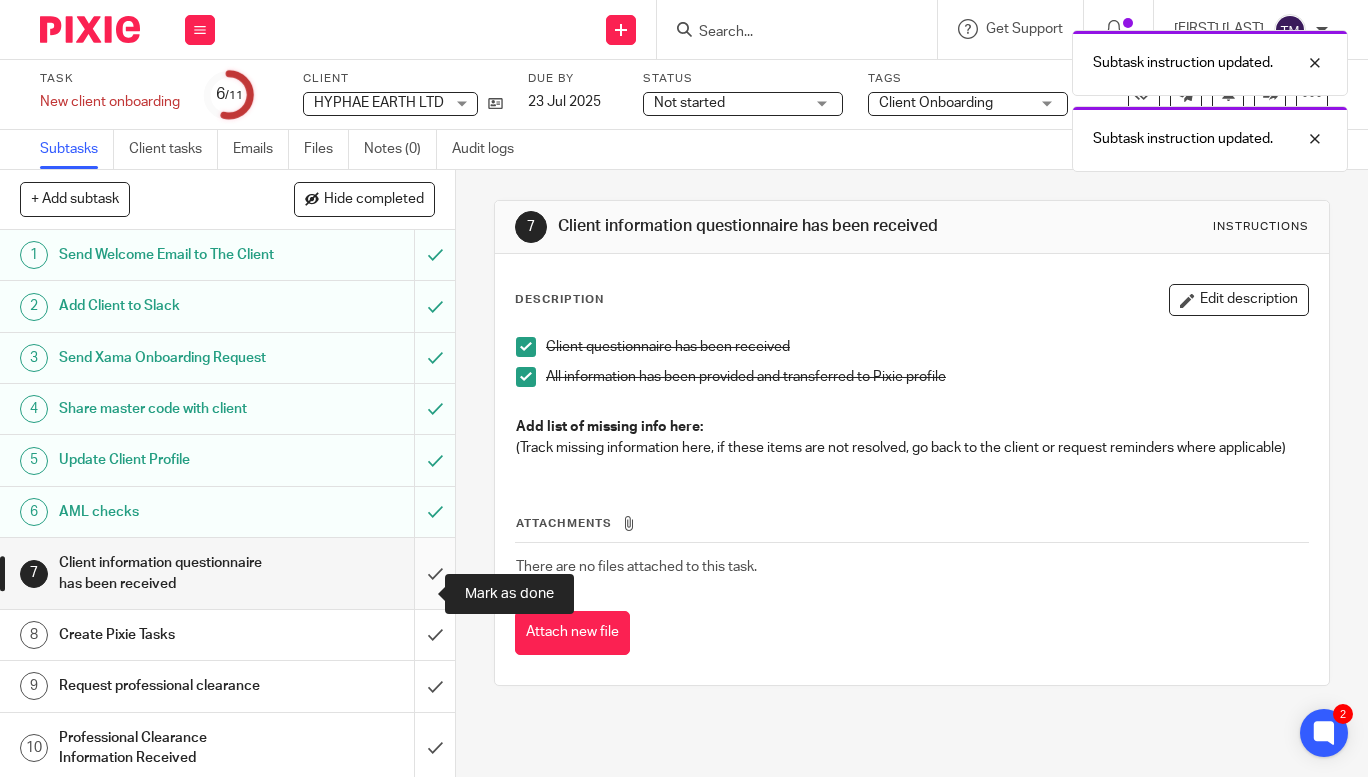 click at bounding box center [227, 573] 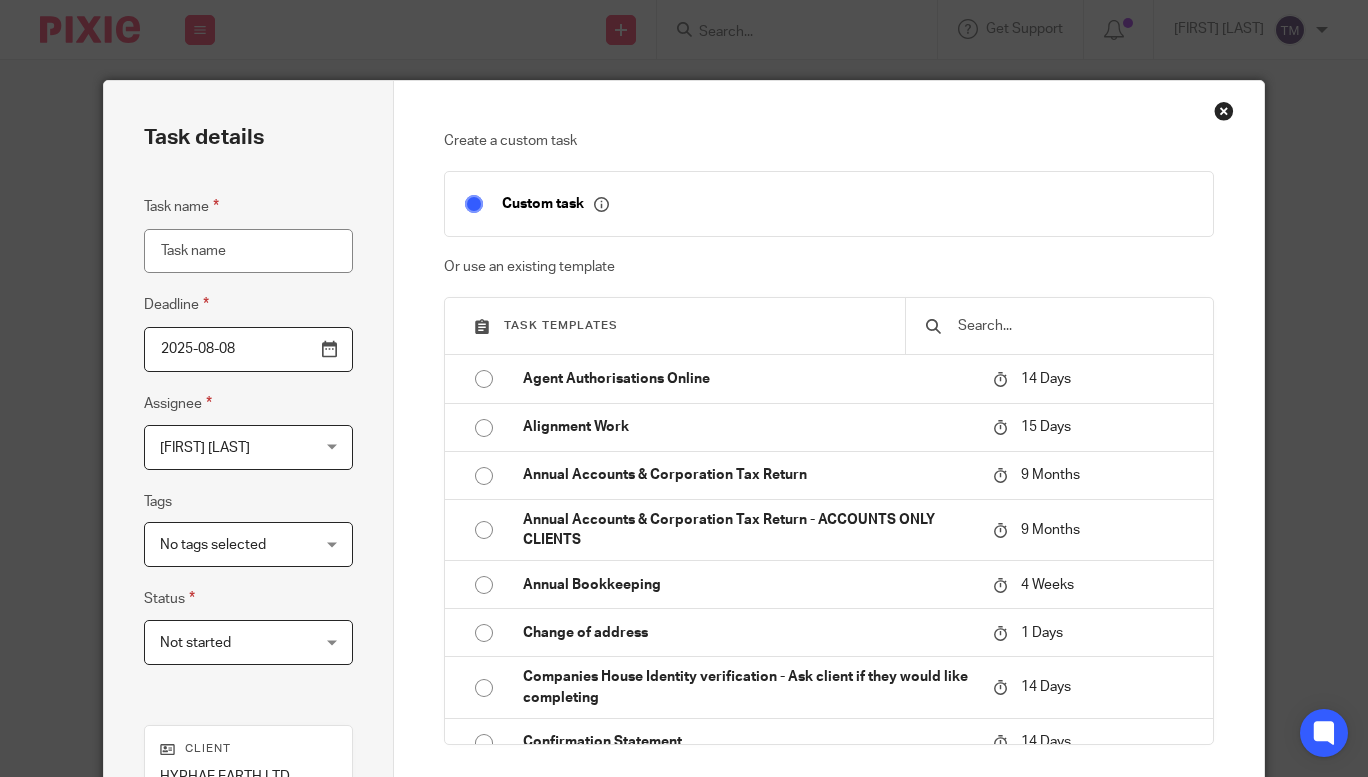 scroll, scrollTop: 0, scrollLeft: 0, axis: both 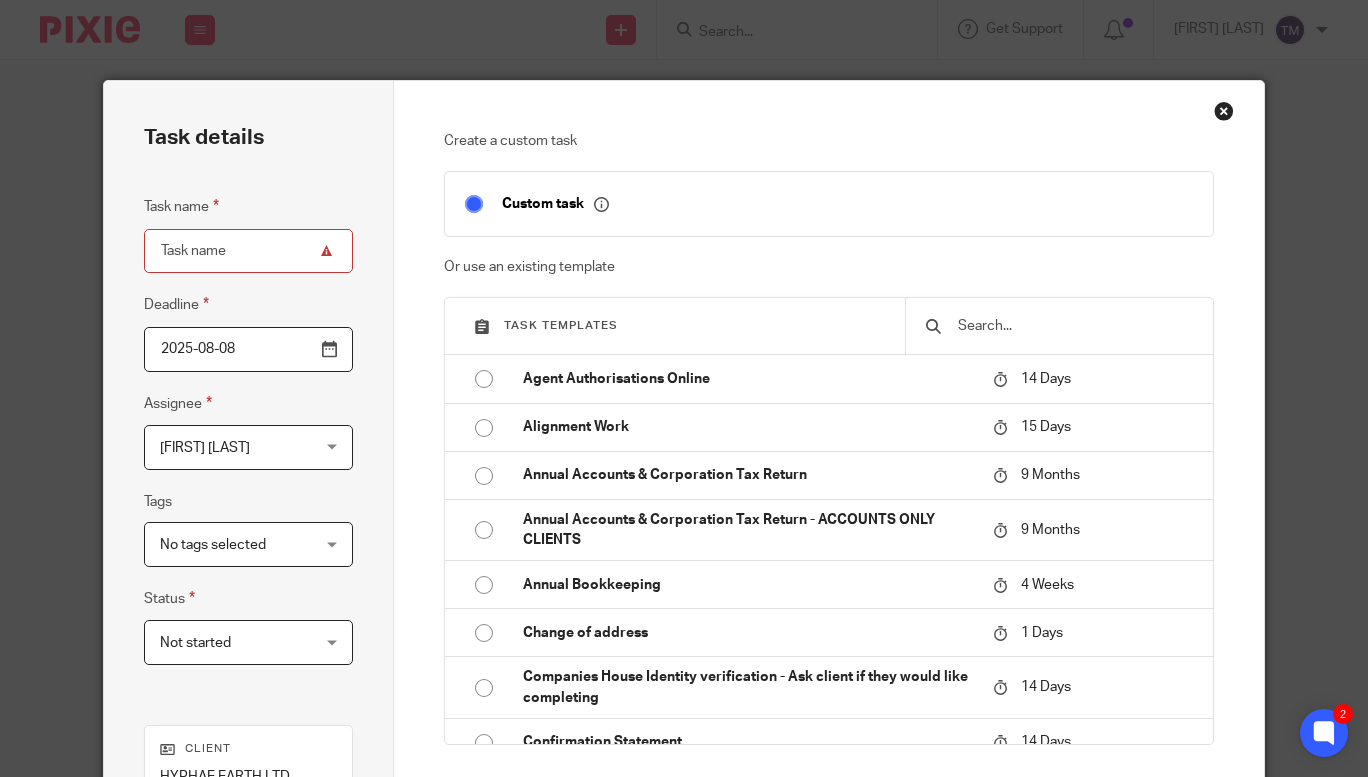 click at bounding box center (1059, 326) 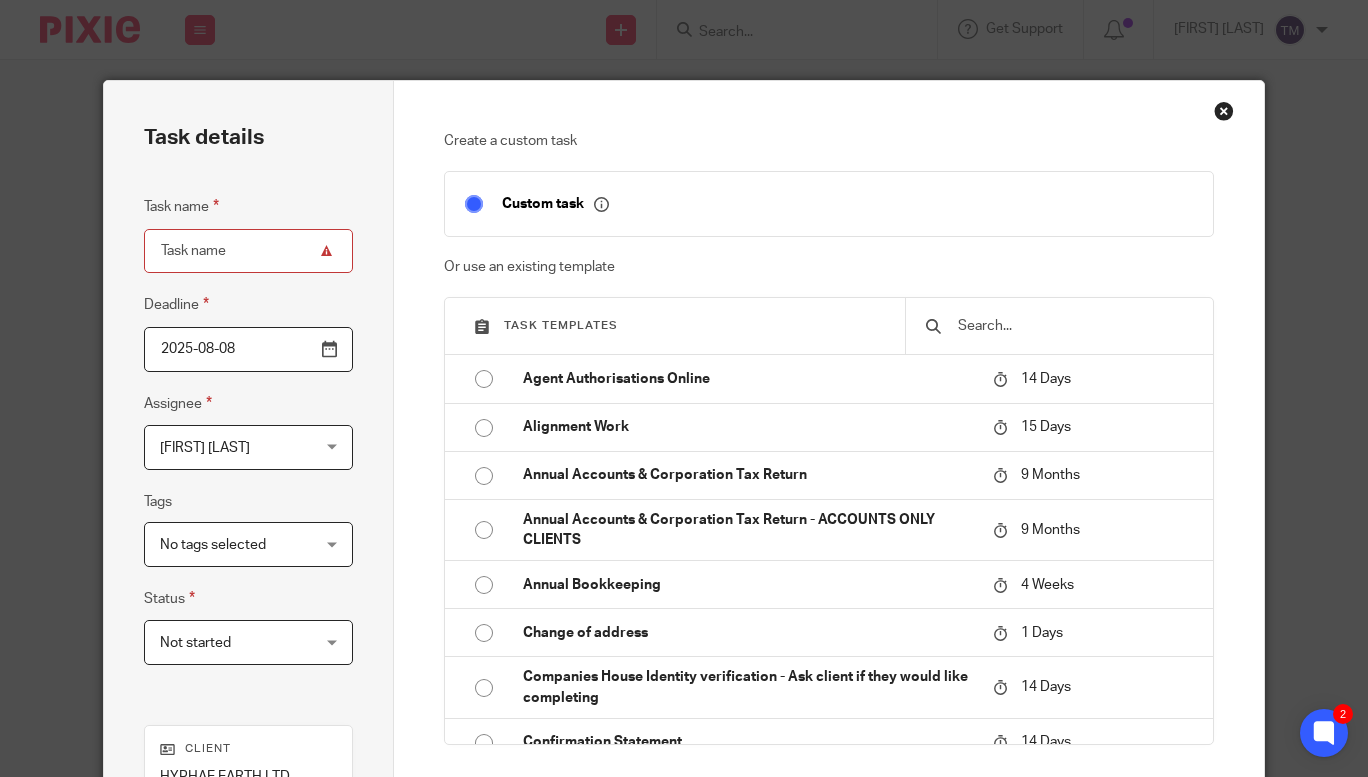 click at bounding box center [1074, 326] 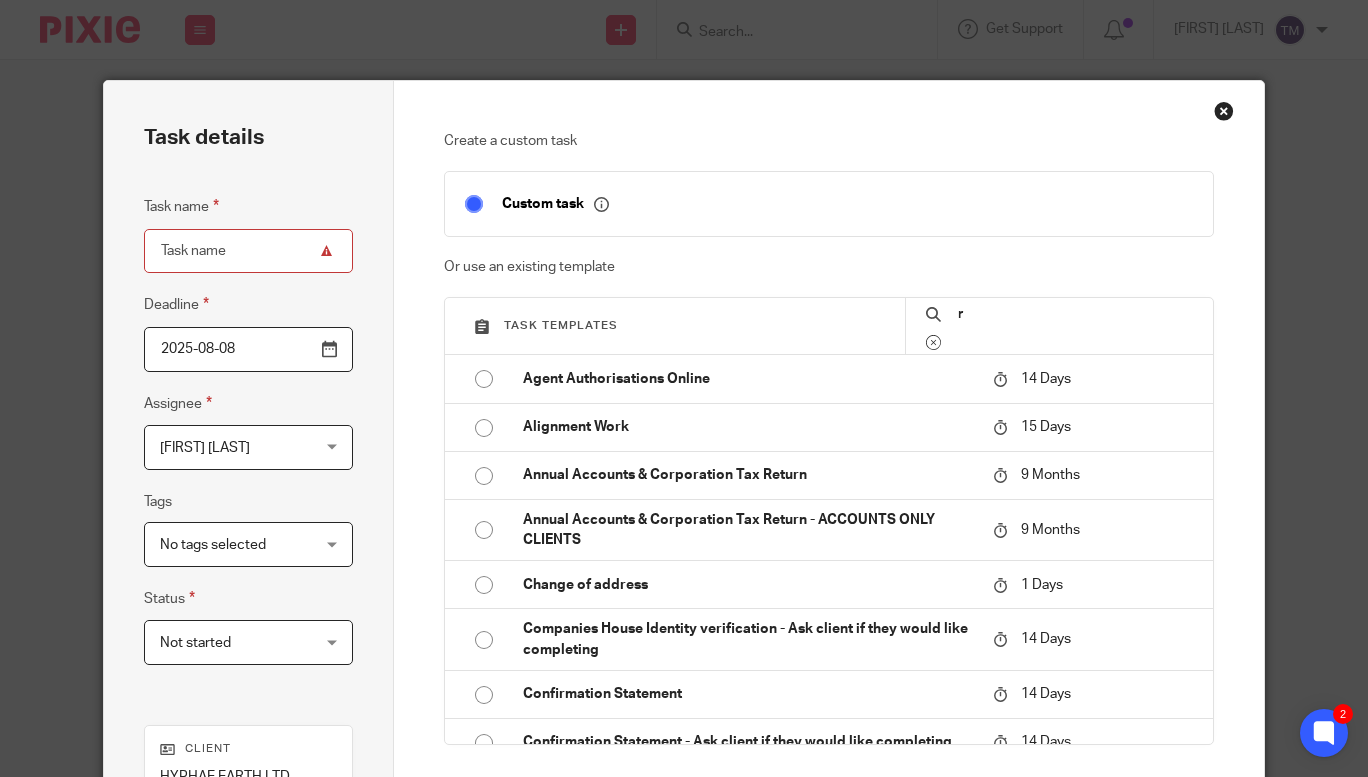click on "r" at bounding box center (1074, 314) 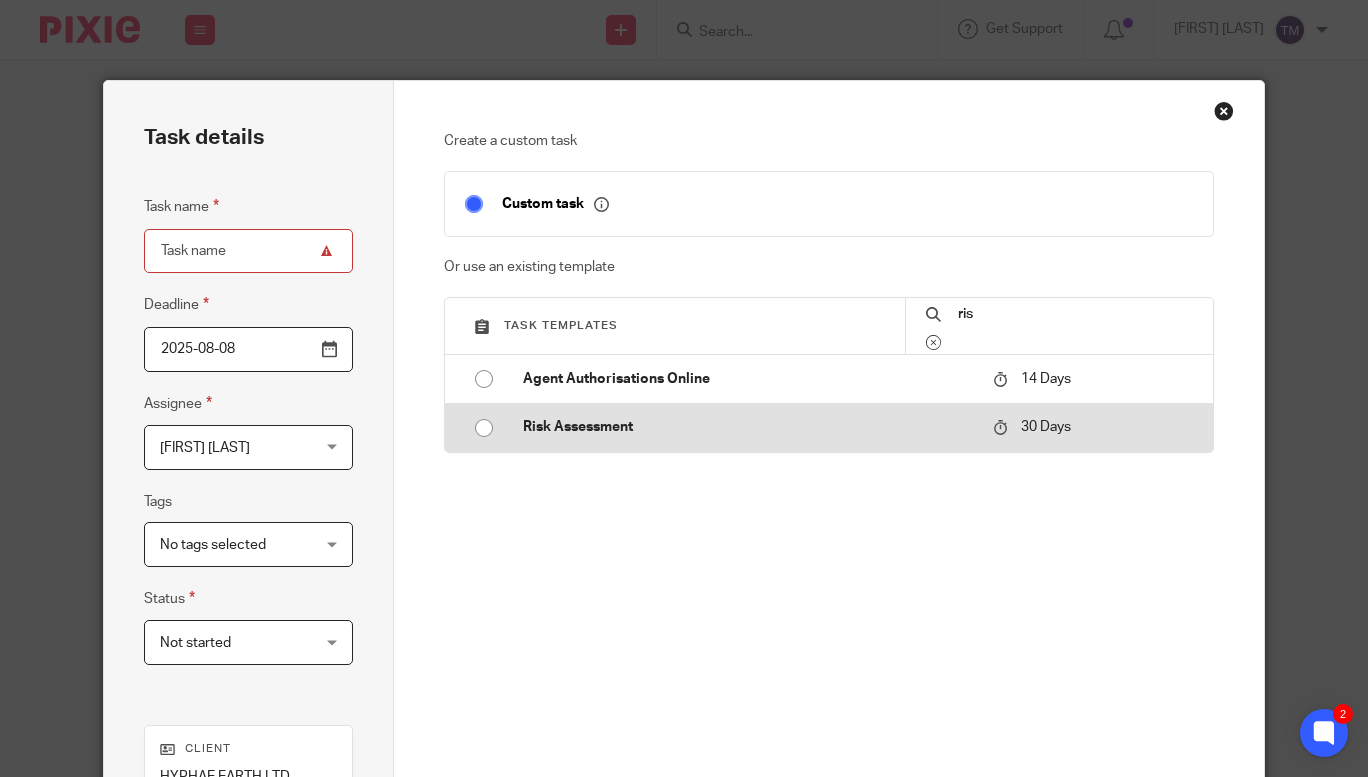 type on "ris" 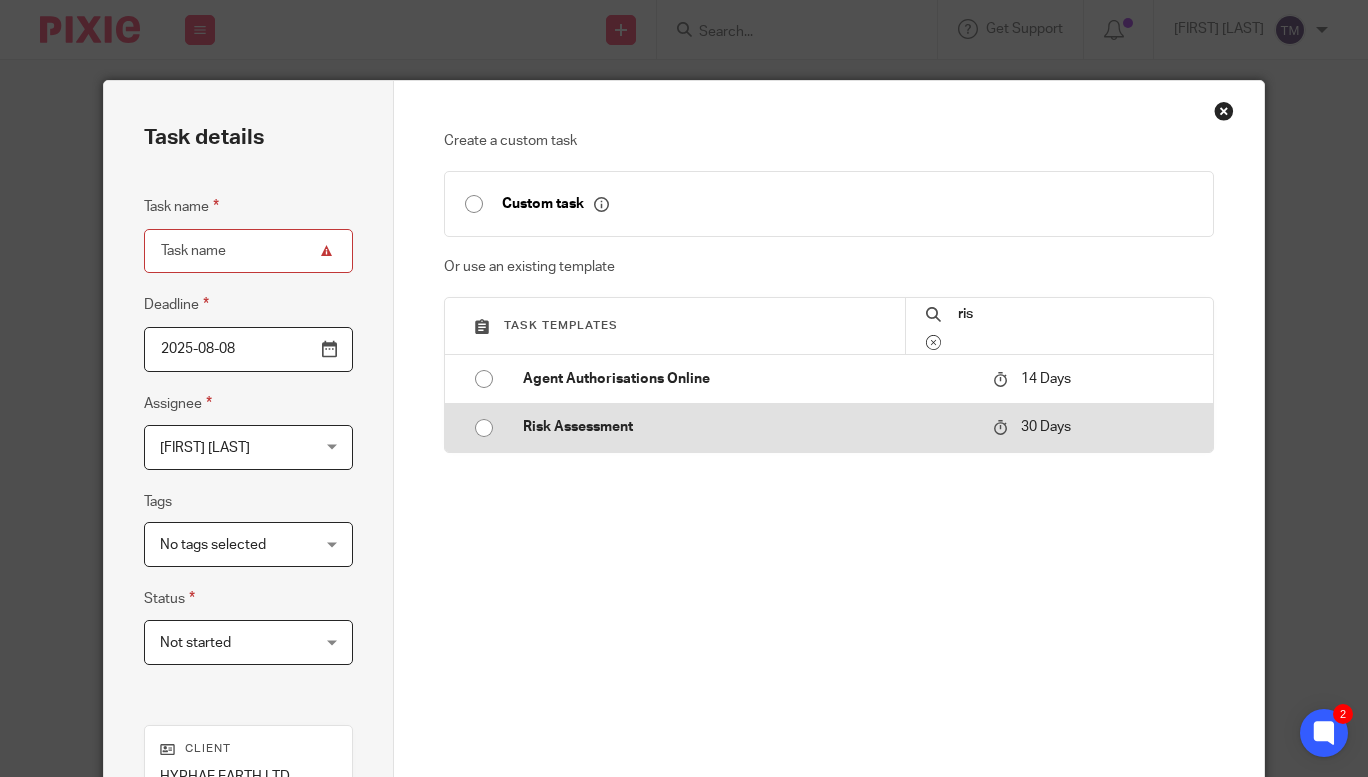 type on "2025-09-07" 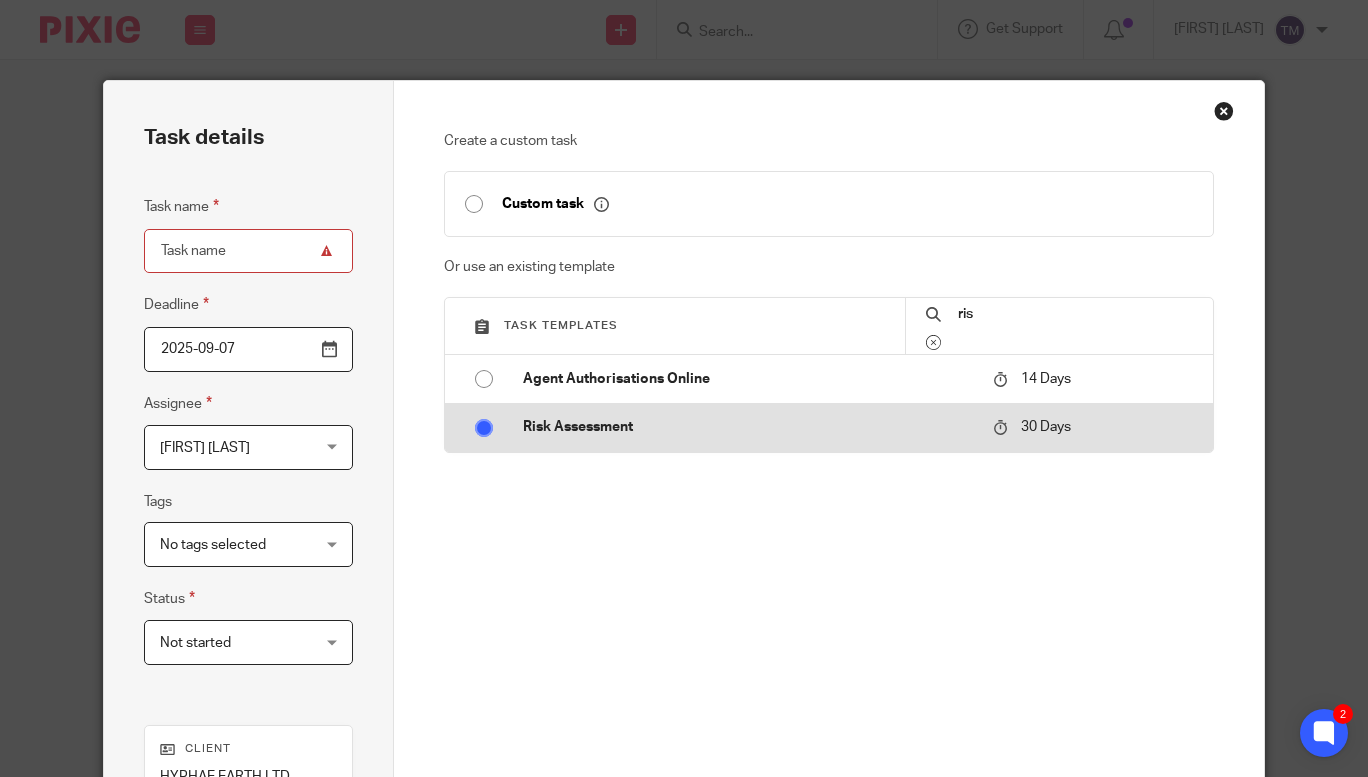 type on "Risk Assessment" 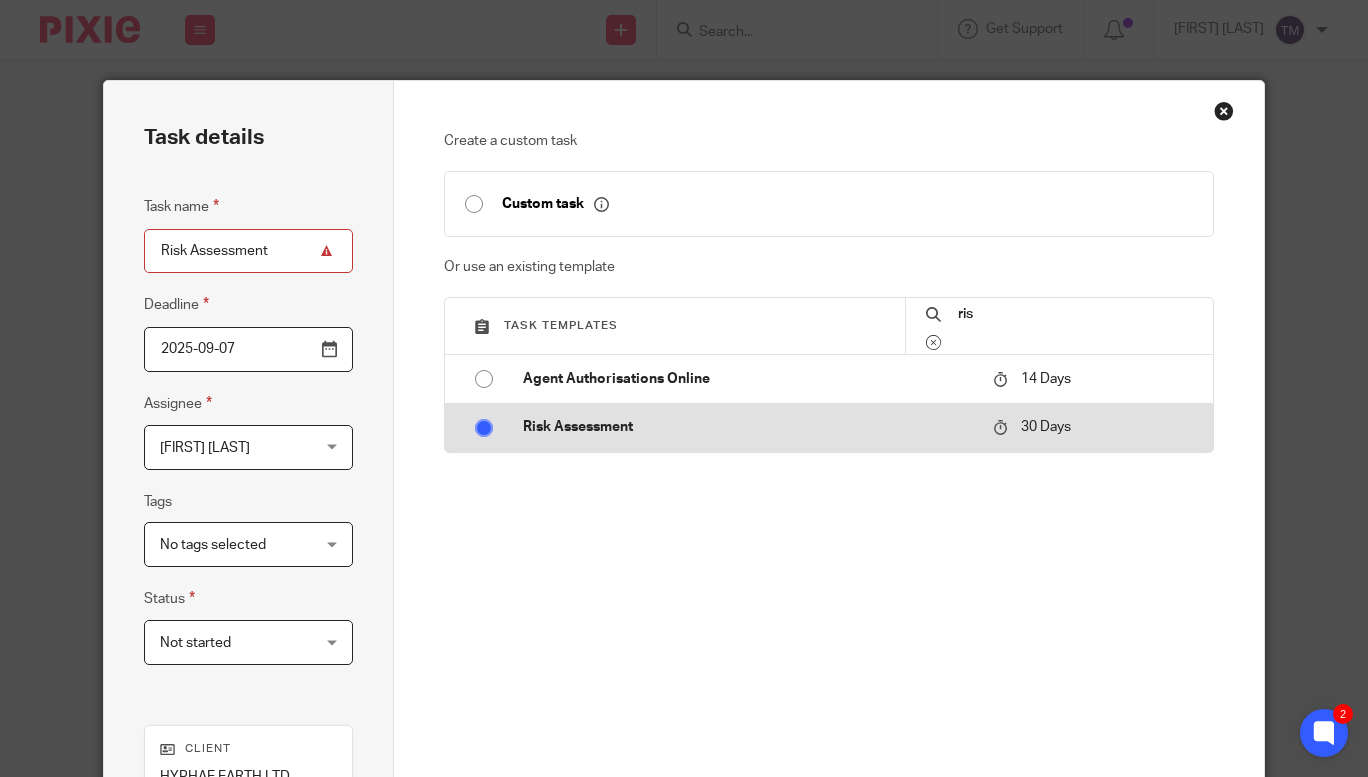 radio on "false" 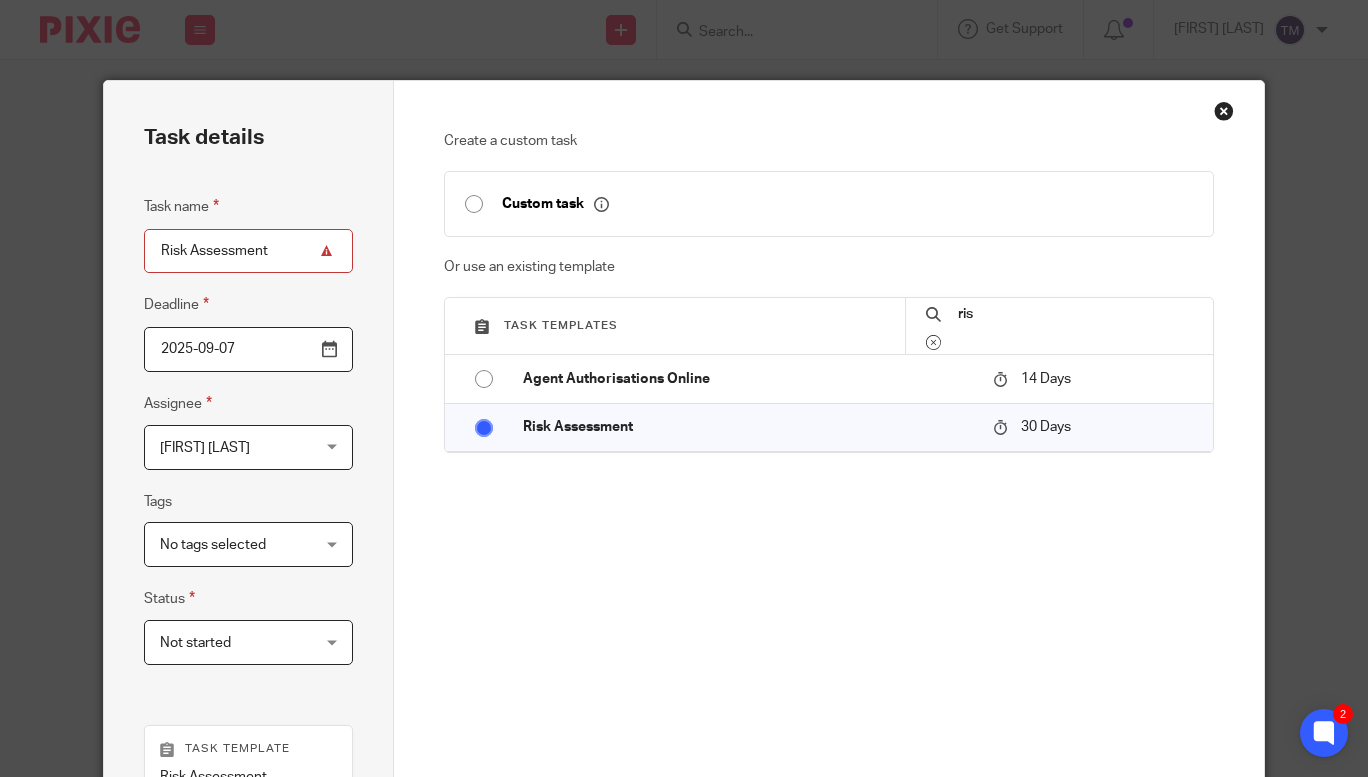 click on "Assignee
Taylor Moss
Taylor Moss
Client manager
Becki Freeman
Emily Crump
Kara Curtayne
Michaela Webb
Taylor Moss
Victoria Thorpe
12" at bounding box center (248, 431) 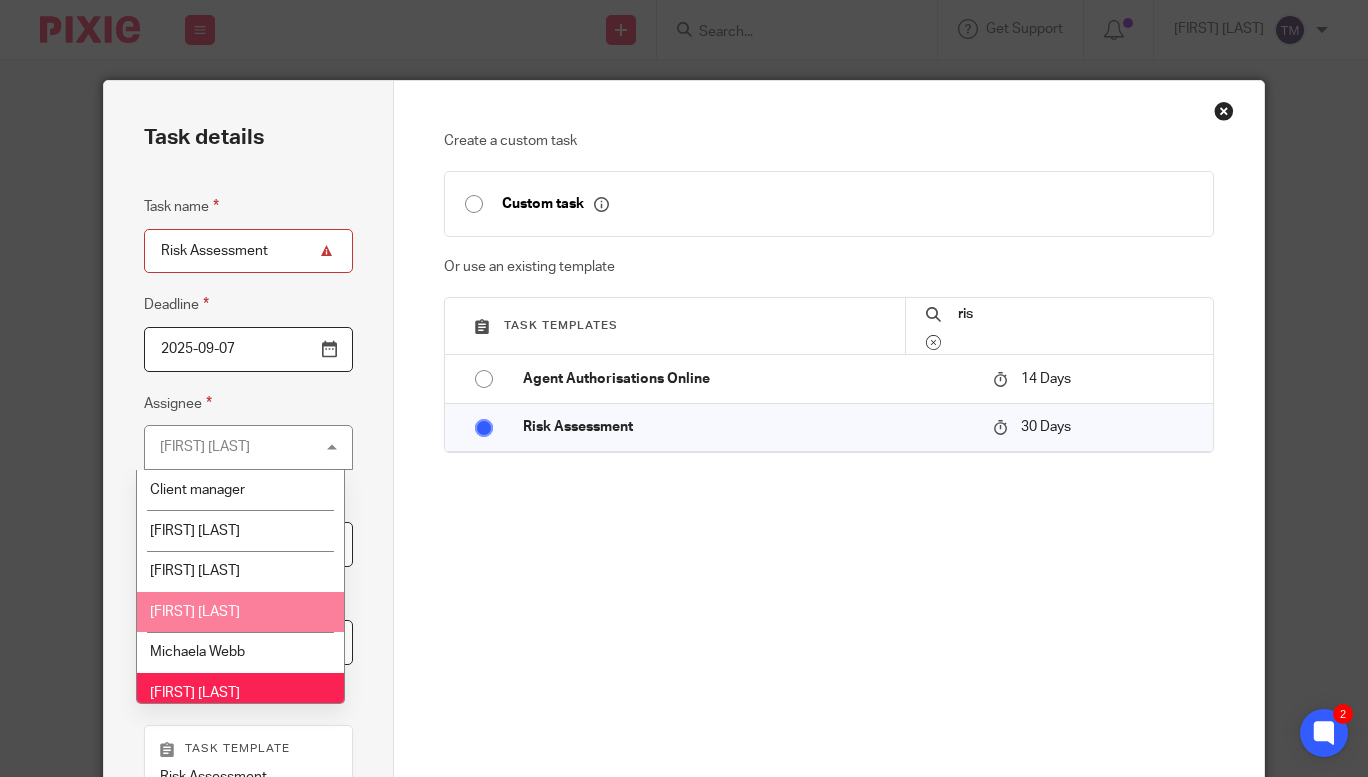 click on "[FIRST] [LAST]" at bounding box center [240, 612] 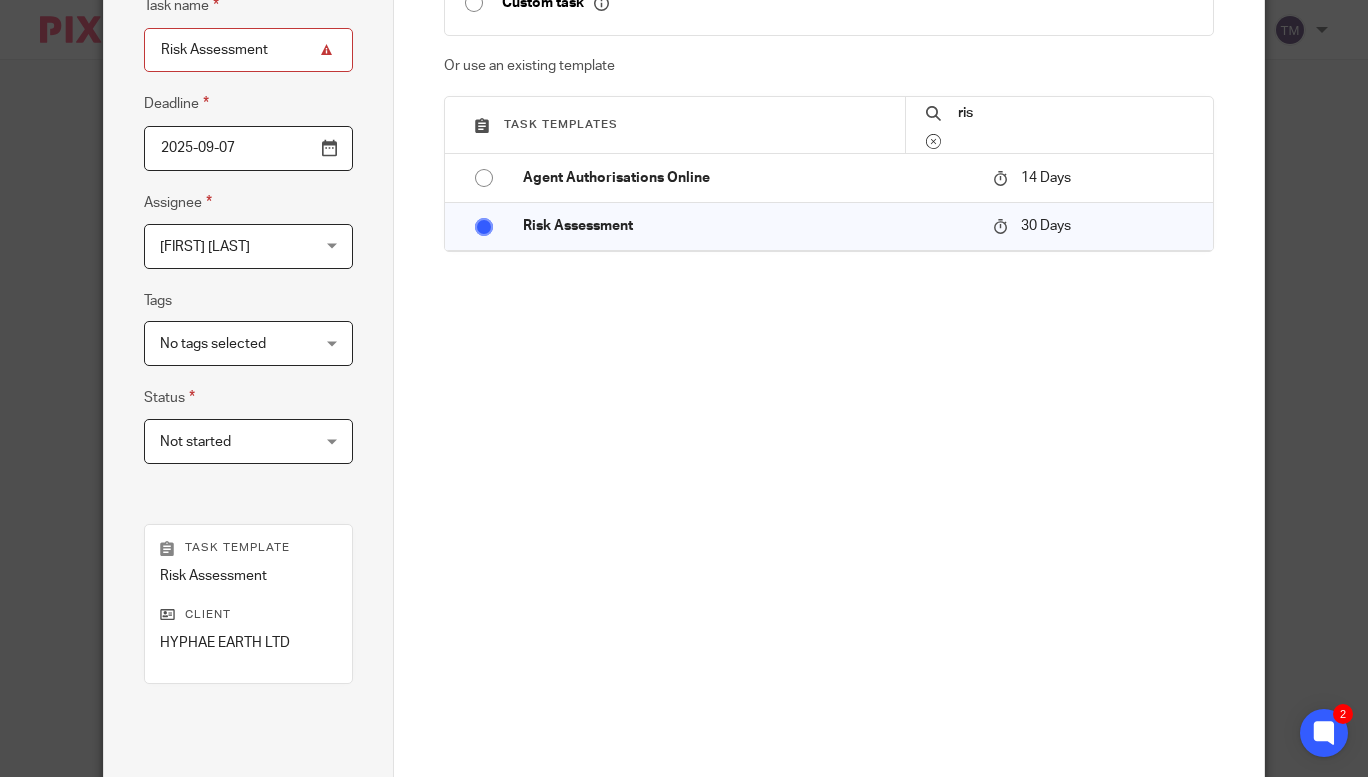scroll, scrollTop: 405, scrollLeft: 0, axis: vertical 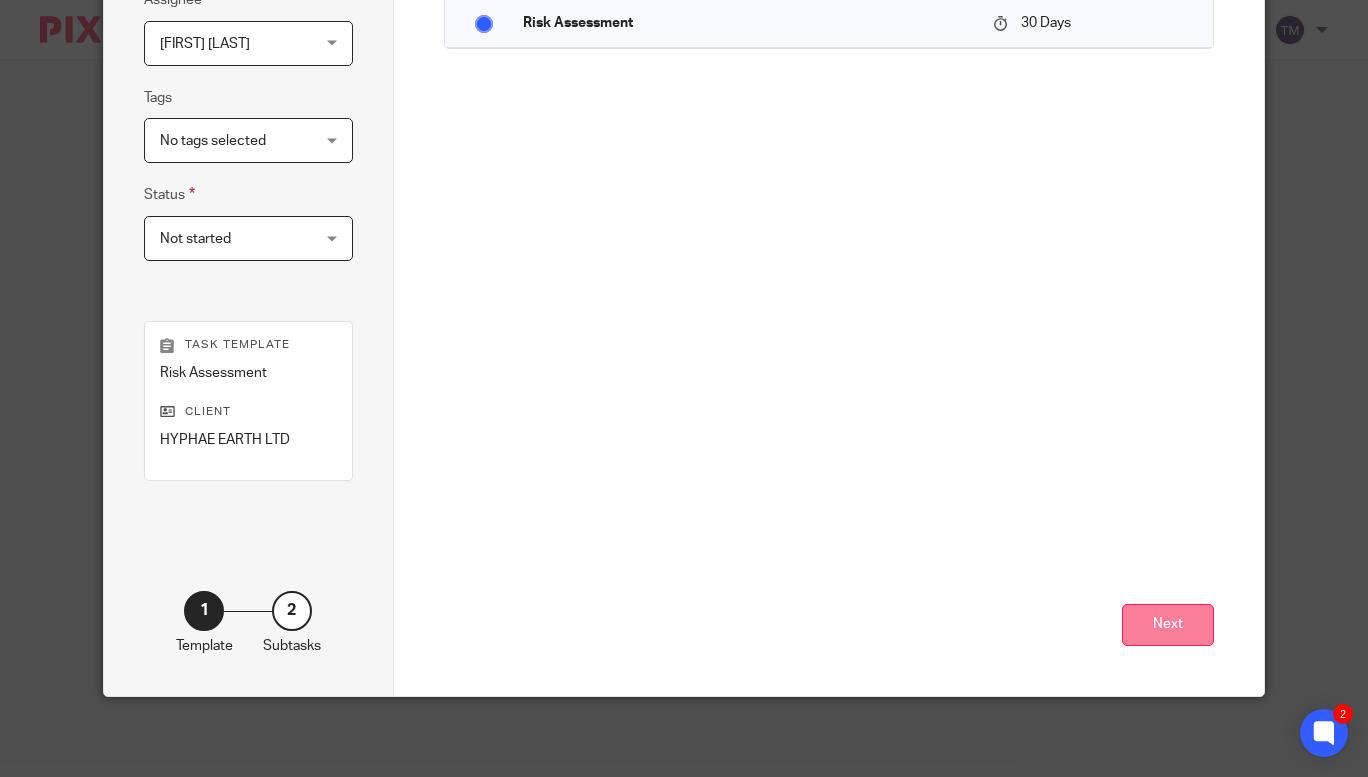 click on "Next" at bounding box center [1168, 625] 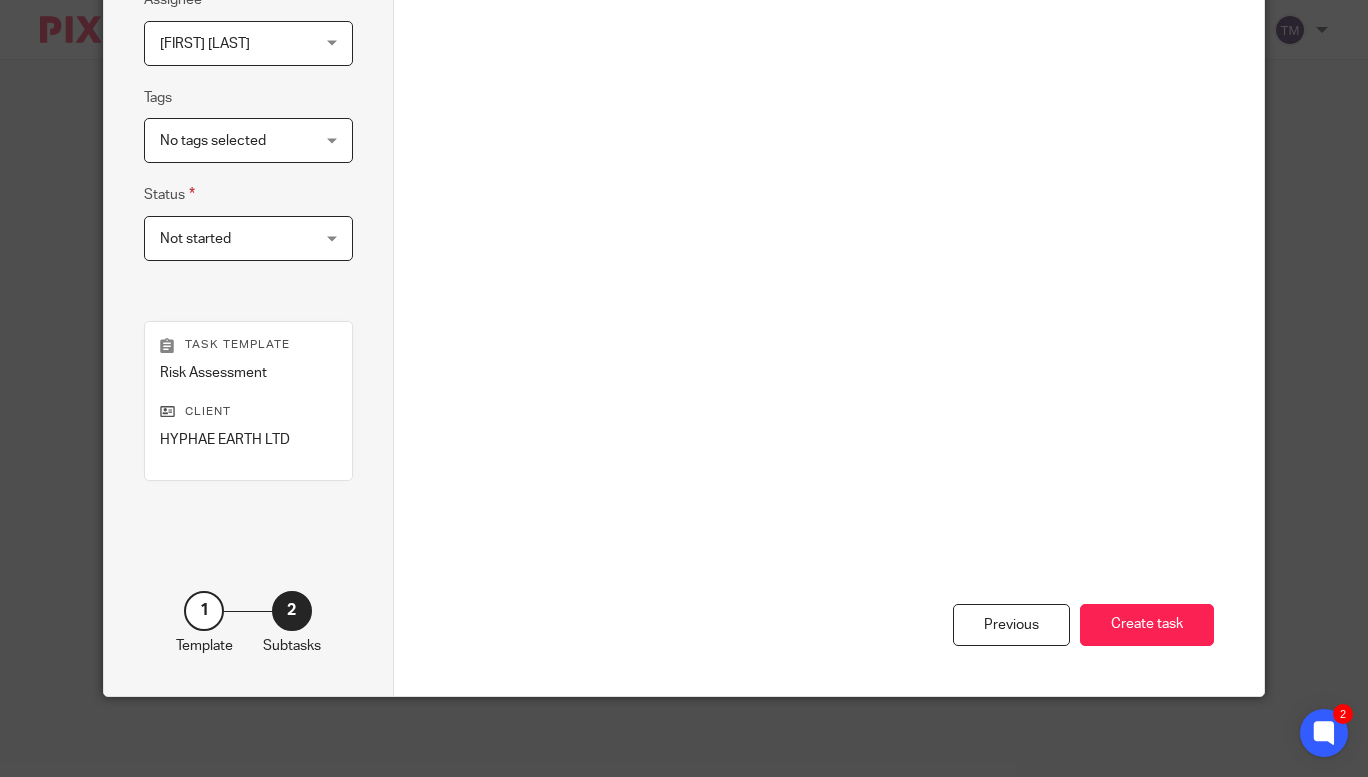 scroll, scrollTop: 0, scrollLeft: 0, axis: both 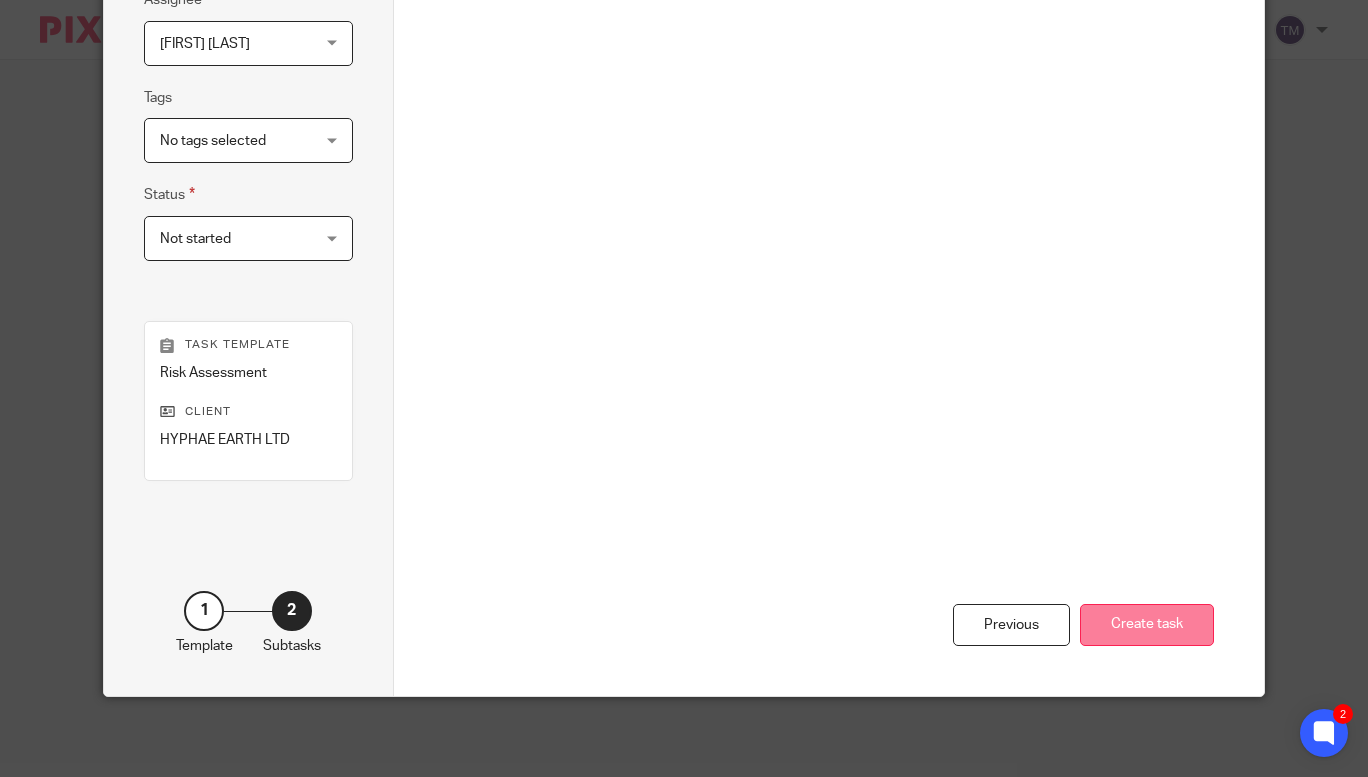 click on "Create task" at bounding box center (1147, 625) 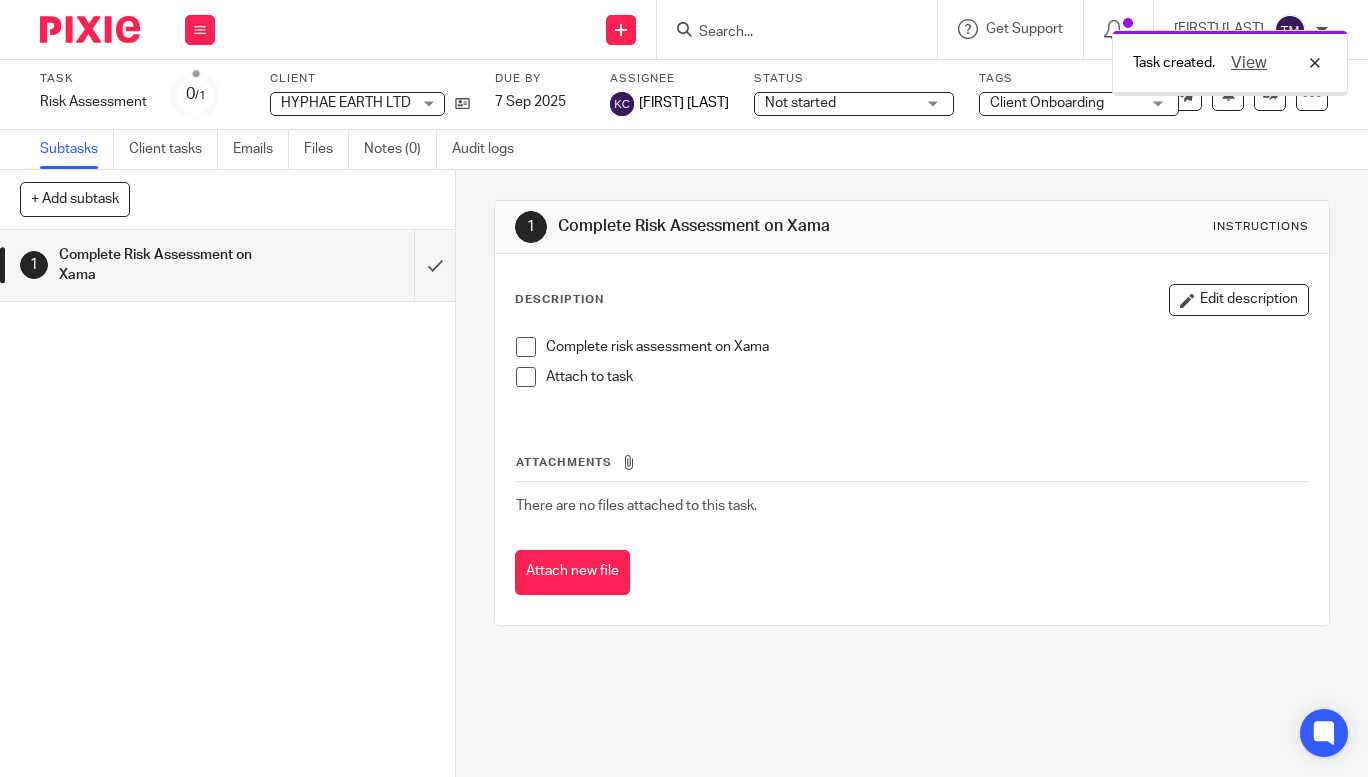 scroll, scrollTop: 0, scrollLeft: 0, axis: both 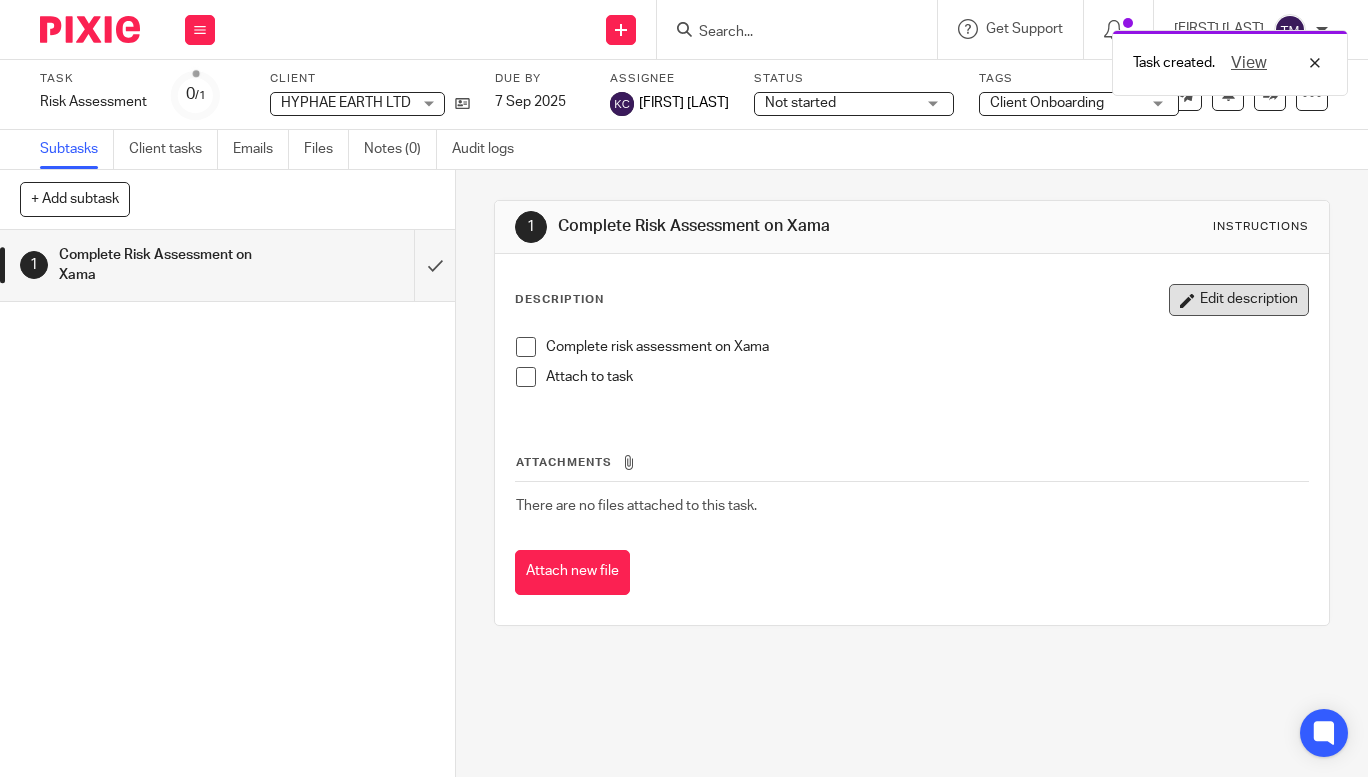 click on "Edit description" at bounding box center [1239, 300] 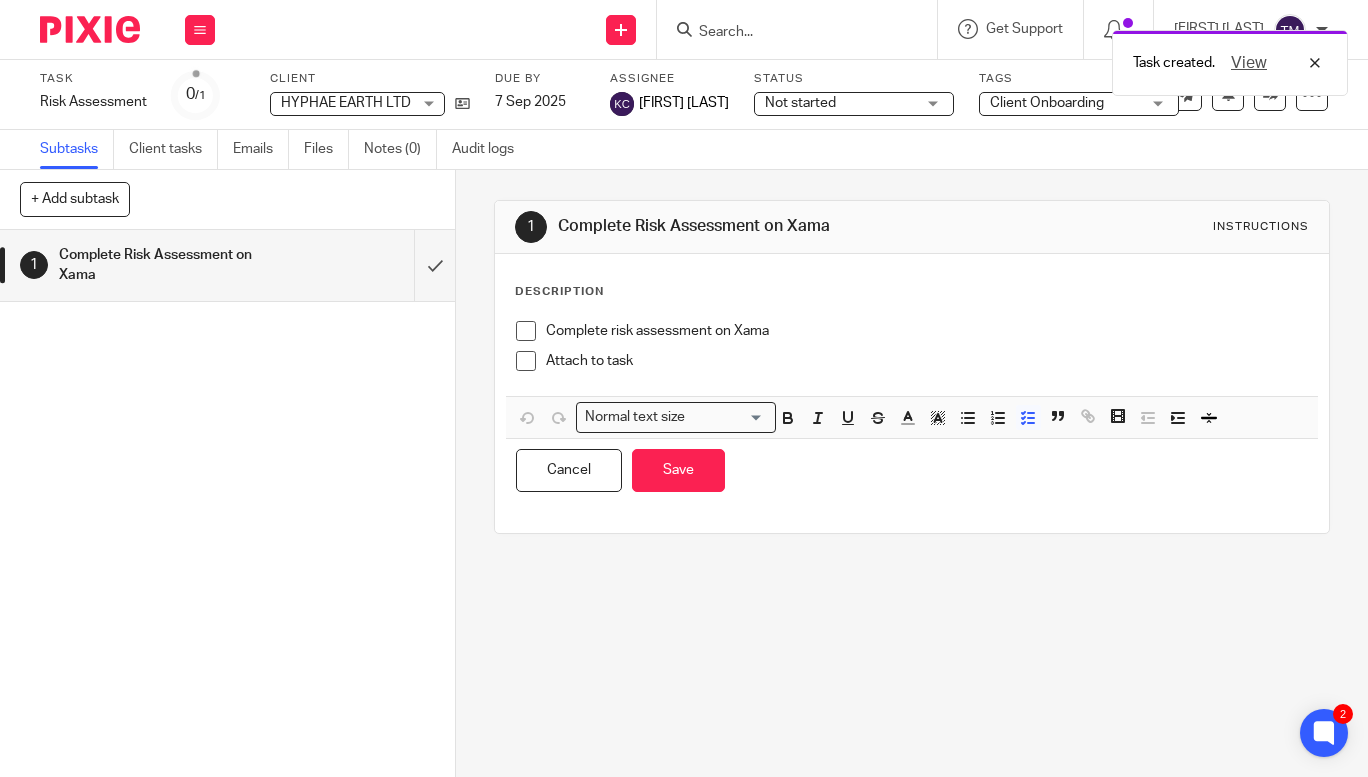 click on "Complete risk assessment on Xama" at bounding box center [912, 336] 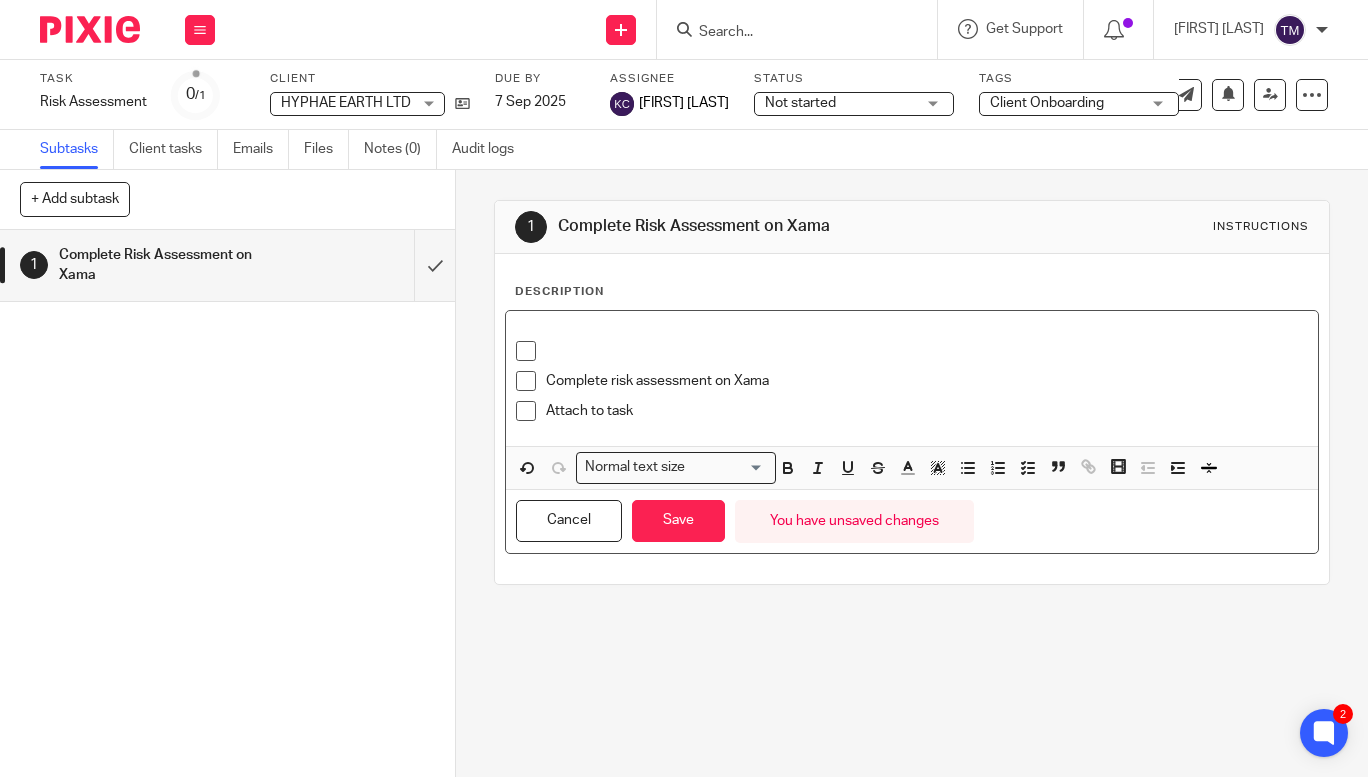 type 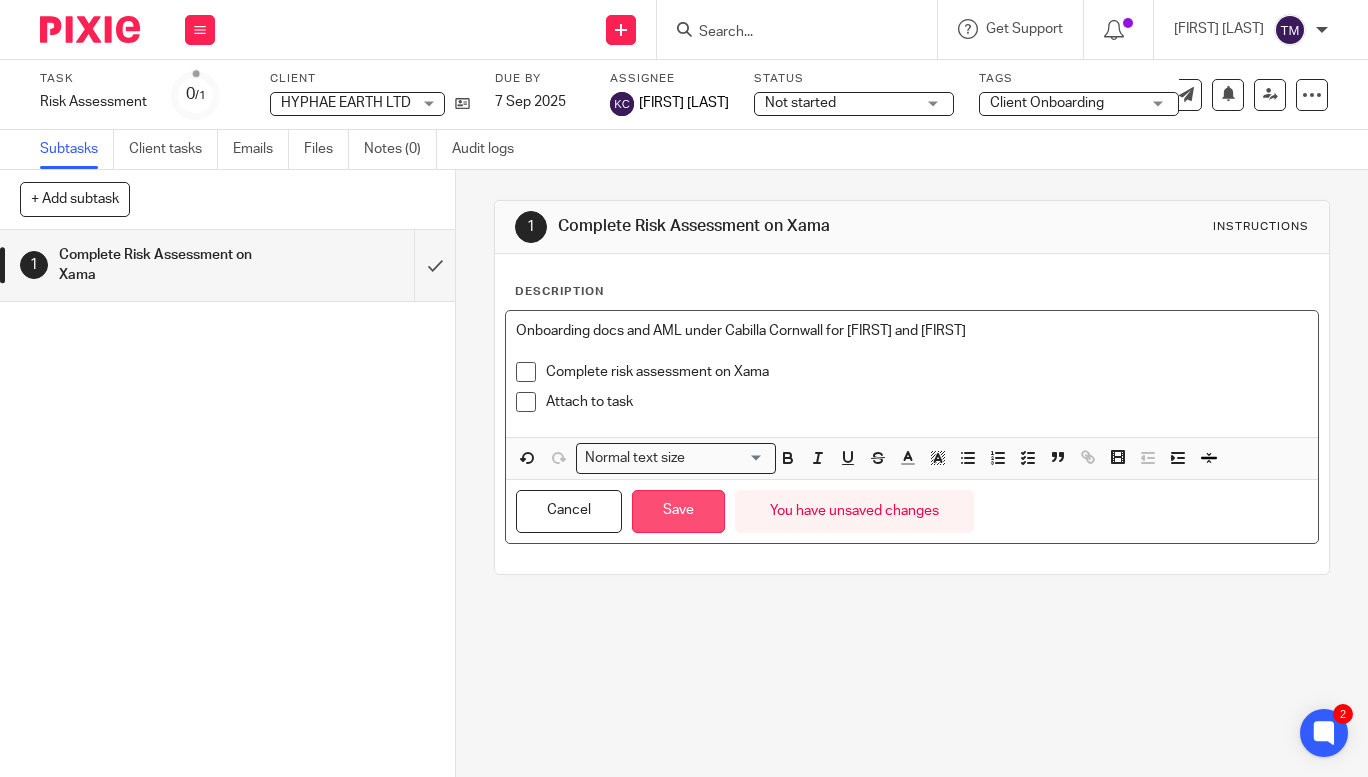 click on "Save" at bounding box center (678, 511) 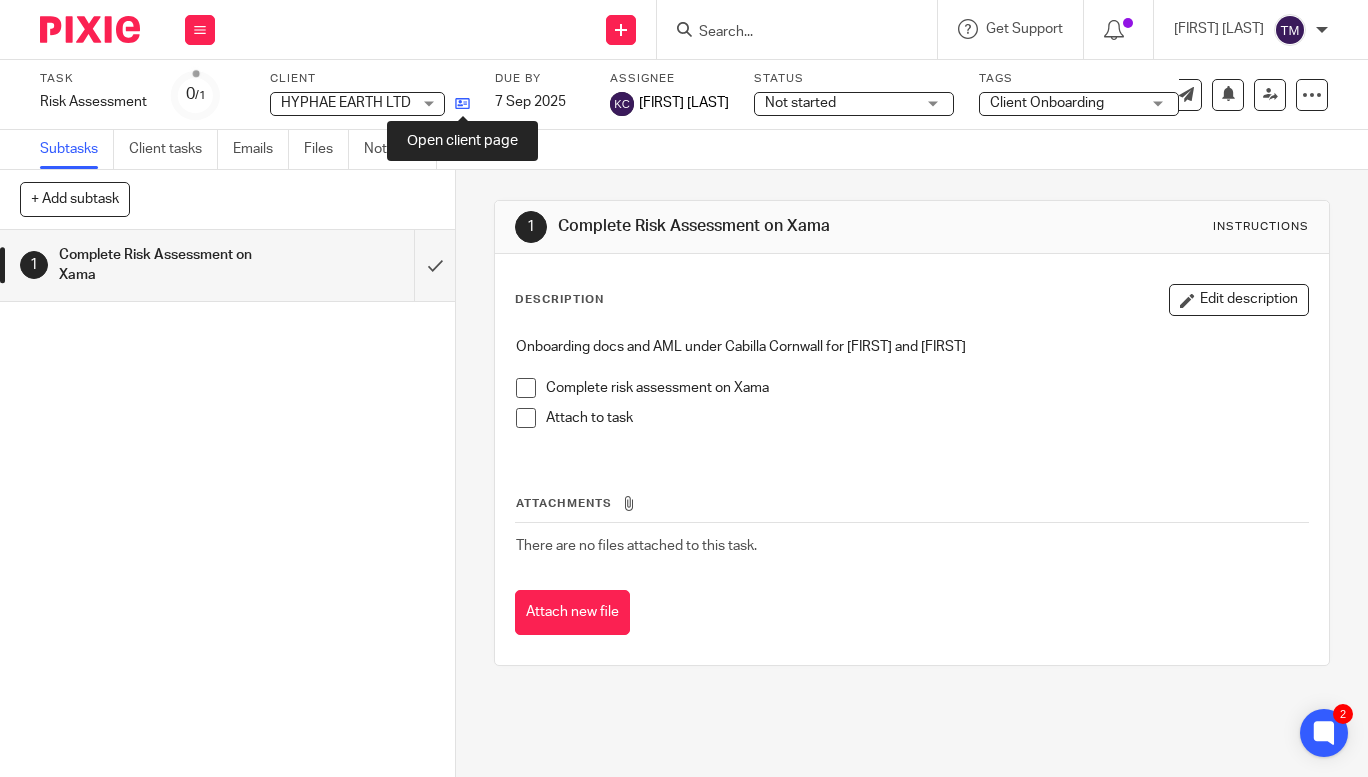 click at bounding box center [462, 103] 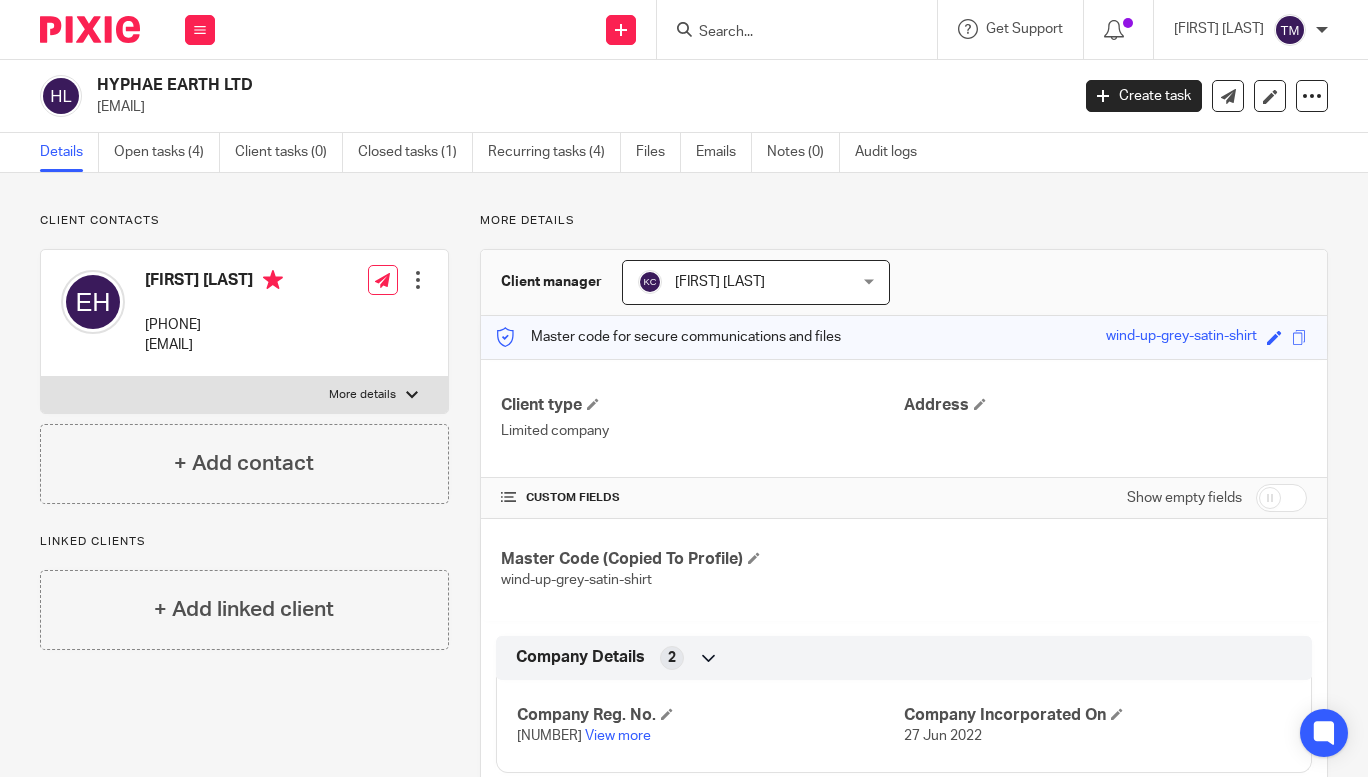 scroll, scrollTop: 0, scrollLeft: 0, axis: both 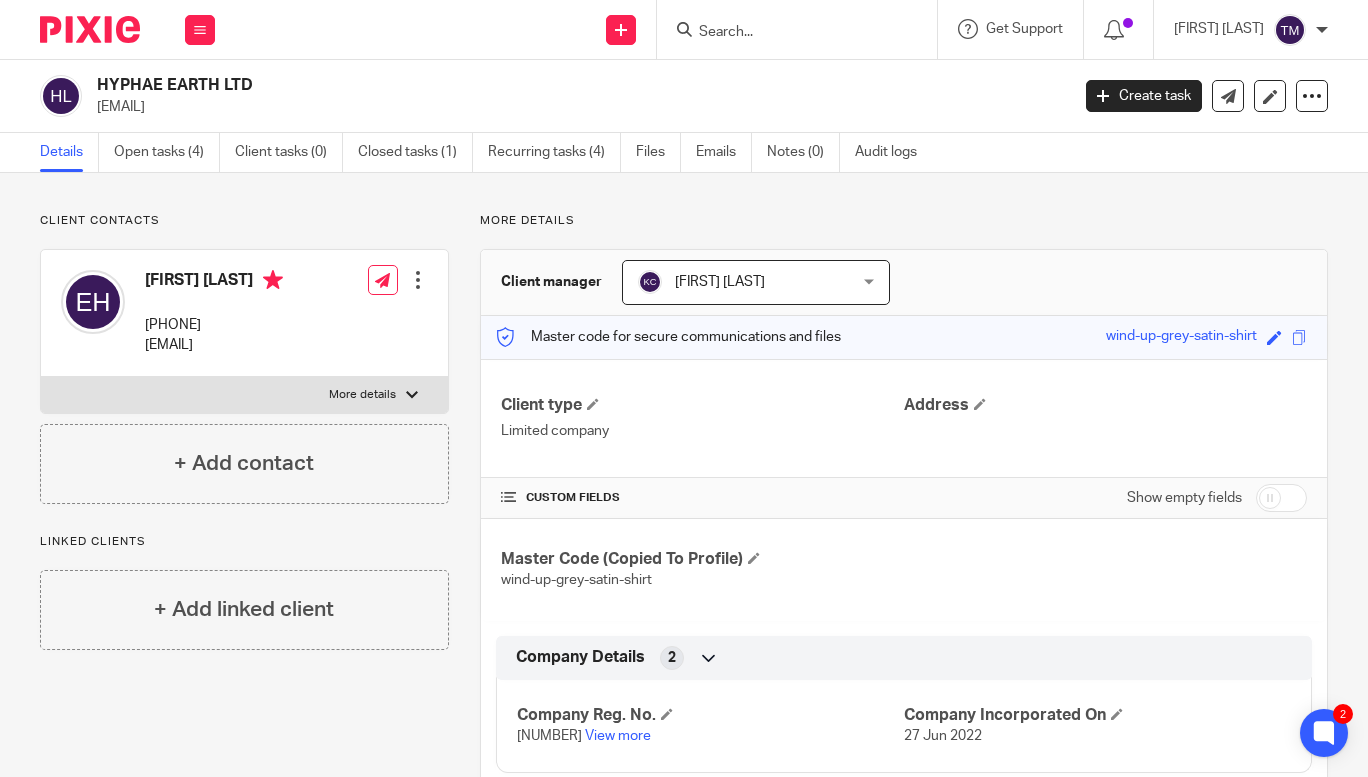 click on "More details" at bounding box center (244, 395) 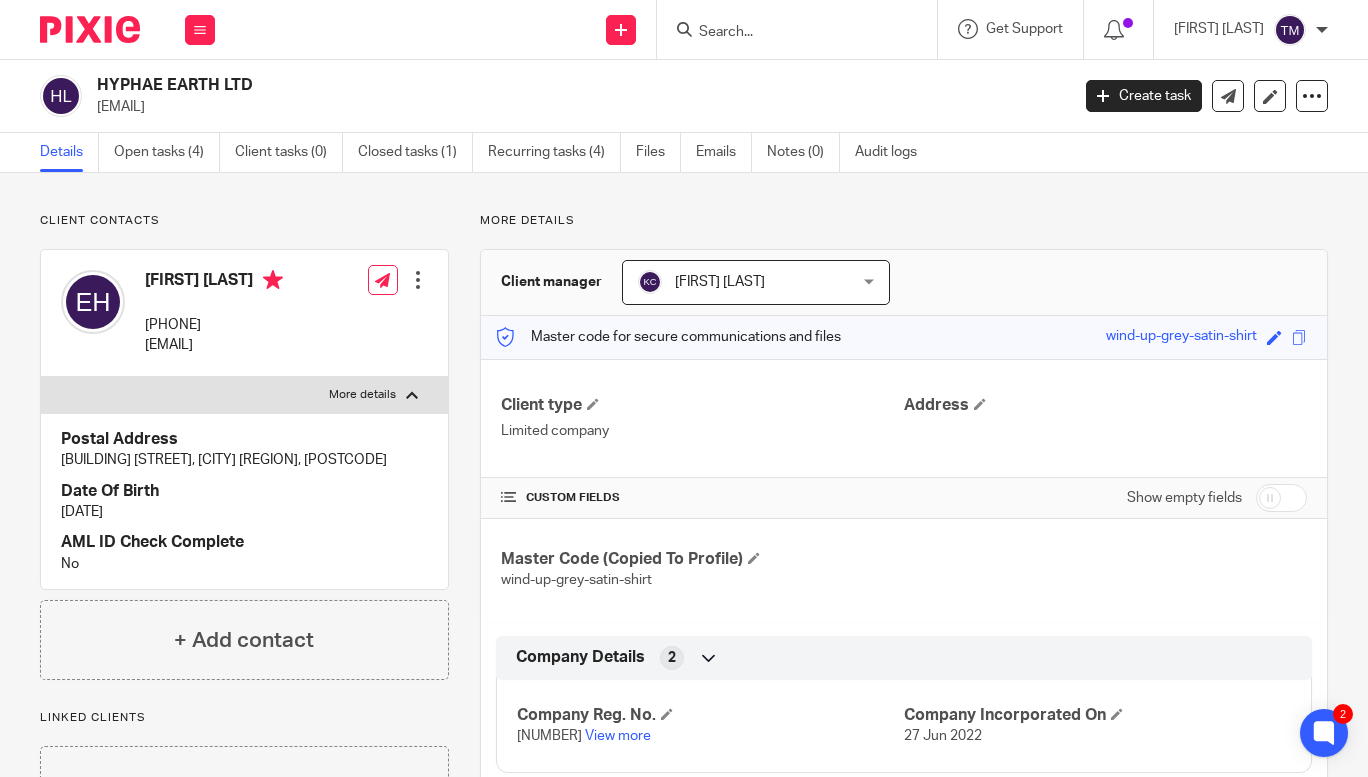 click at bounding box center (418, 280) 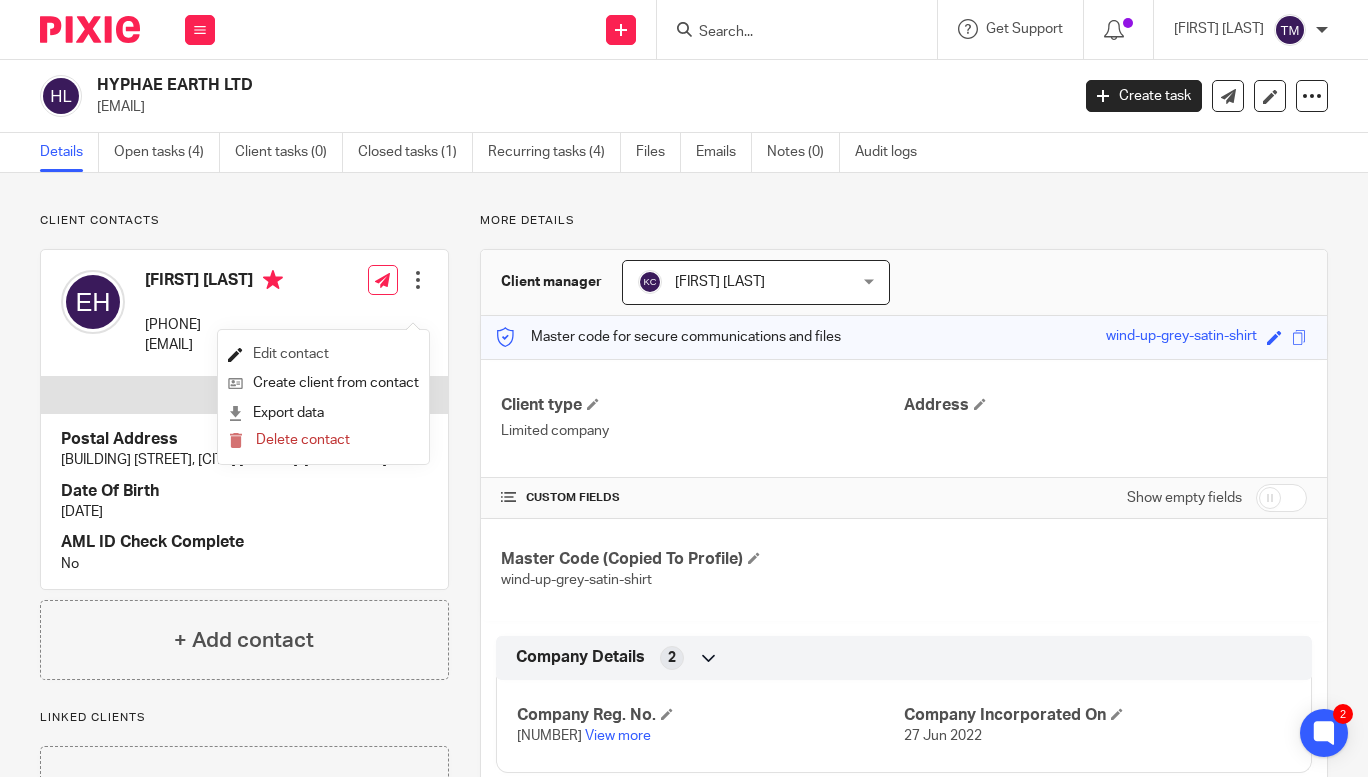 click on "Edit contact" at bounding box center (323, 354) 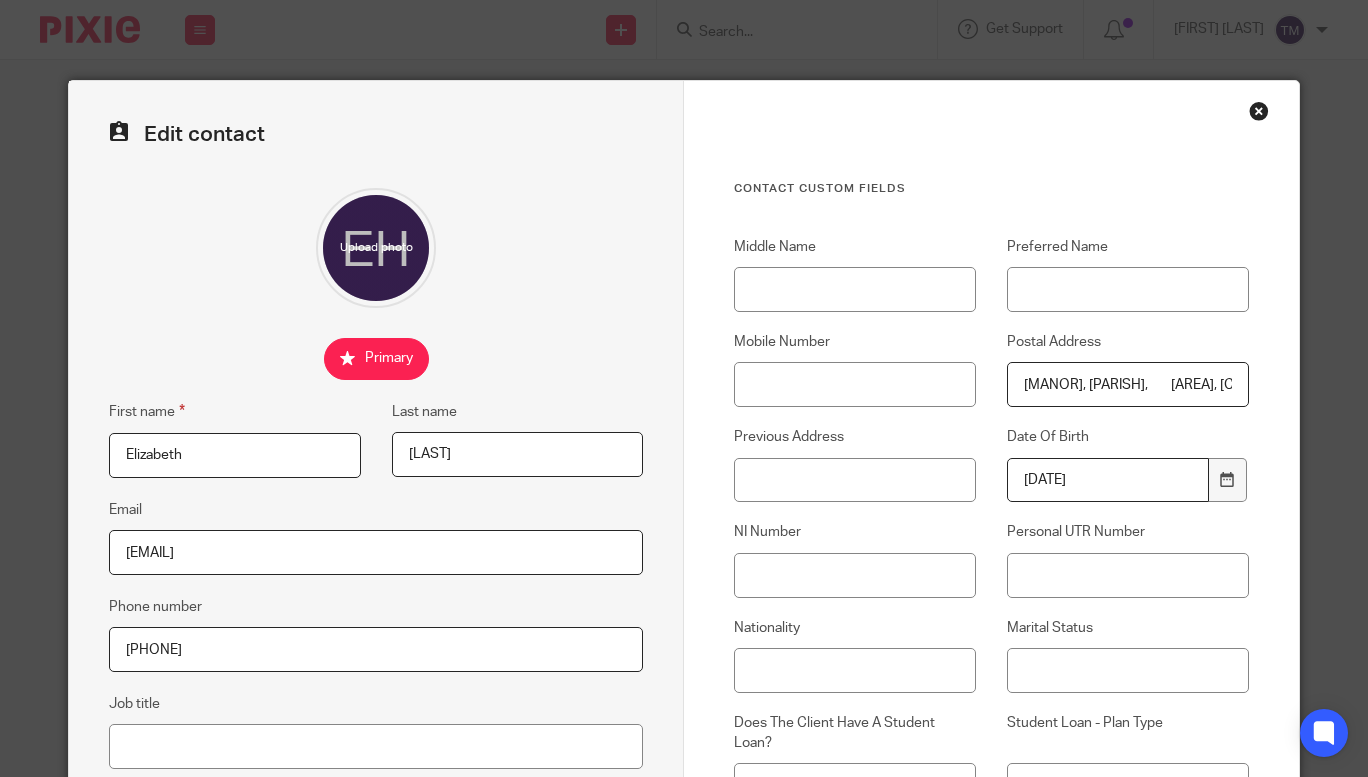 scroll, scrollTop: 0, scrollLeft: 0, axis: both 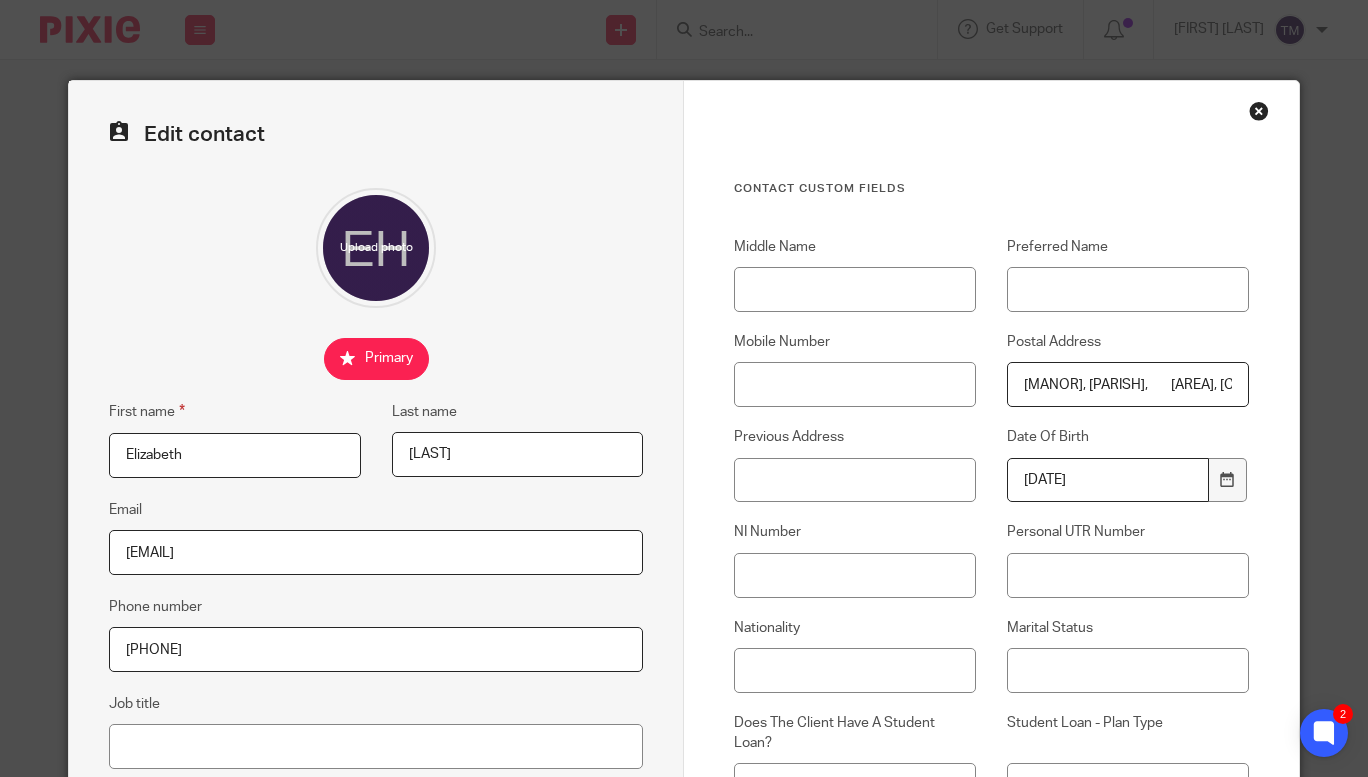 drag, startPoint x: 1352, startPoint y: 335, endPoint x: 1358, endPoint y: 383, distance: 48.373547 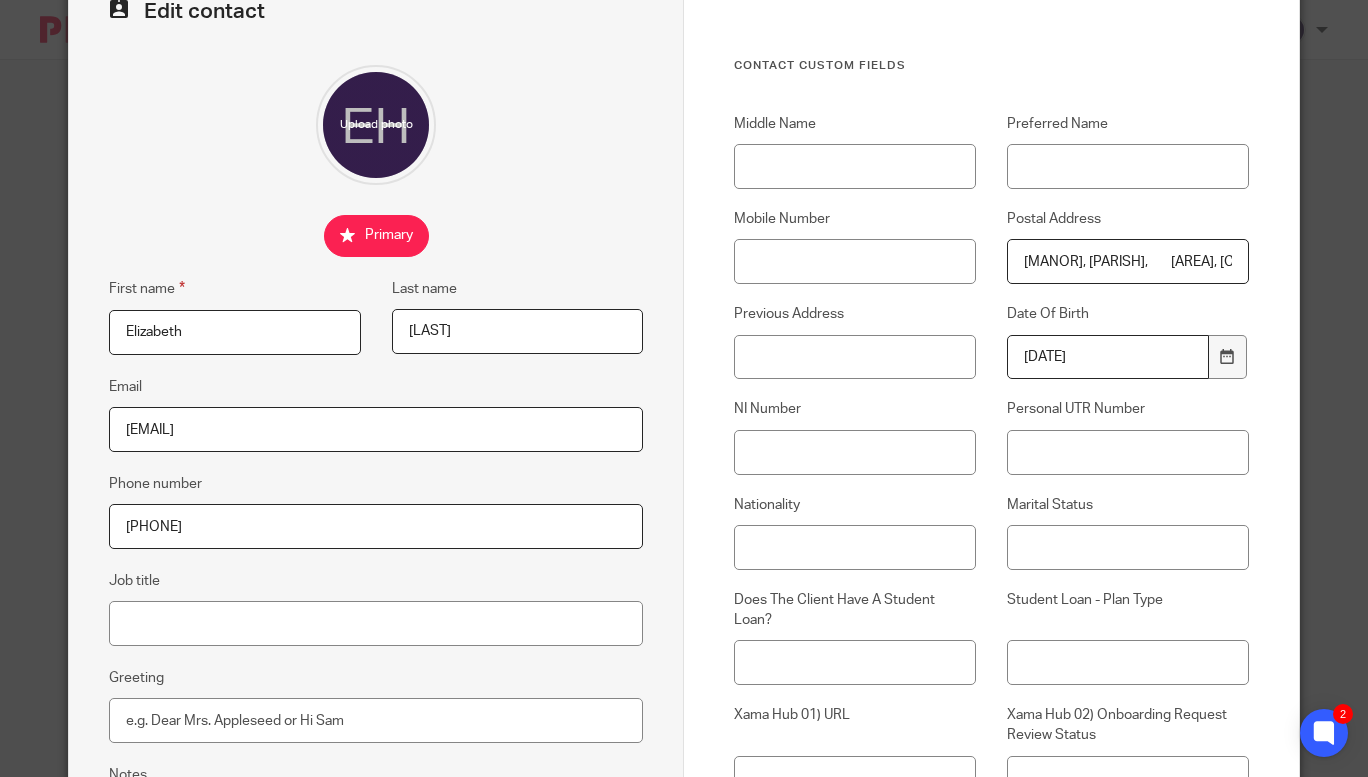 scroll, scrollTop: 168, scrollLeft: 0, axis: vertical 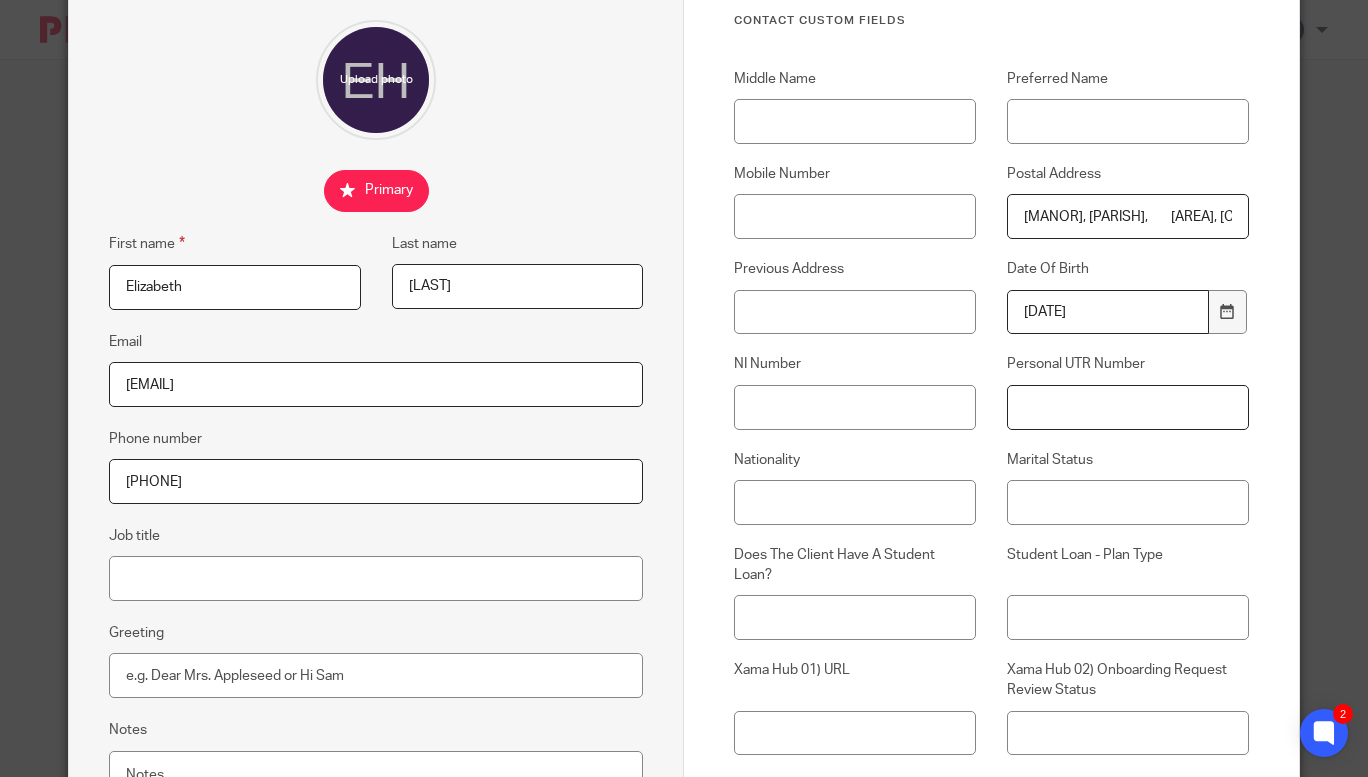 click on "Personal UTR Number" at bounding box center (1128, 407) 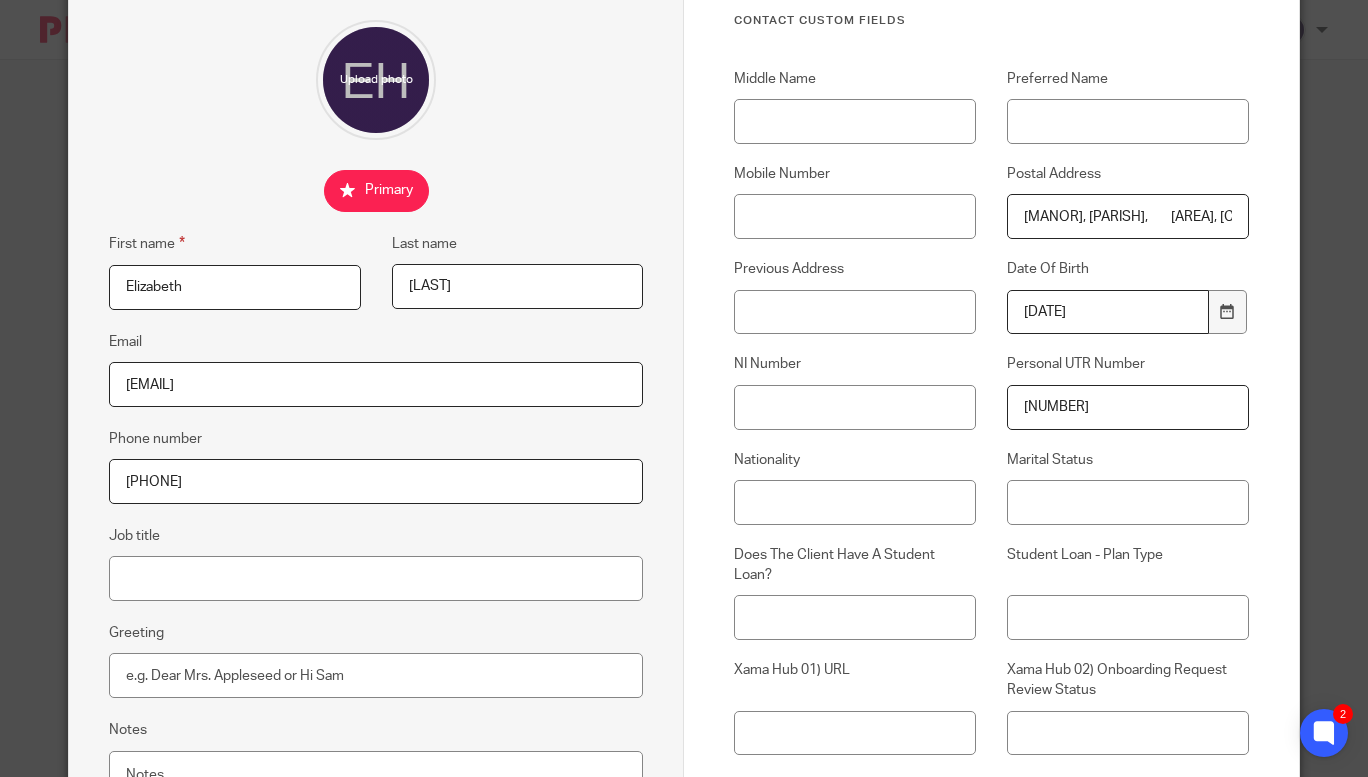 type on "[NUMBER]" 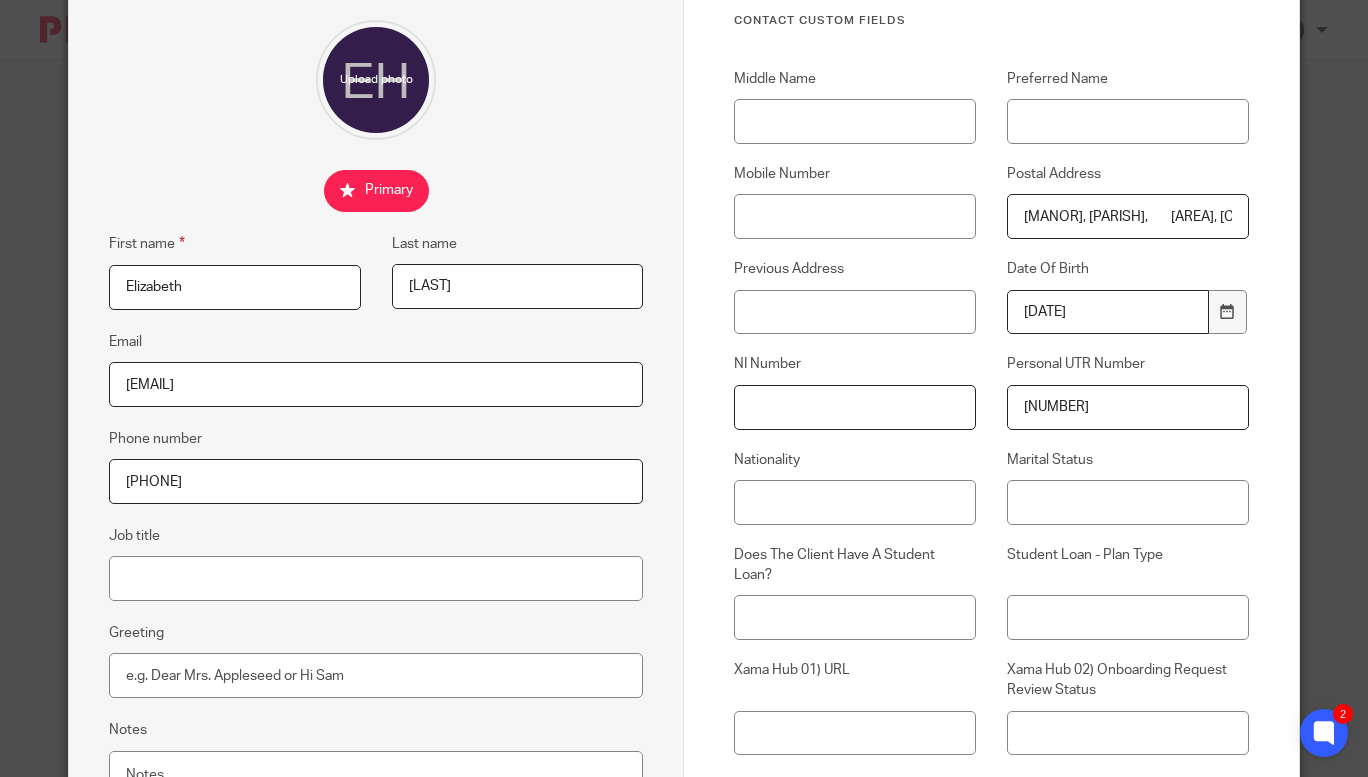 click on "NI Number" at bounding box center [855, 407] 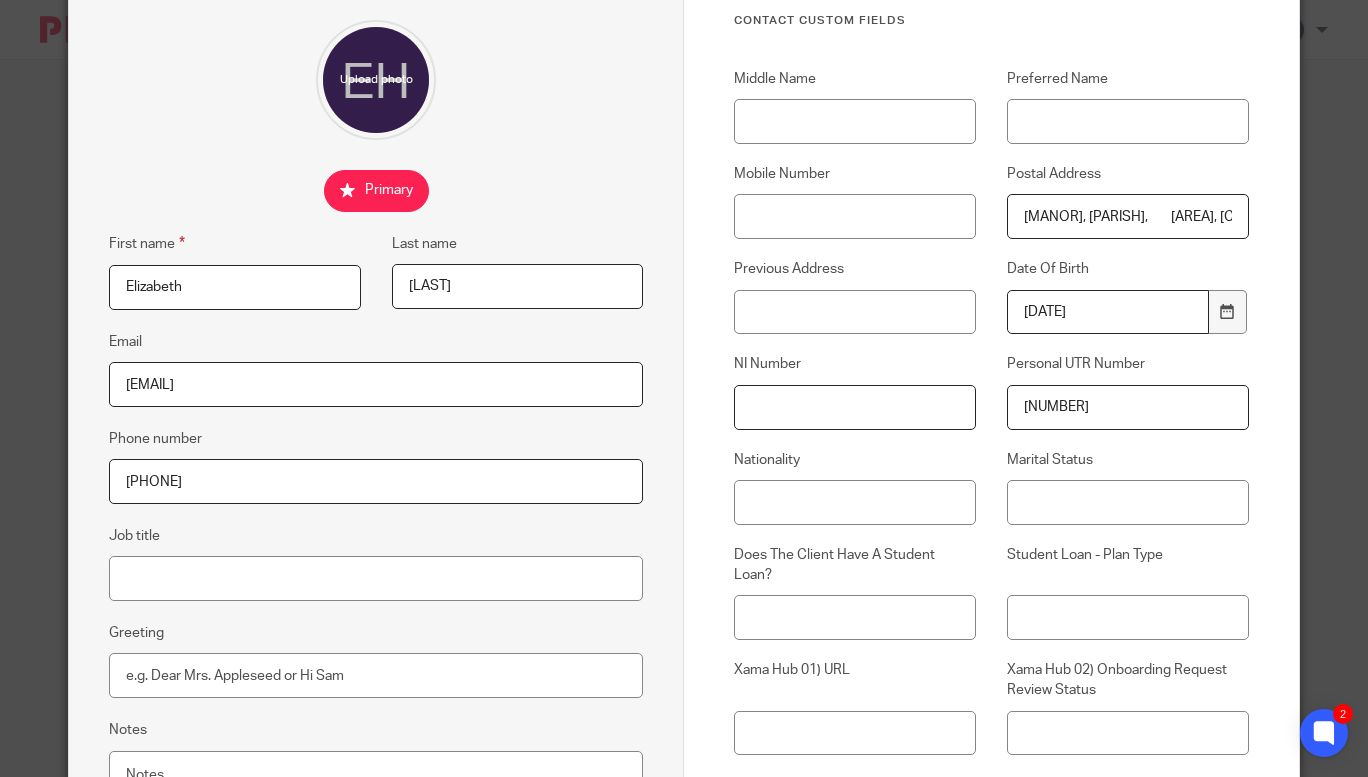 paste on "[PASSPORT]" 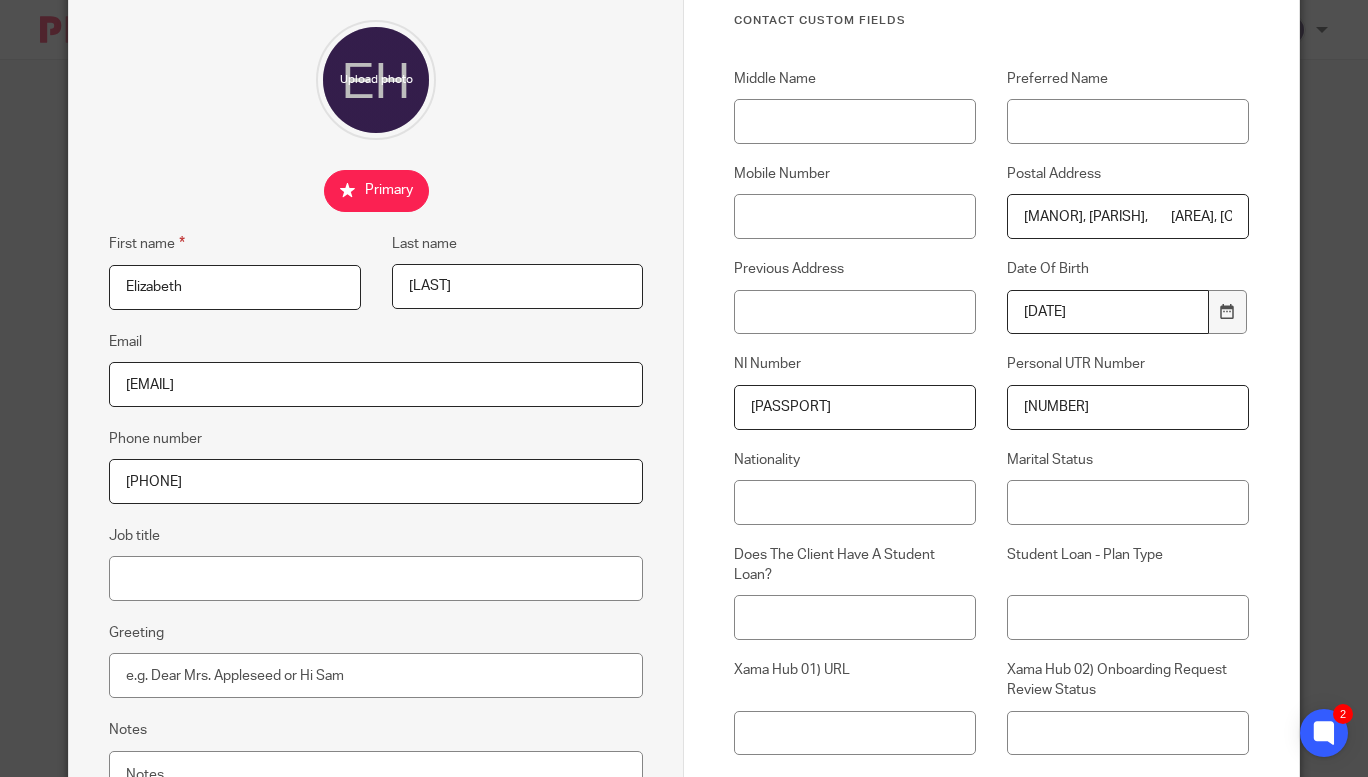 type on "[PASSPORT]" 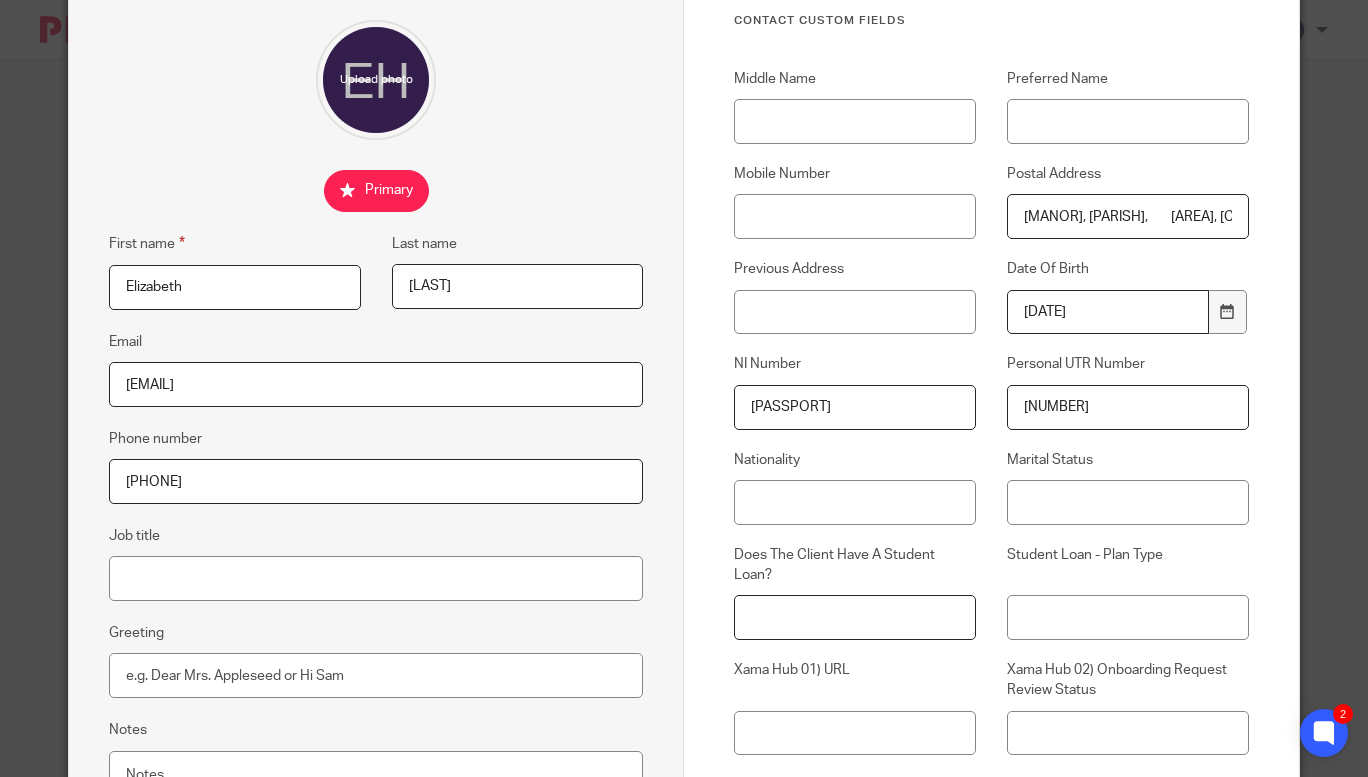 click on "Does The Client Have A Student Loan?" at bounding box center (855, 617) 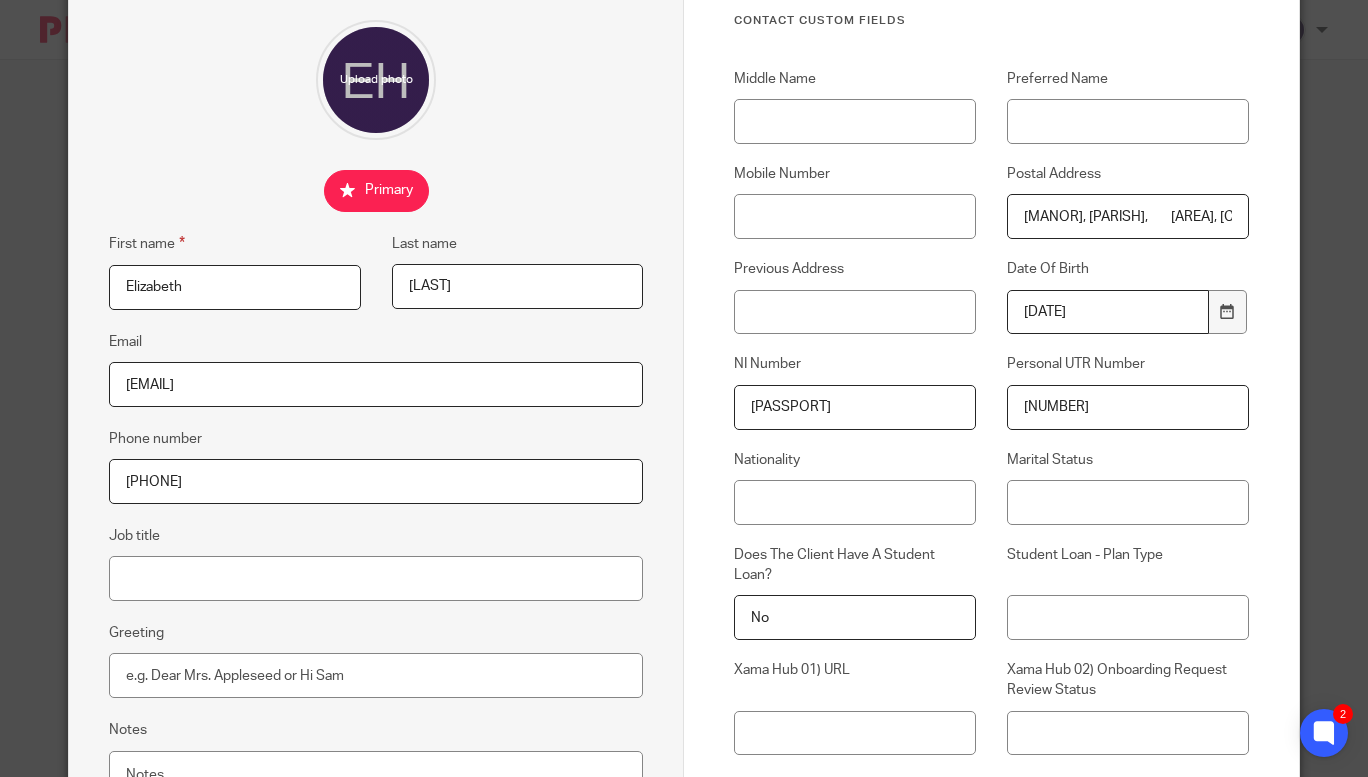 type on "No" 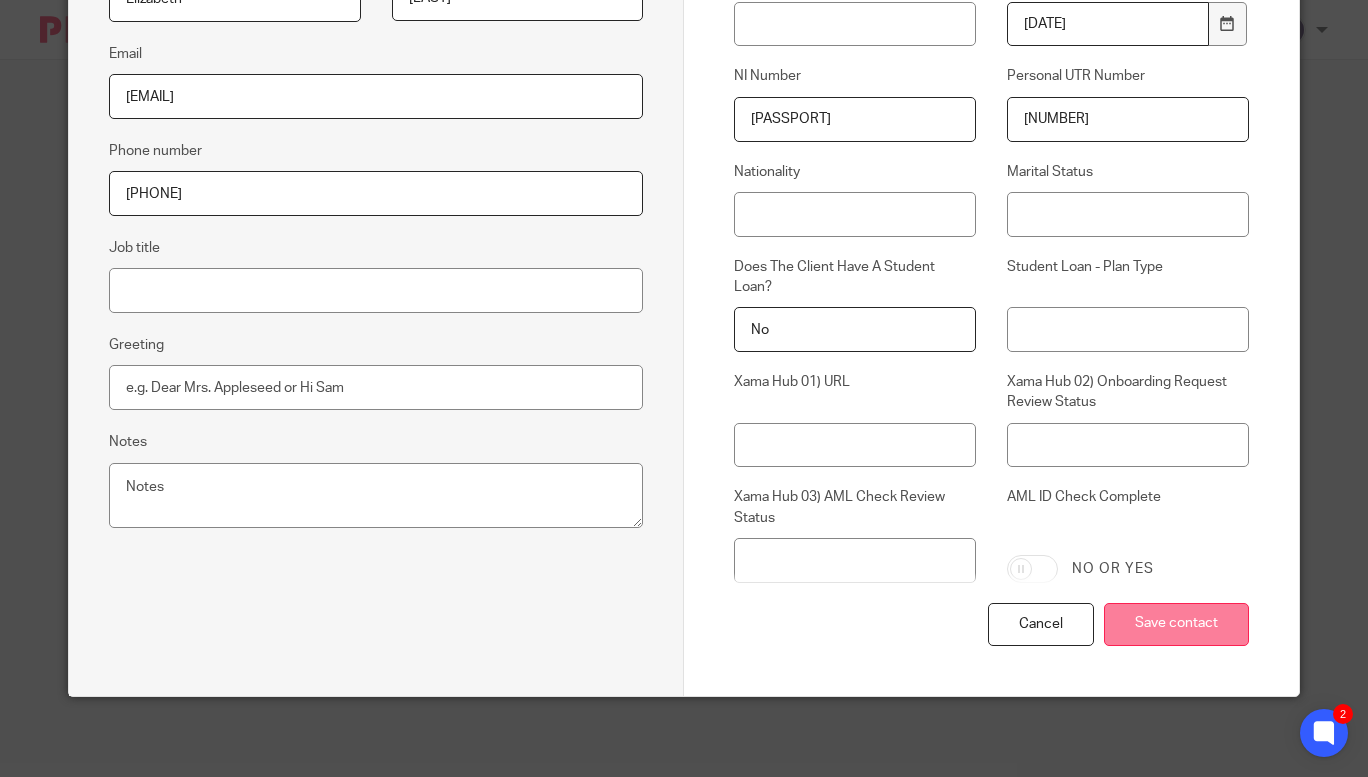 click on "Save contact" at bounding box center (1176, 624) 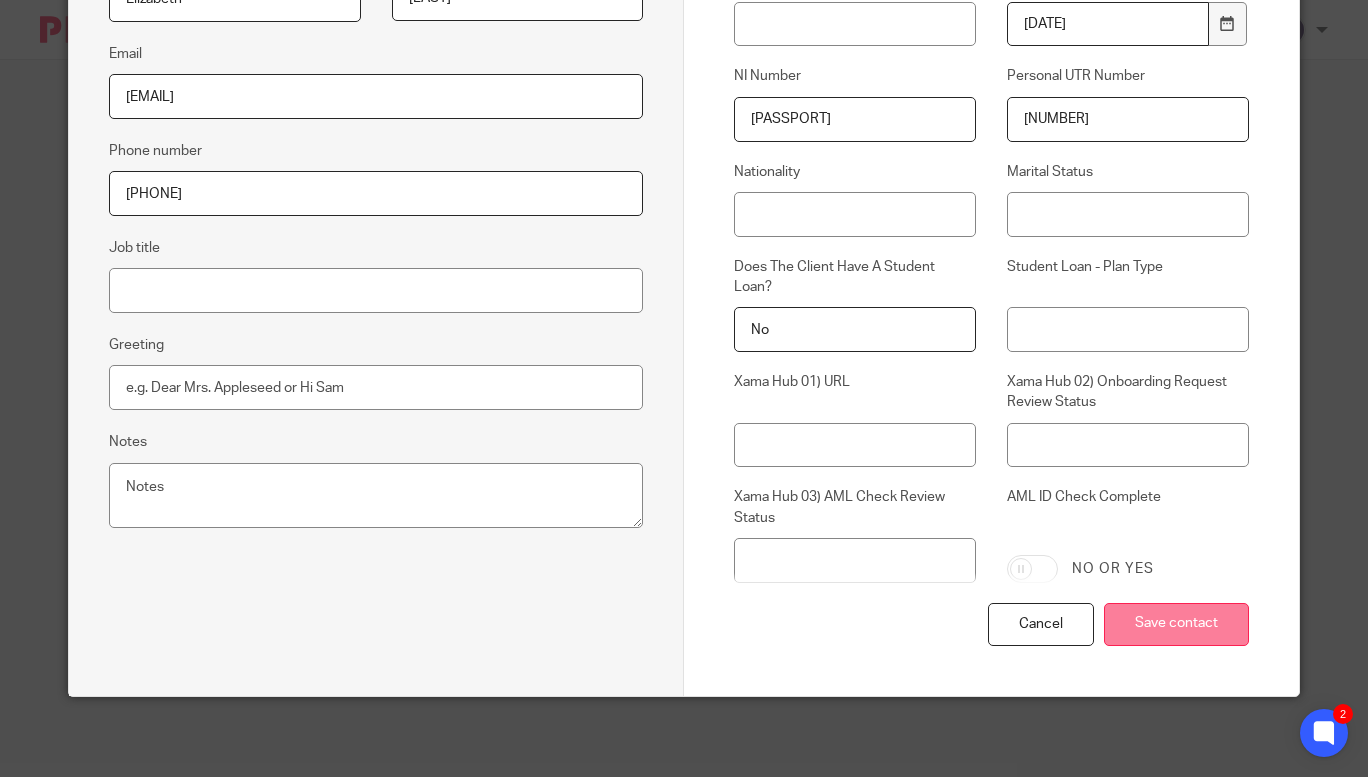 click on "Save contact" at bounding box center (1176, 624) 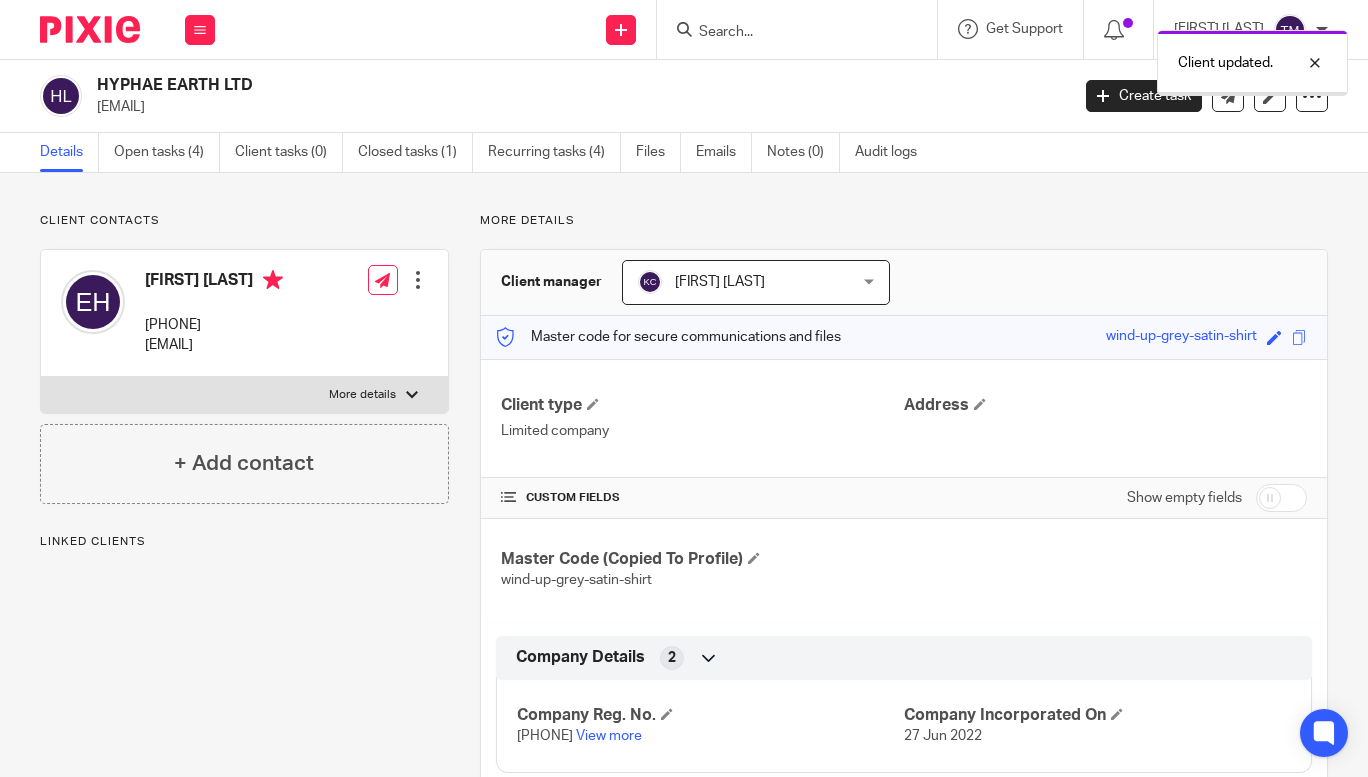 scroll, scrollTop: 0, scrollLeft: 0, axis: both 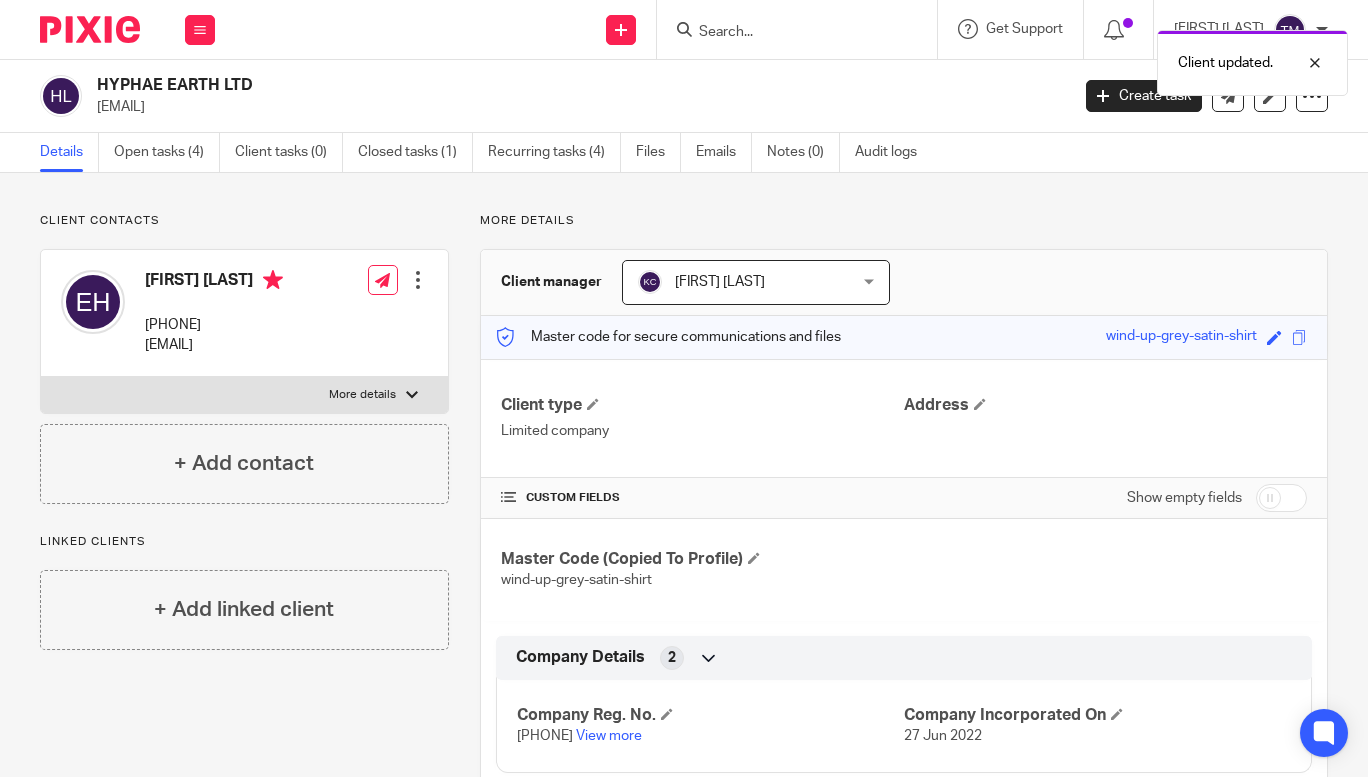 click at bounding box center (1281, 498) 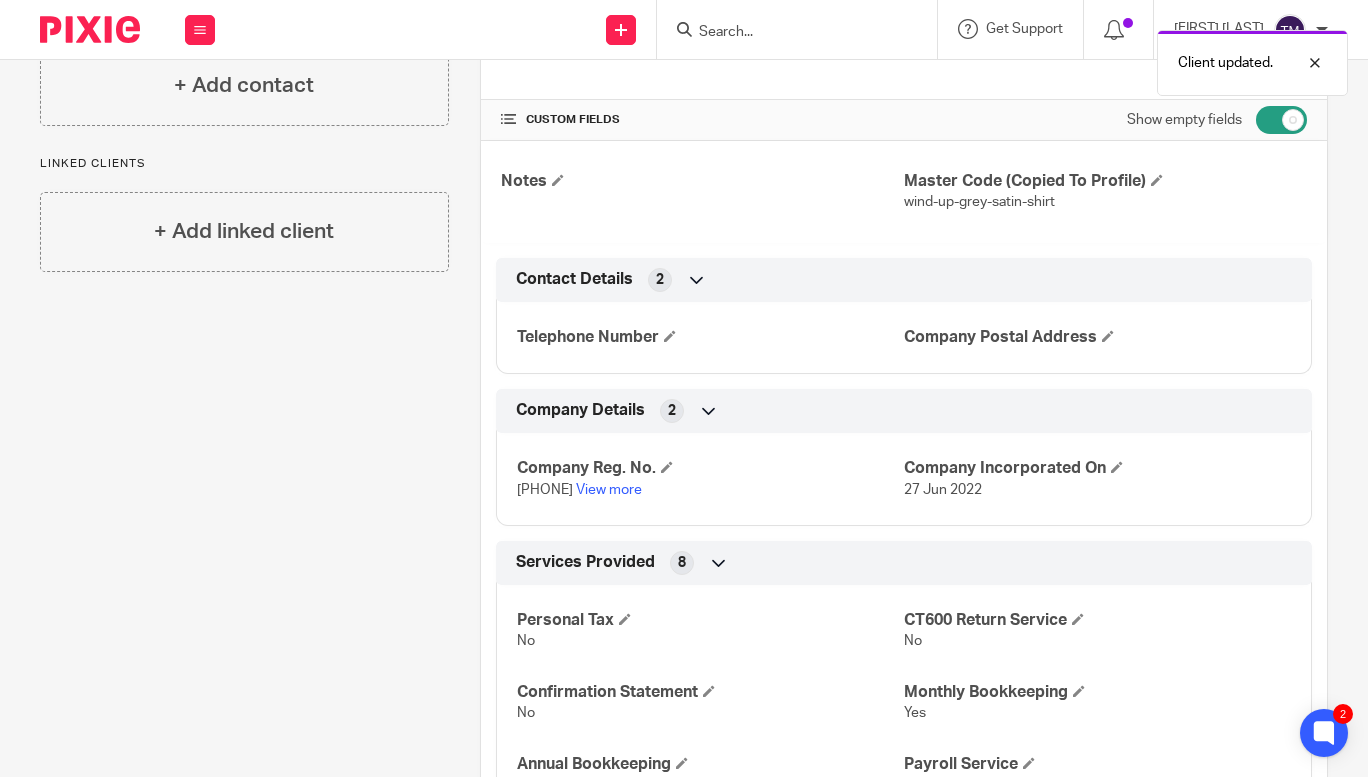 scroll, scrollTop: 402, scrollLeft: 0, axis: vertical 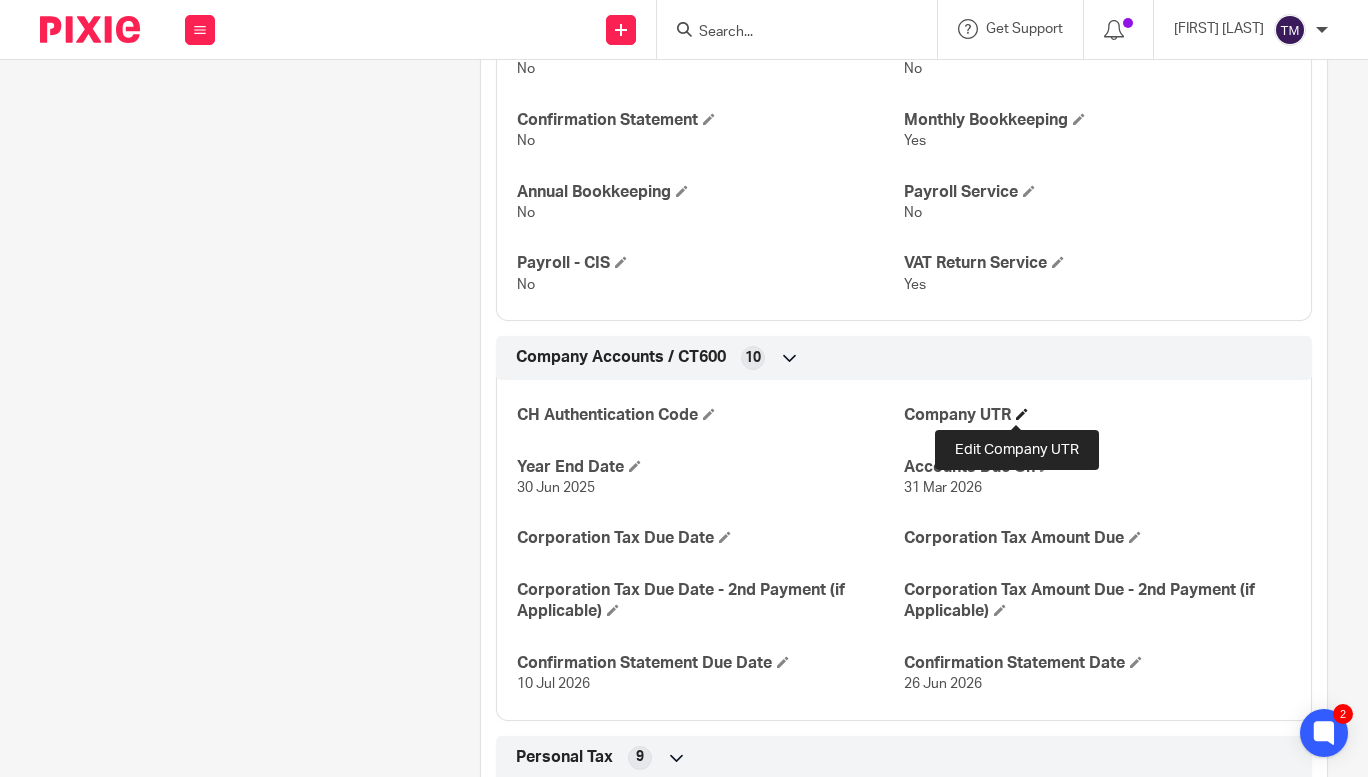 click at bounding box center (1022, 414) 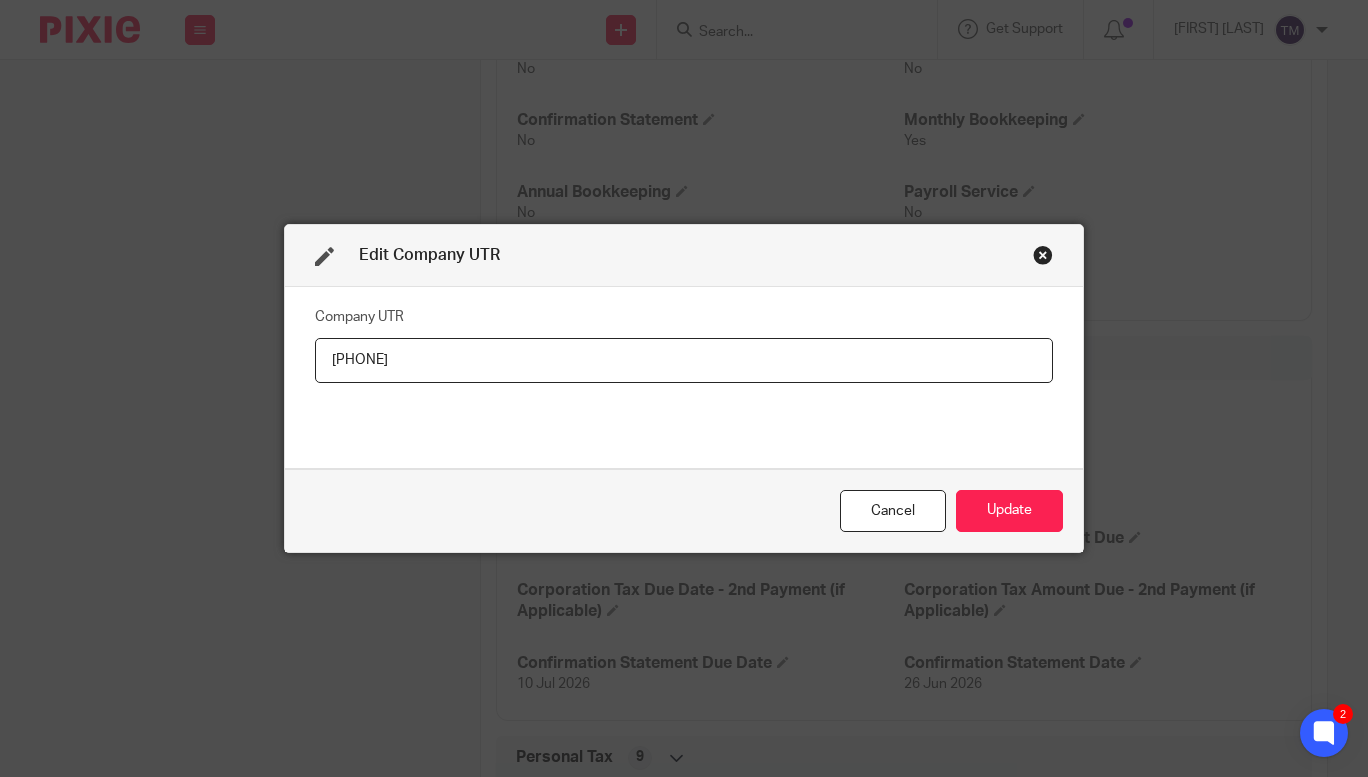 click on "[PHONE]" at bounding box center [684, 360] 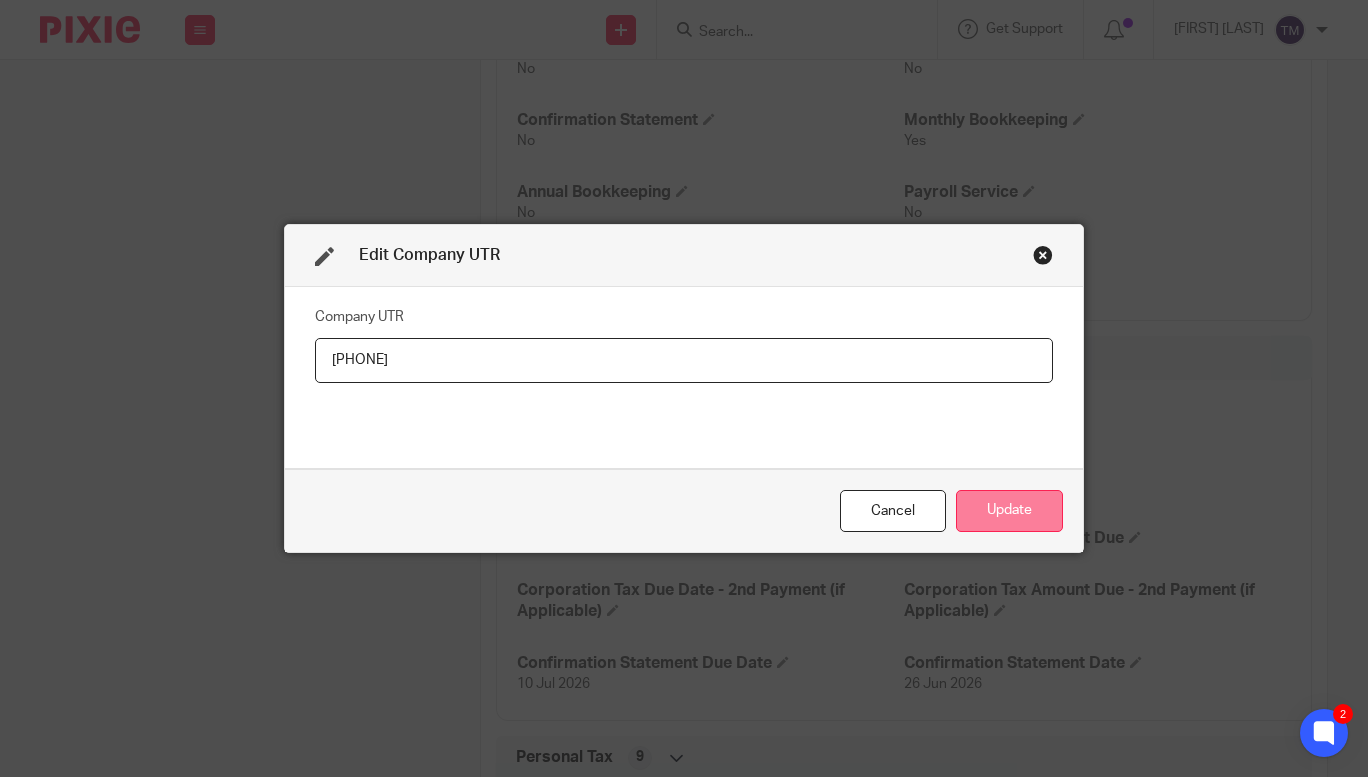 type on "[PHONE]" 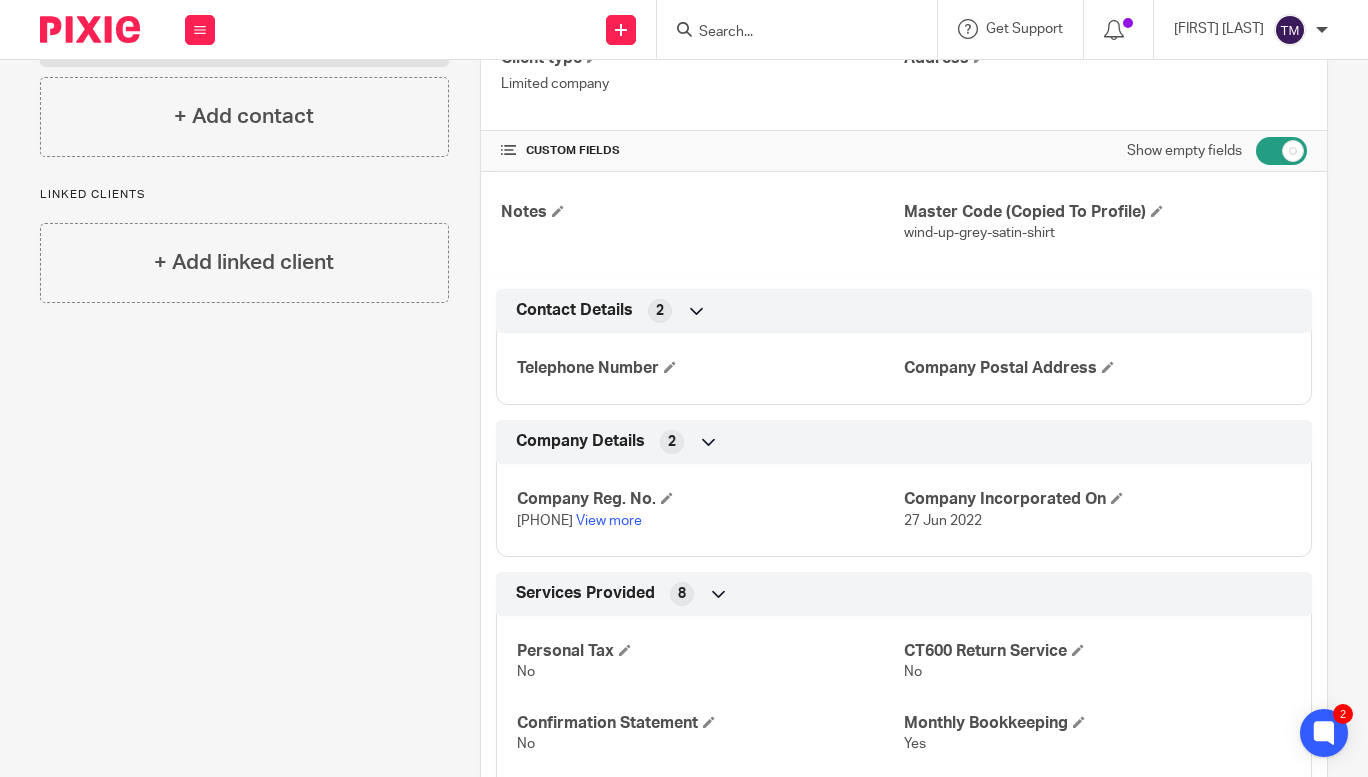 scroll, scrollTop: 433, scrollLeft: 0, axis: vertical 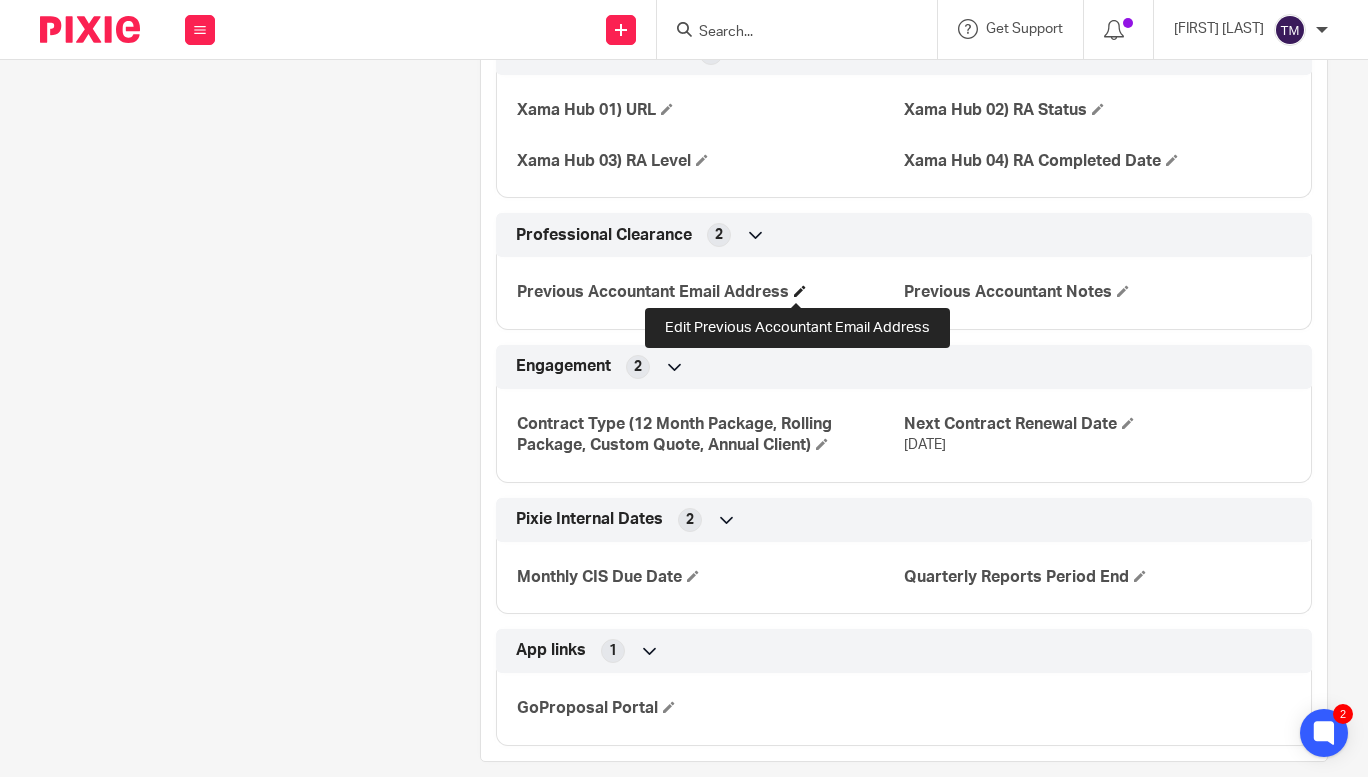 click at bounding box center [800, 291] 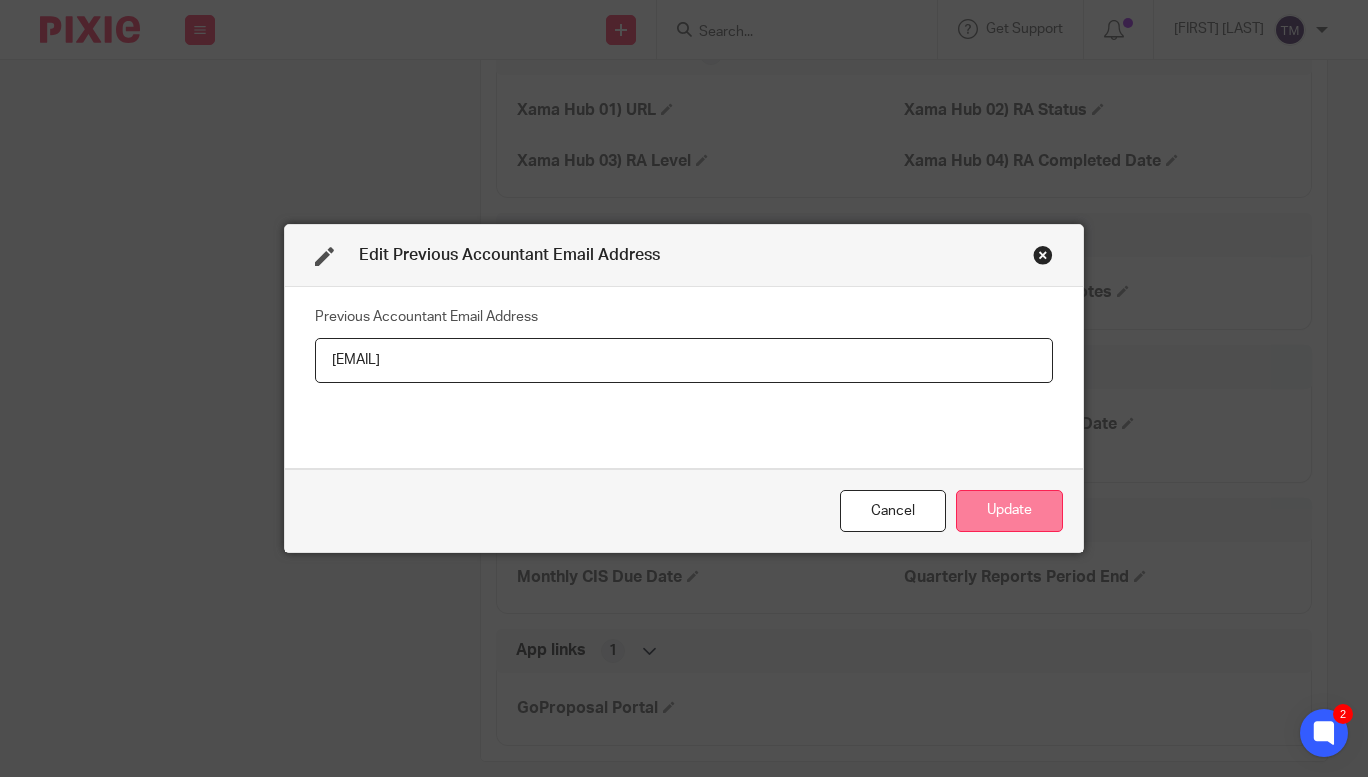 type on "james.goldburn@hodgsons.uk.com" 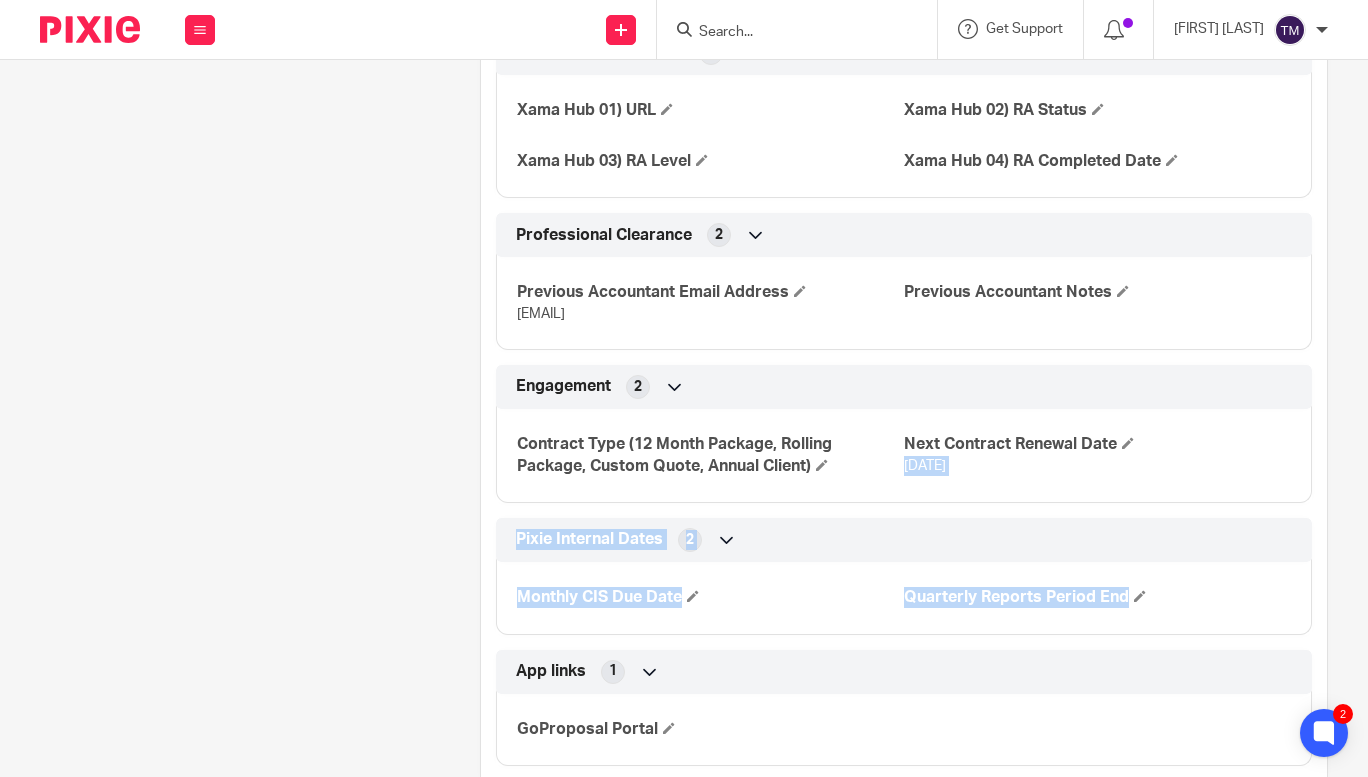 drag, startPoint x: 1351, startPoint y: 625, endPoint x: 1367, endPoint y: 432, distance: 193.66208 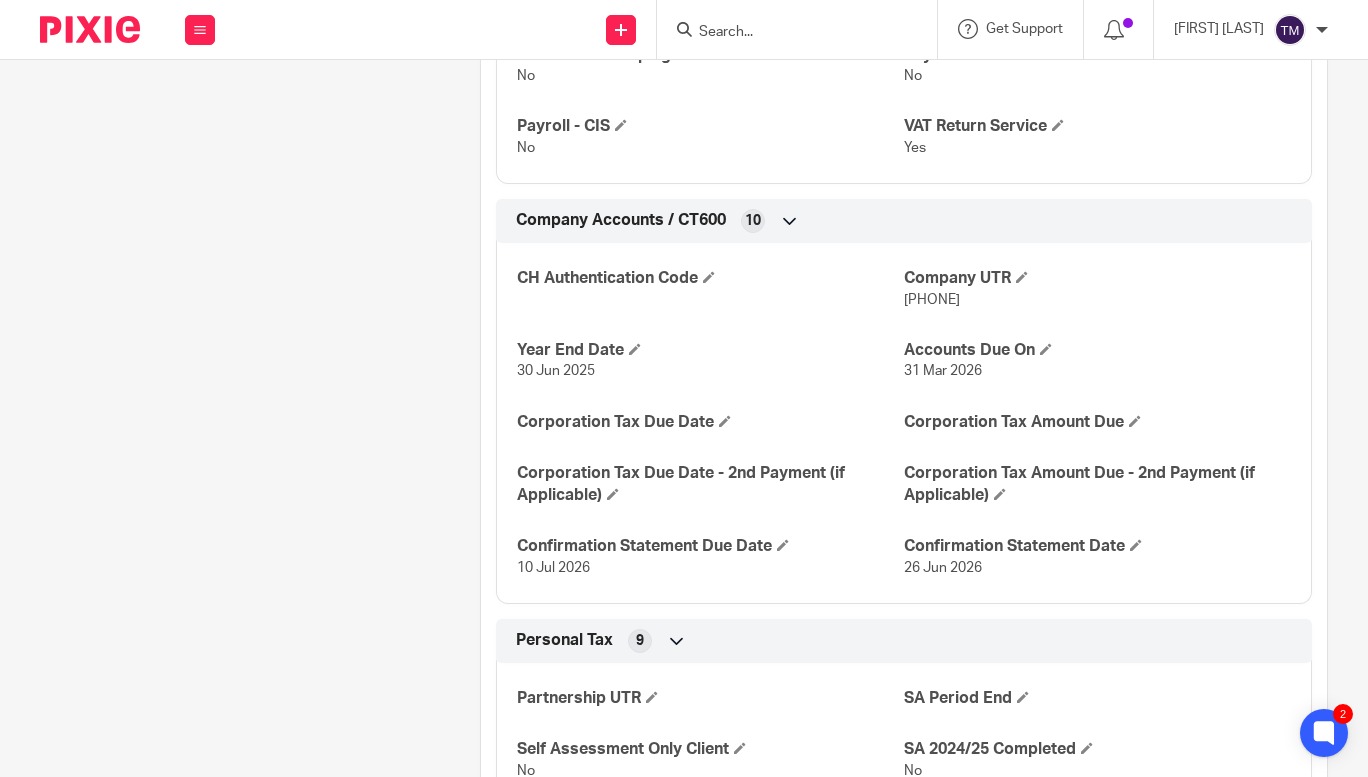 scroll, scrollTop: 0, scrollLeft: 0, axis: both 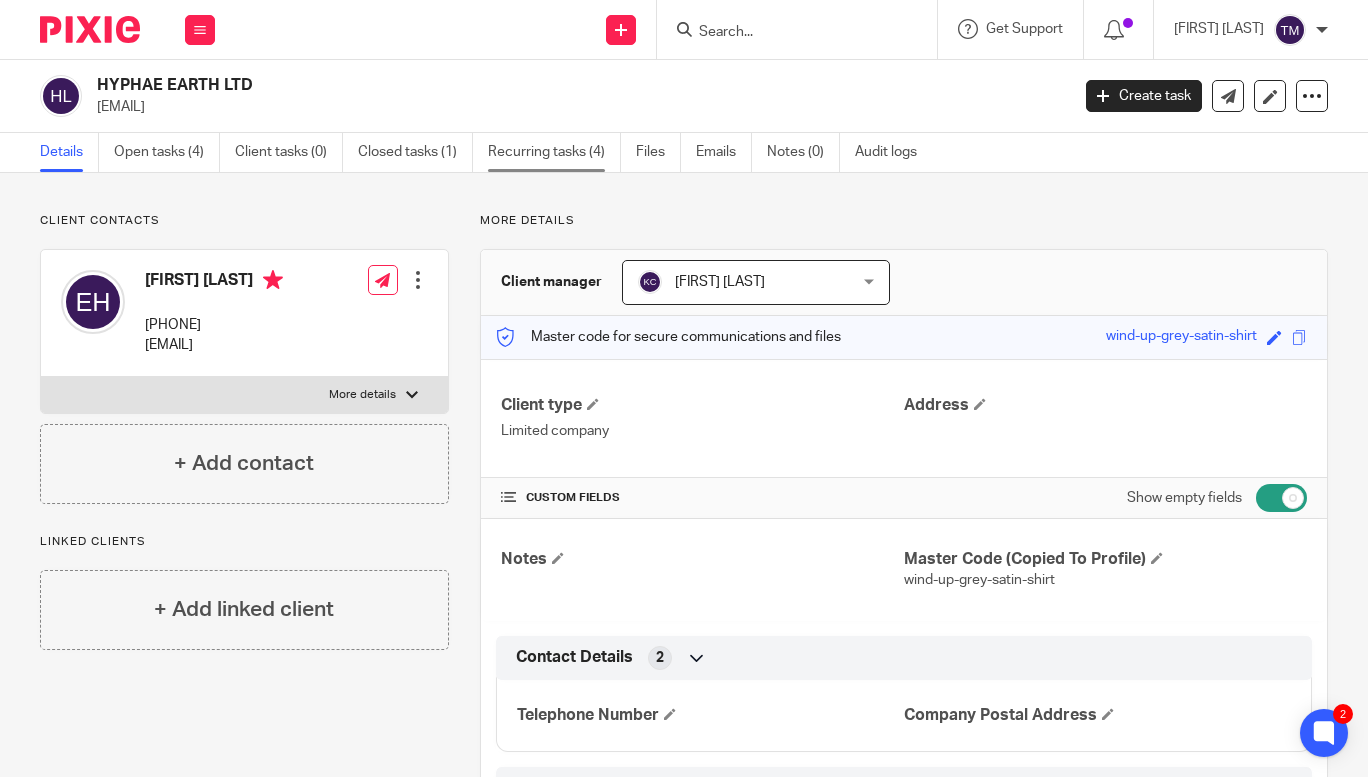 click on "Recurring tasks (4)" at bounding box center [554, 152] 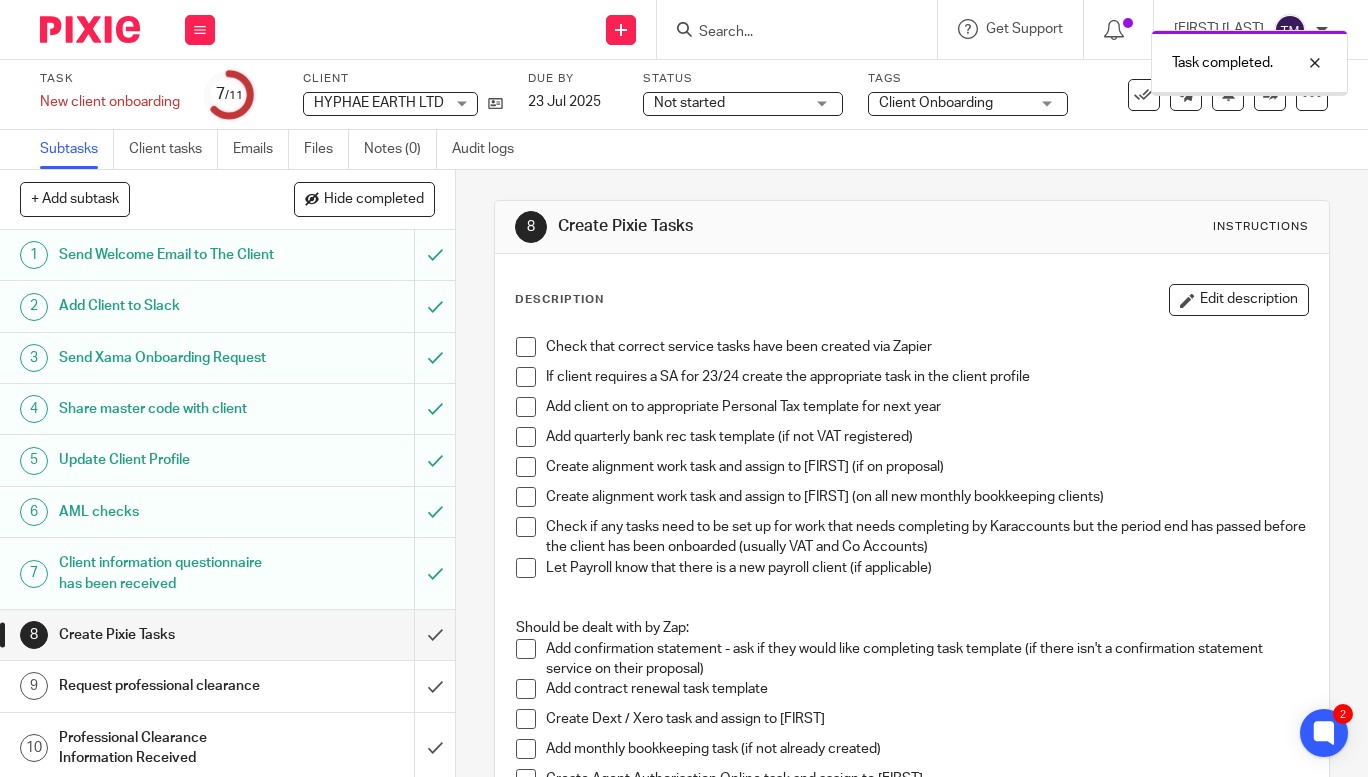 scroll, scrollTop: 0, scrollLeft: 0, axis: both 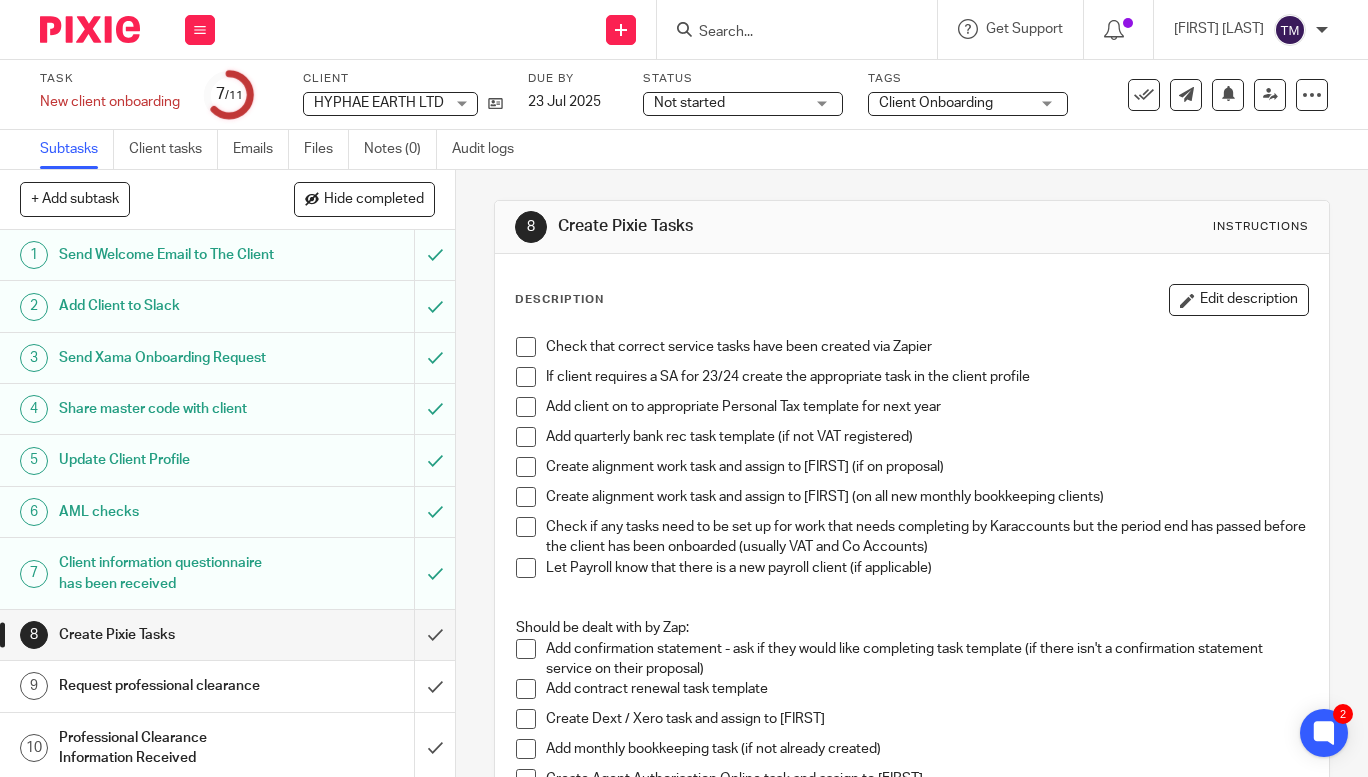 click at bounding box center [526, 347] 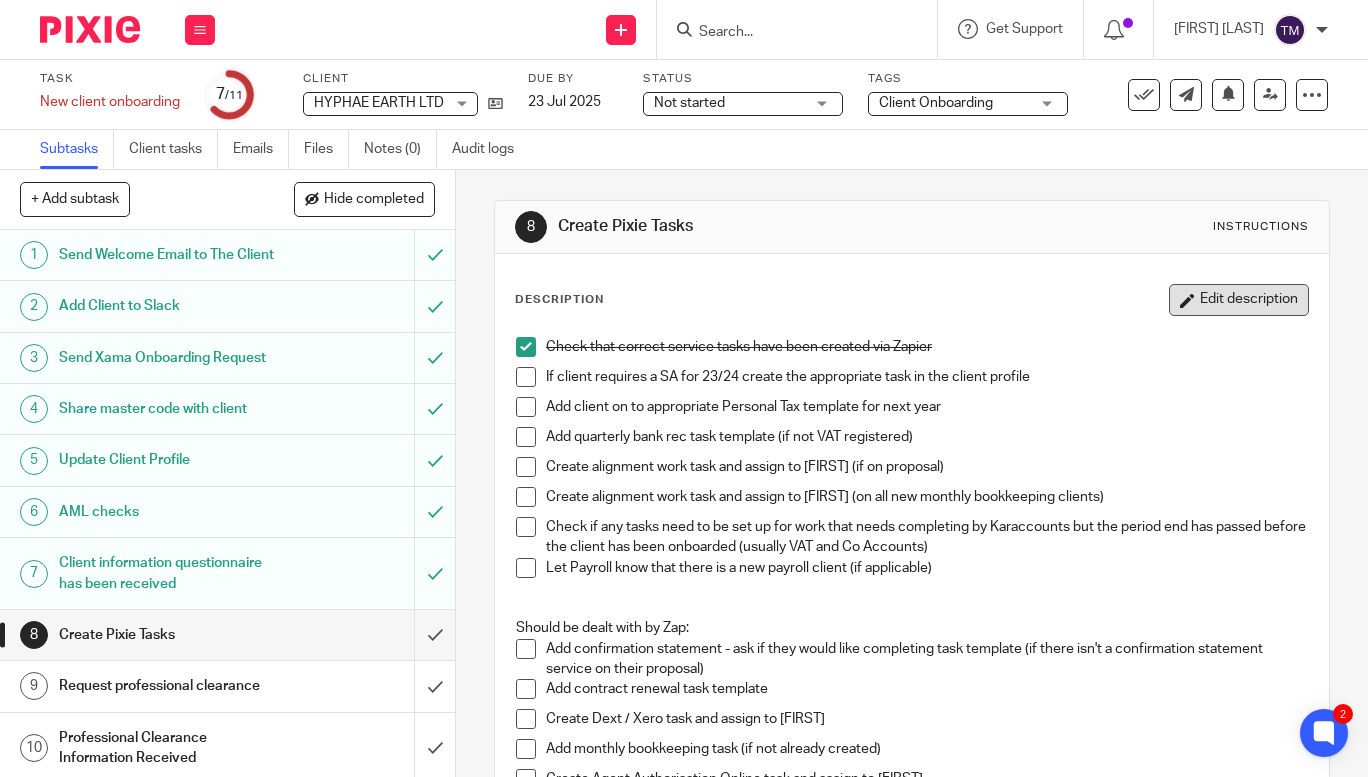 click on "Edit description" at bounding box center (1239, 300) 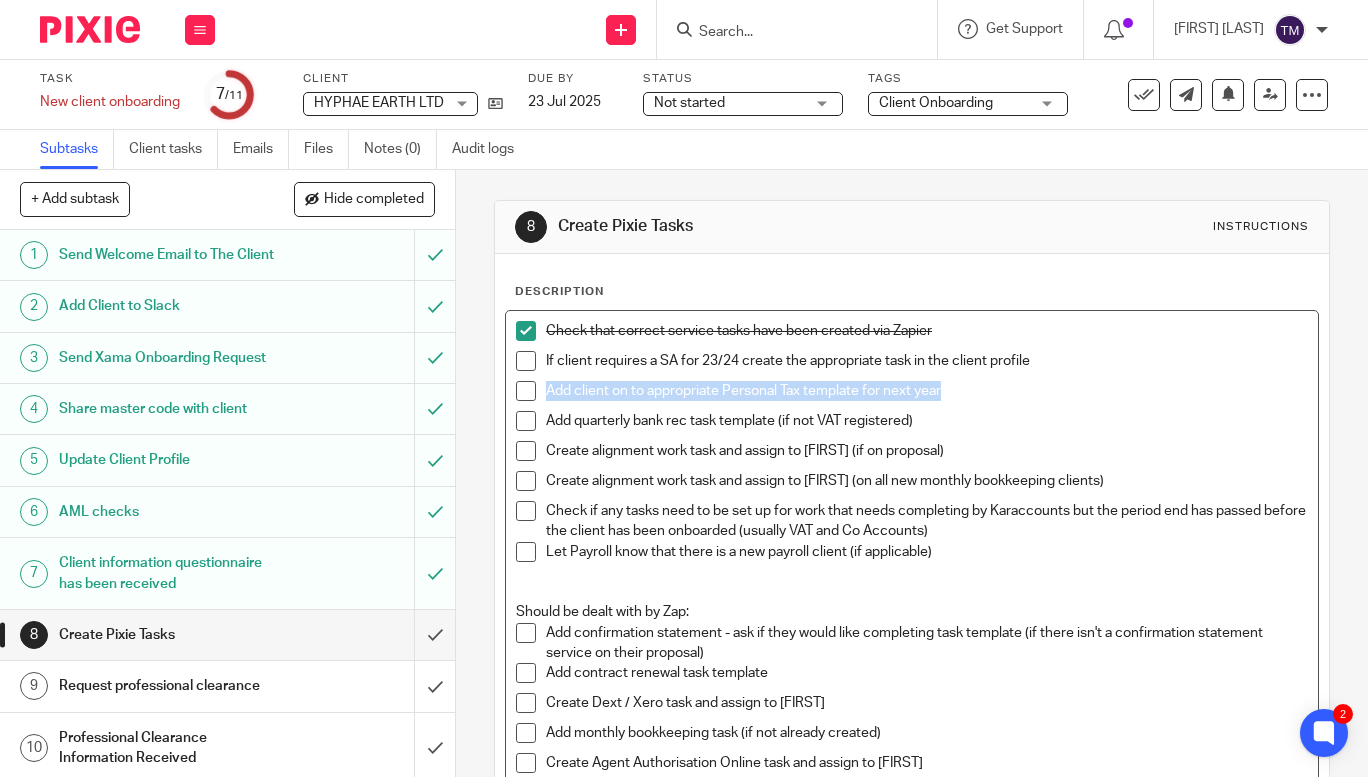 scroll, scrollTop: 189, scrollLeft: 0, axis: vertical 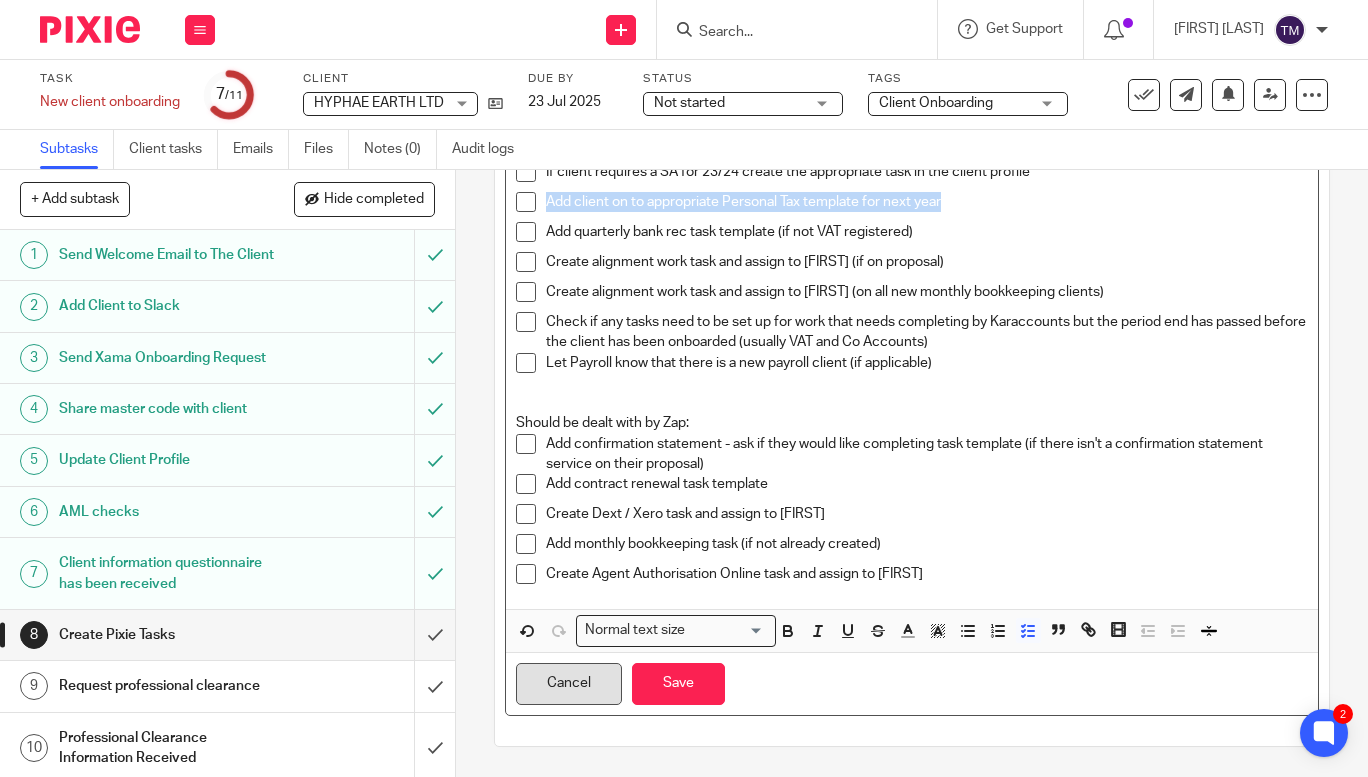 click on "Cancel" at bounding box center [569, 684] 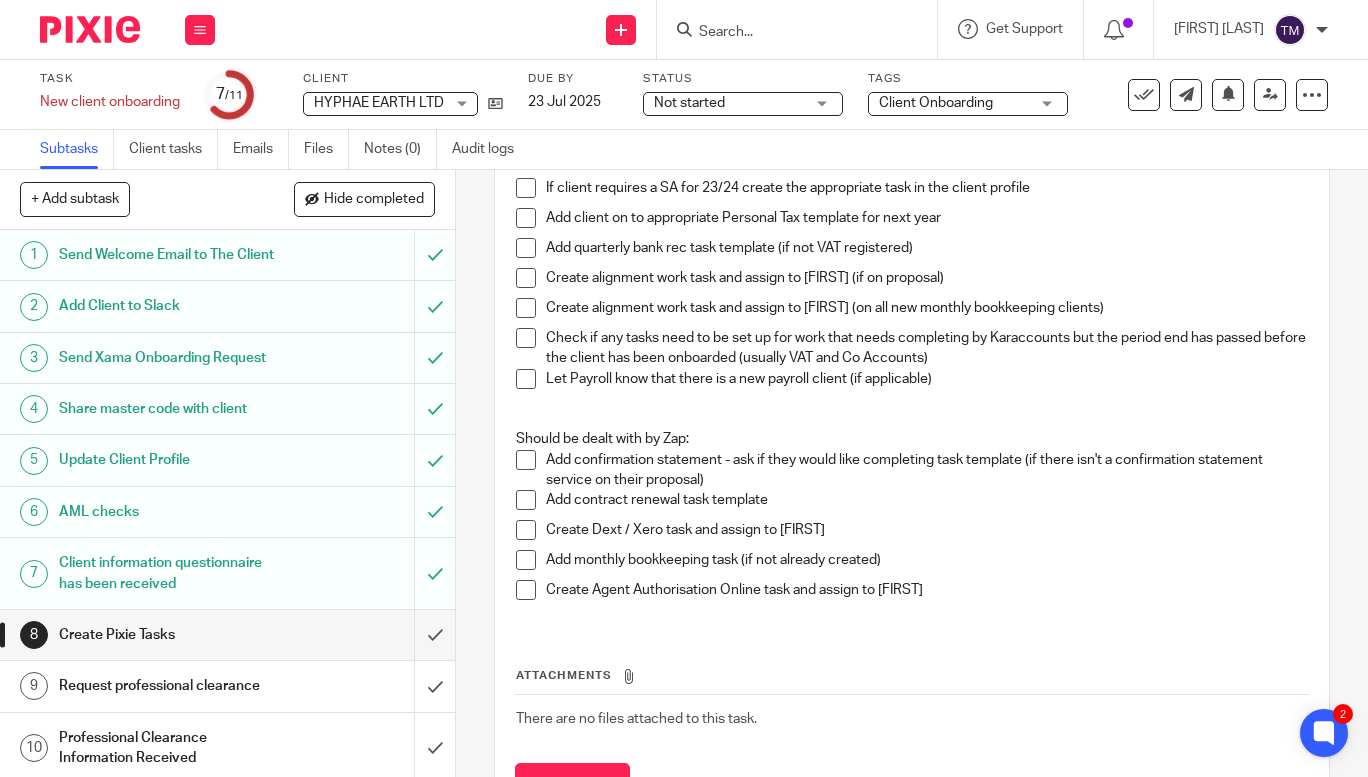 scroll, scrollTop: 205, scrollLeft: 0, axis: vertical 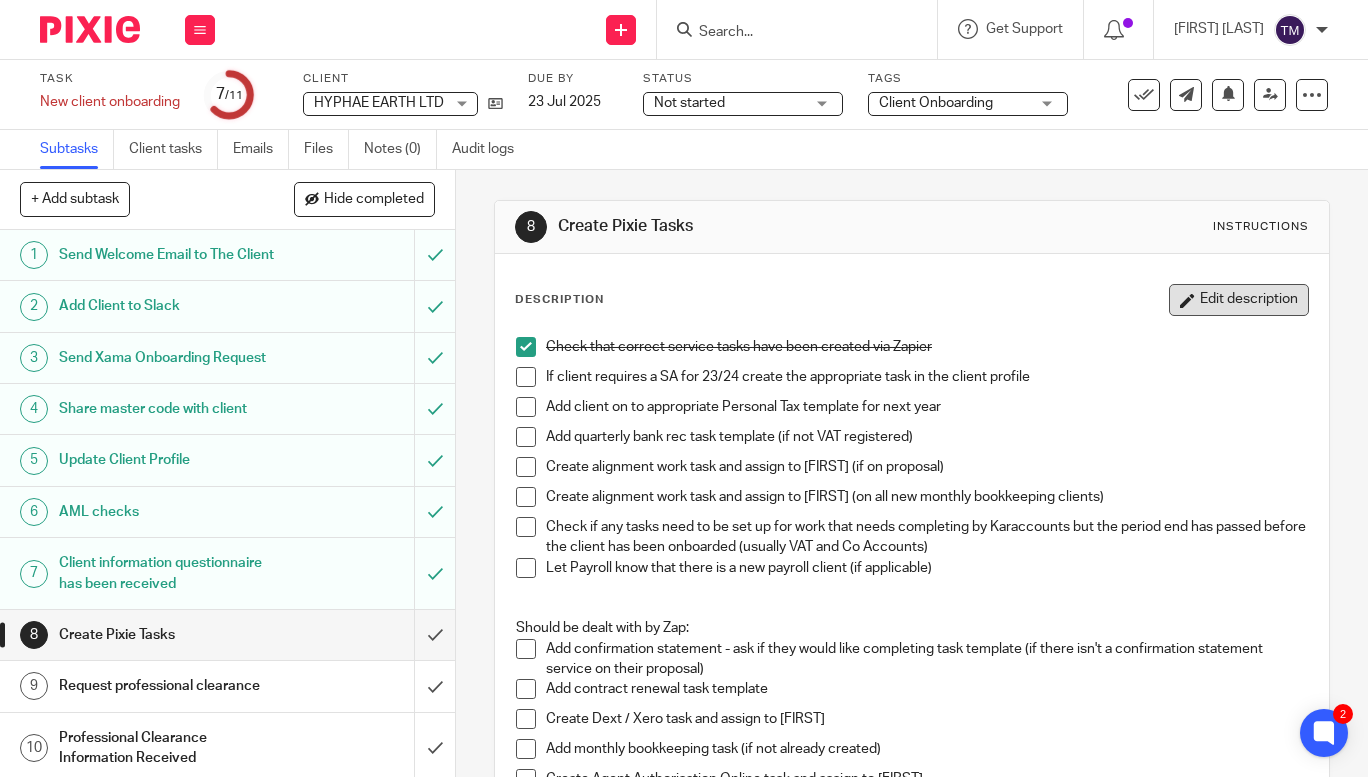 click on "Edit description" at bounding box center (1239, 300) 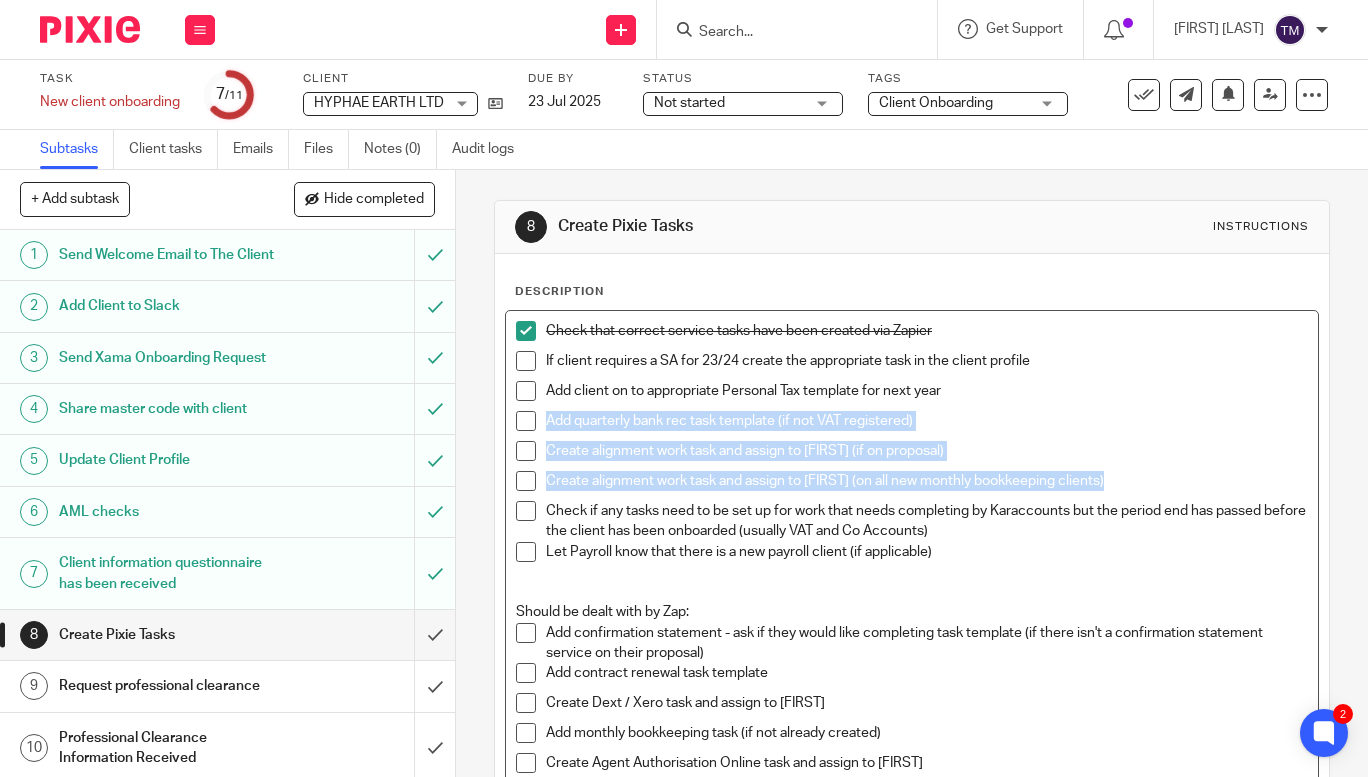 drag, startPoint x: 541, startPoint y: 422, endPoint x: 1114, endPoint y: 478, distance: 575.73 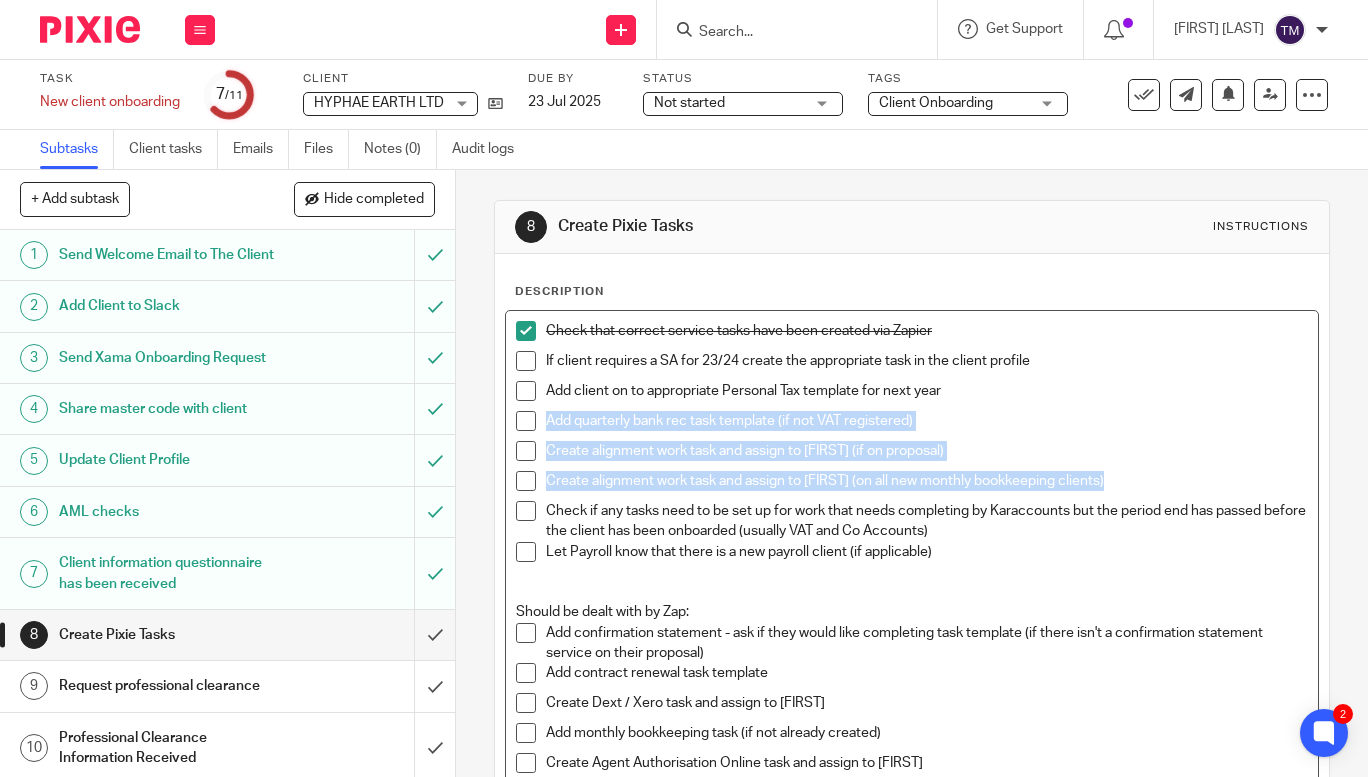 click on "Check that correct service tasks have been created via Zapier   If client requires a SA for 23/24 create the appropriate task in the client profile   Add client on to appropriate Personal Tax template for next year   Add quarterly bank rec task template (if not VAT registered)   Create alignment work task and assign to Kara (if on proposal)   Create alignment work task and assign to Charley (on all new monthly bookkeeping clients)   Check if any tasks need to be set up for work that needs completing by Karaccounts but the period end has passed before the client has been onboarded (usually VAT and Co Accounts)   Let Payroll know that there is a new payroll client (if applicable)" at bounding box center [912, 451] 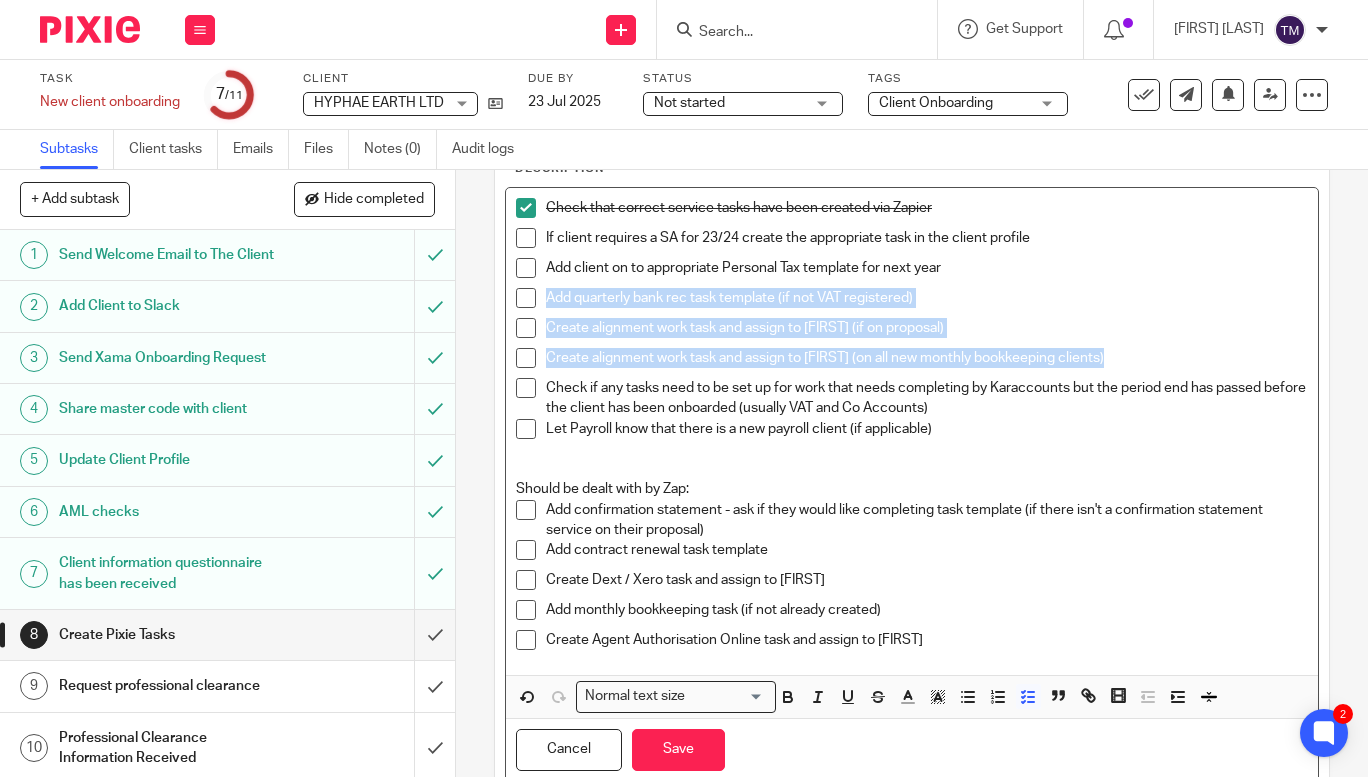 scroll, scrollTop: 139, scrollLeft: 0, axis: vertical 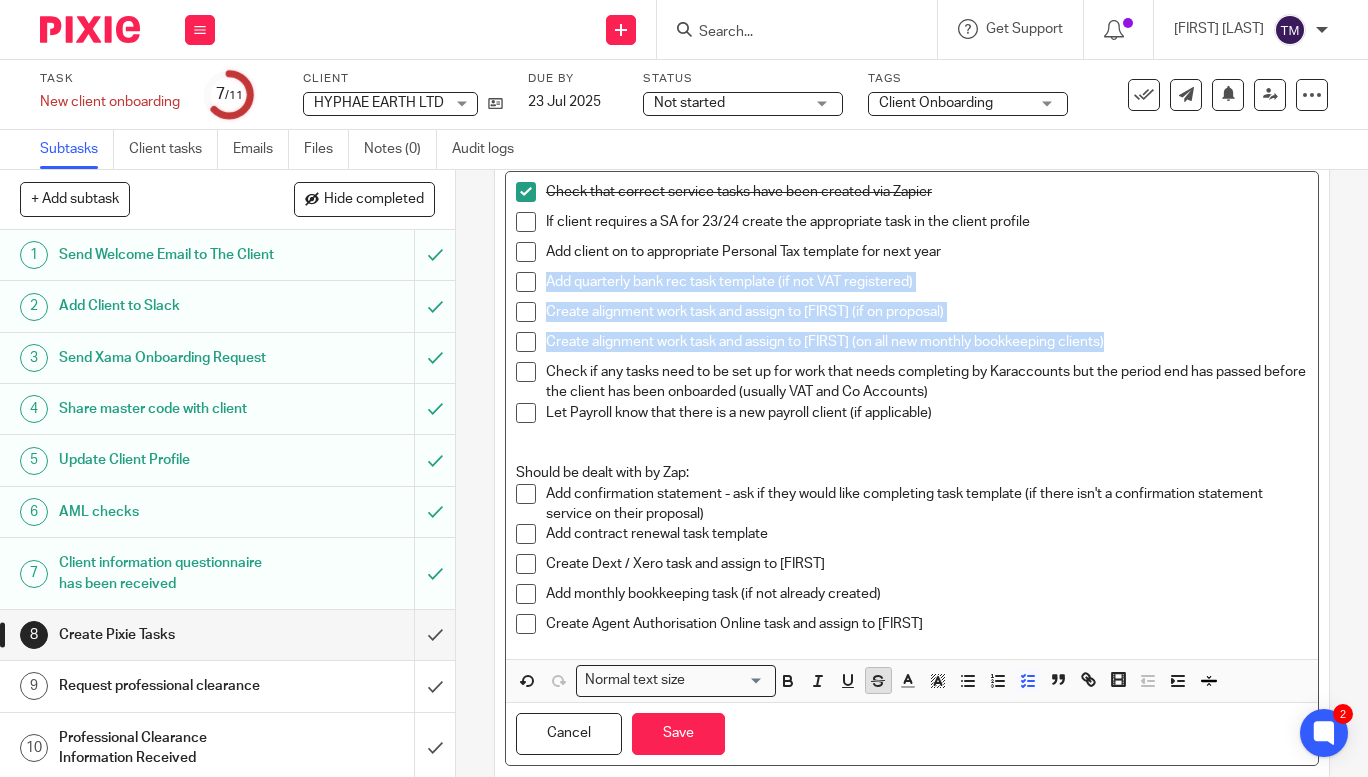 click 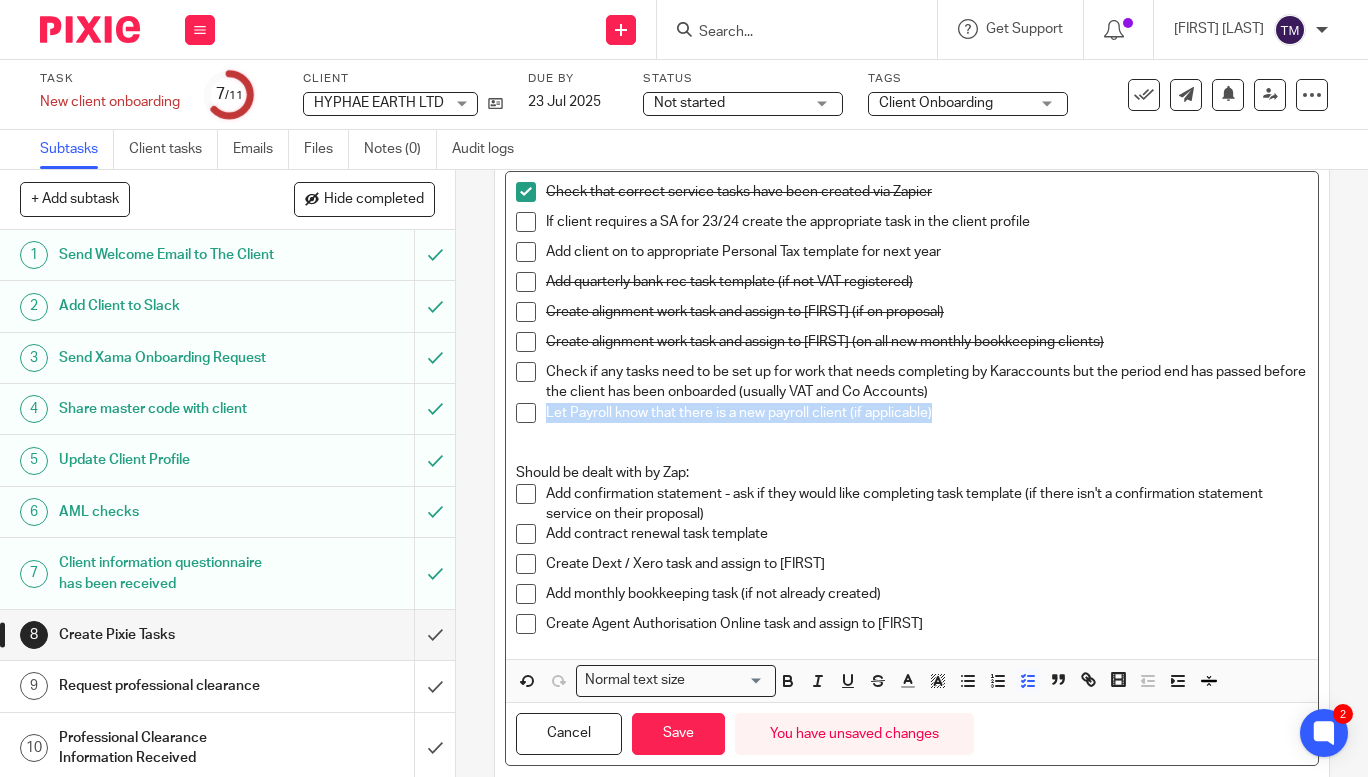 drag, startPoint x: 936, startPoint y: 417, endPoint x: 536, endPoint y: 418, distance: 400.00125 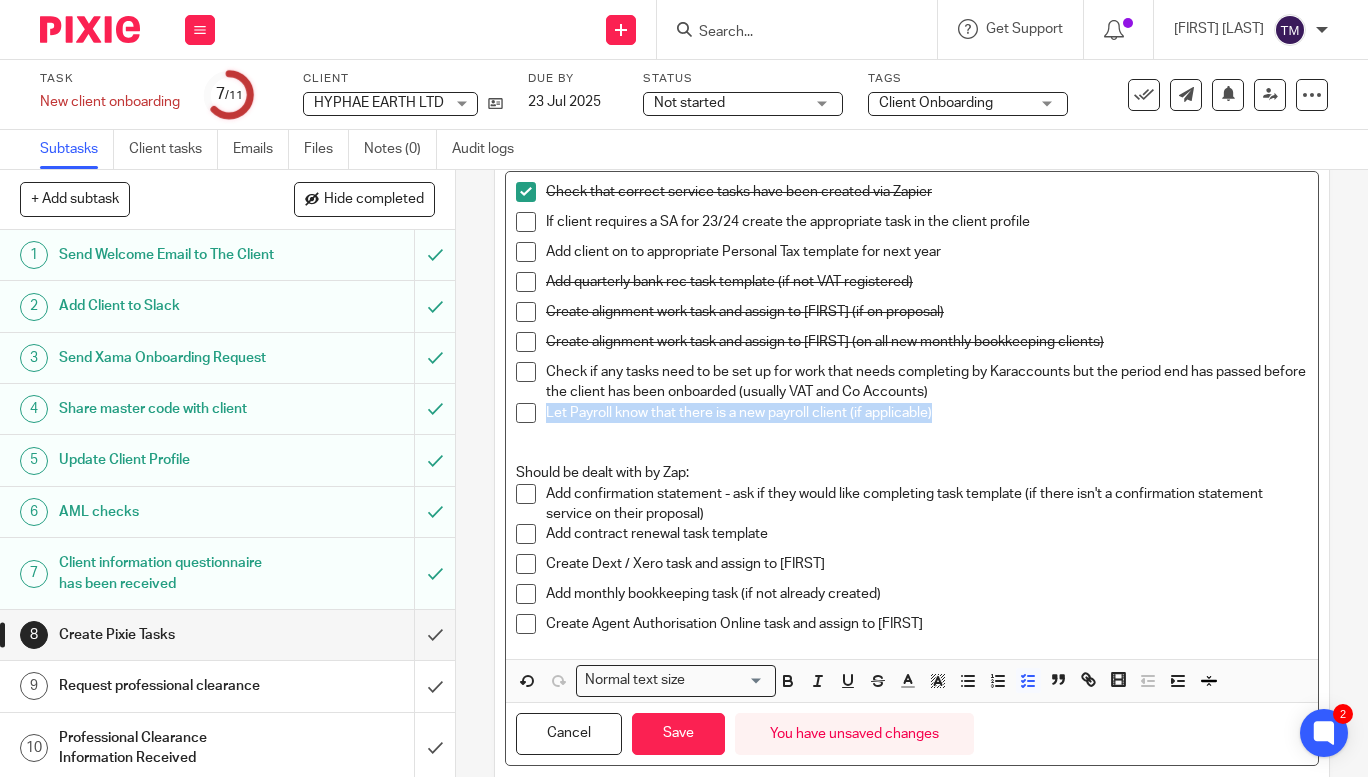 click on "Let Payroll know that there is a new payroll client (if applicable)" at bounding box center (912, 423) 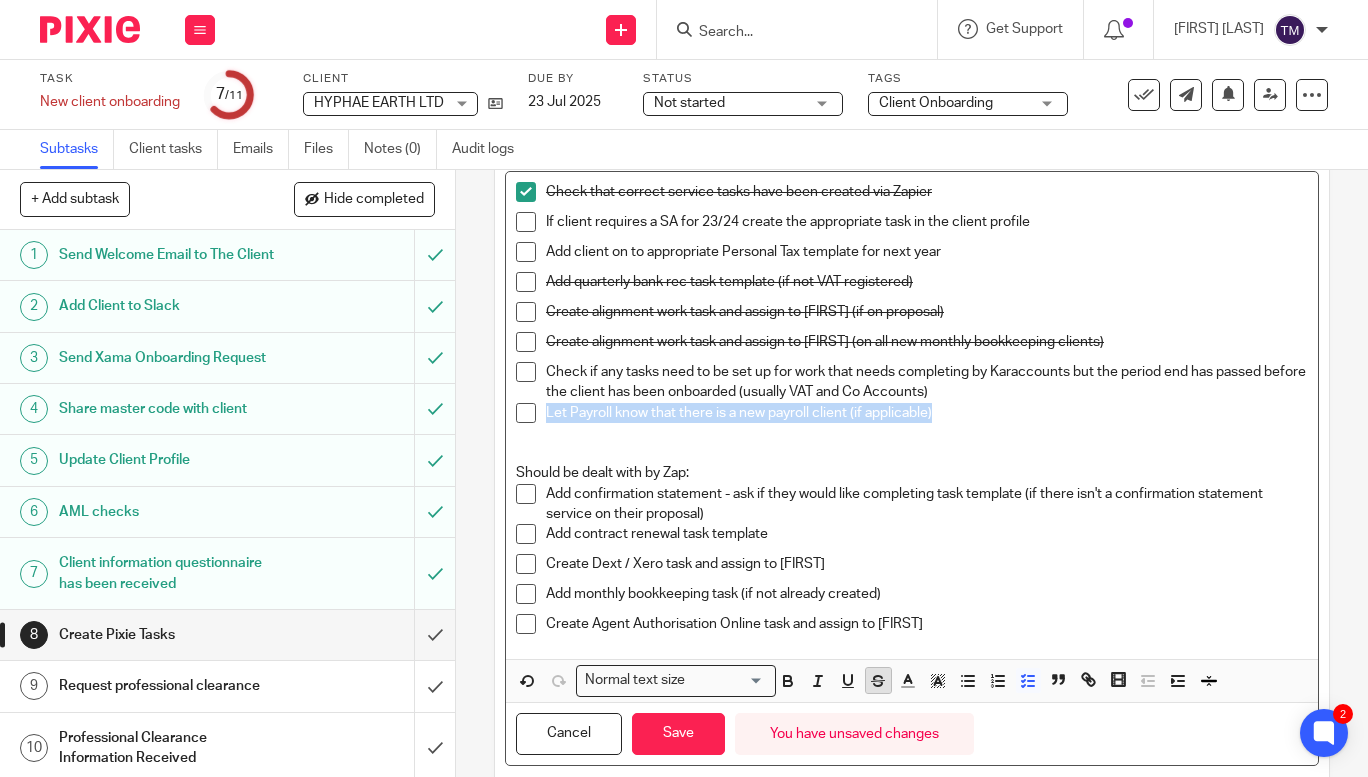 click 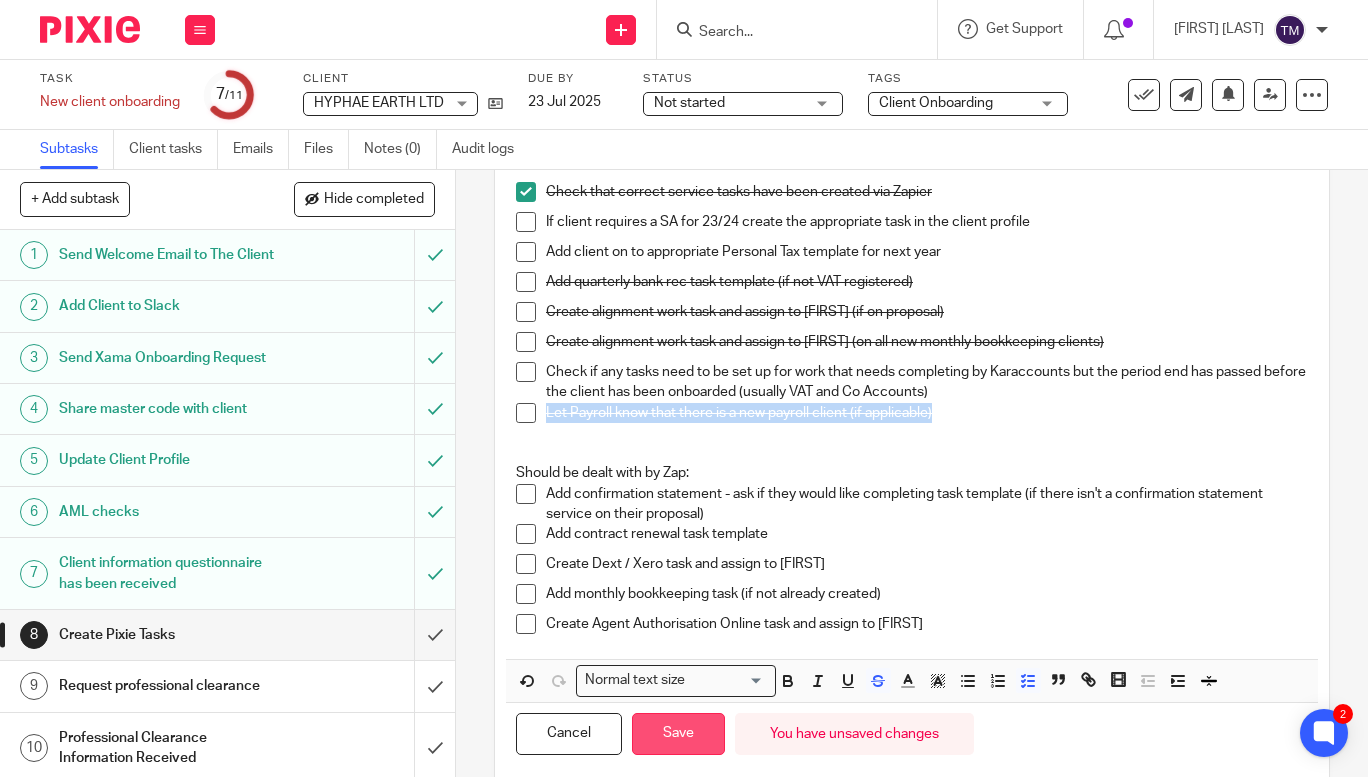 click on "Save" at bounding box center (678, 734) 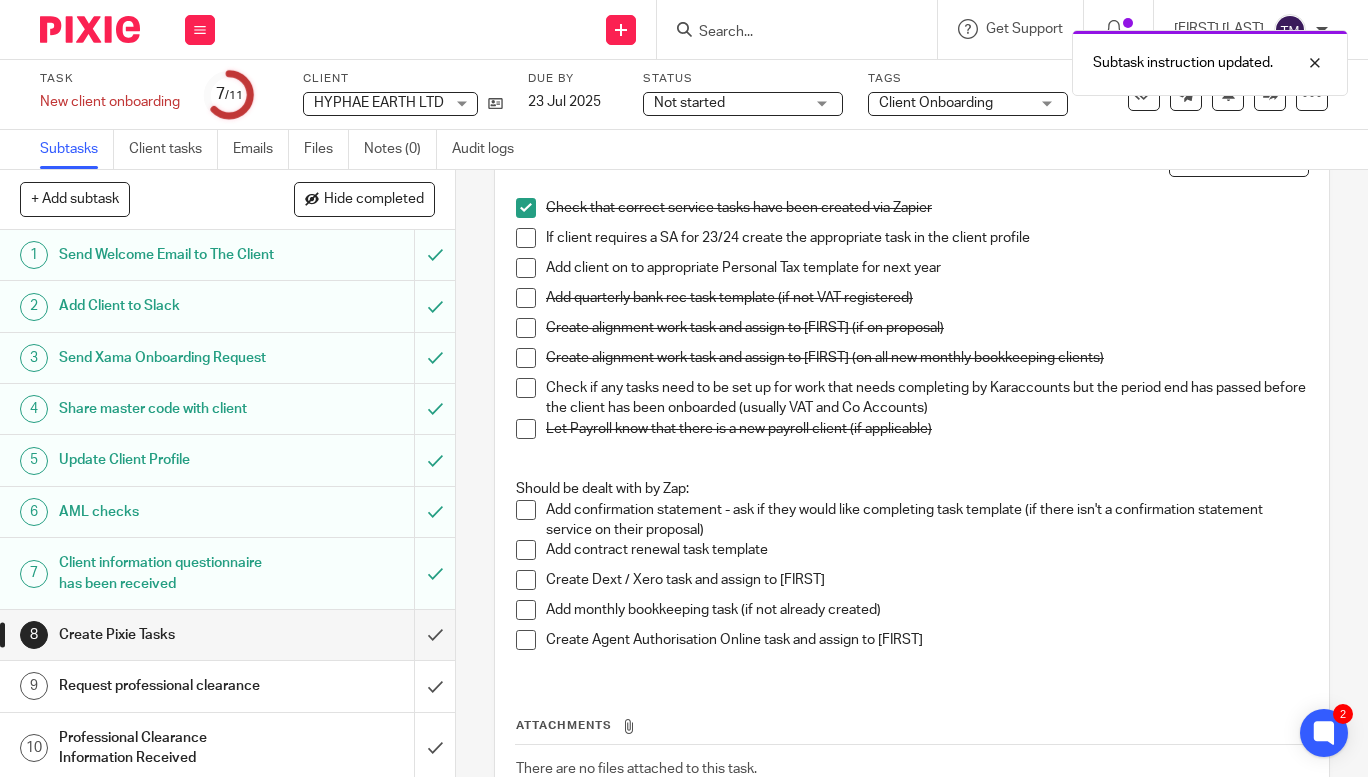 scroll, scrollTop: 155, scrollLeft: 0, axis: vertical 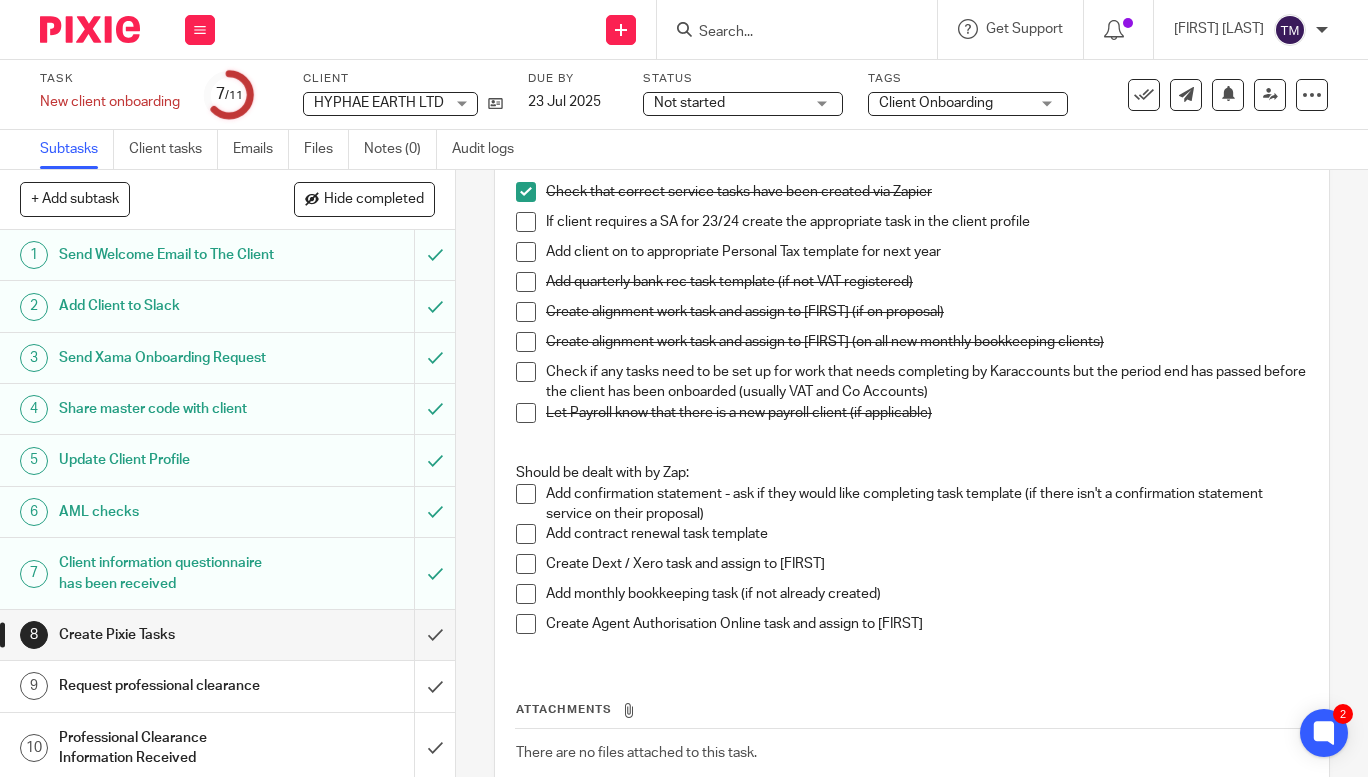 click at bounding box center (526, 494) 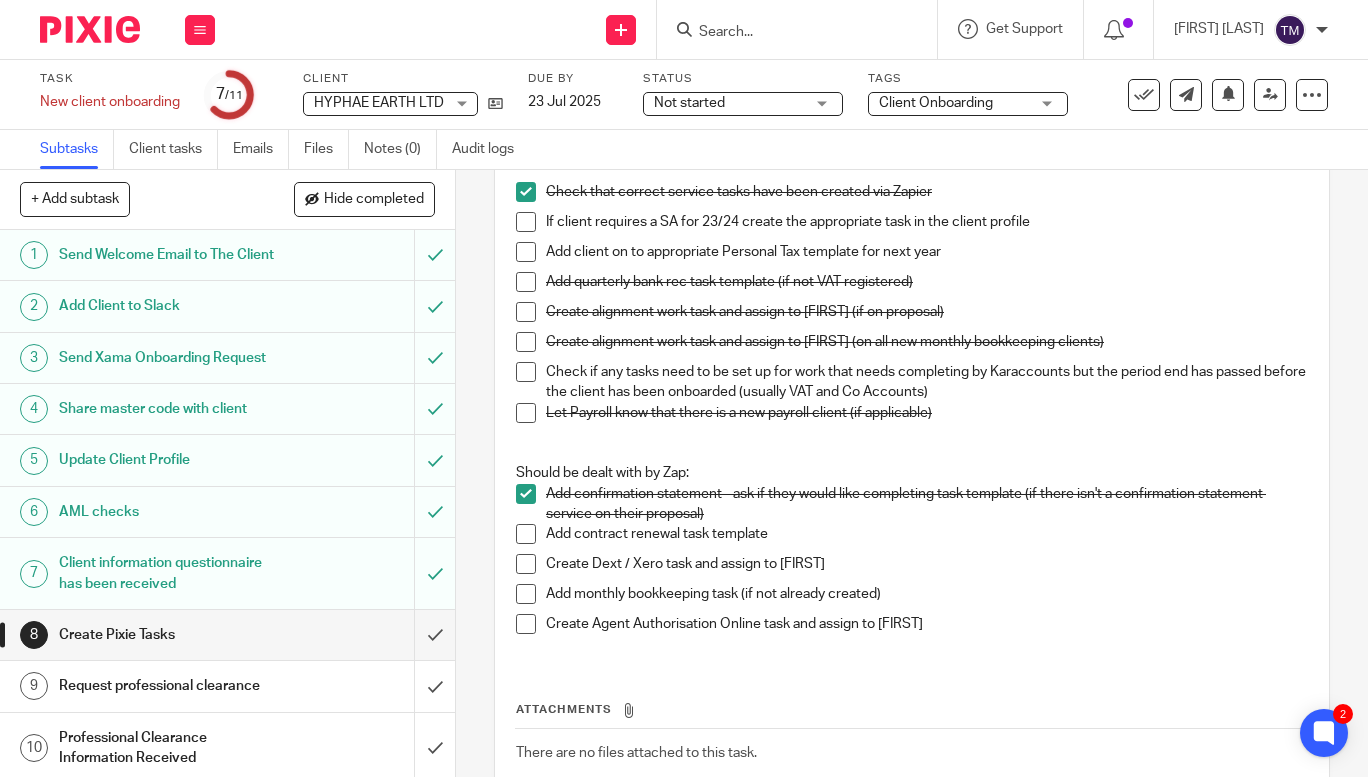 click at bounding box center (526, 564) 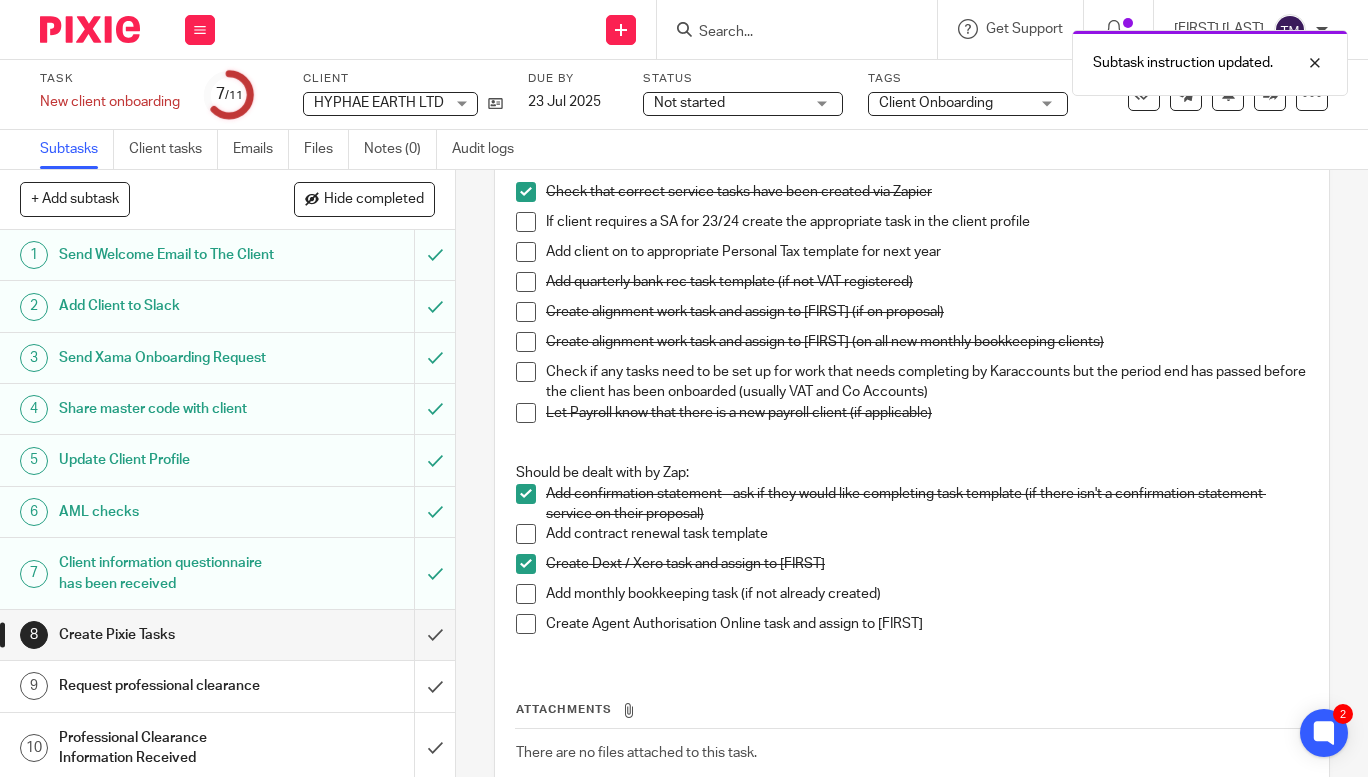 click on "Add monthly bookkeeping task (if not already created)" at bounding box center (912, 599) 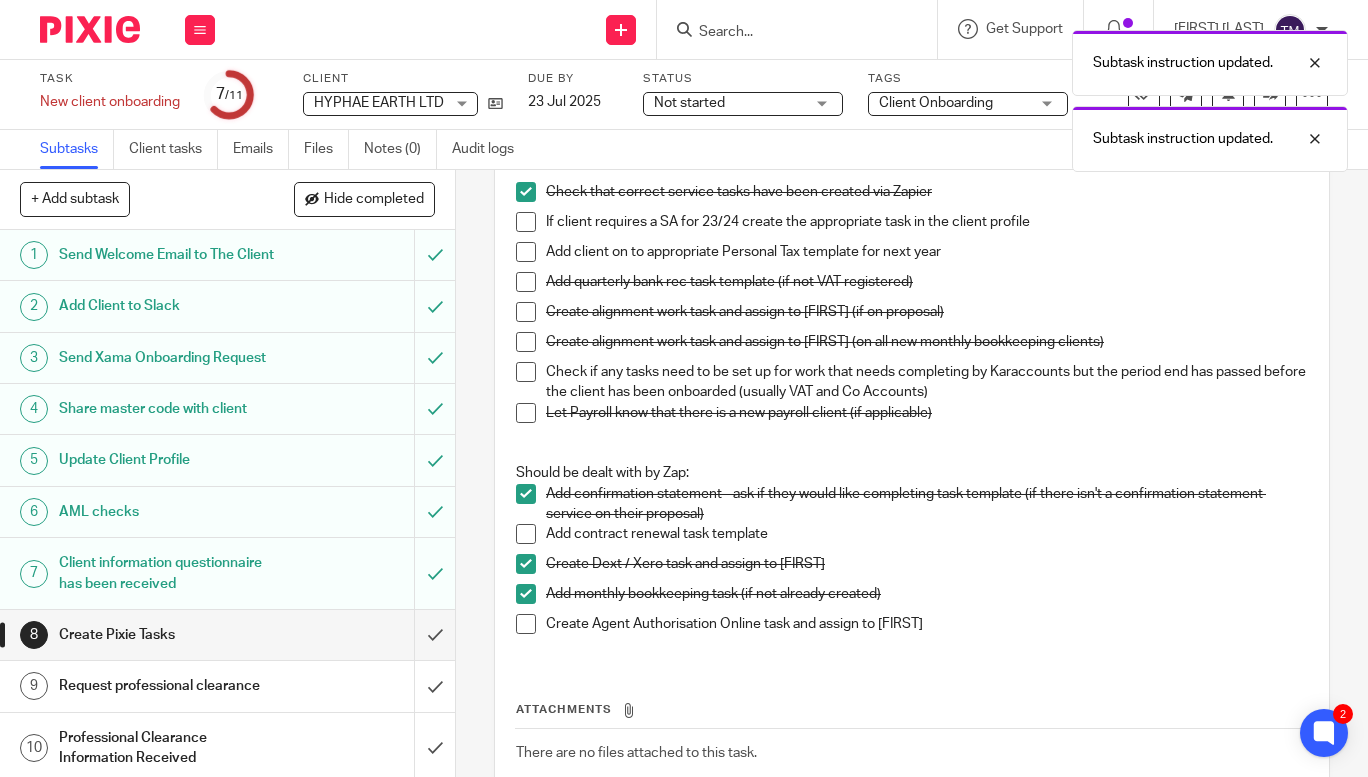 click at bounding box center (526, 624) 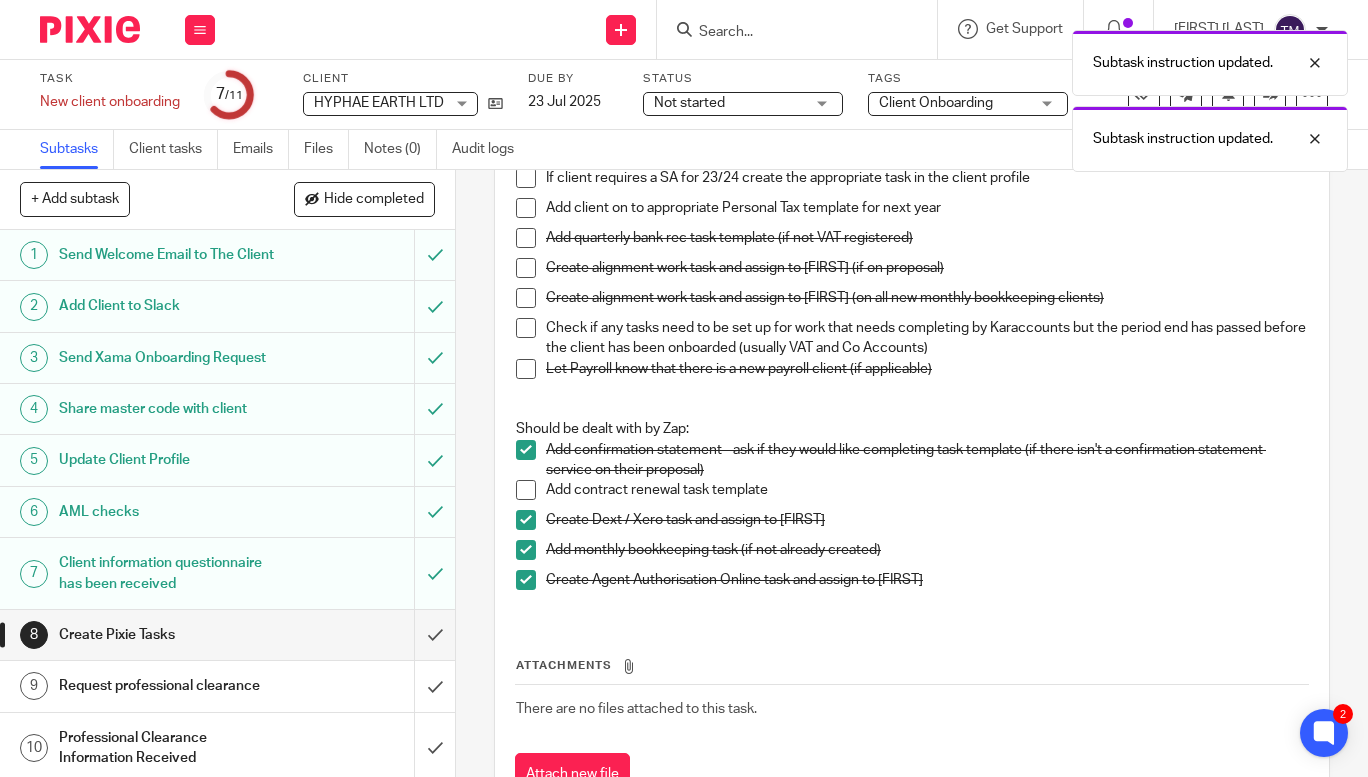 scroll, scrollTop: 216, scrollLeft: 0, axis: vertical 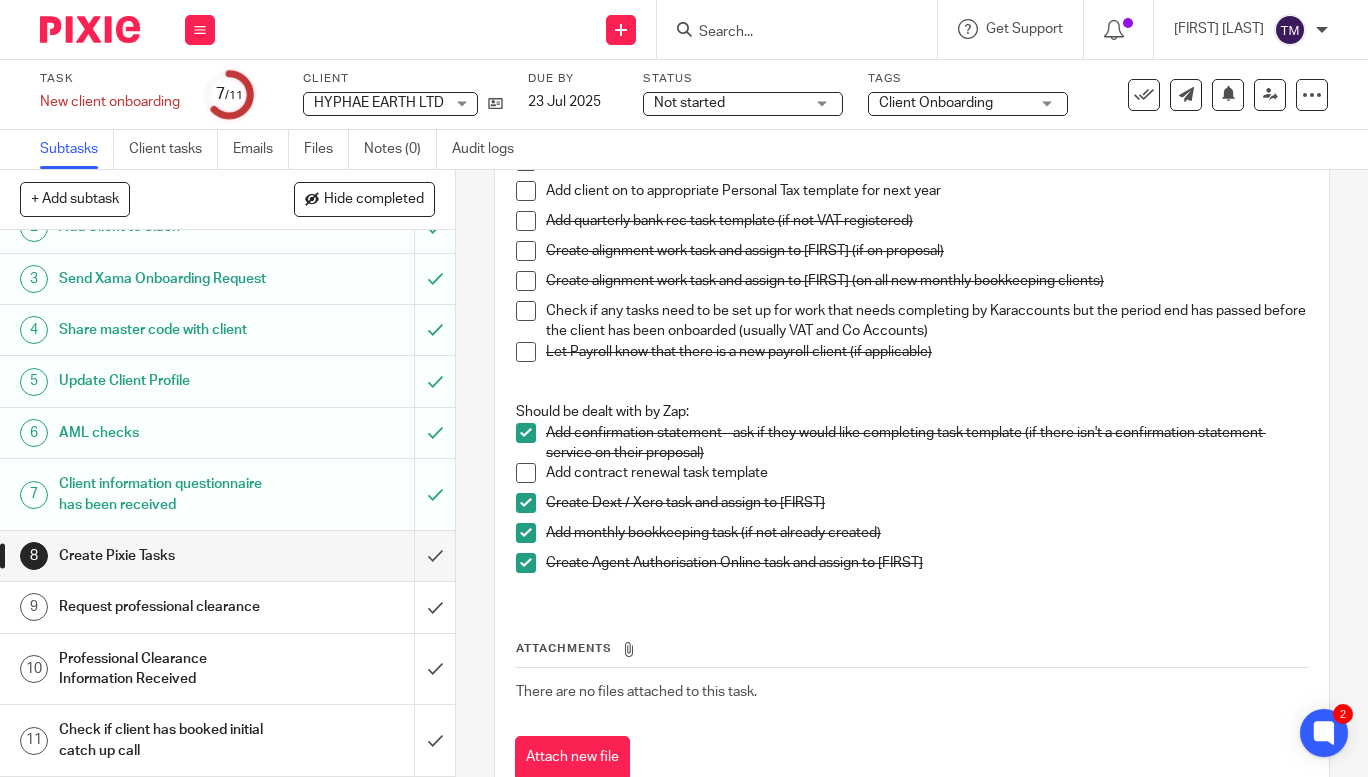 click on "Request professional clearance" at bounding box center (226, 607) 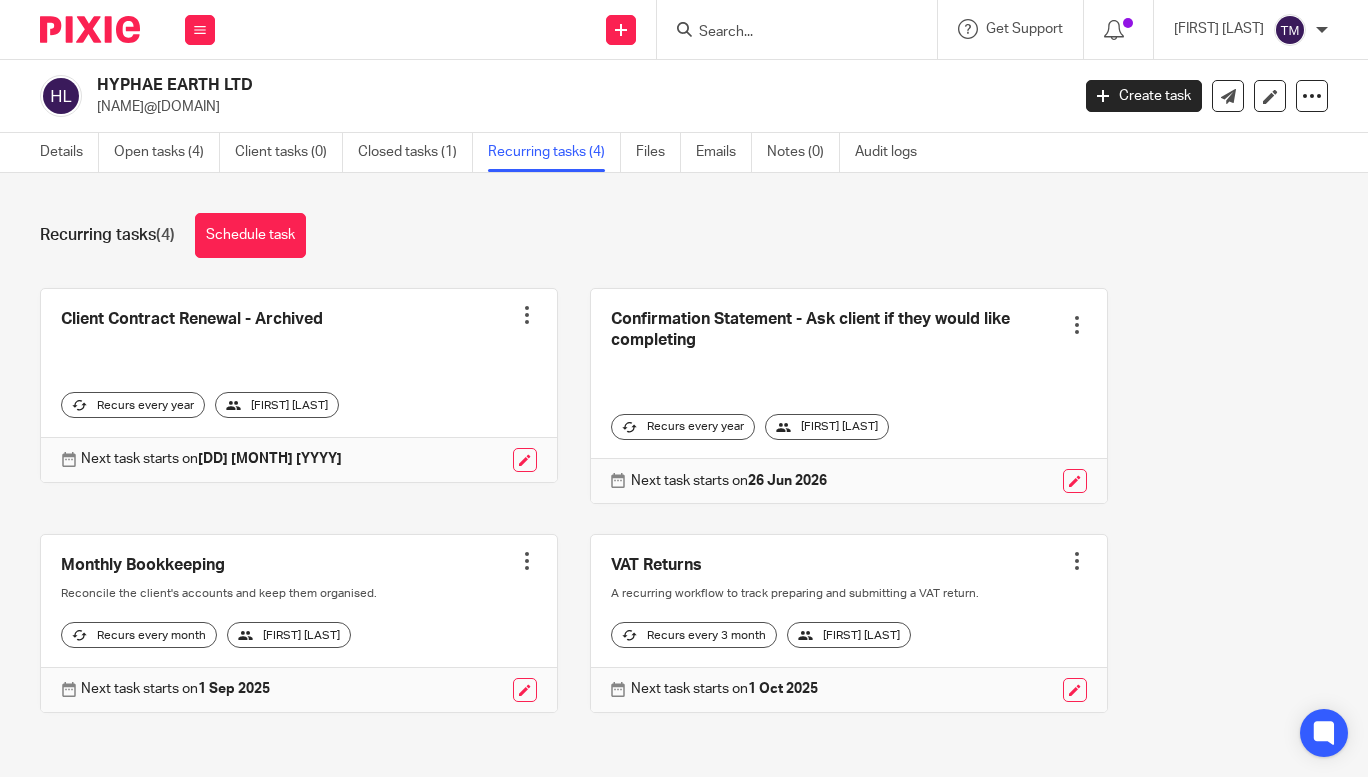scroll, scrollTop: 0, scrollLeft: 0, axis: both 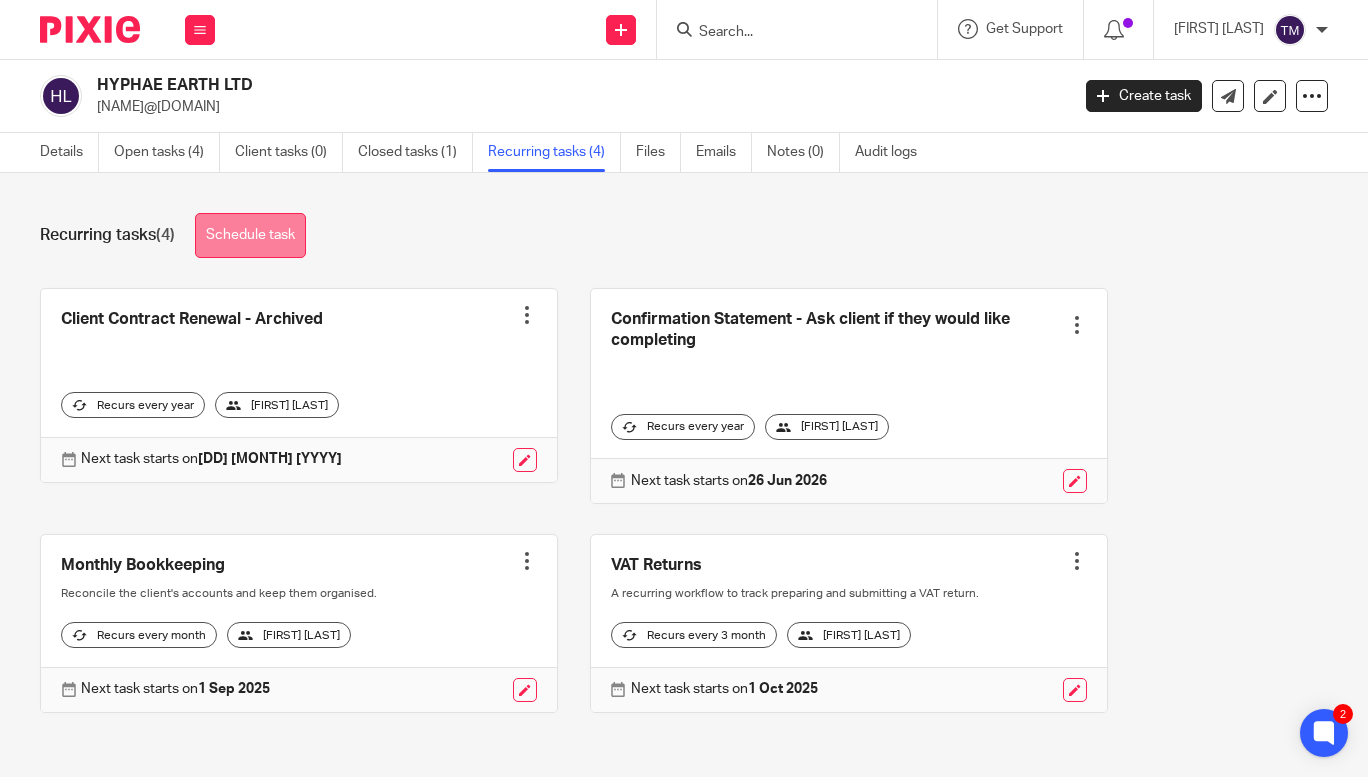 click on "Schedule task" at bounding box center [250, 235] 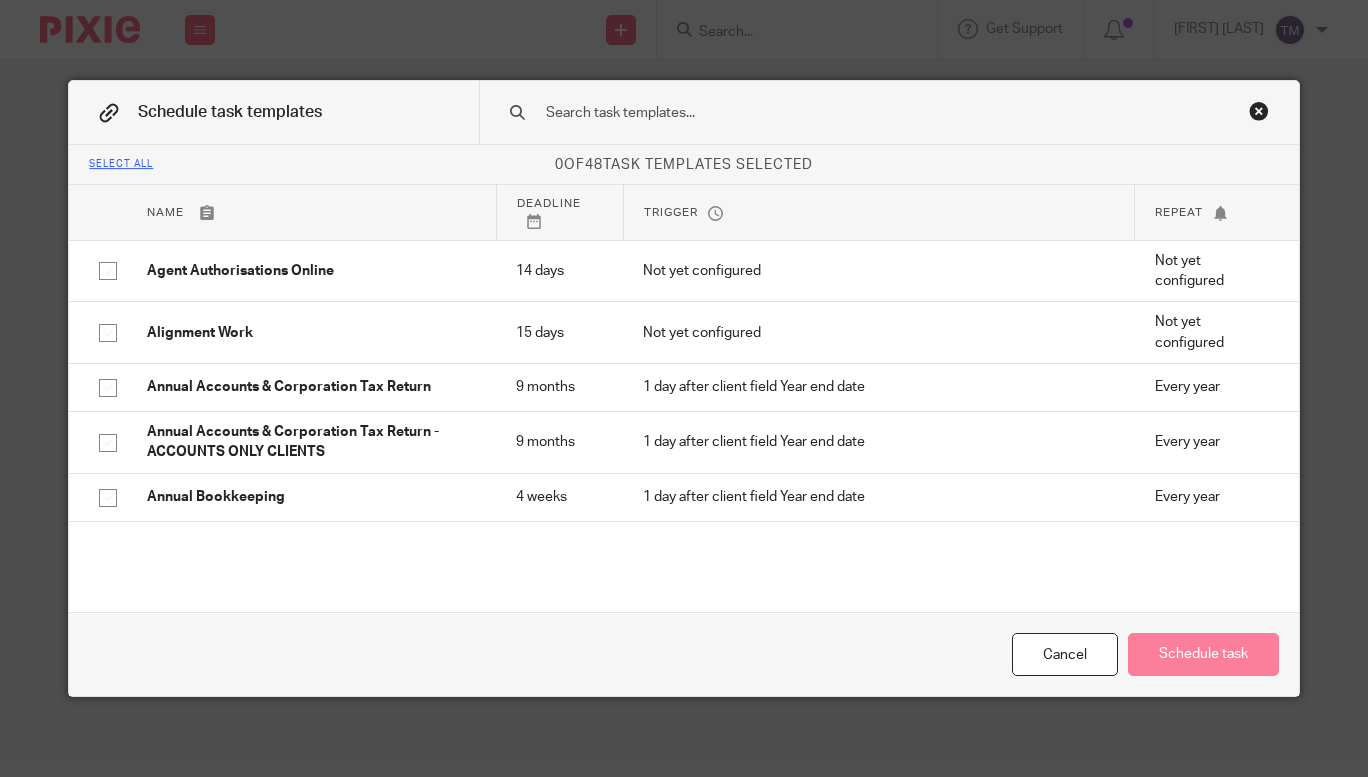 scroll, scrollTop: 0, scrollLeft: 0, axis: both 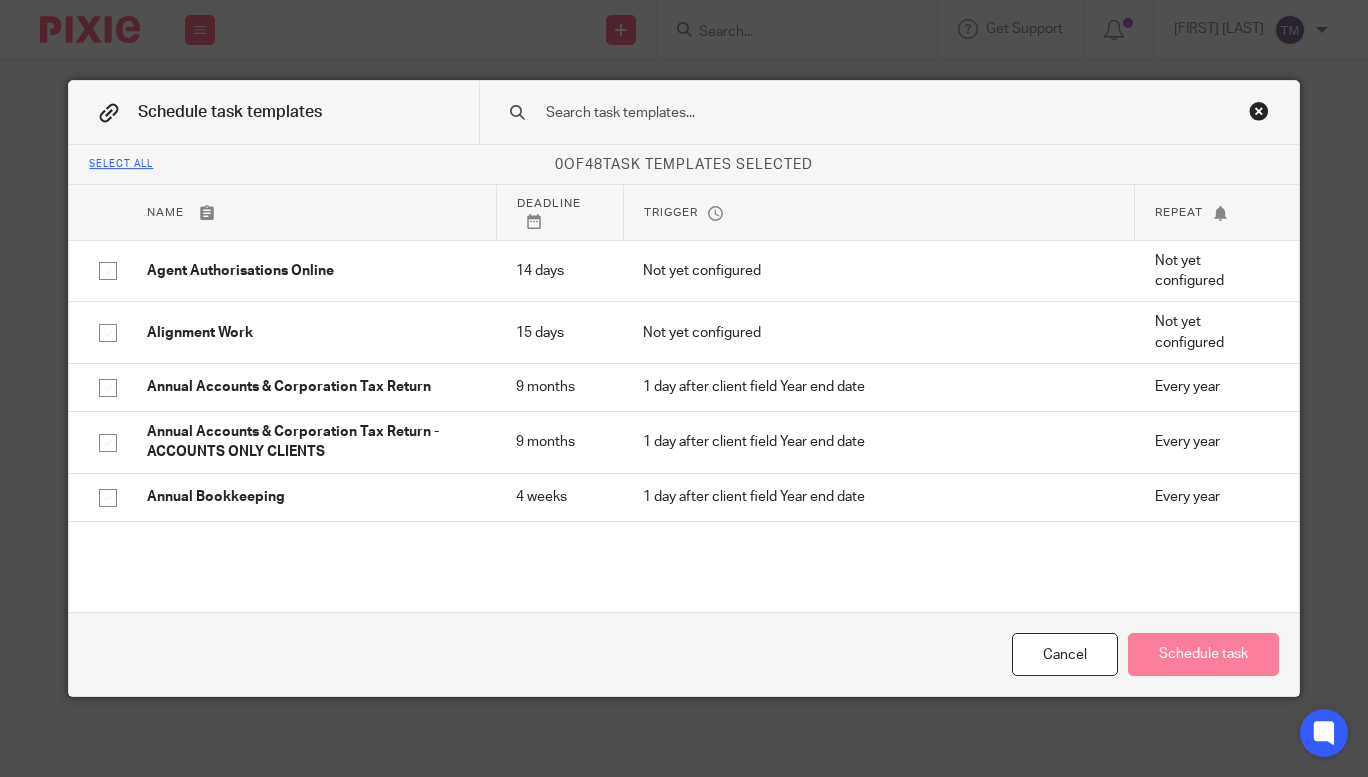 click at bounding box center (860, 113) 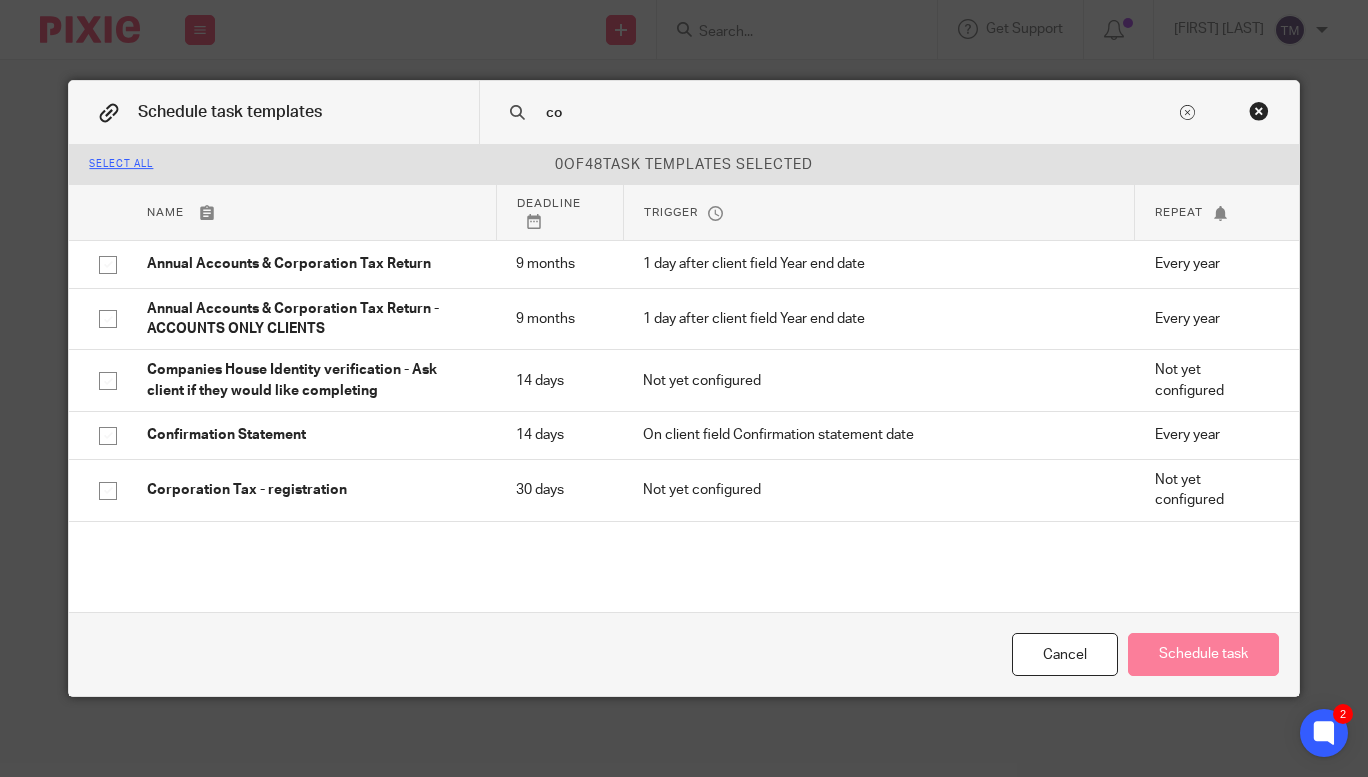 type on "c" 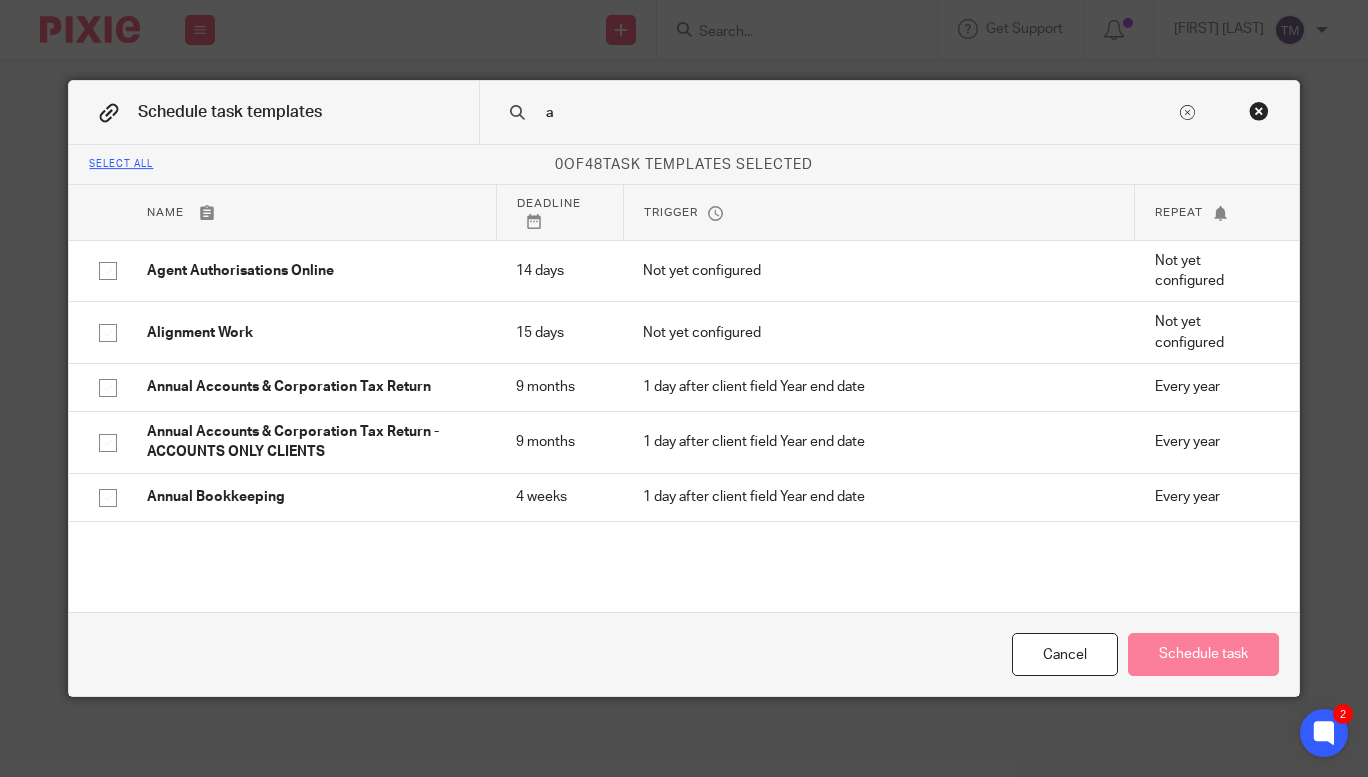 type on "a" 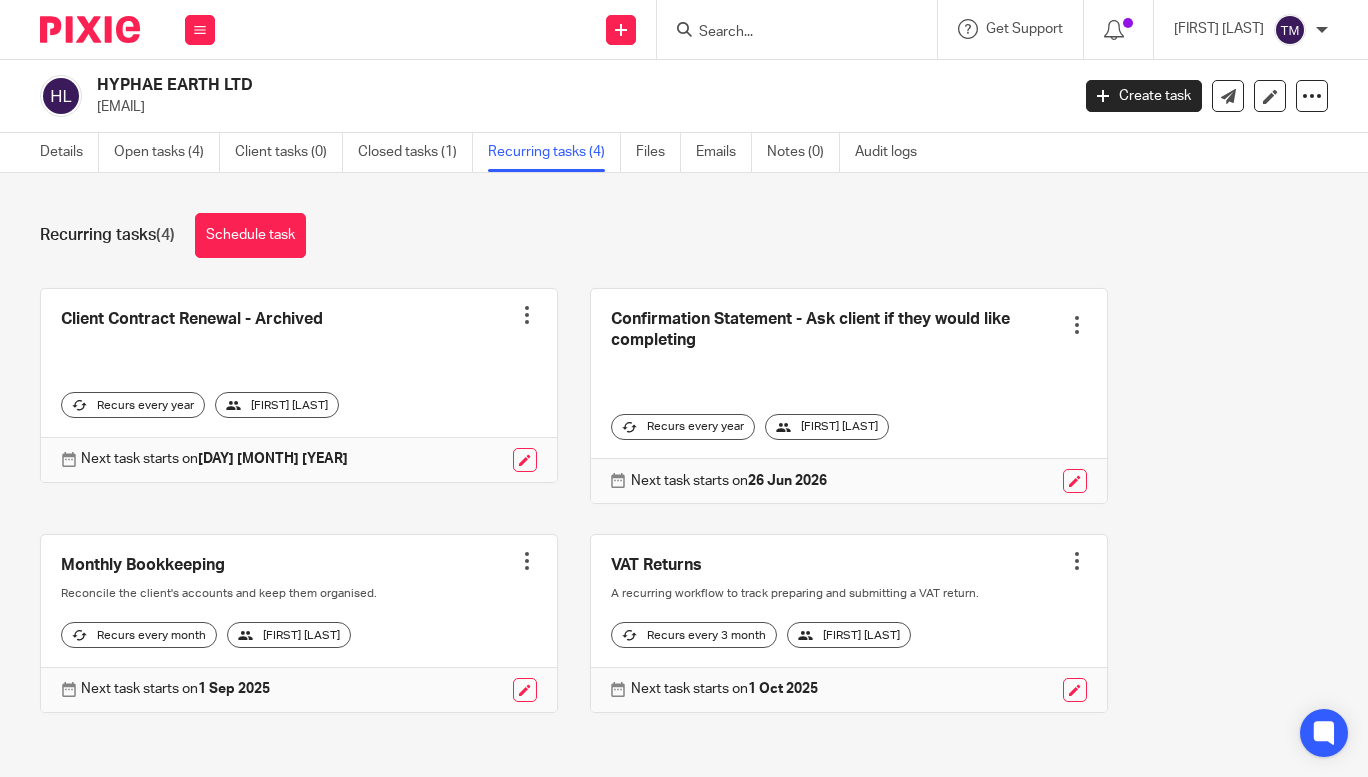scroll, scrollTop: 0, scrollLeft: 0, axis: both 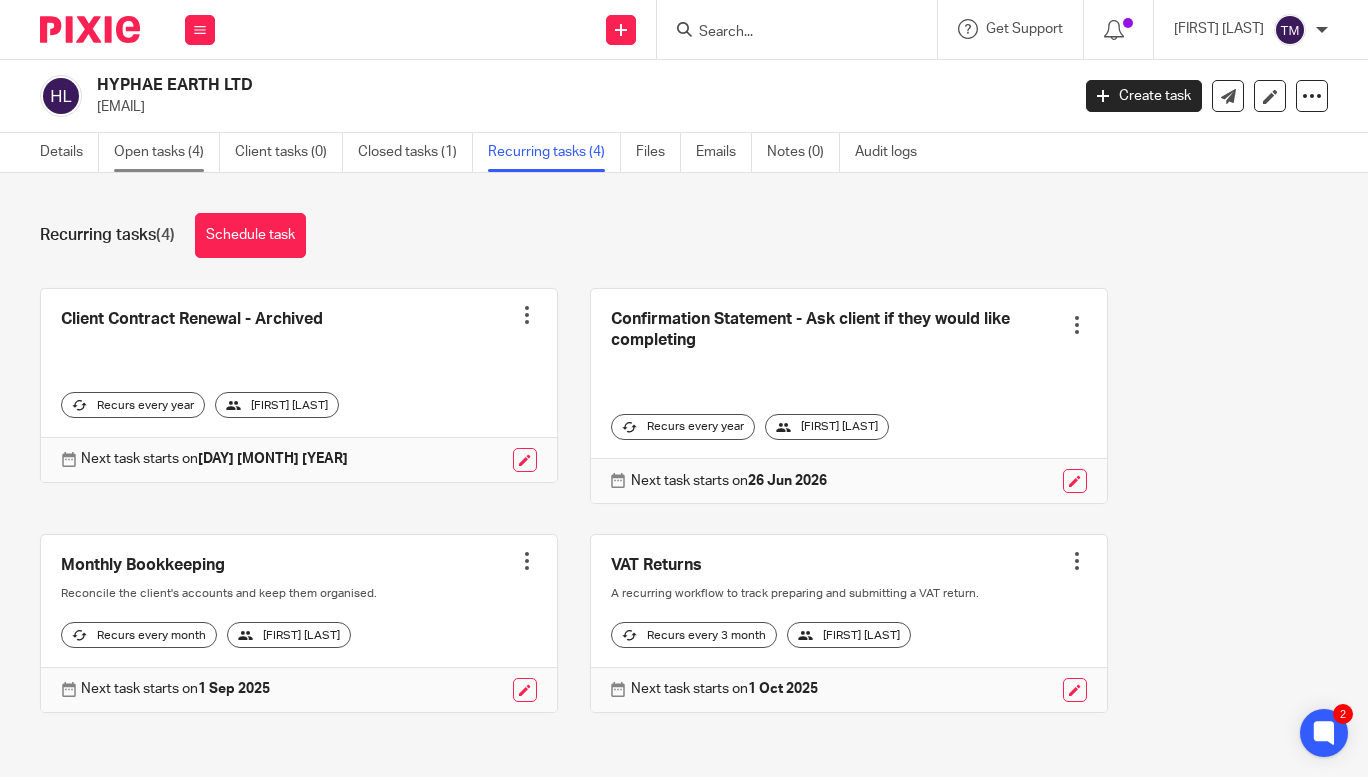 click on "Open tasks (4)" at bounding box center (167, 152) 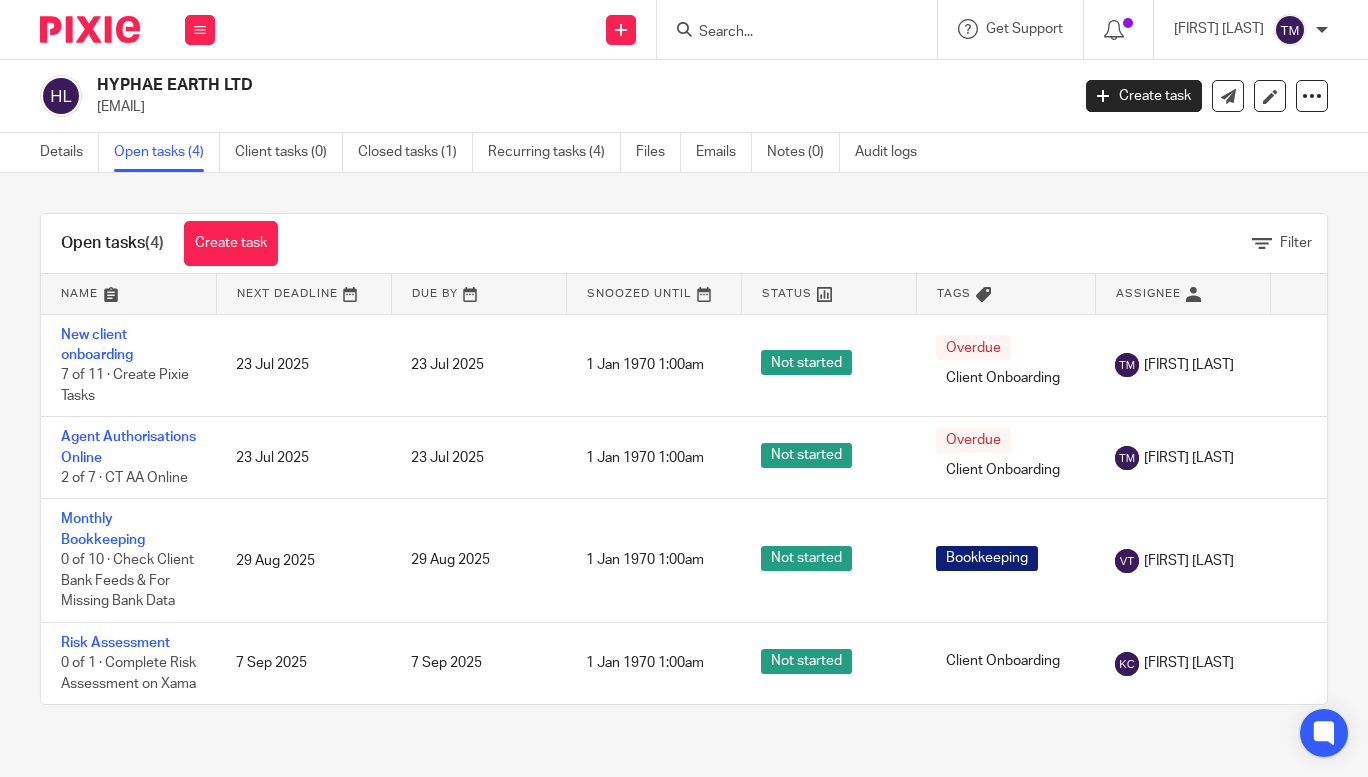scroll, scrollTop: 0, scrollLeft: 0, axis: both 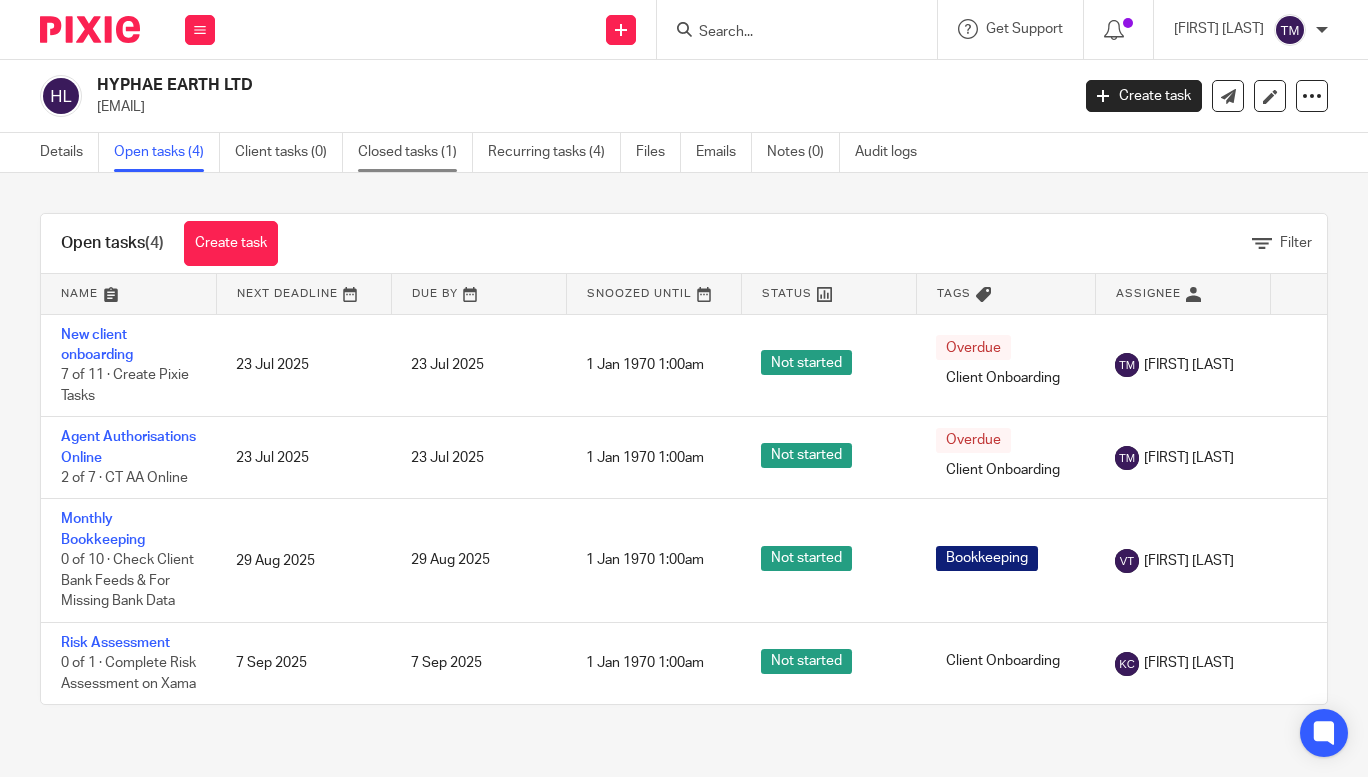 click on "Closed tasks (1)" at bounding box center (415, 152) 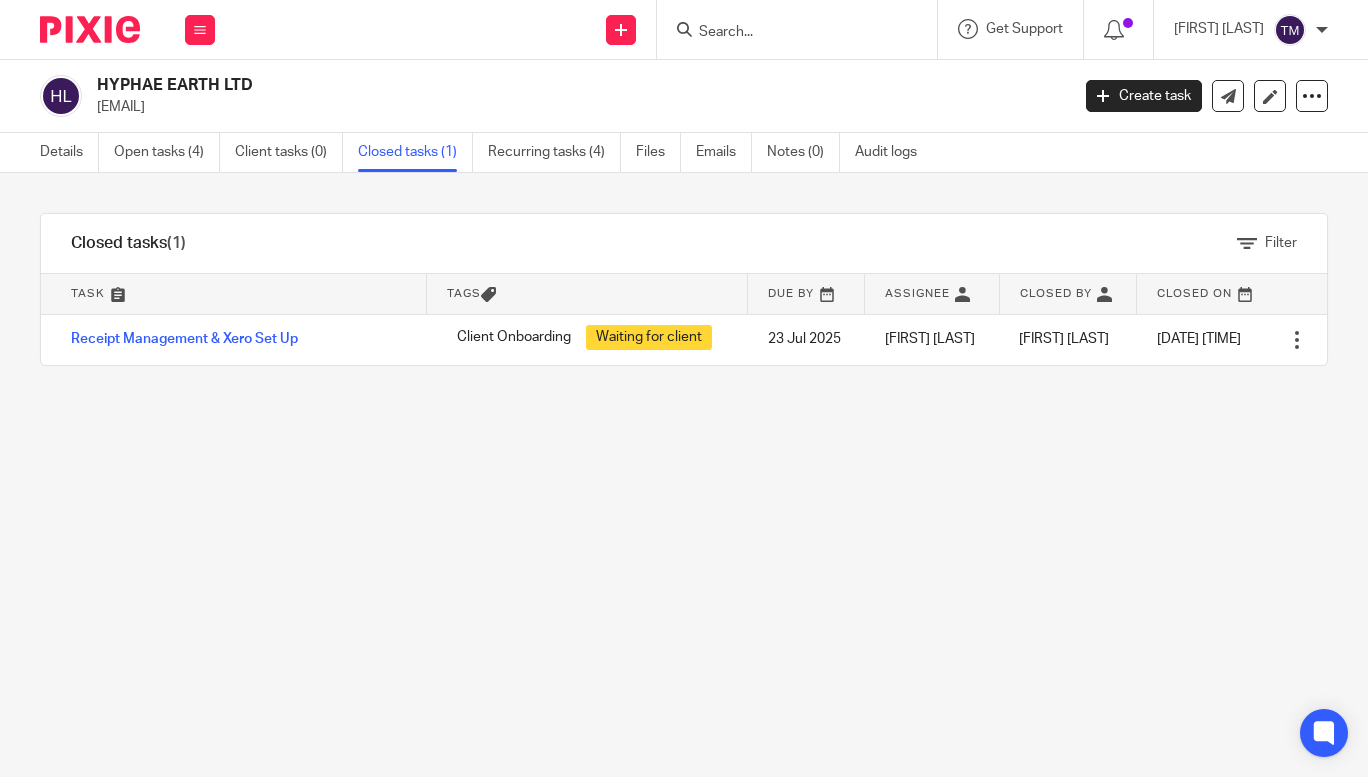 scroll, scrollTop: 0, scrollLeft: 0, axis: both 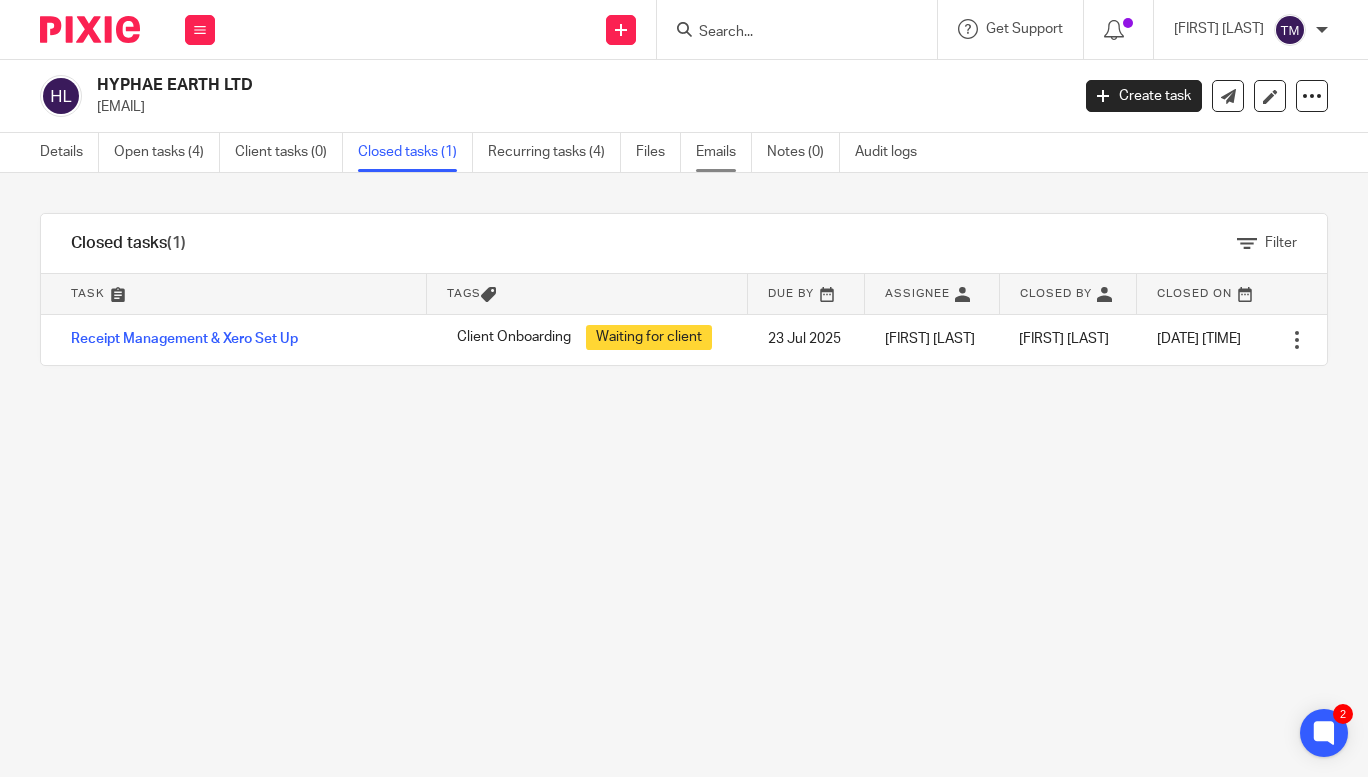 click on "Emails" at bounding box center [724, 152] 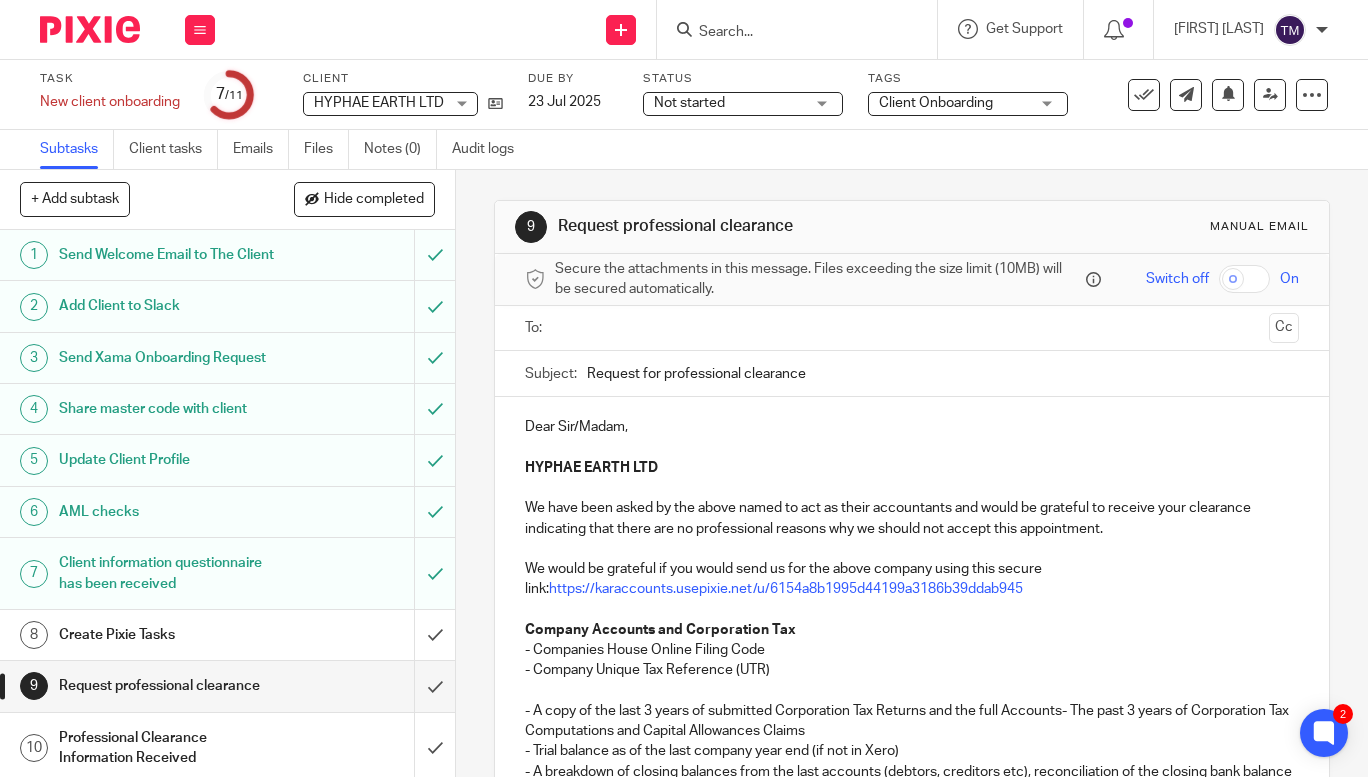 scroll, scrollTop: 0, scrollLeft: 0, axis: both 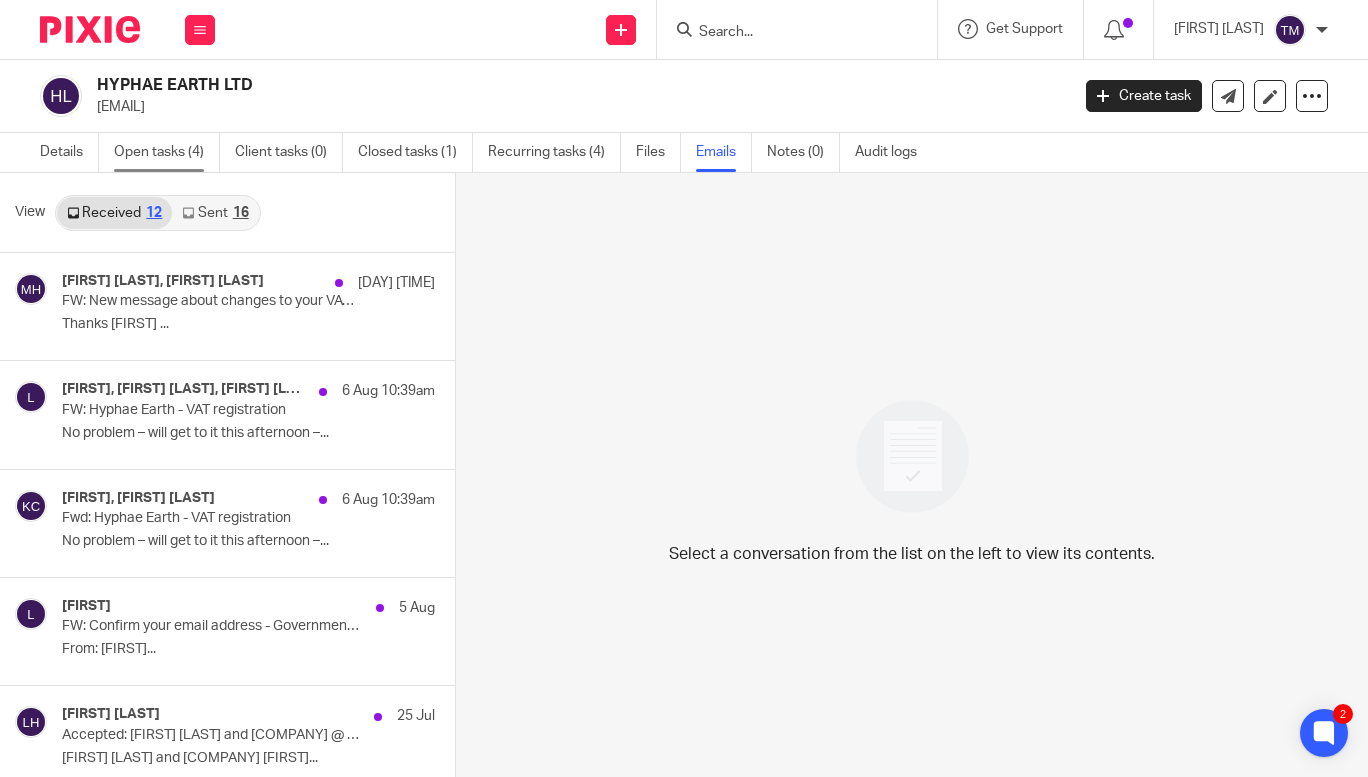 click on "Open tasks (4)" at bounding box center [167, 152] 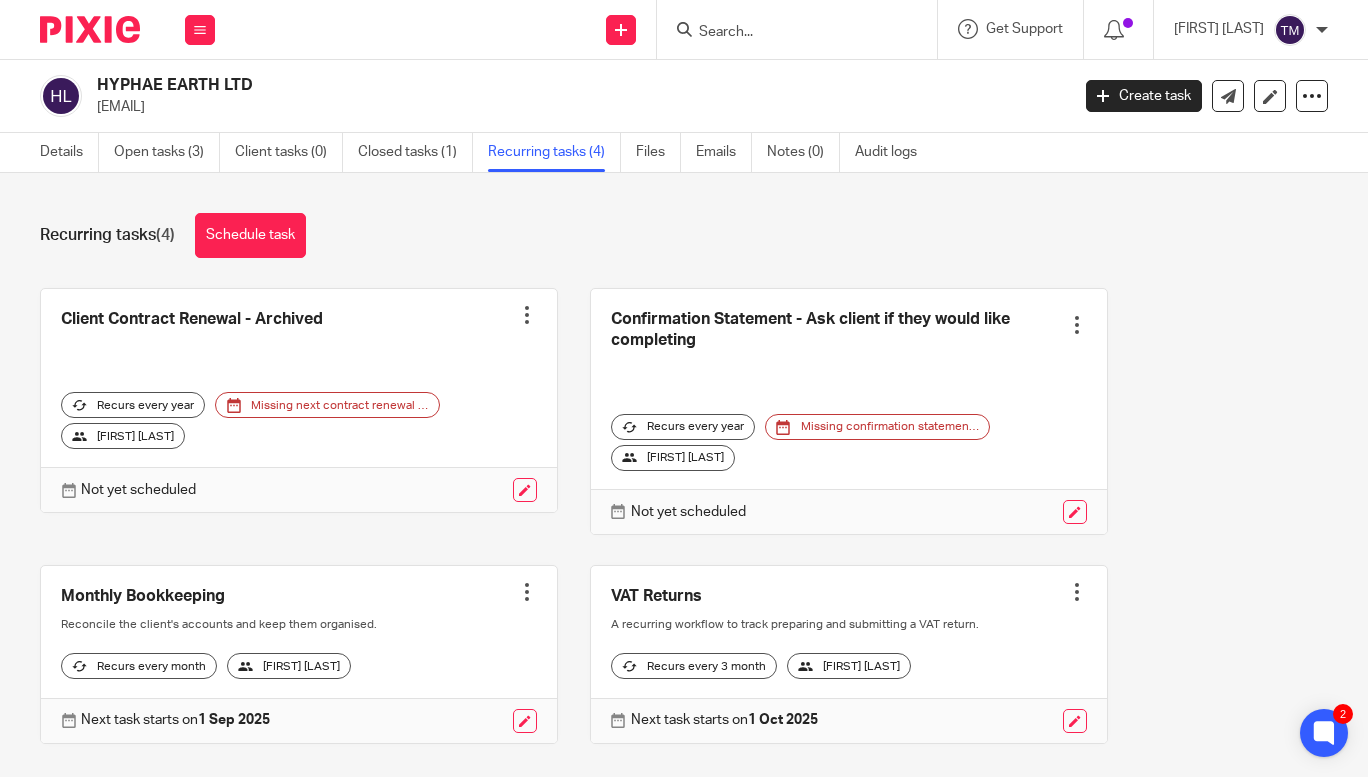 scroll, scrollTop: 0, scrollLeft: 0, axis: both 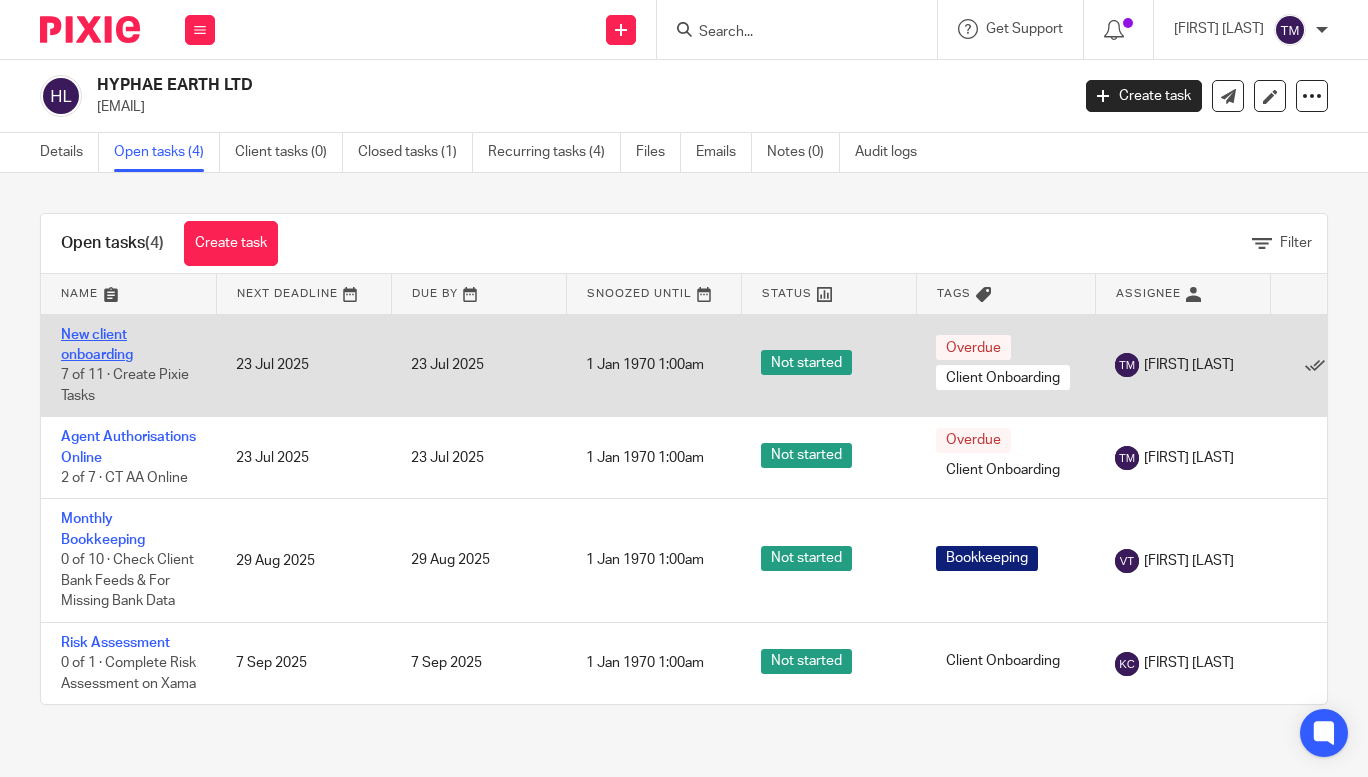 click on "New client onboarding" at bounding box center [97, 345] 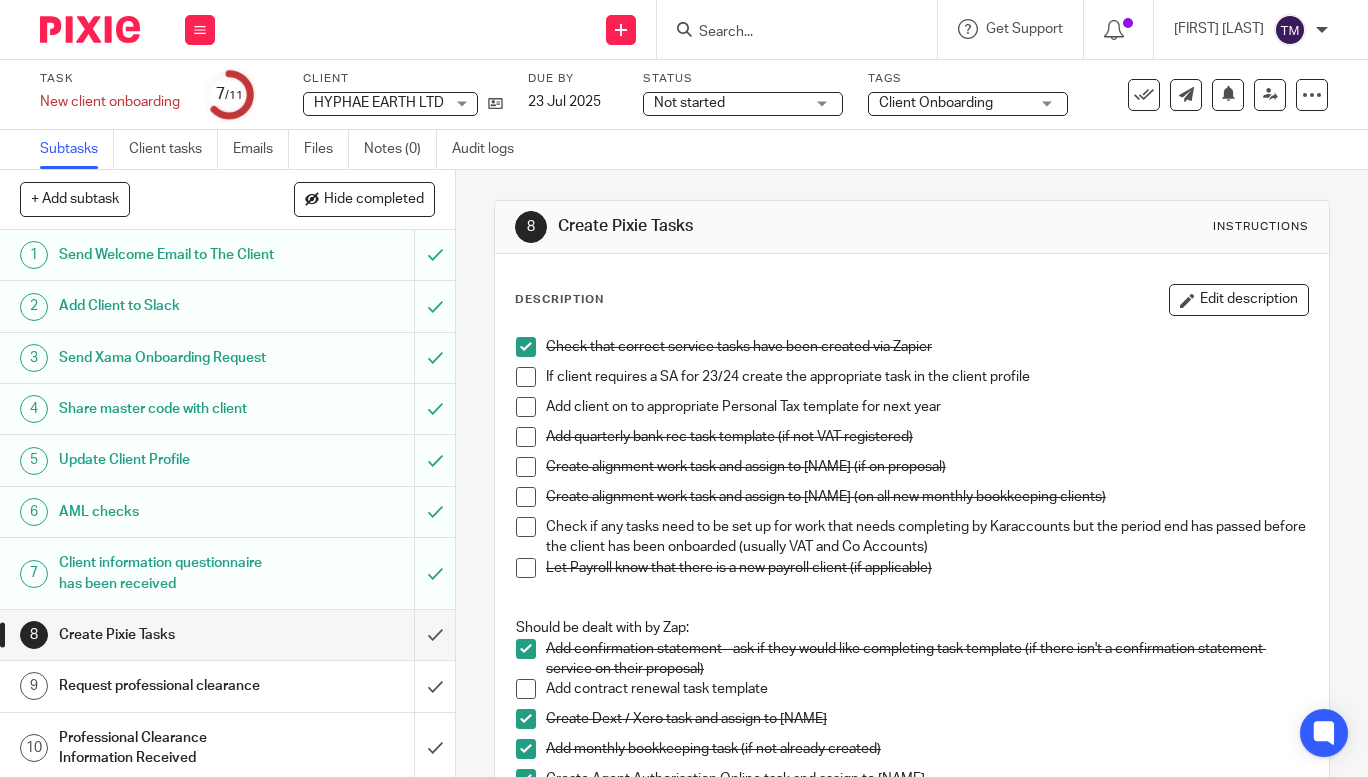 scroll, scrollTop: 0, scrollLeft: 0, axis: both 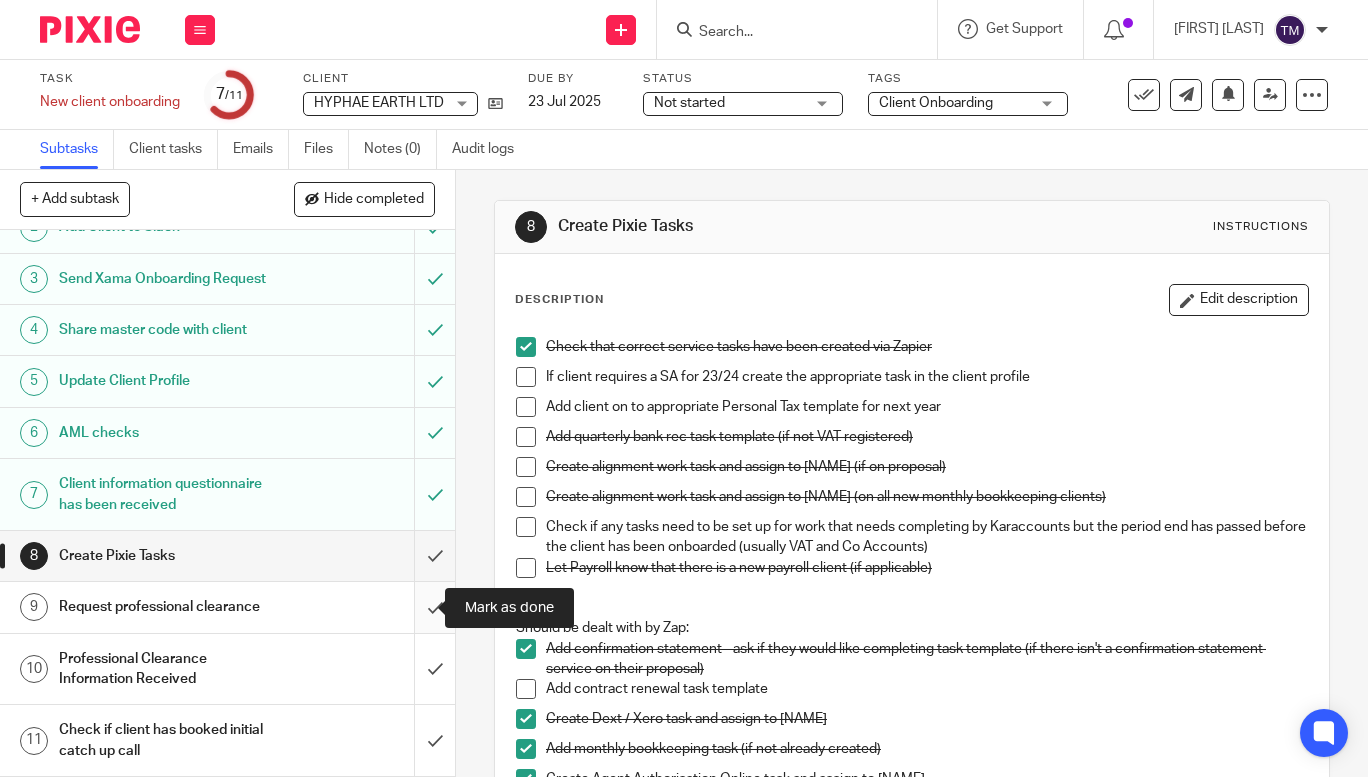 click at bounding box center (227, 607) 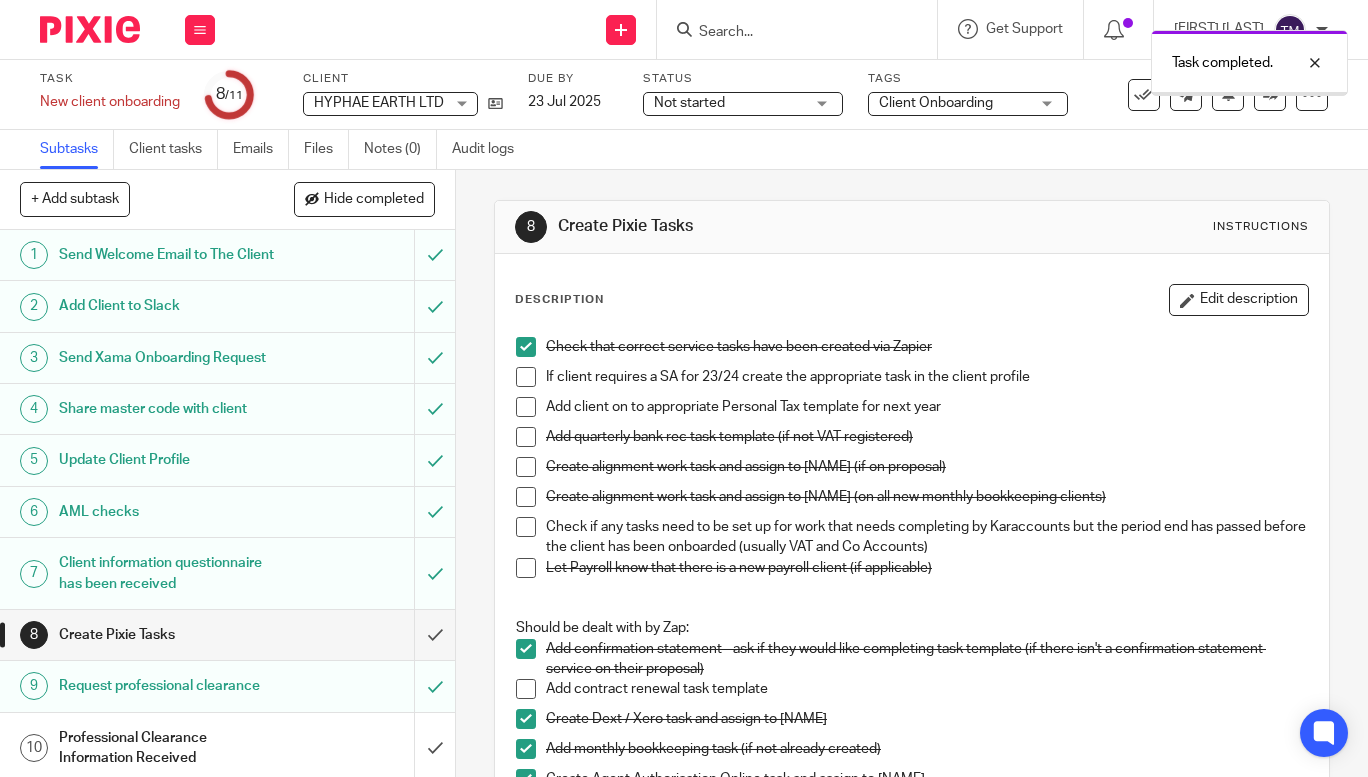 scroll, scrollTop: 0, scrollLeft: 0, axis: both 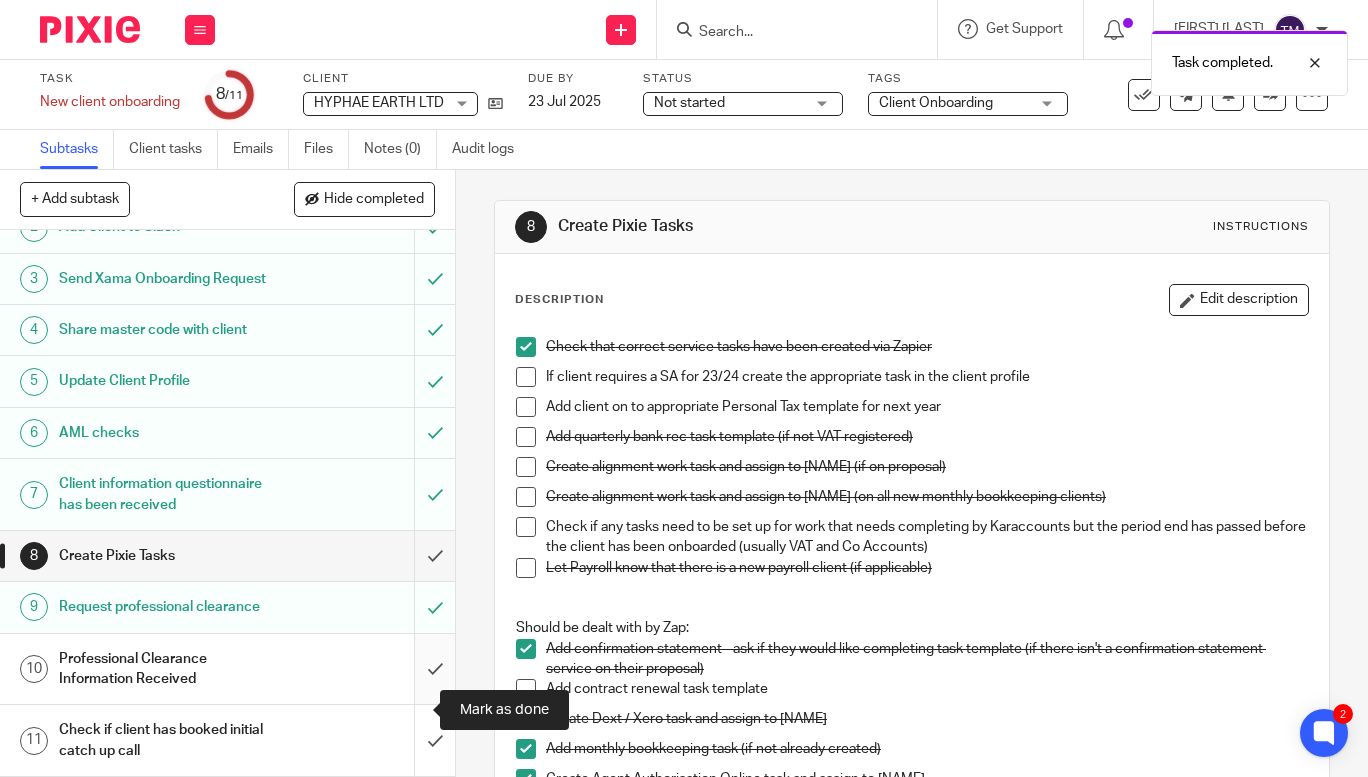 click at bounding box center [227, 669] 